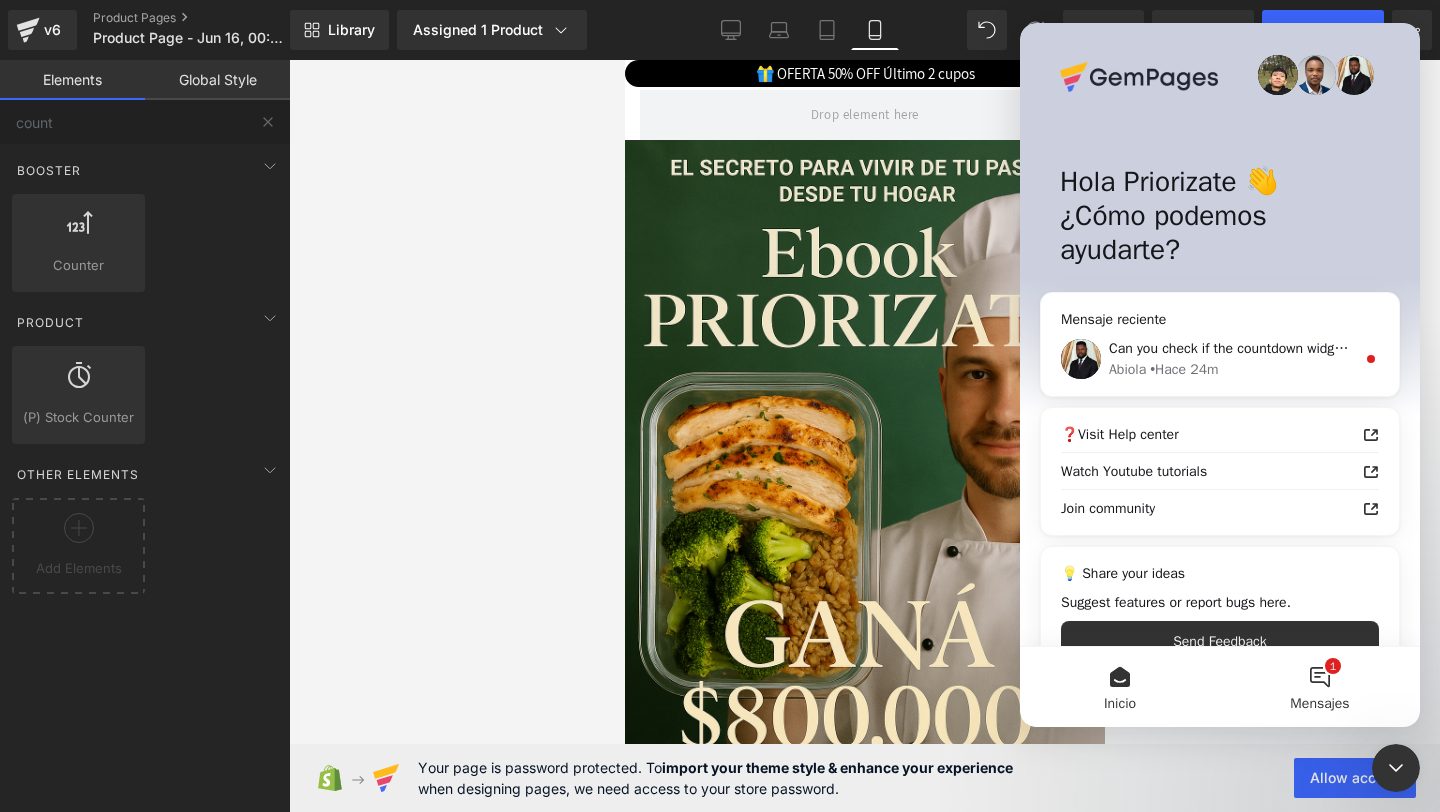 scroll, scrollTop: 0, scrollLeft: 0, axis: both 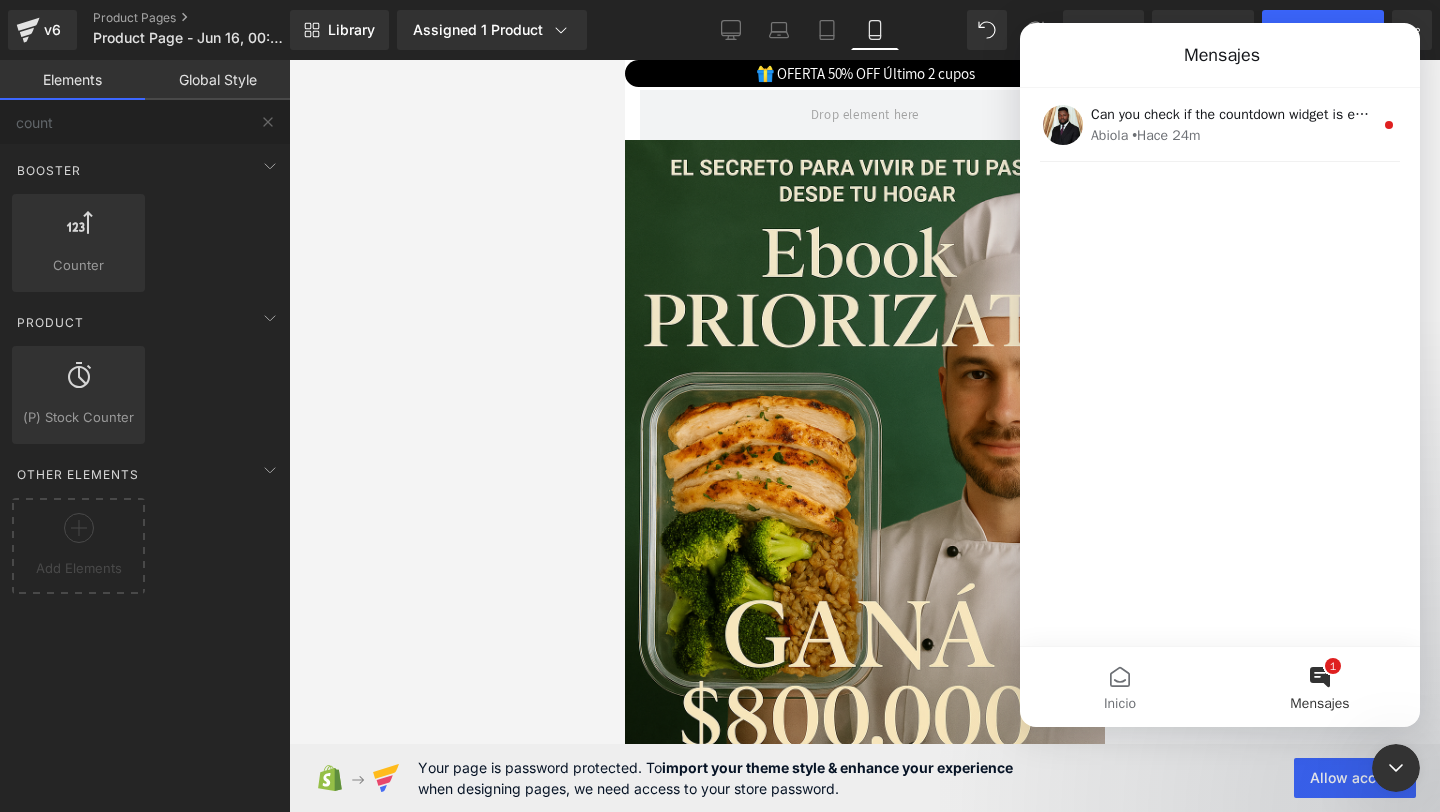 click on "1 Mensajes" at bounding box center (1320, 687) 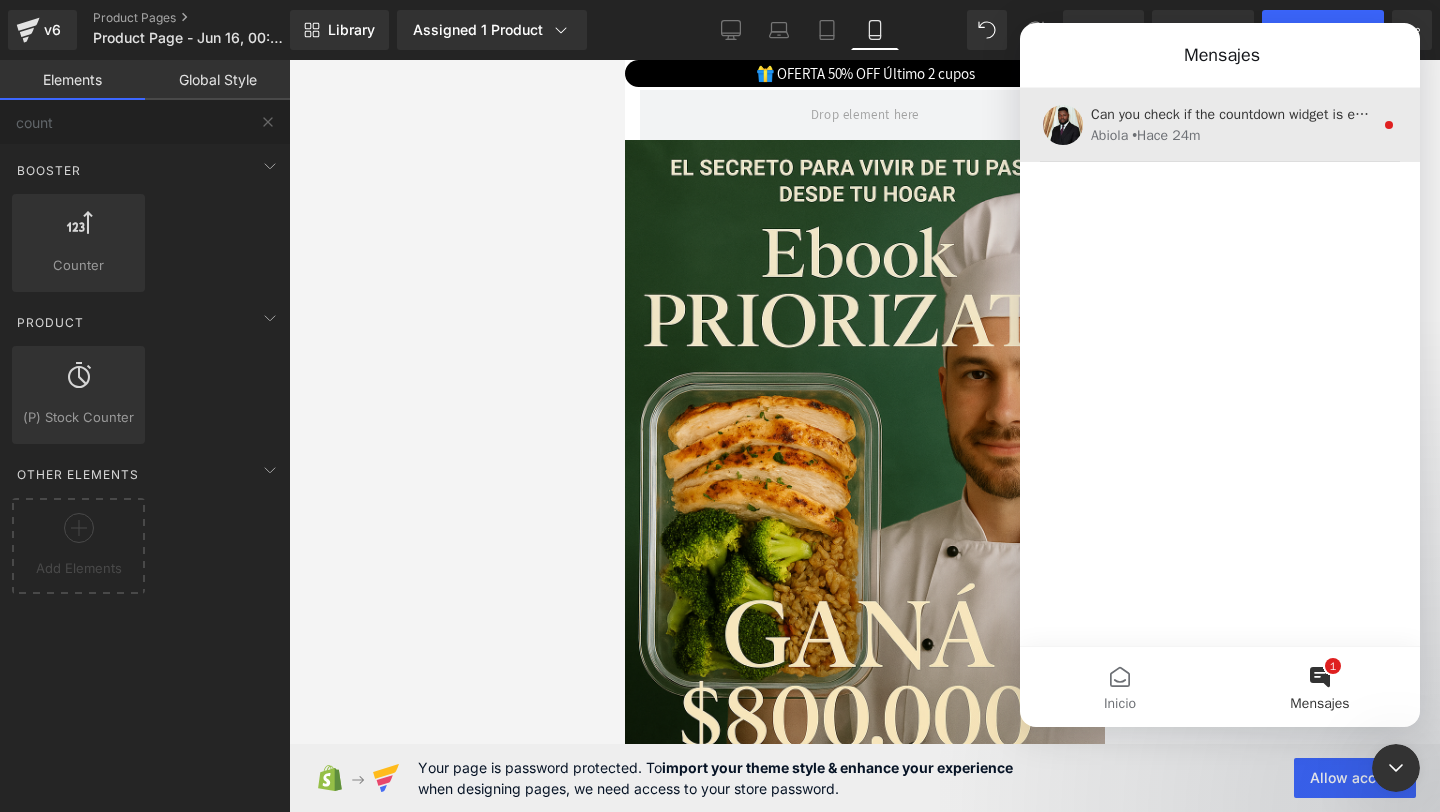 click on "[PERSON] • [TIME]" at bounding box center [1232, 135] 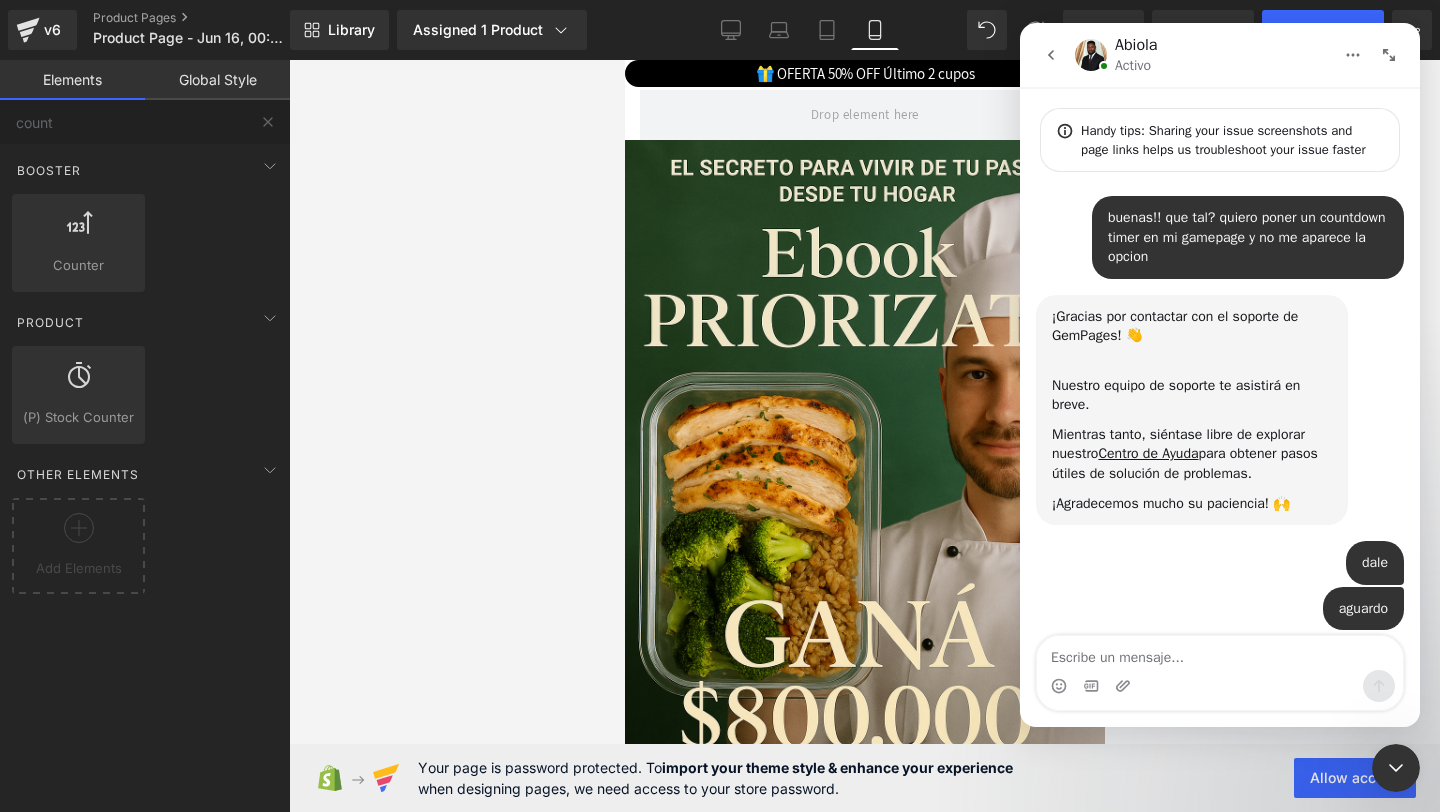 scroll, scrollTop: 3, scrollLeft: 0, axis: vertical 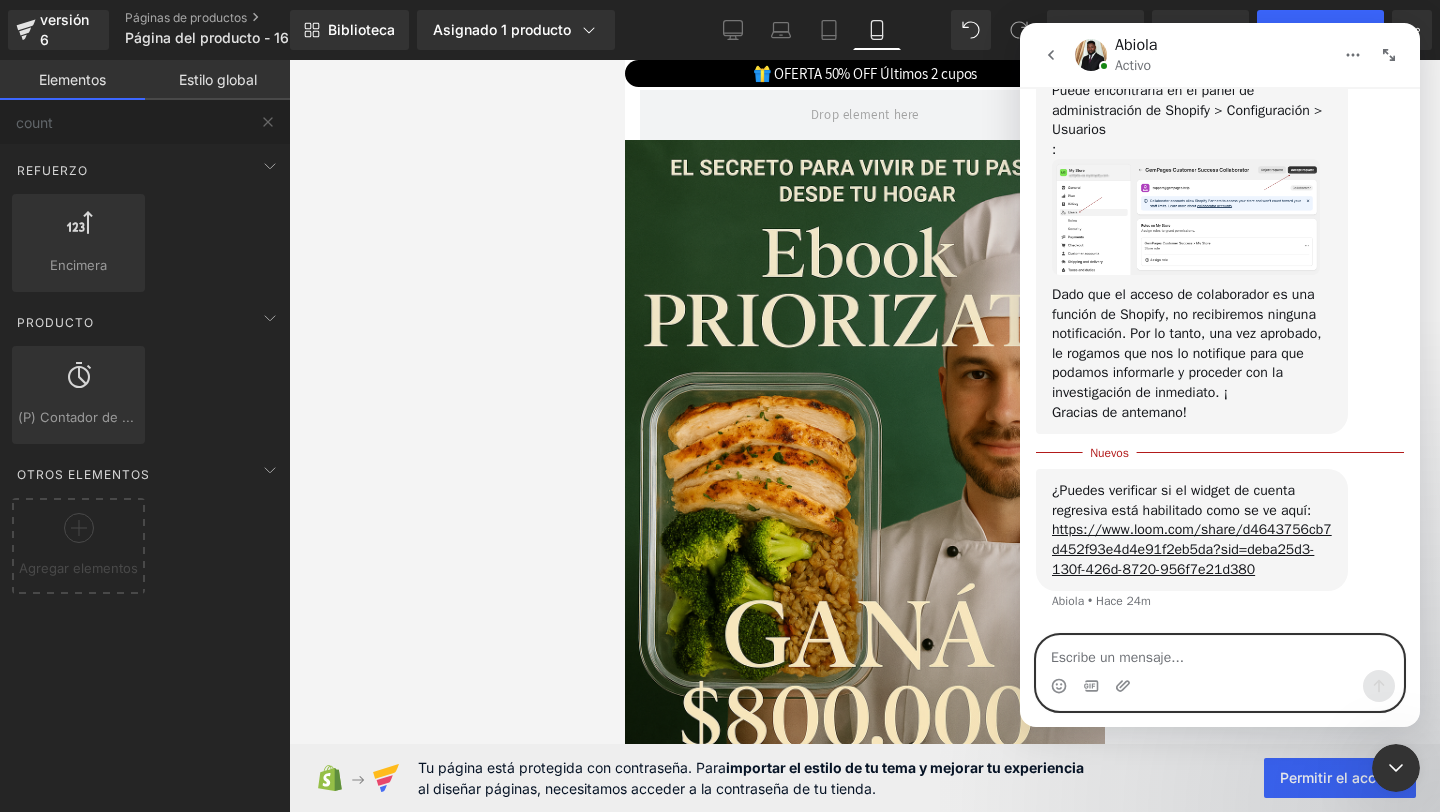 click at bounding box center (1220, 653) 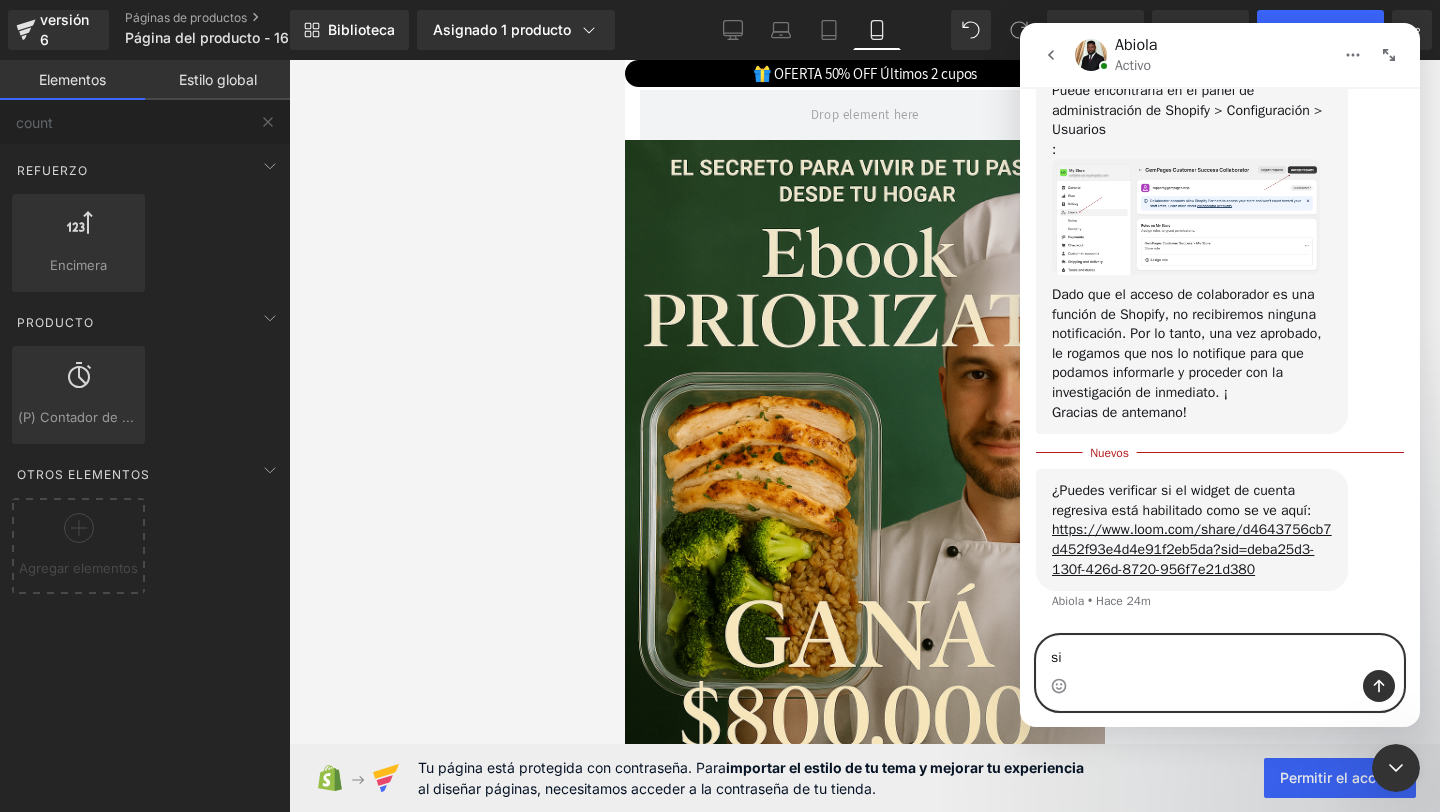type on "sii" 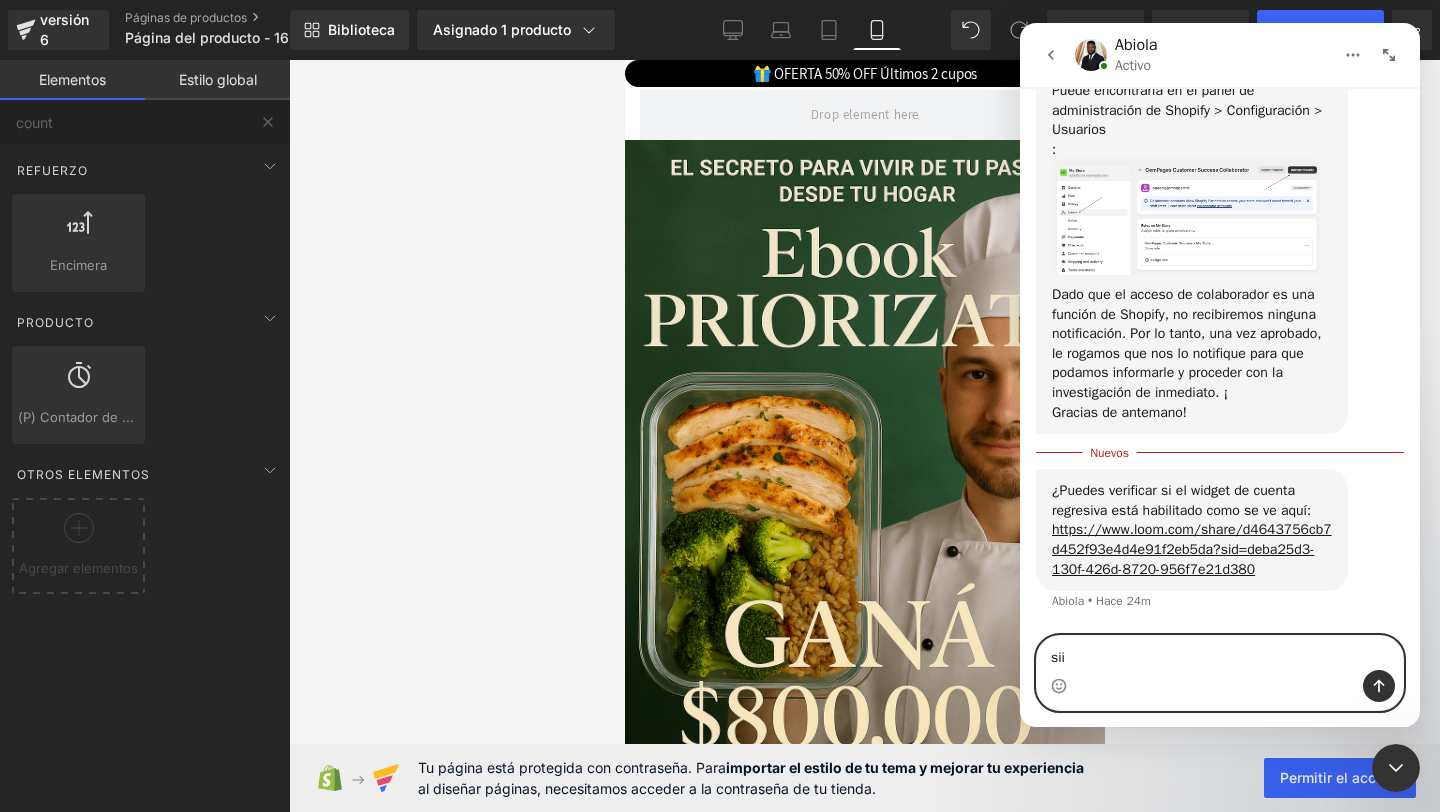 type 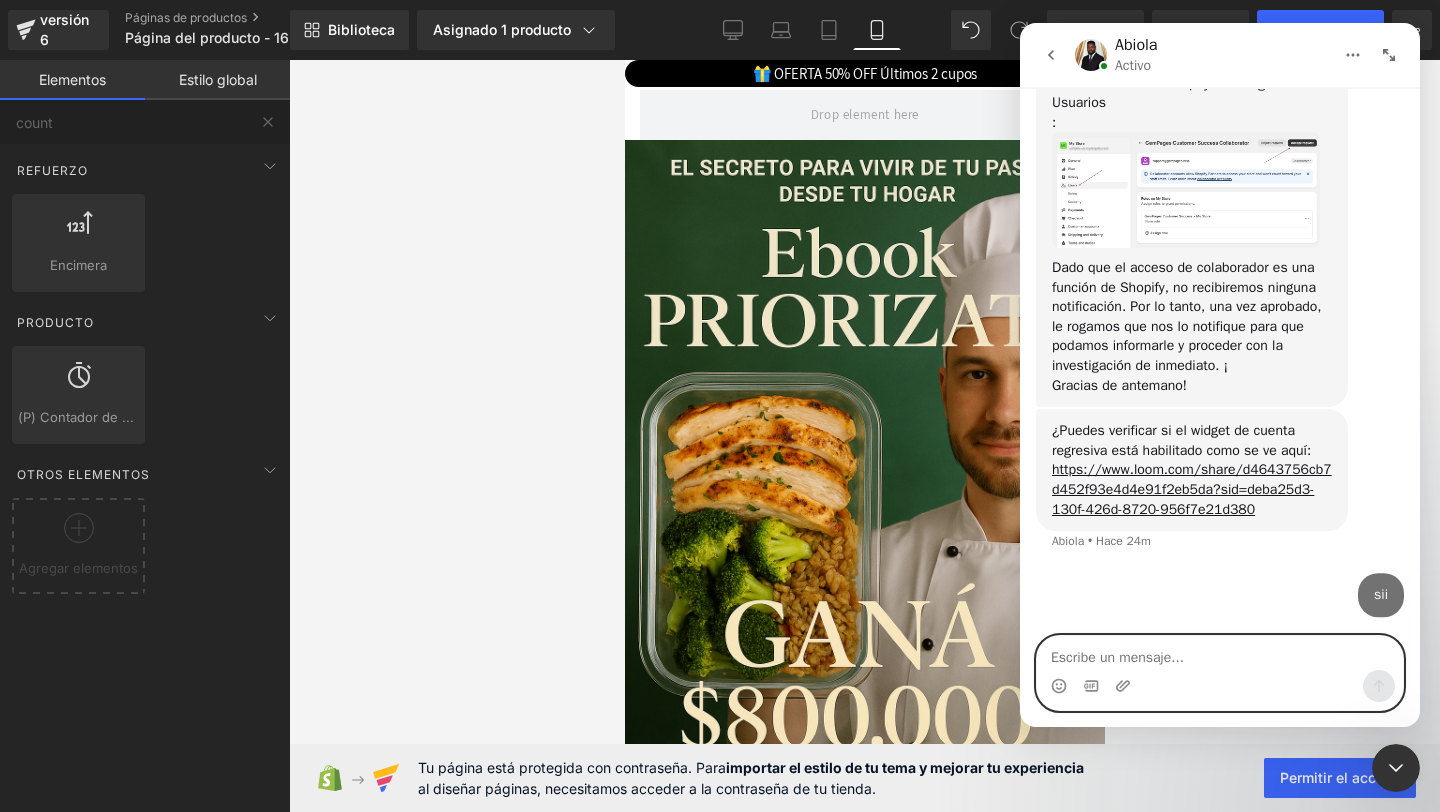 scroll, scrollTop: 2333, scrollLeft: 0, axis: vertical 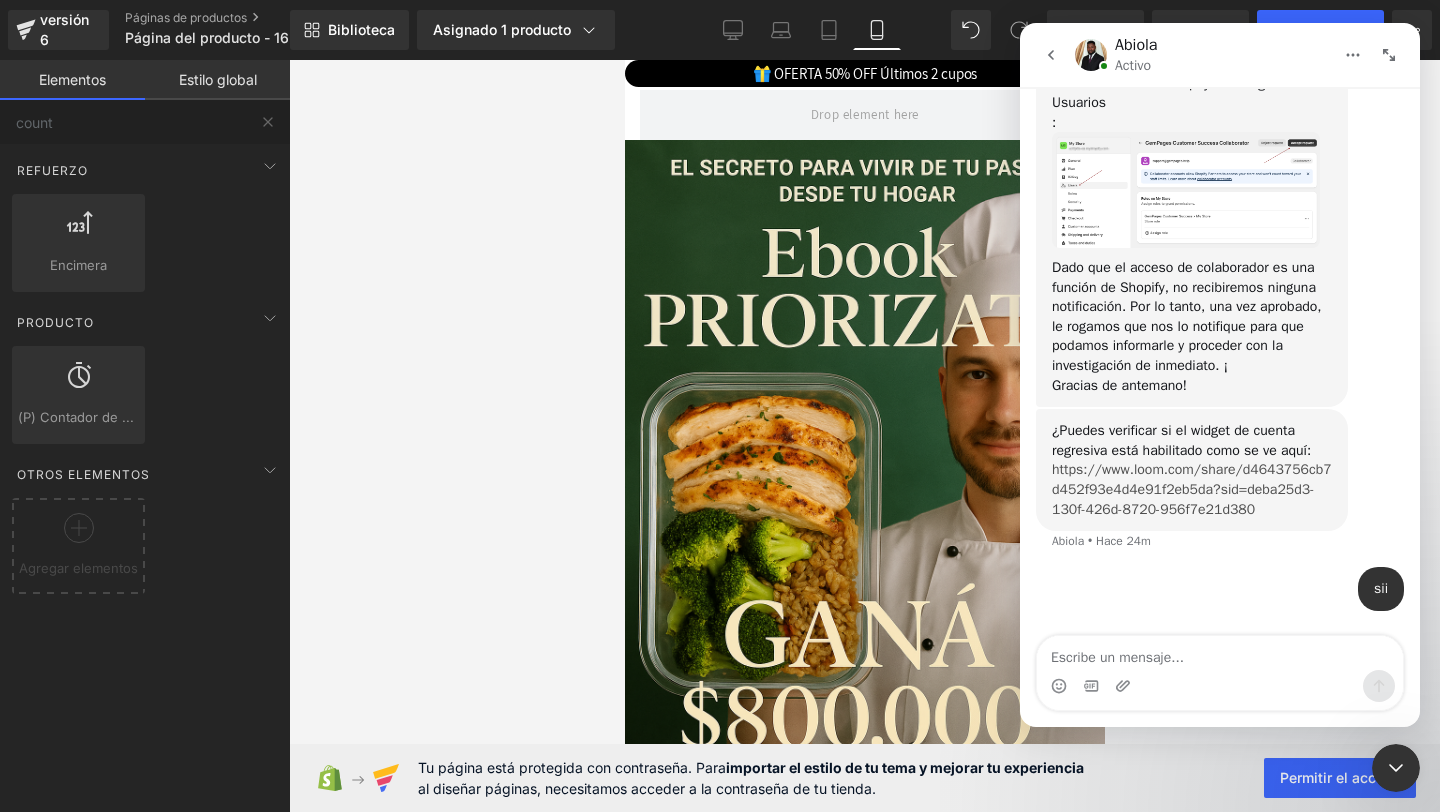 click on "https://www.loom.com/share/d4643756cb7d452f93e4d4e91f2eb5da?sid=deba25d3-130f-426d-8720-956f7e21d380" at bounding box center [1192, 489] 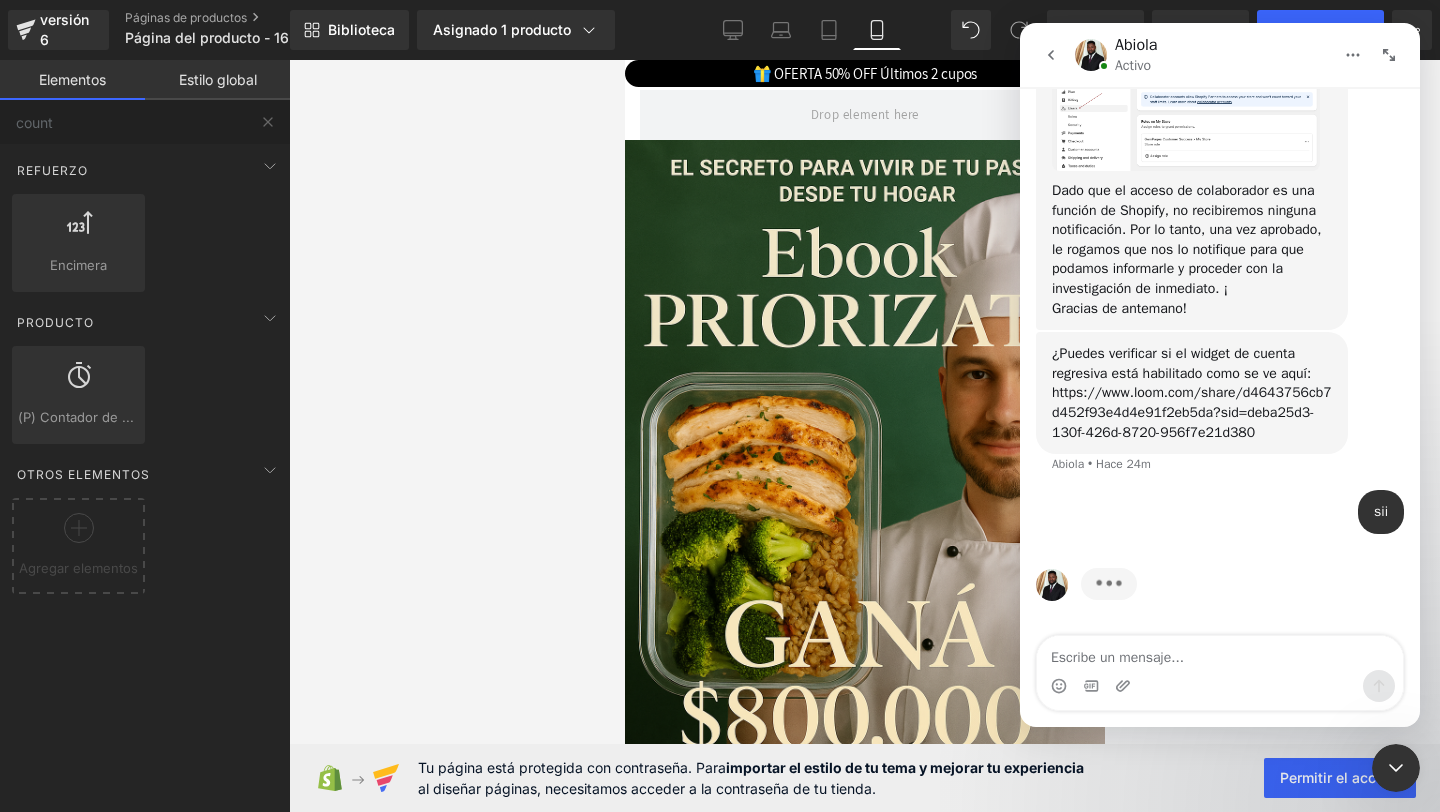 scroll, scrollTop: 2410, scrollLeft: 0, axis: vertical 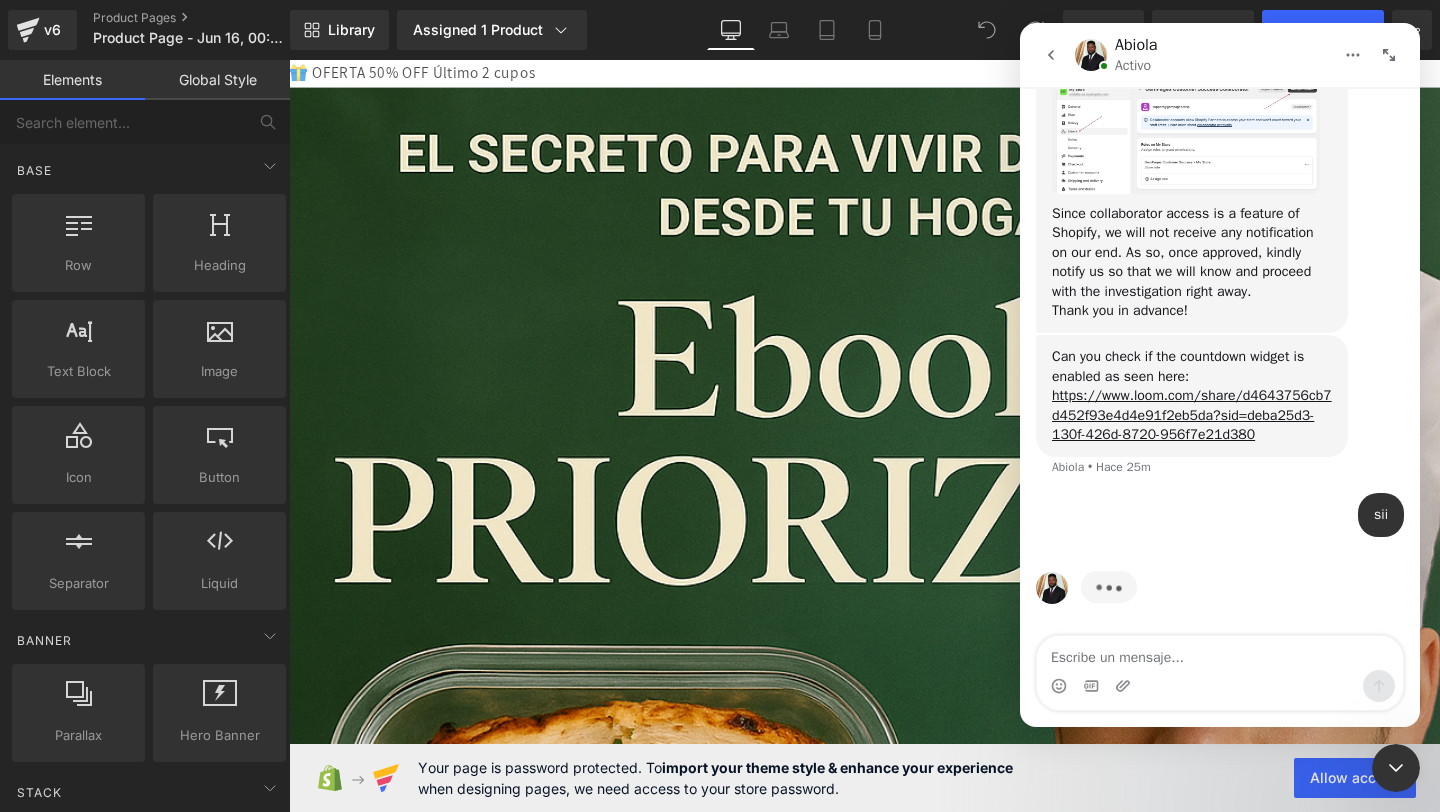 click at bounding box center (720, 376) 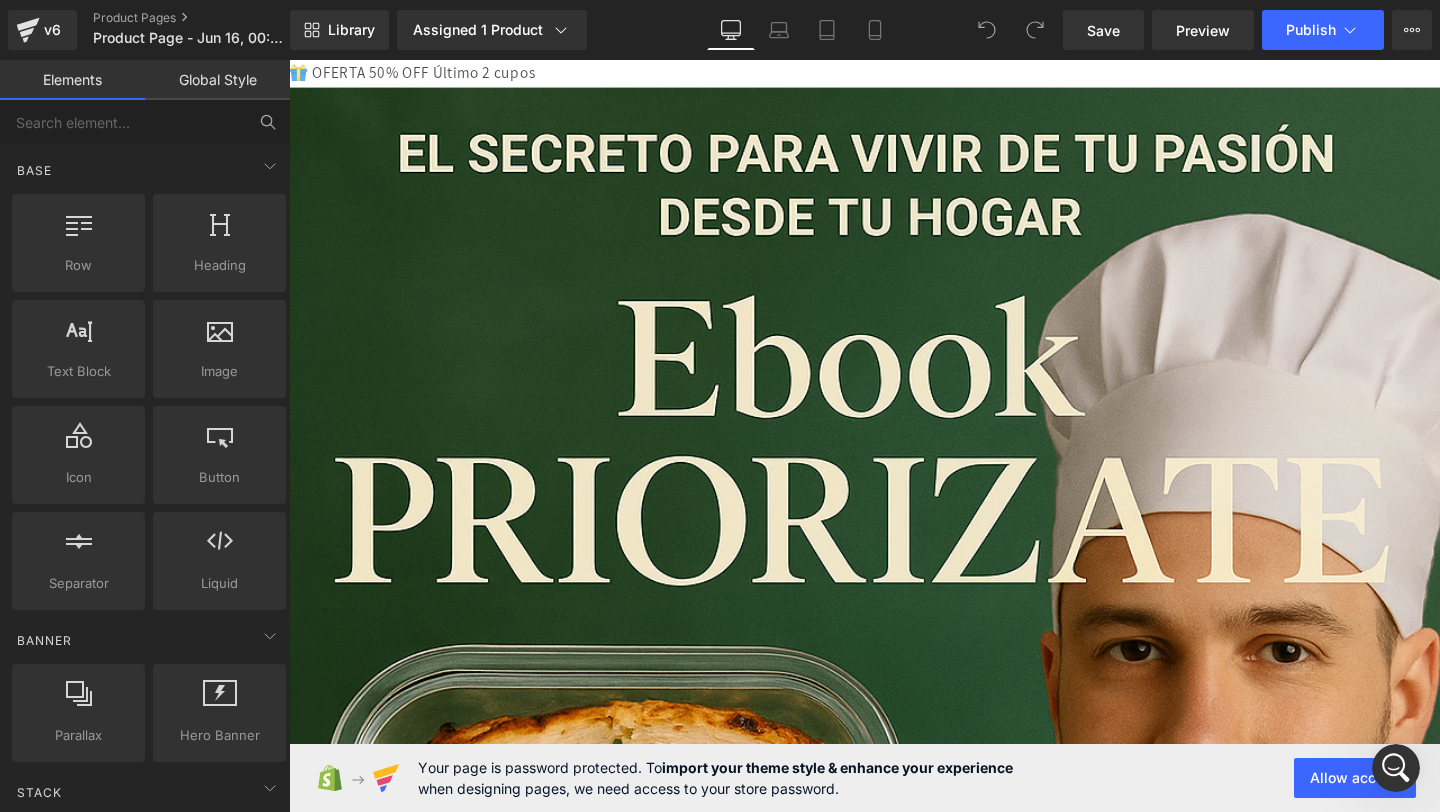 scroll, scrollTop: 0, scrollLeft: 0, axis: both 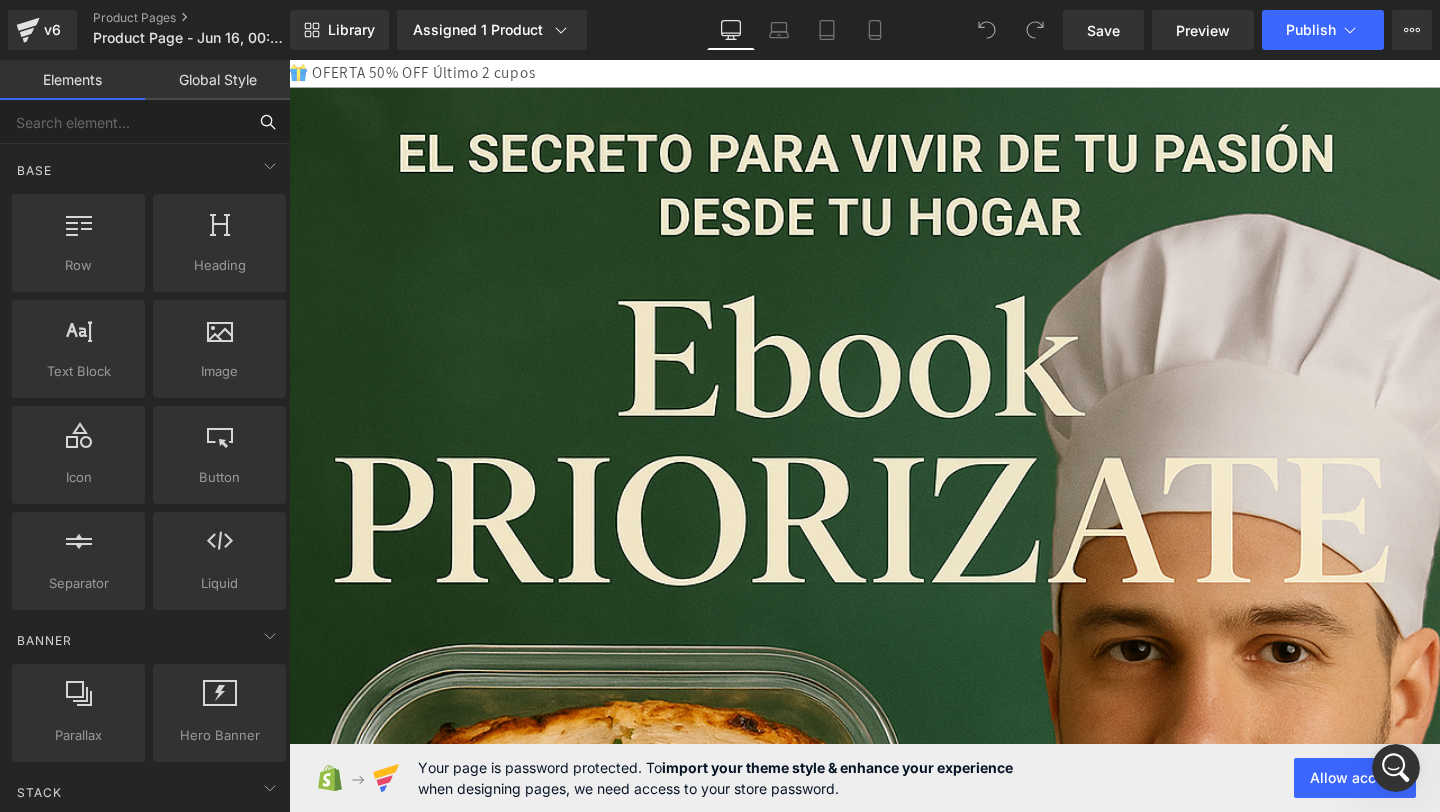 click at bounding box center (123, 122) 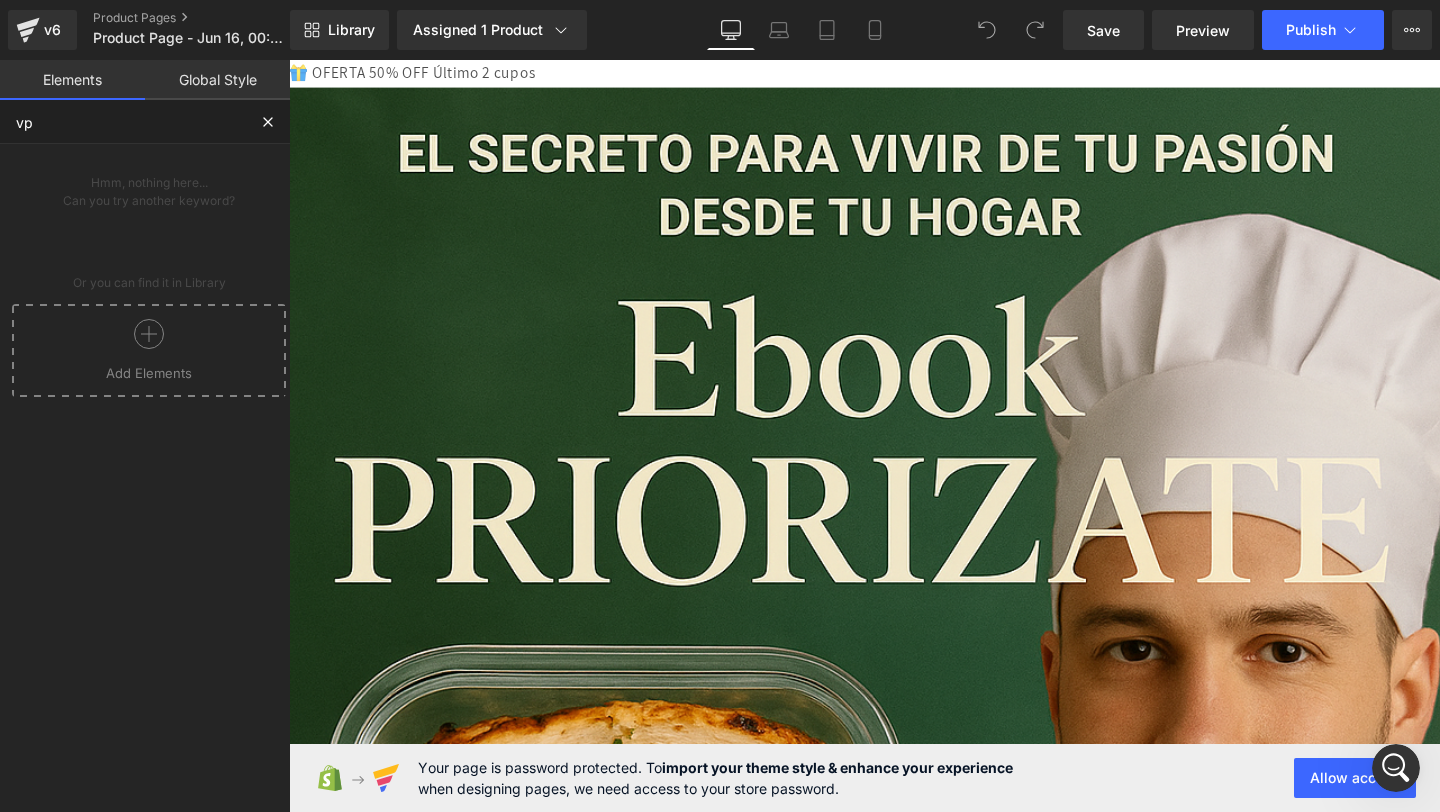 type on "v" 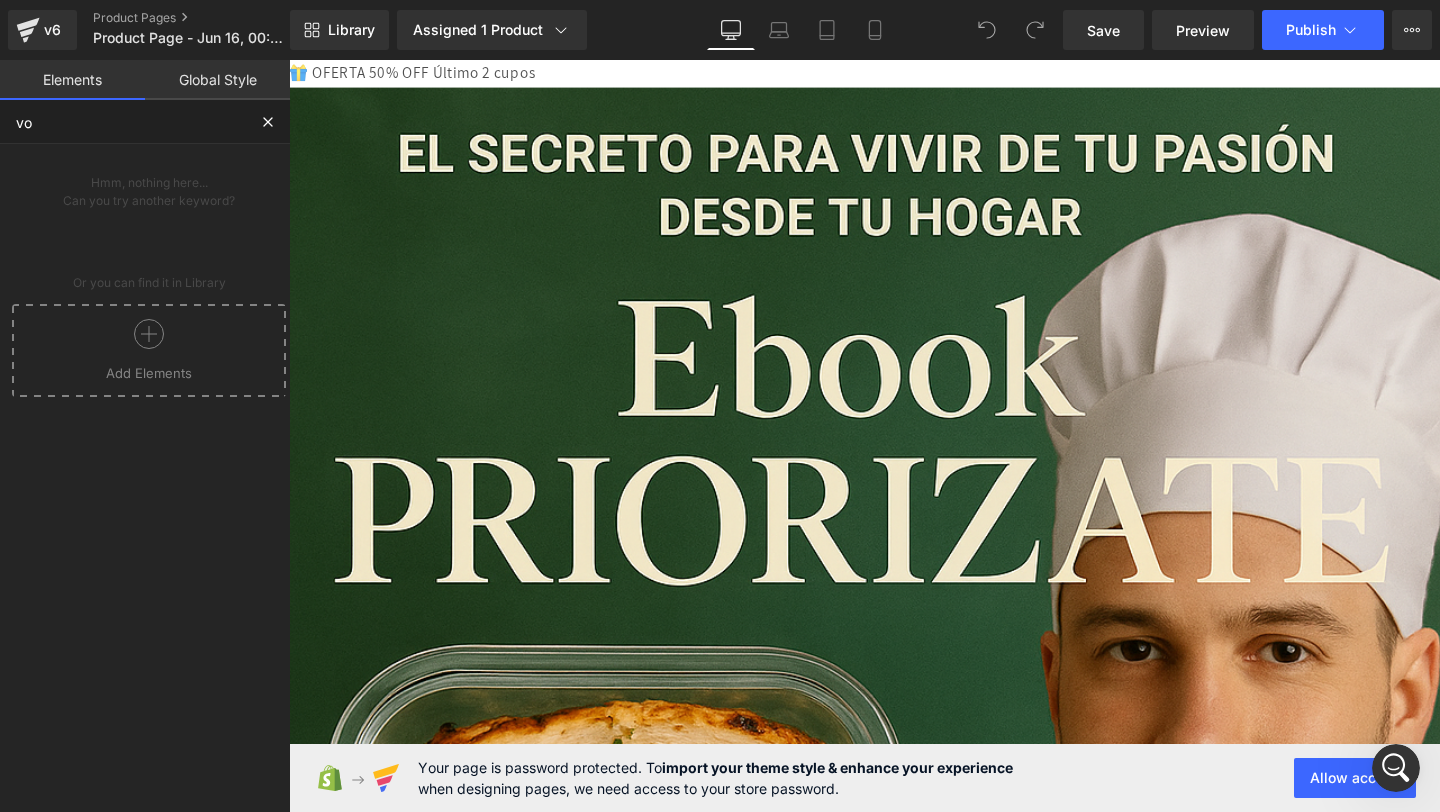 type on "v" 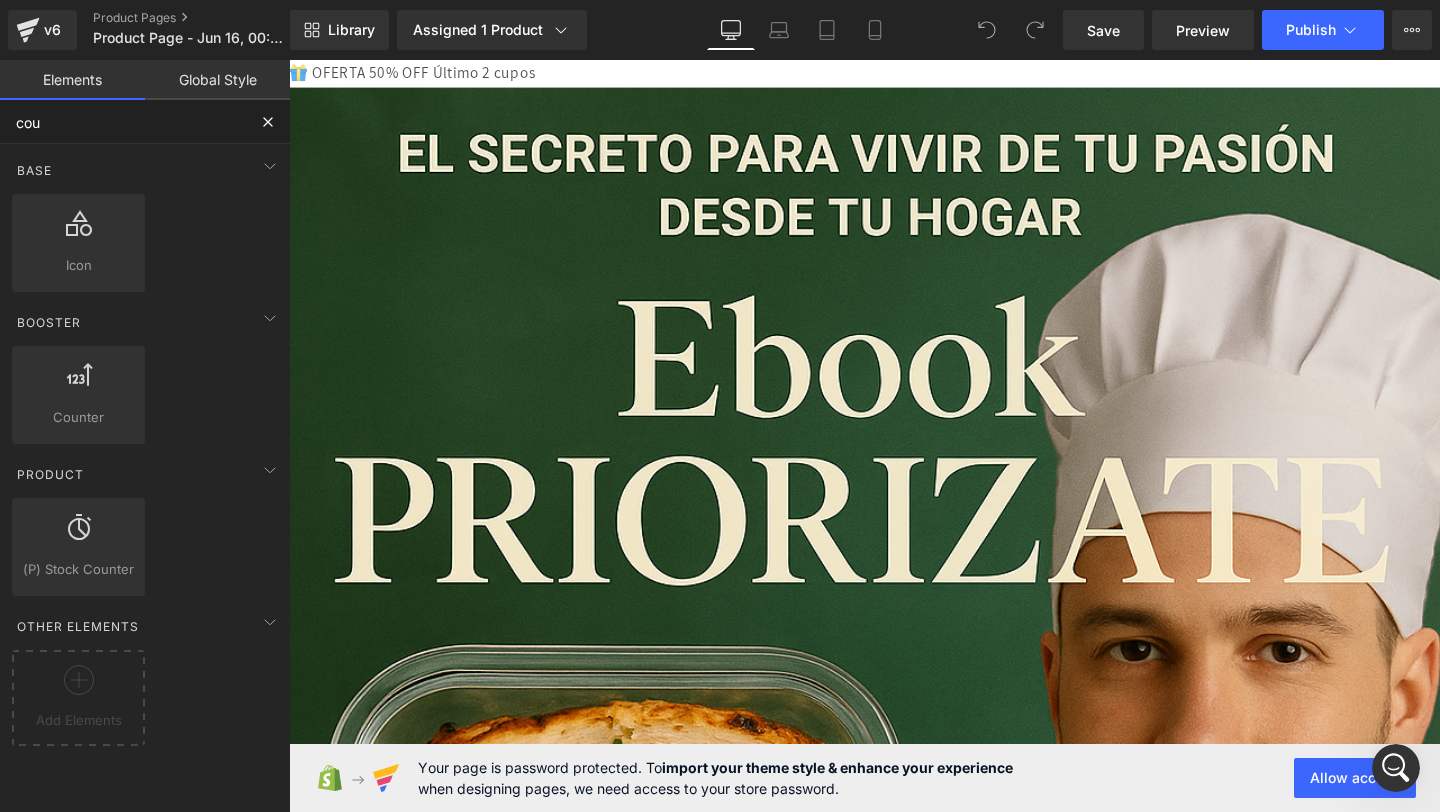 scroll, scrollTop: 2315, scrollLeft: 0, axis: vertical 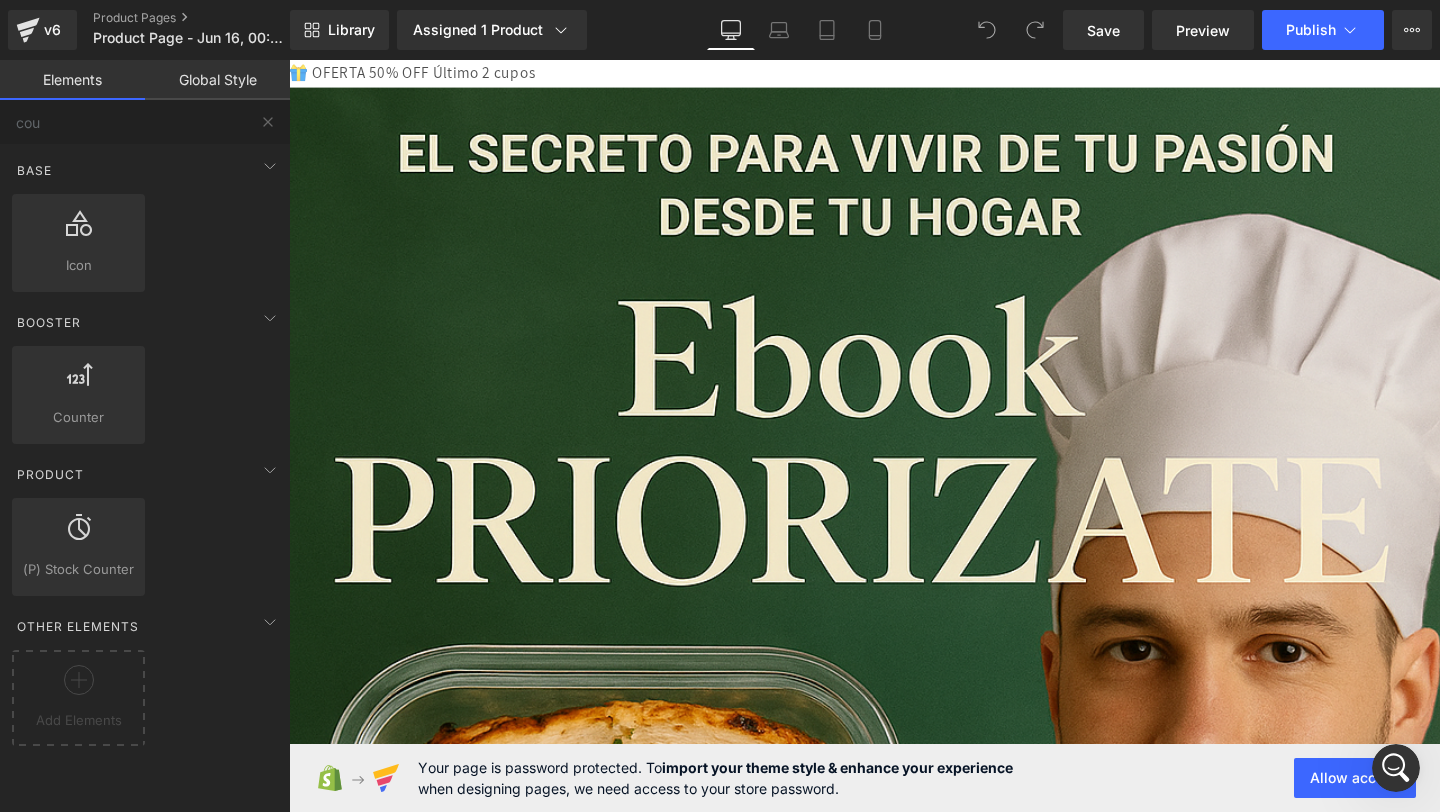 click 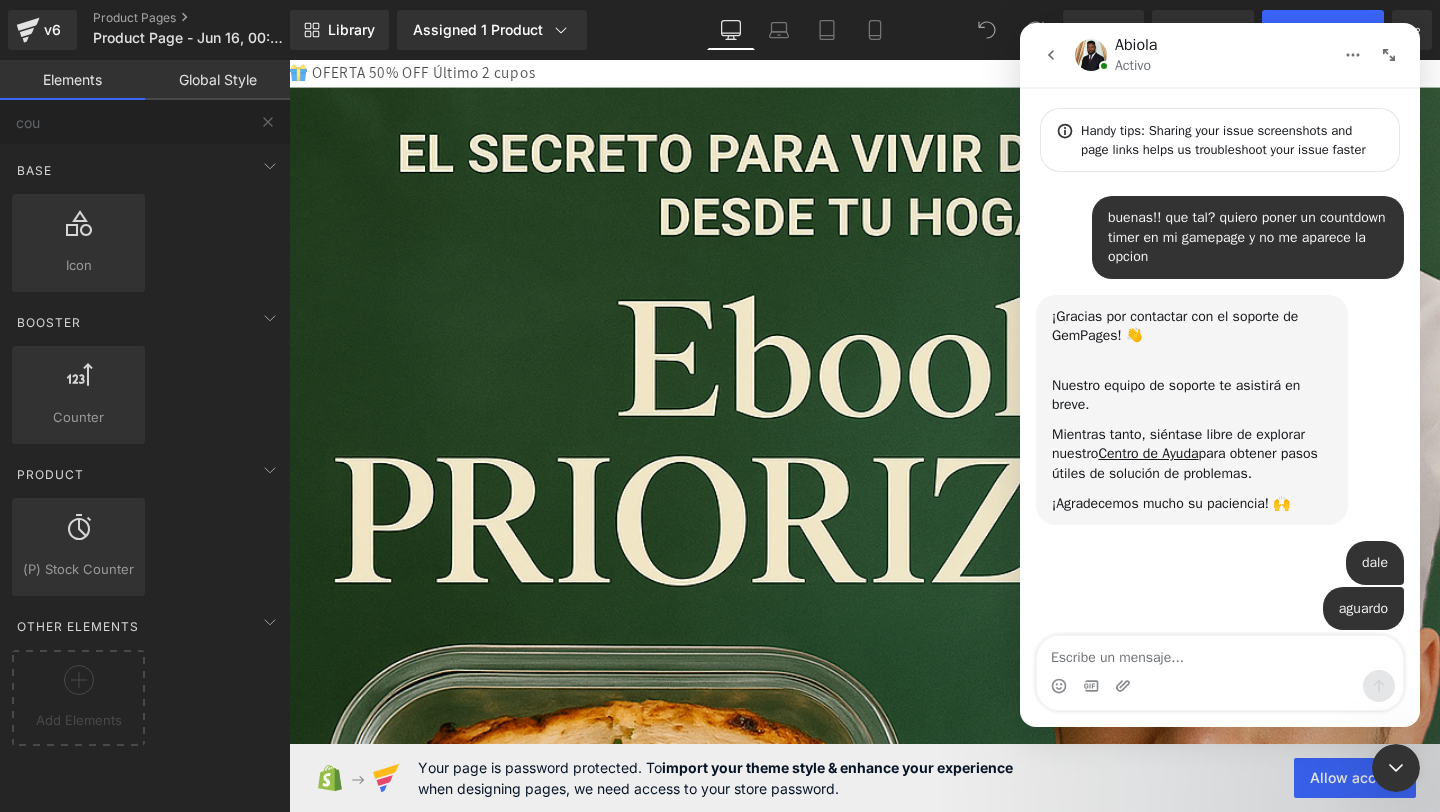 scroll, scrollTop: 117, scrollLeft: 0, axis: vertical 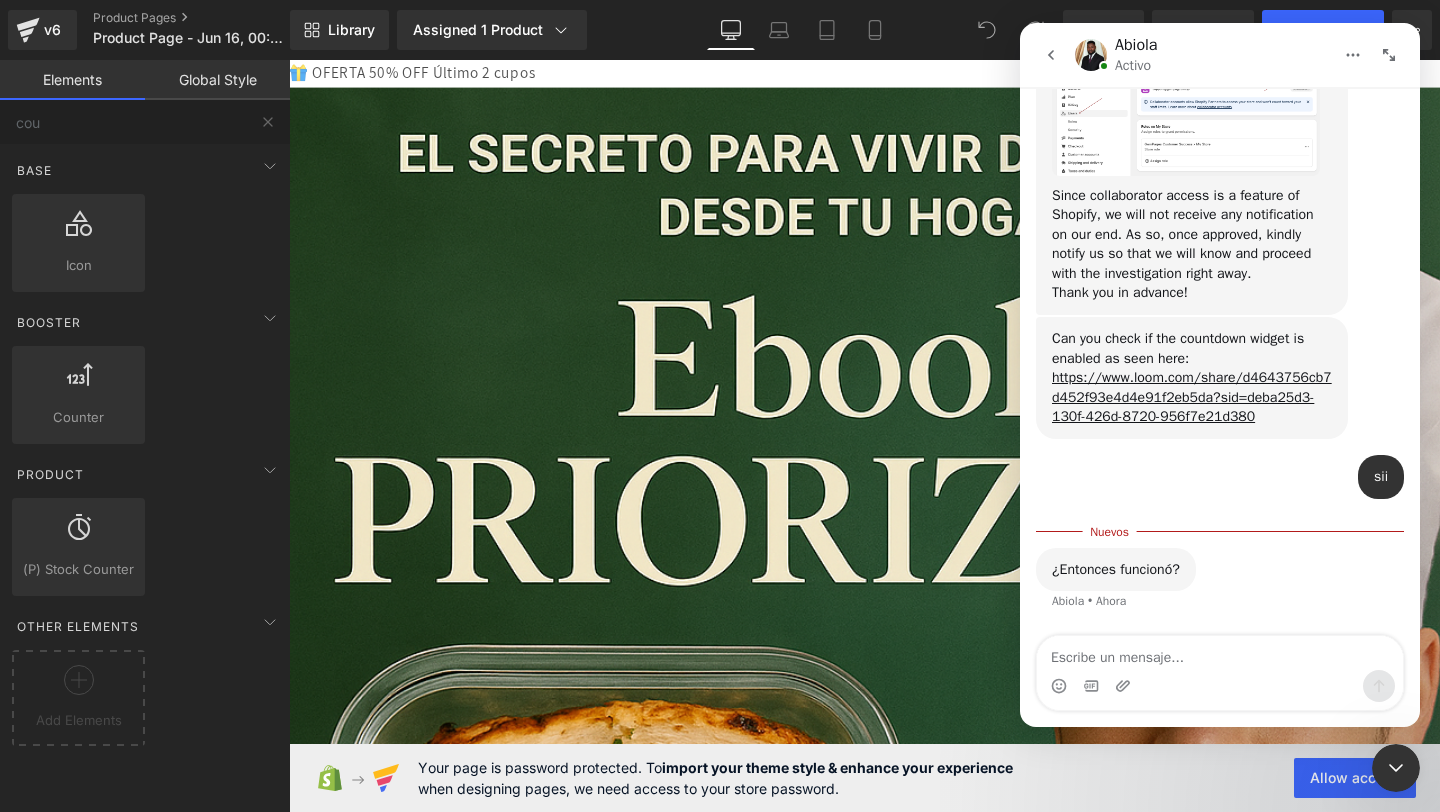 click at bounding box center (1220, 653) 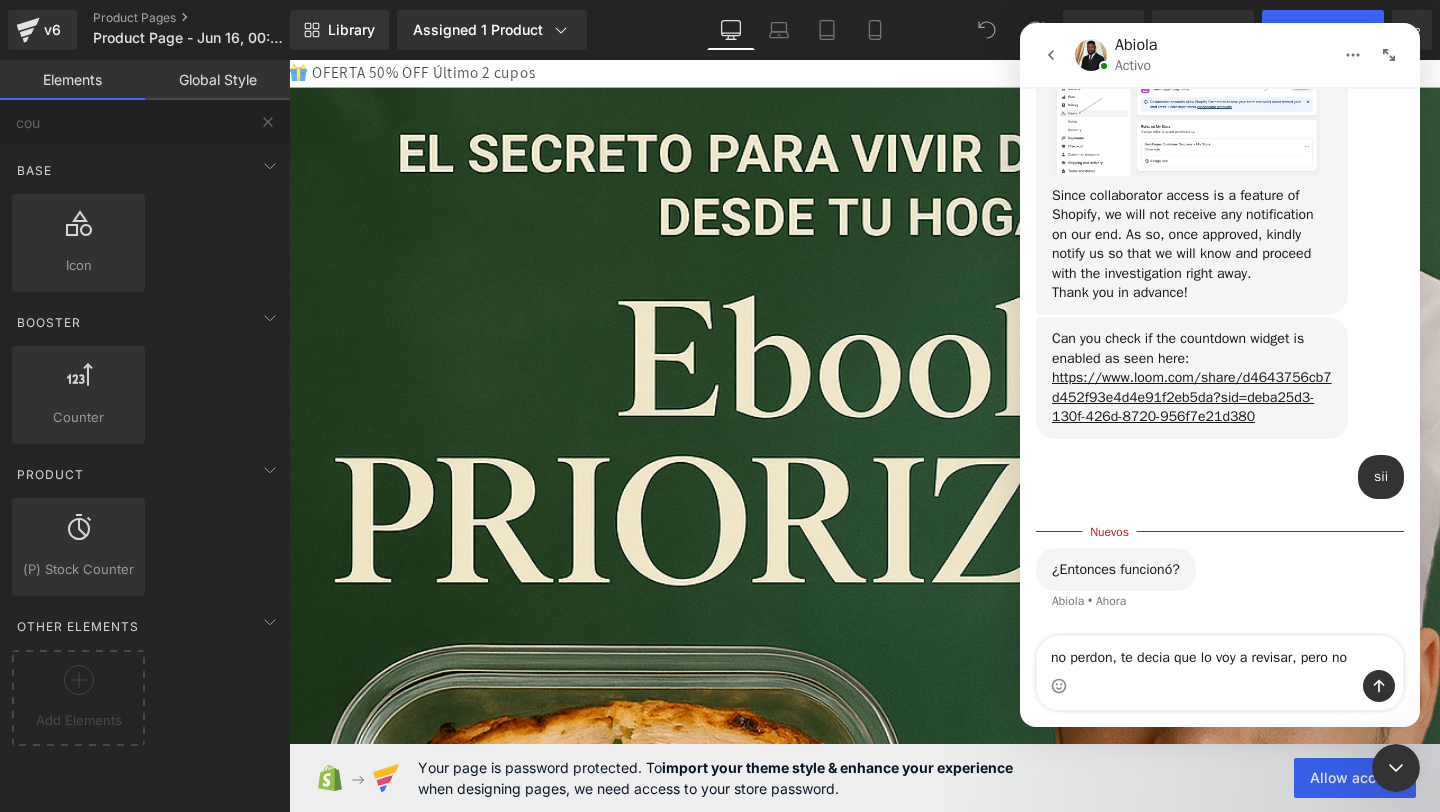 type on "no perdon, te decia que lo voy a revisar, pero no" 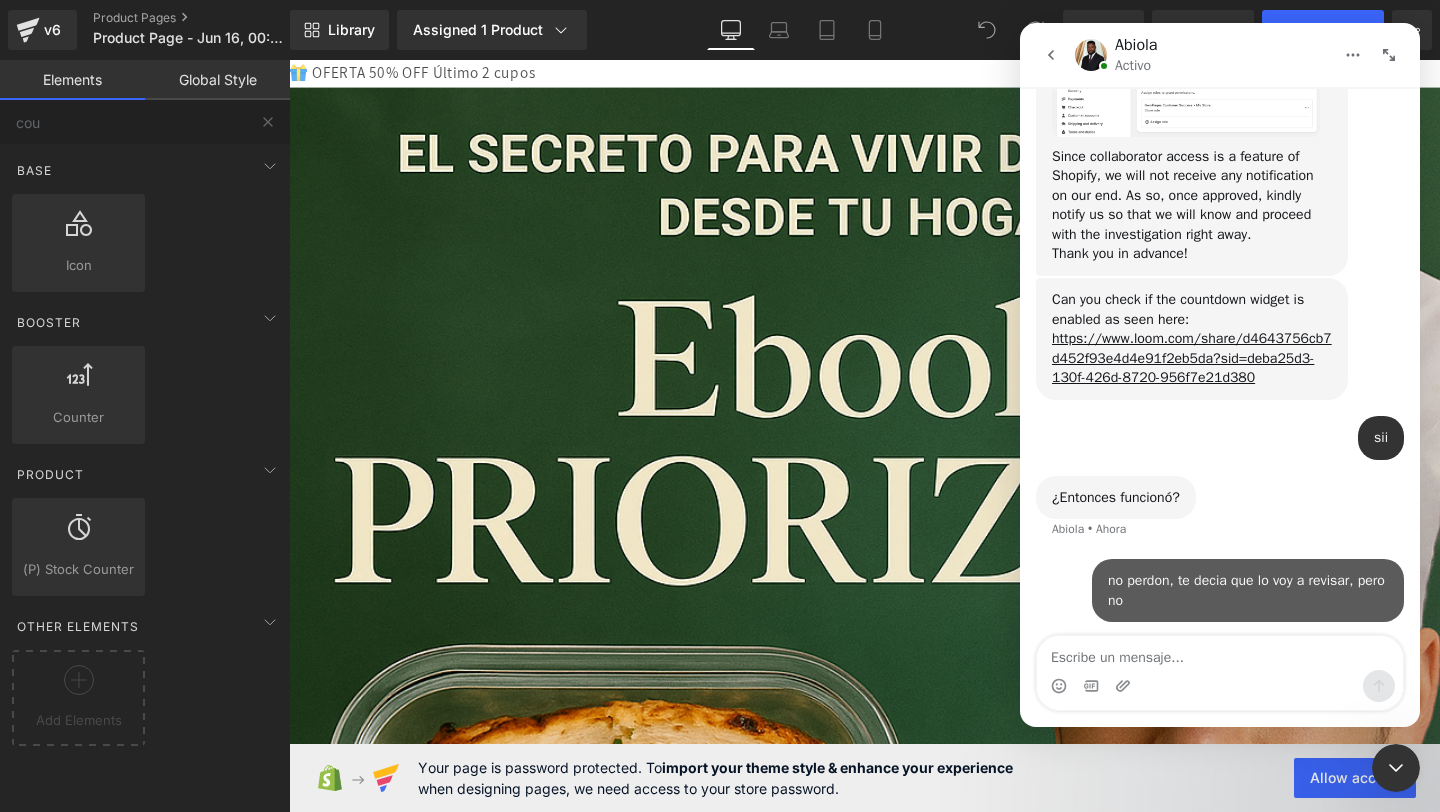 scroll, scrollTop: 2394, scrollLeft: 0, axis: vertical 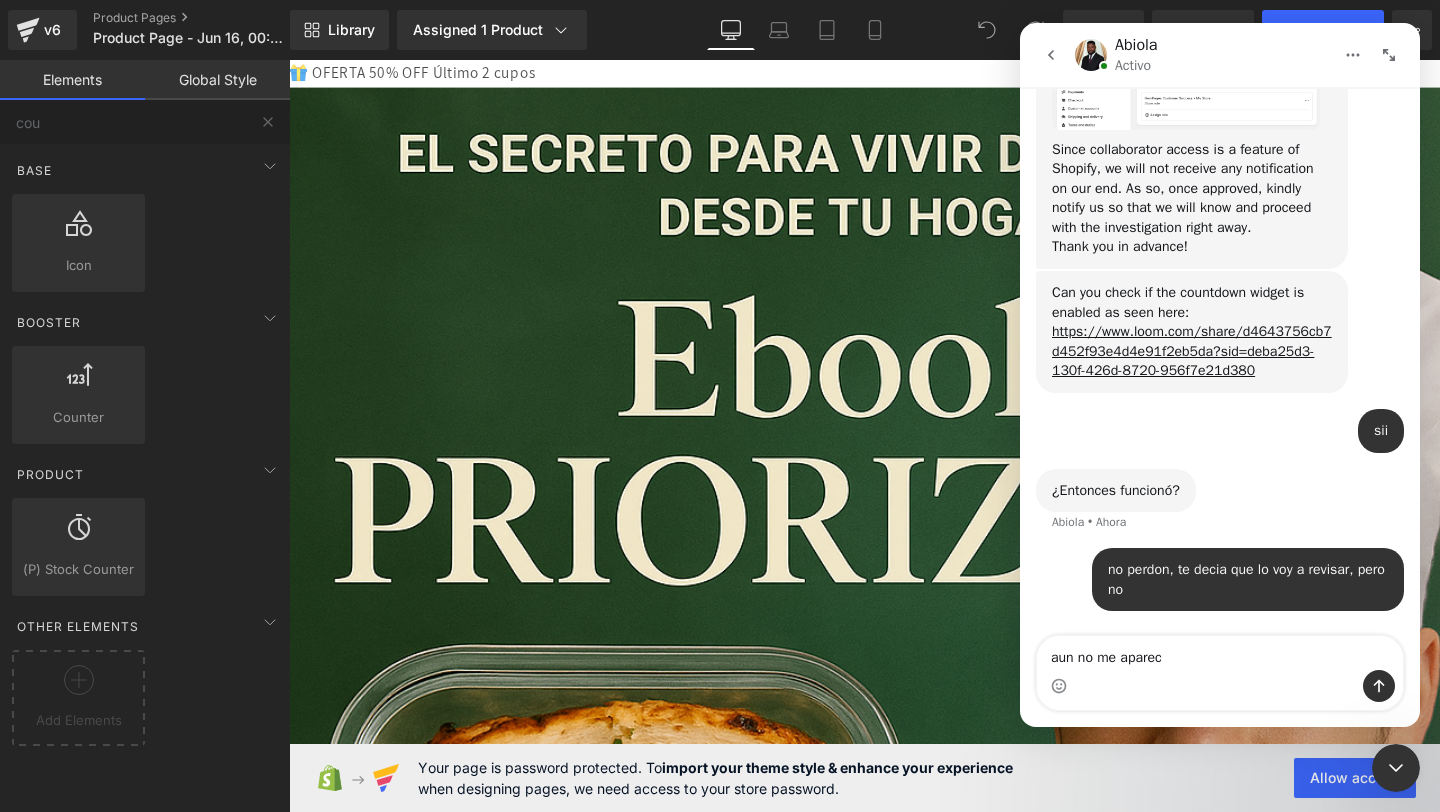 type on "aun no me aparece" 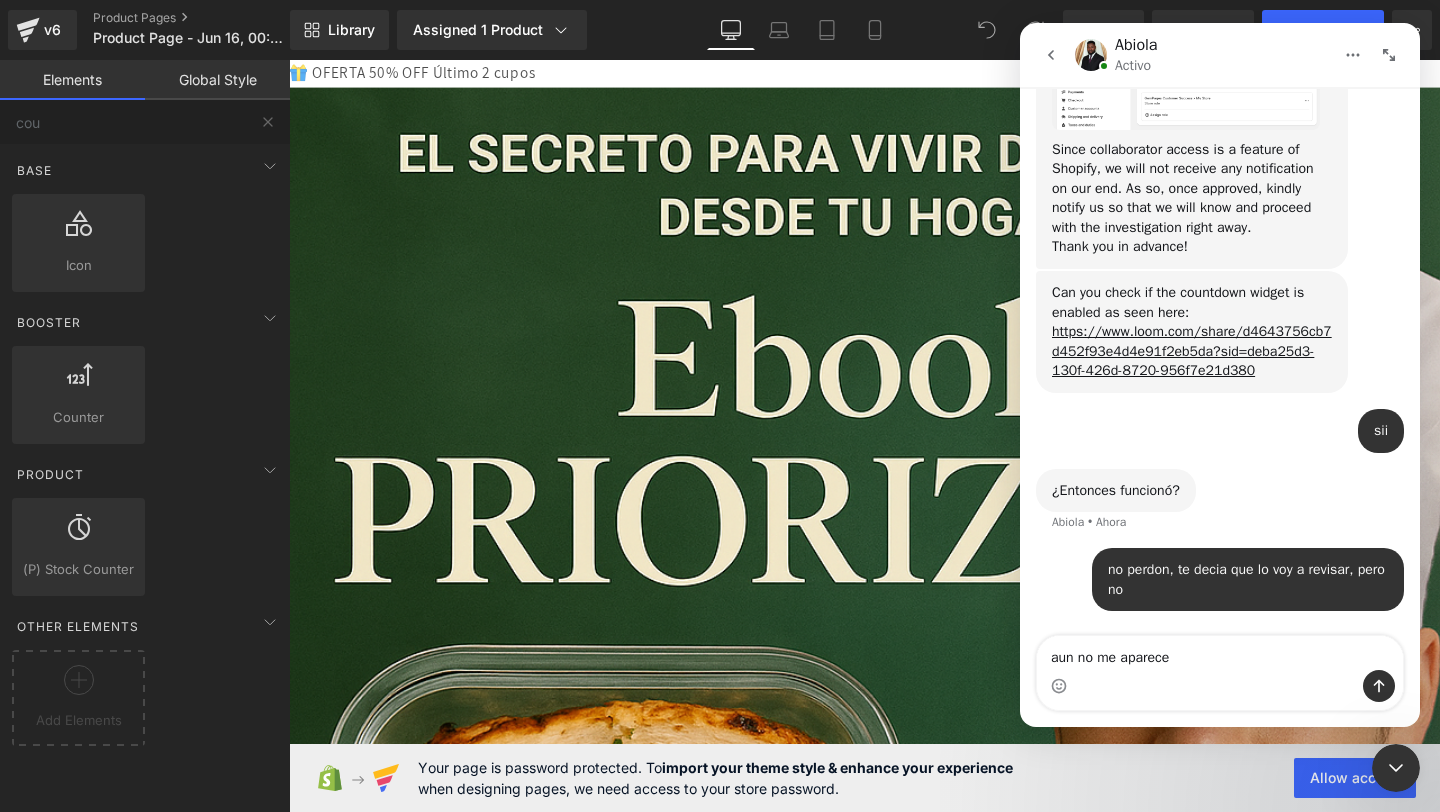 type 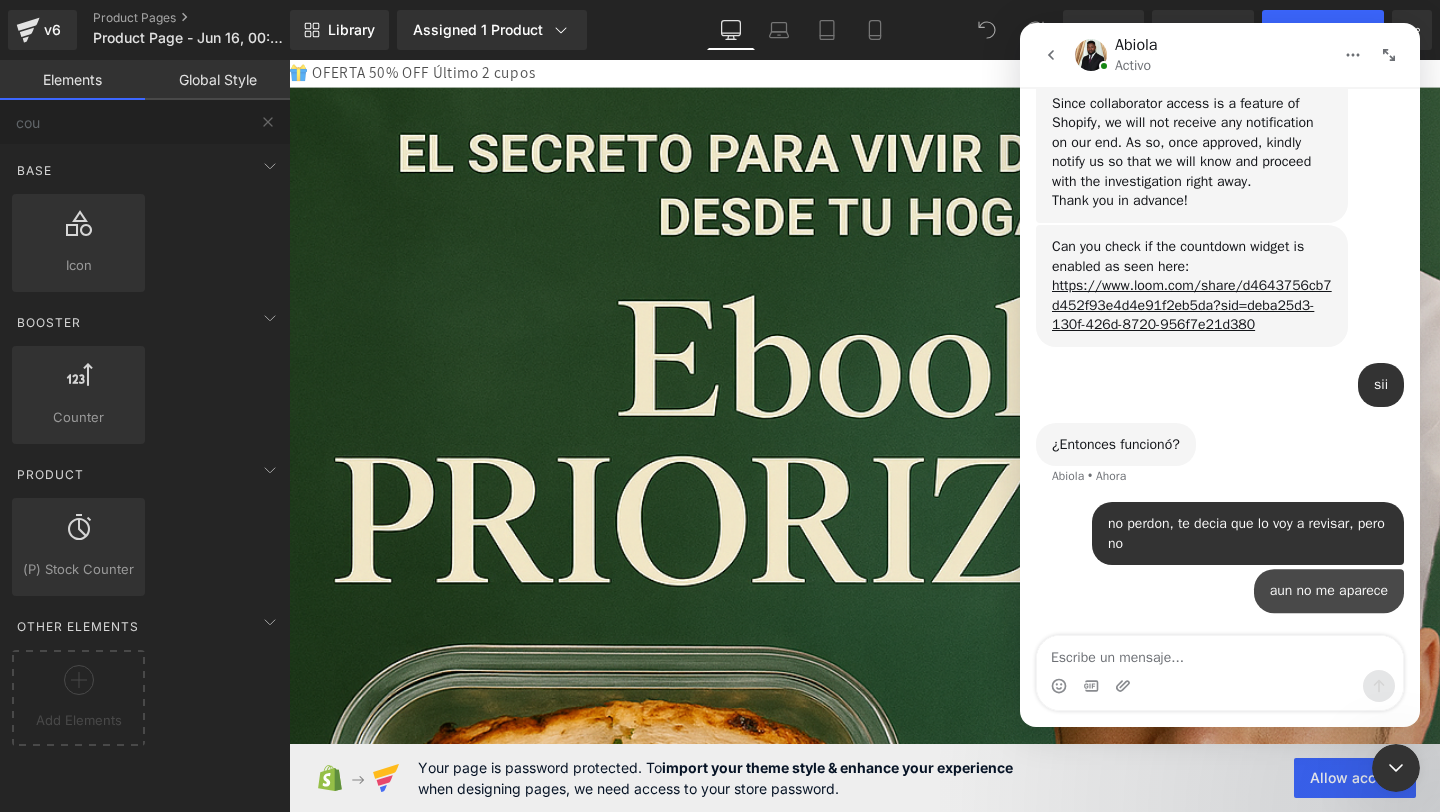 scroll, scrollTop: 2440, scrollLeft: 0, axis: vertical 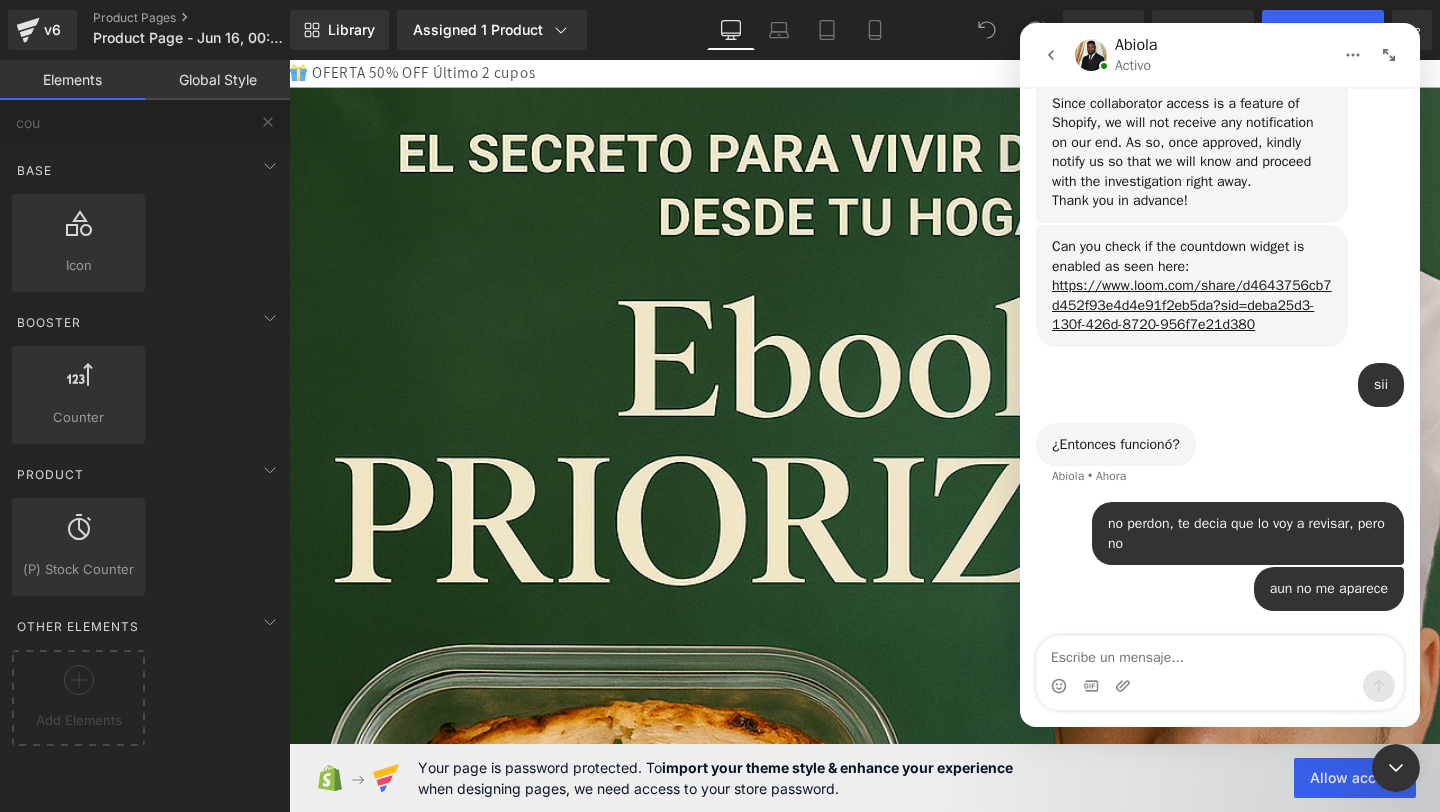 click at bounding box center [1220, 653] 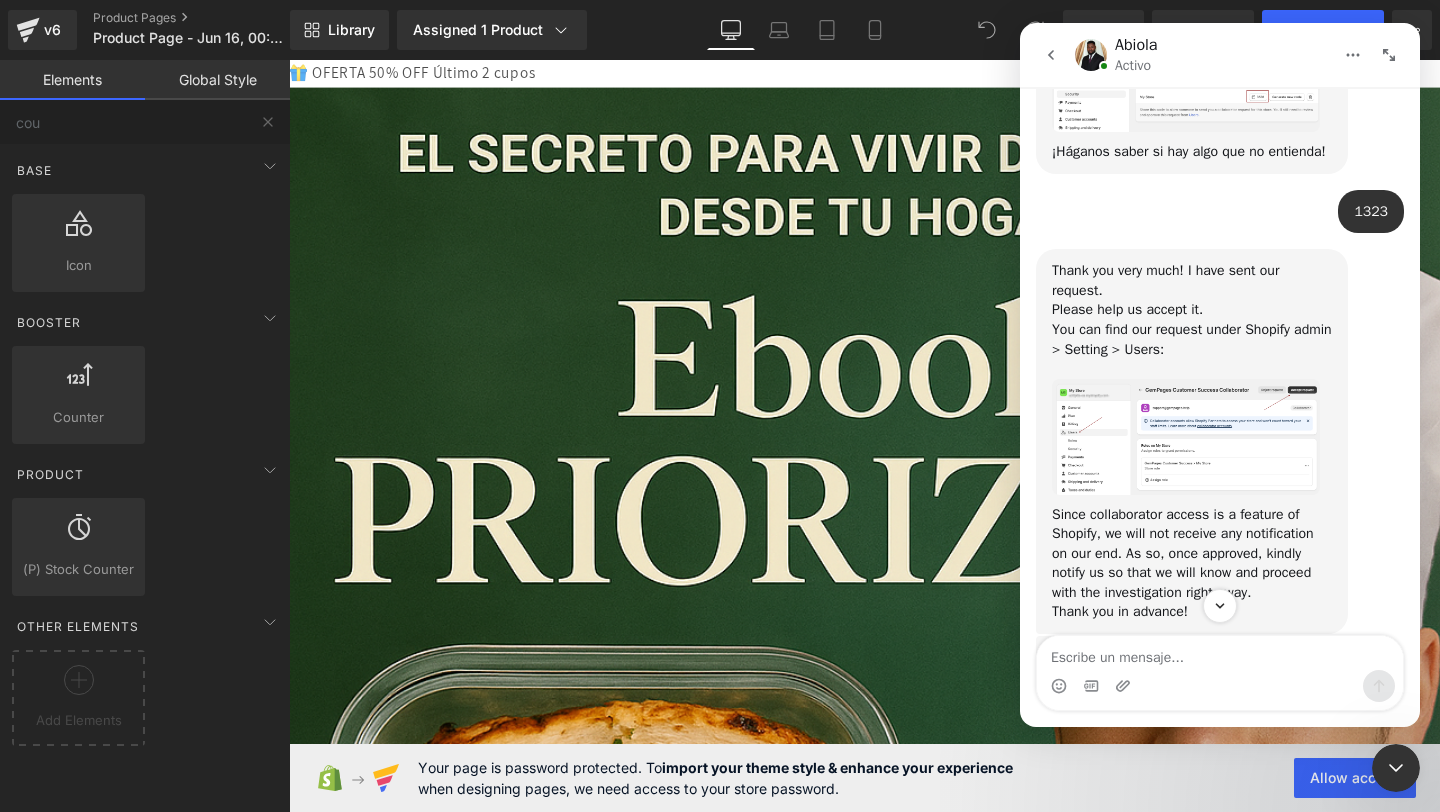 scroll, scrollTop: 2563, scrollLeft: 0, axis: vertical 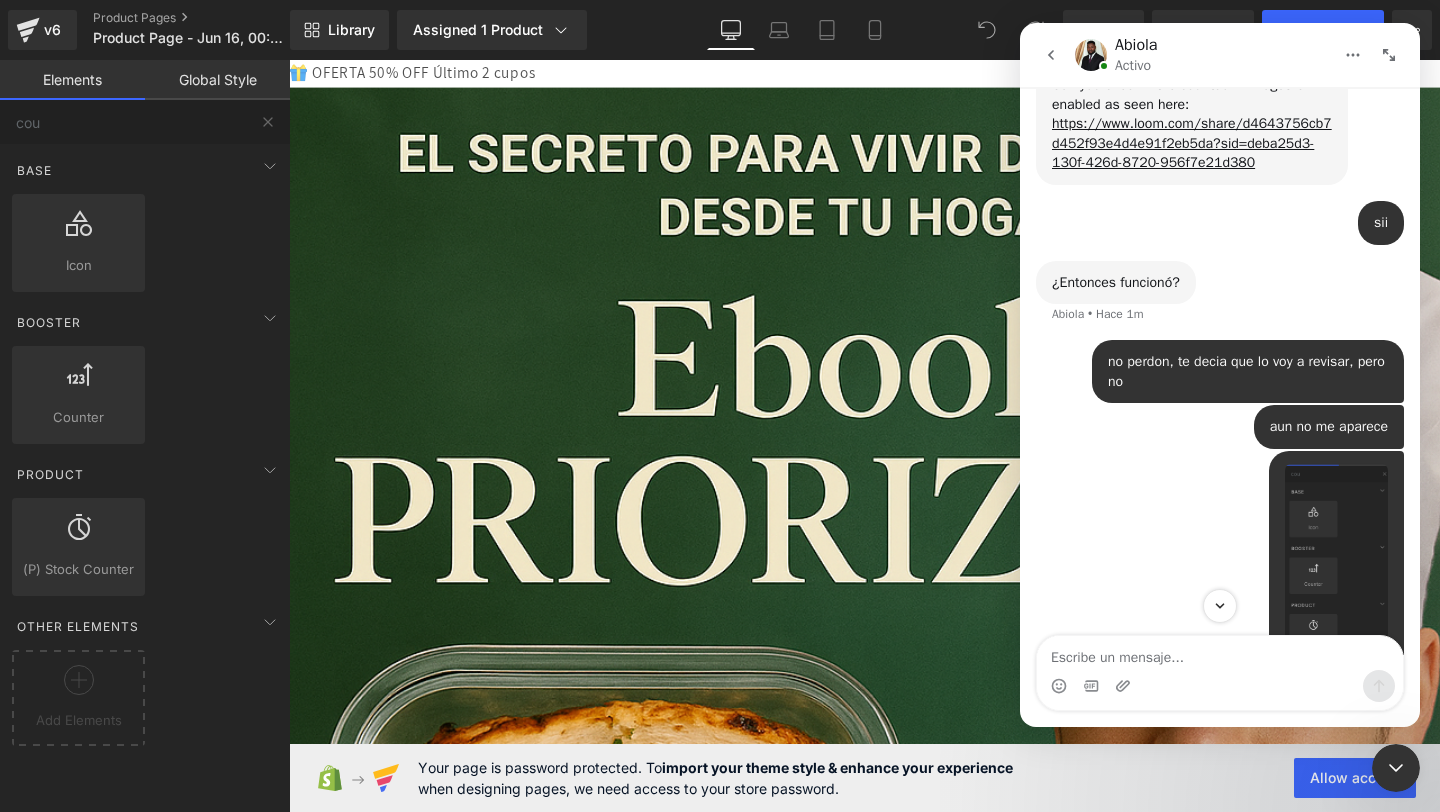 click at bounding box center [720, 376] 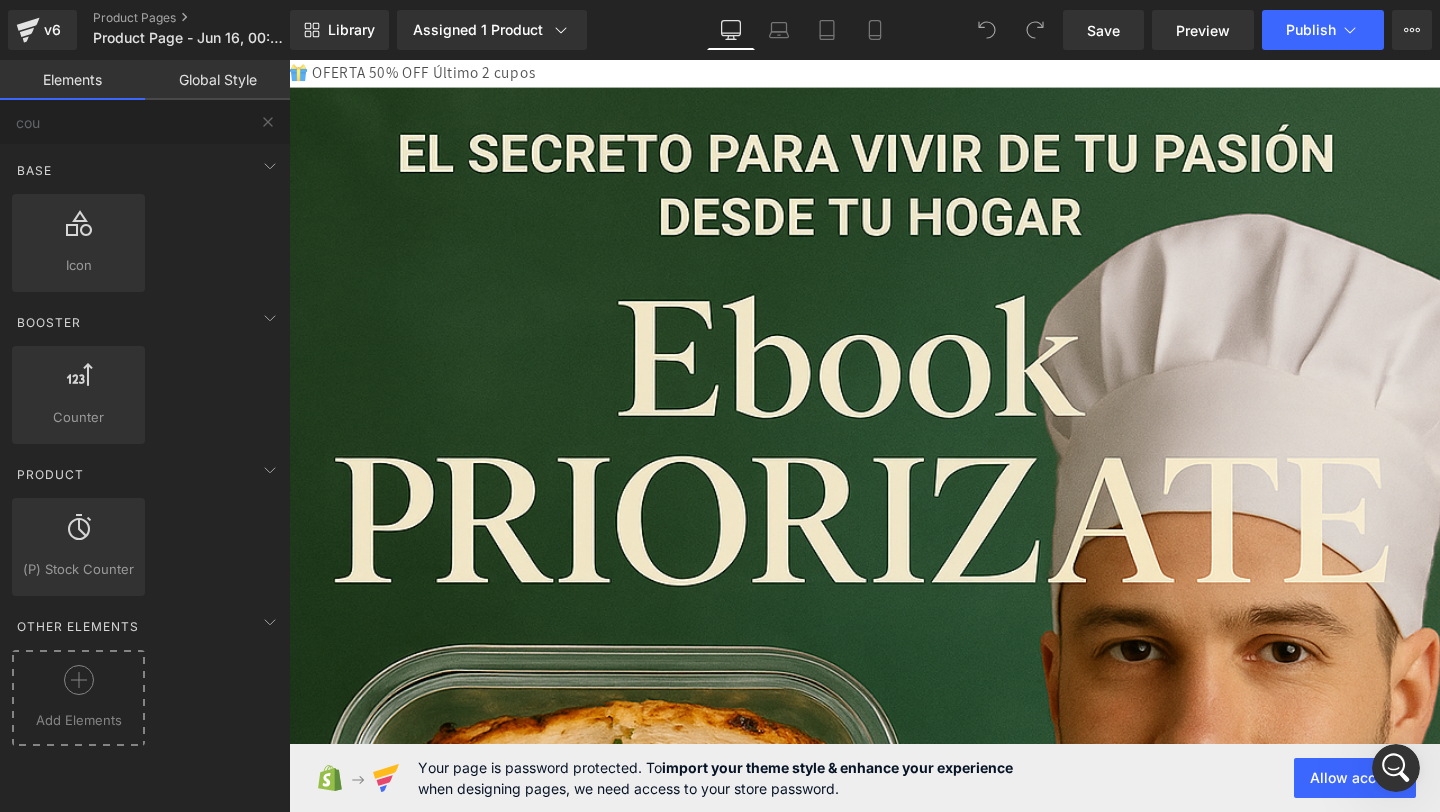 click at bounding box center [78, 687] 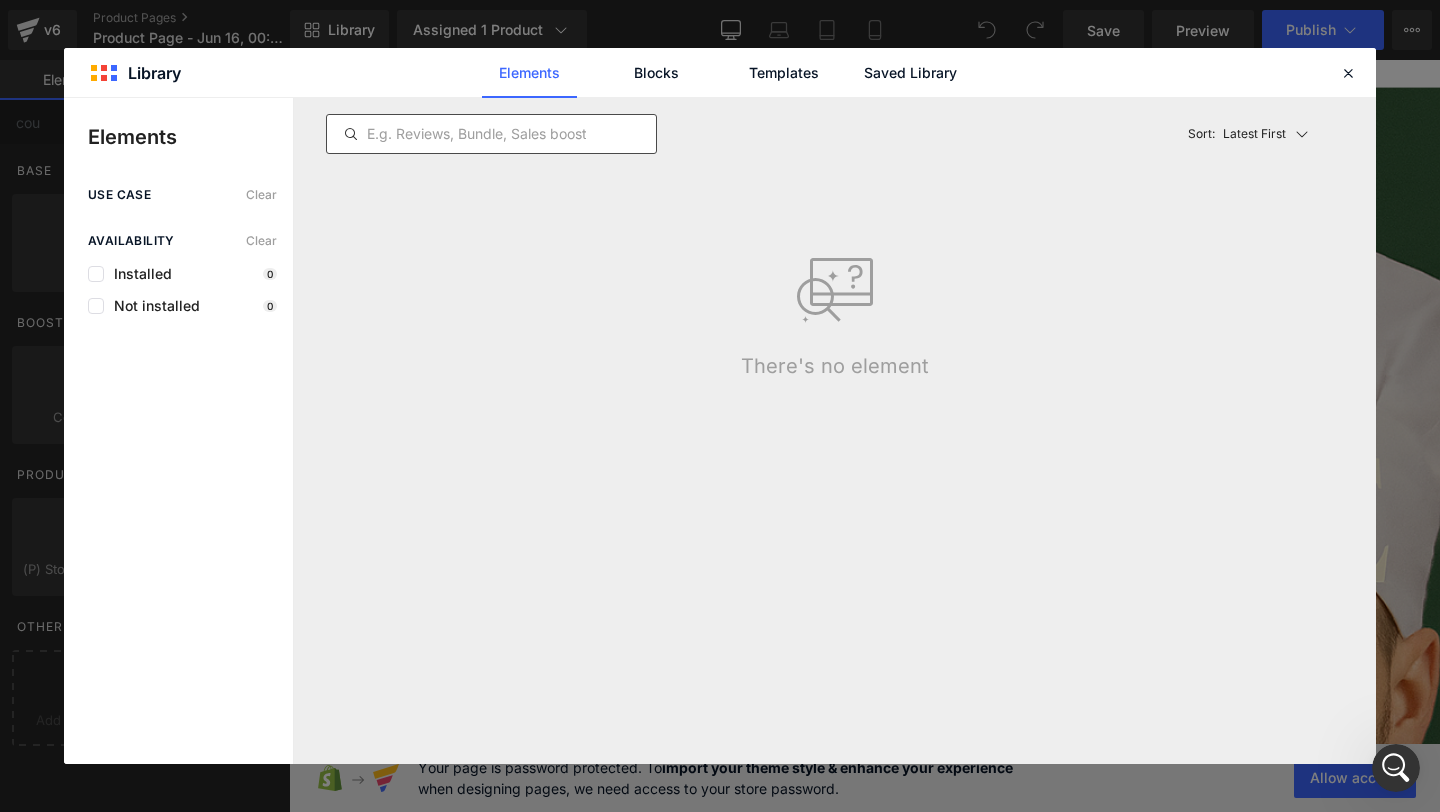 click at bounding box center (491, 134) 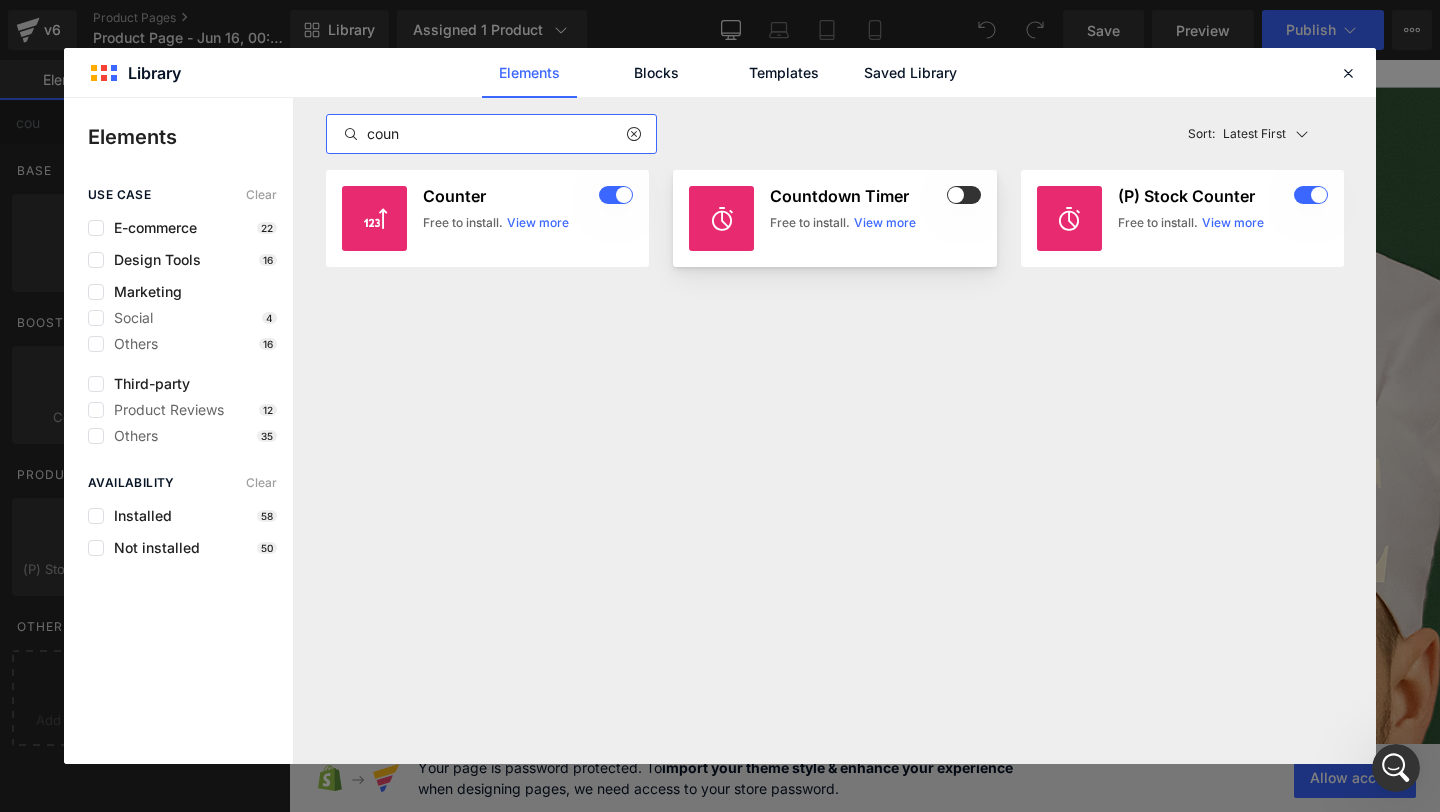 type on "coun" 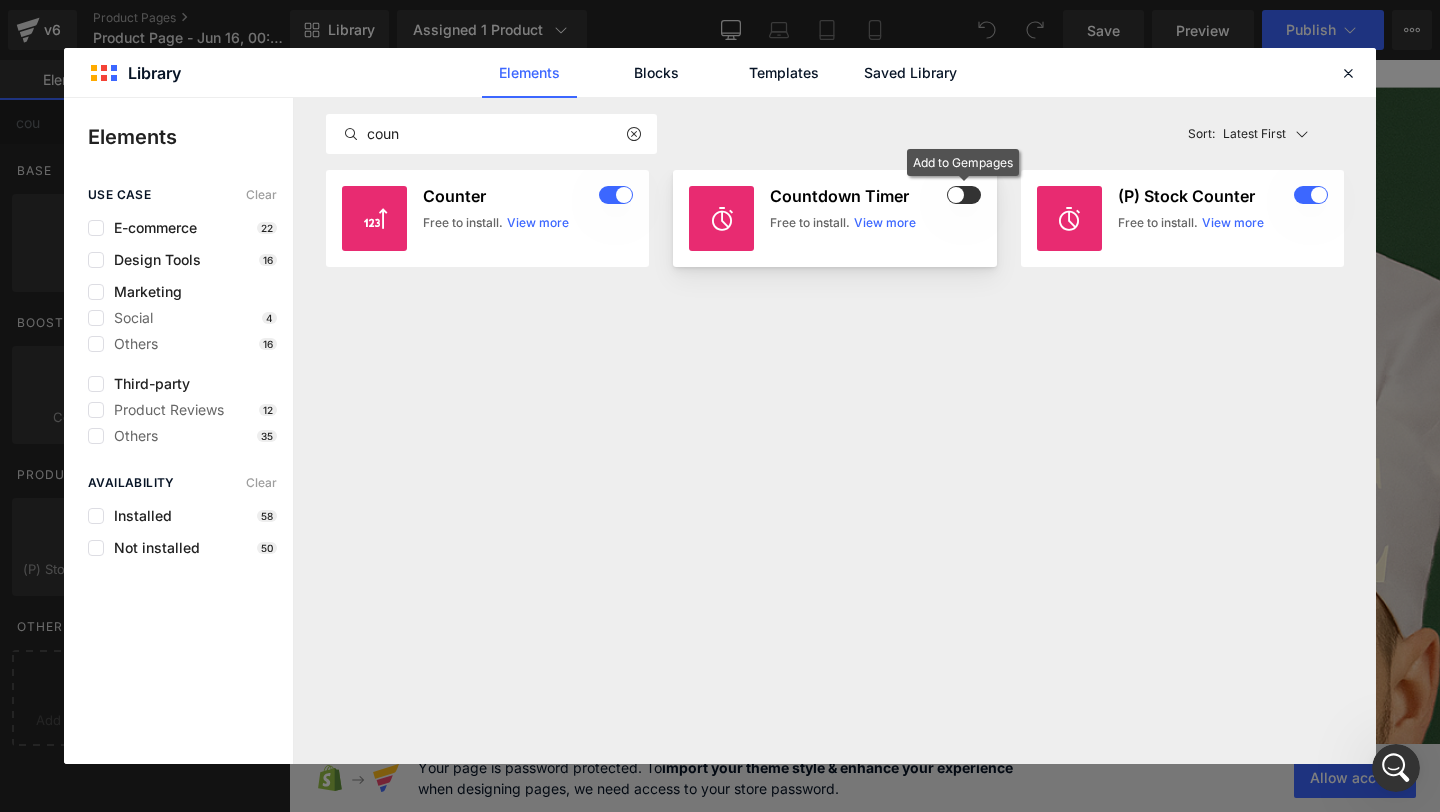 click at bounding box center [964, 195] 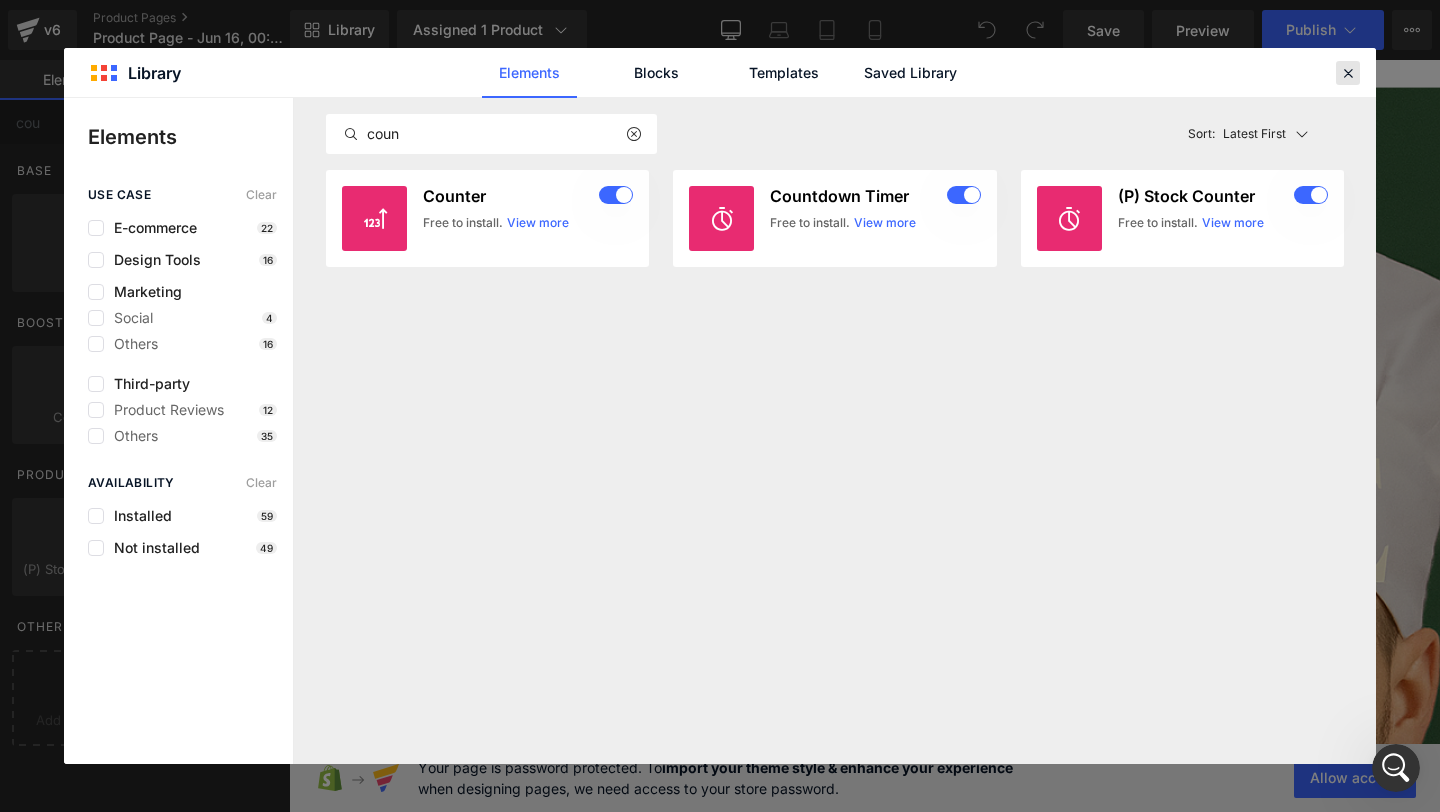 click at bounding box center [1348, 73] 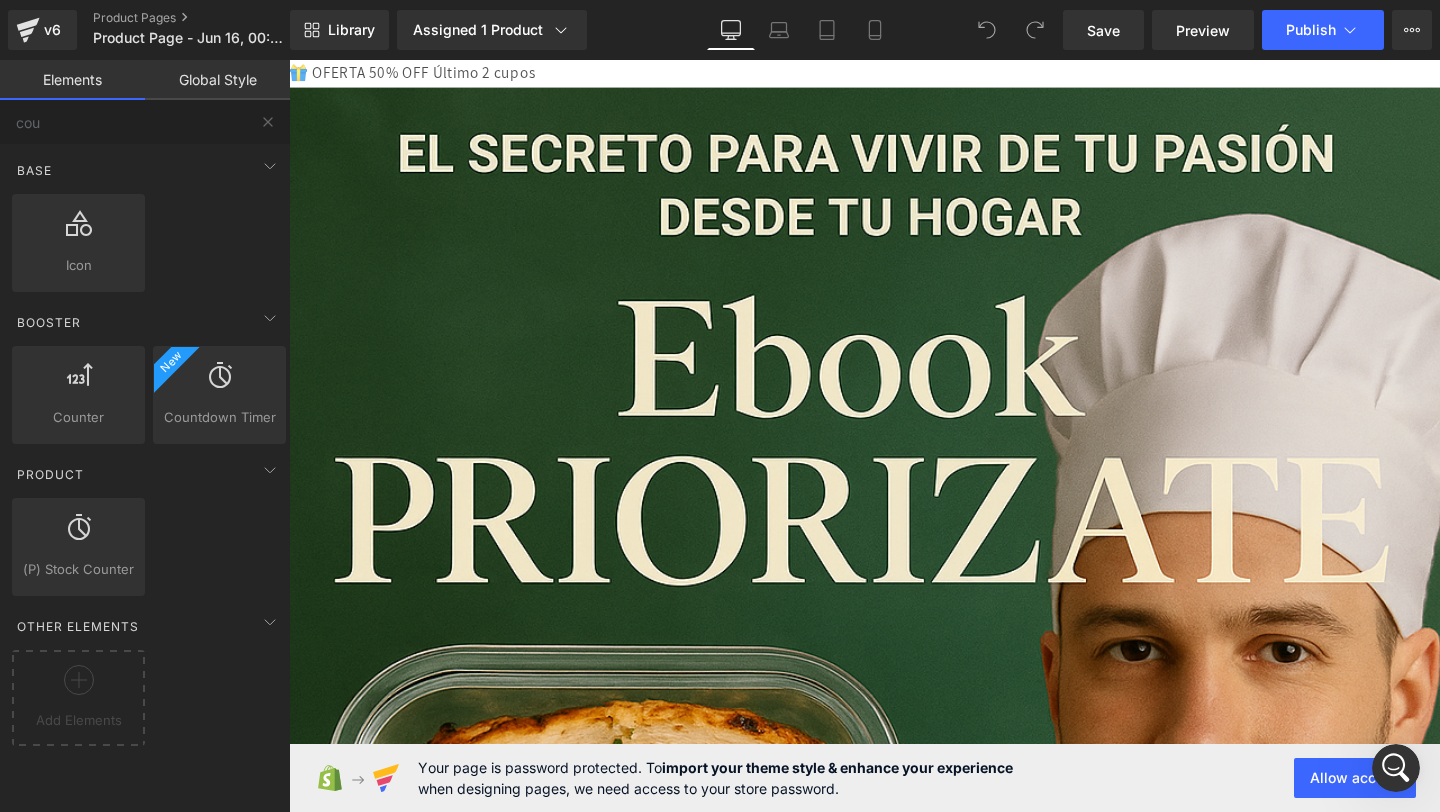 click 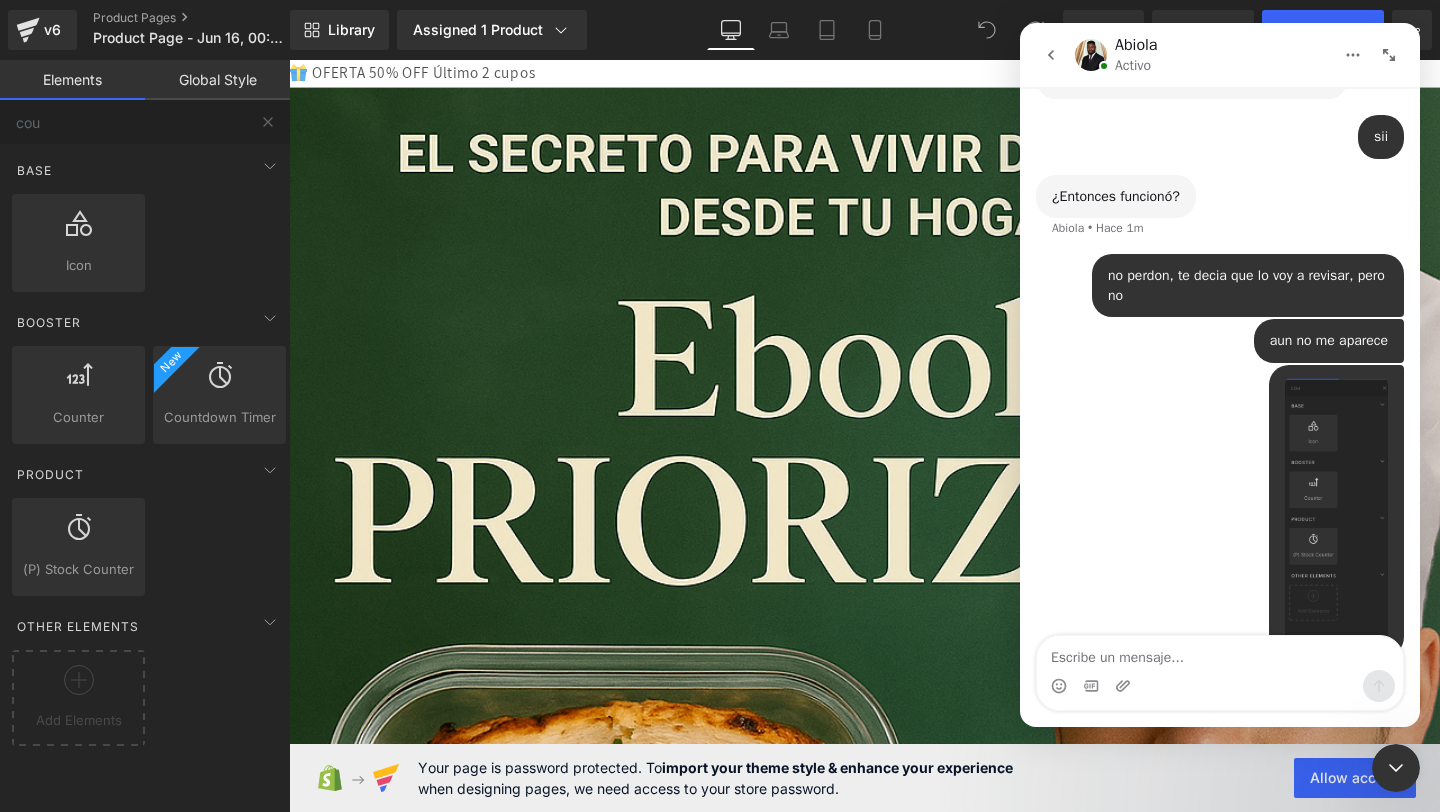 click at bounding box center (1125, 686) 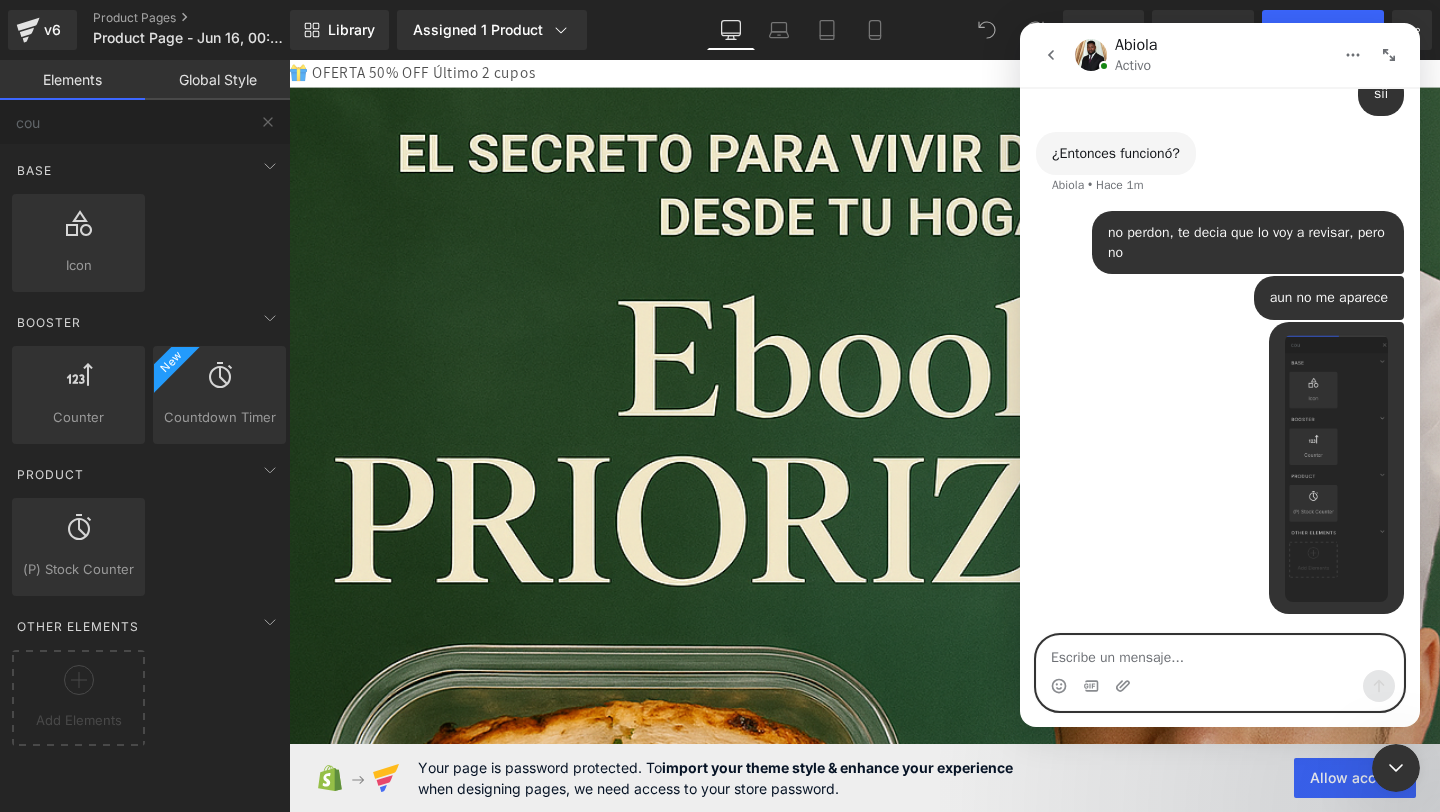 click at bounding box center (1220, 653) 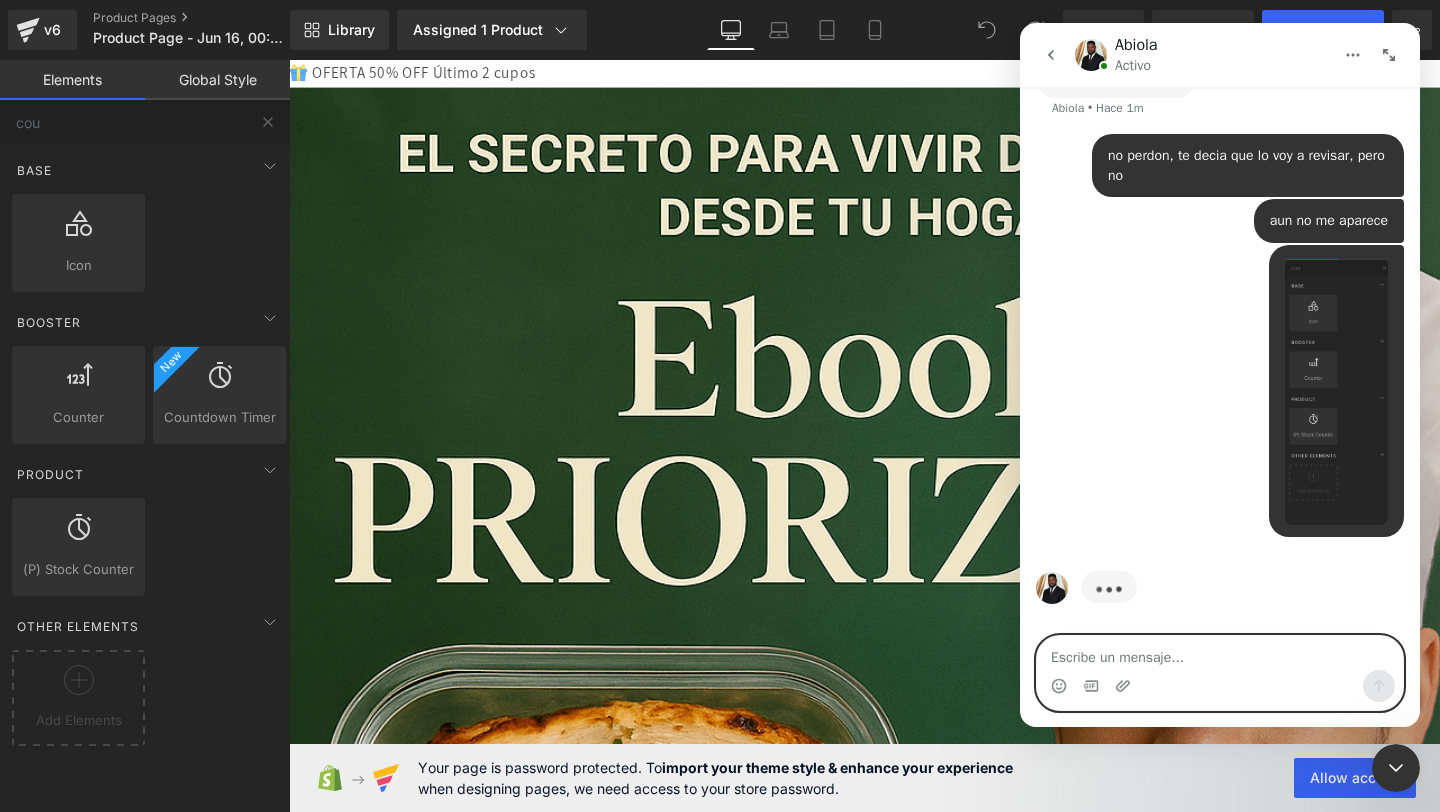 scroll, scrollTop: 2811, scrollLeft: 0, axis: vertical 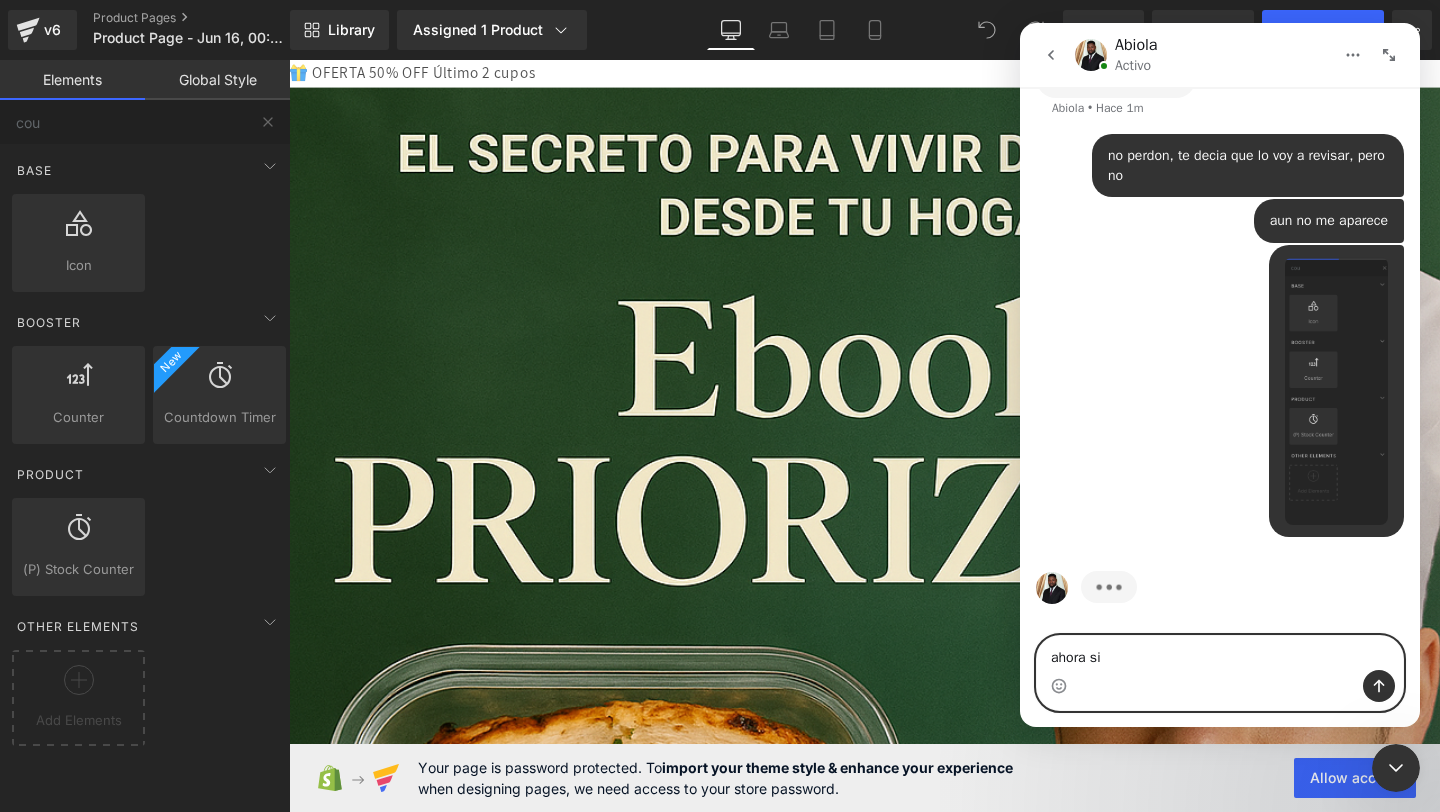 type on "ahora sii" 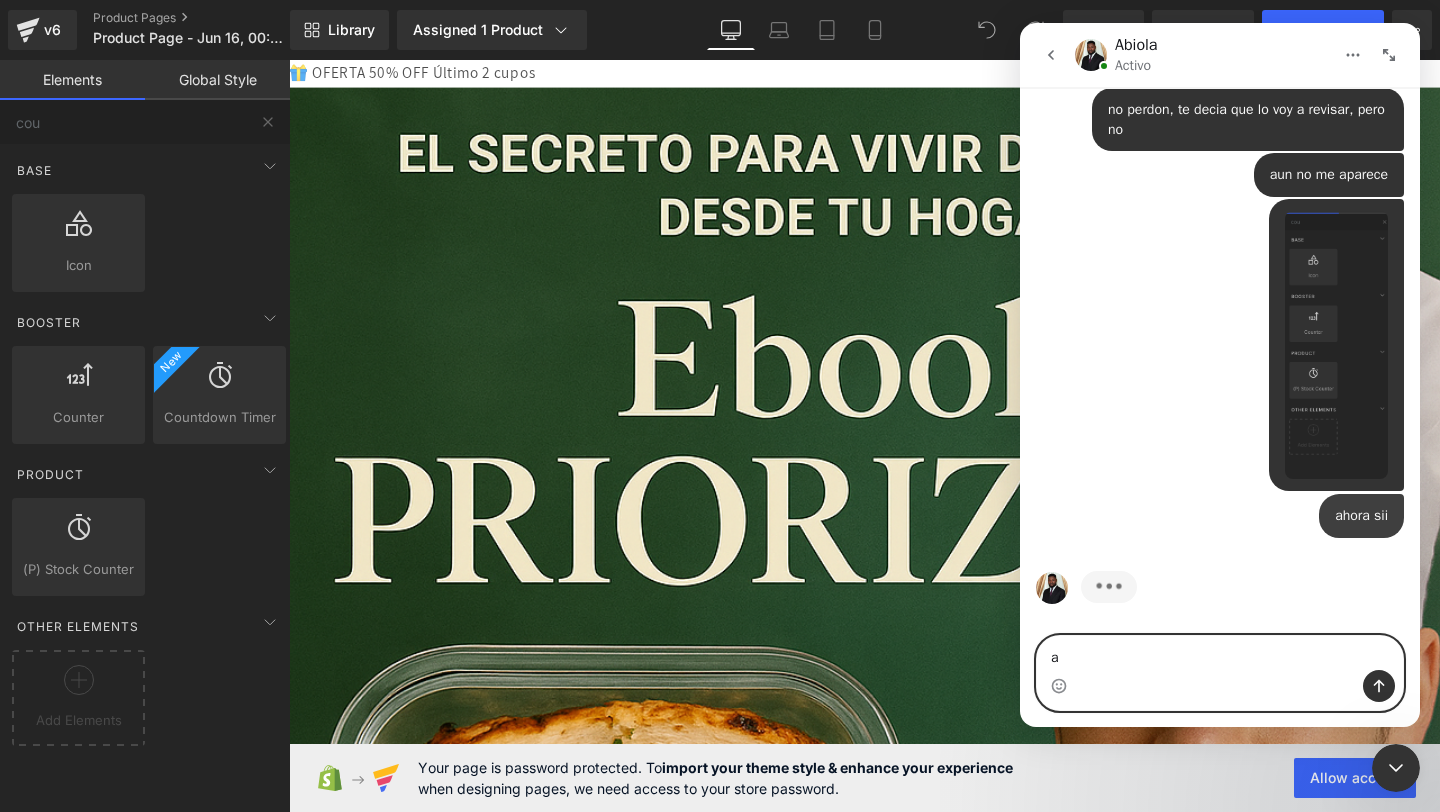 scroll, scrollTop: 2857, scrollLeft: 0, axis: vertical 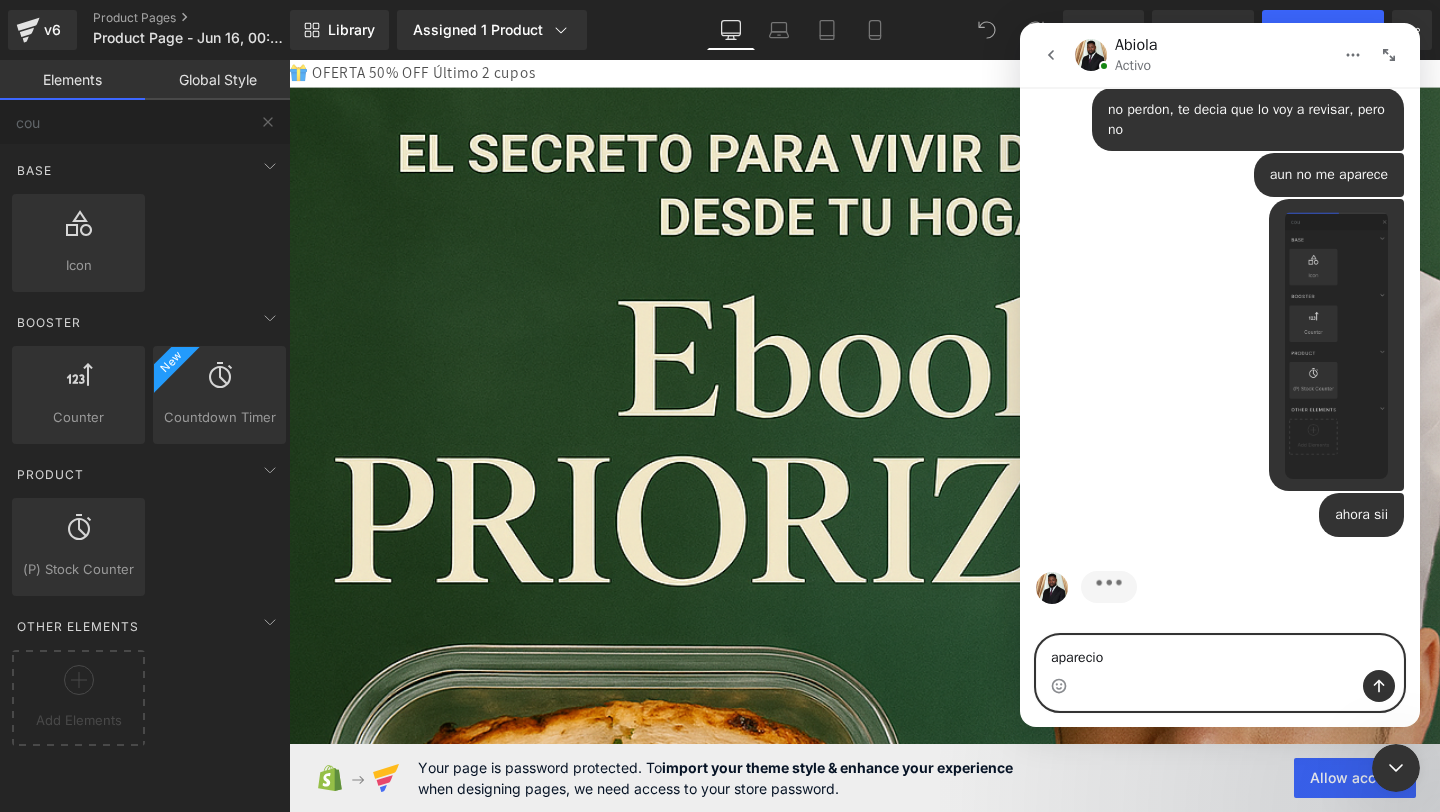 type on "aparecio" 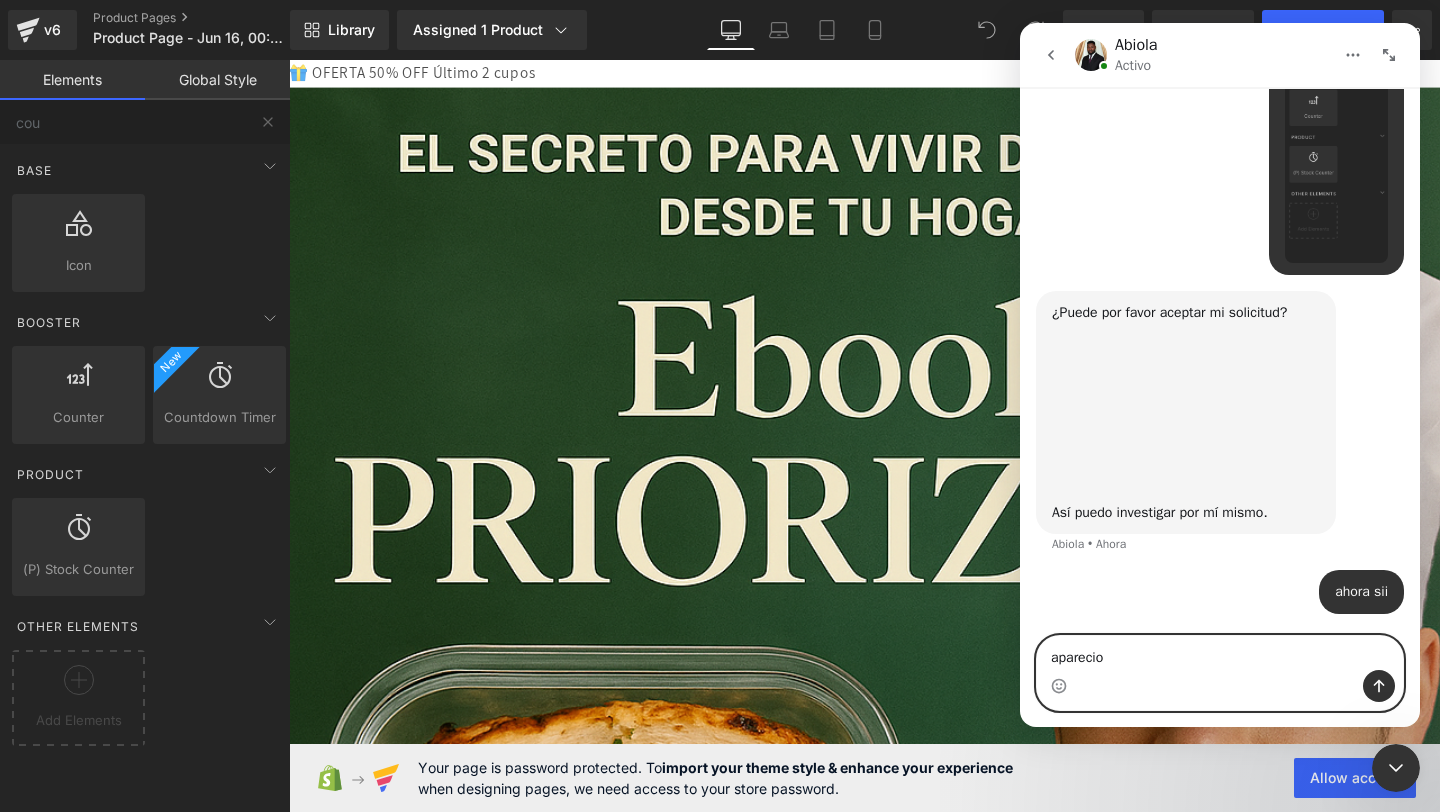 type 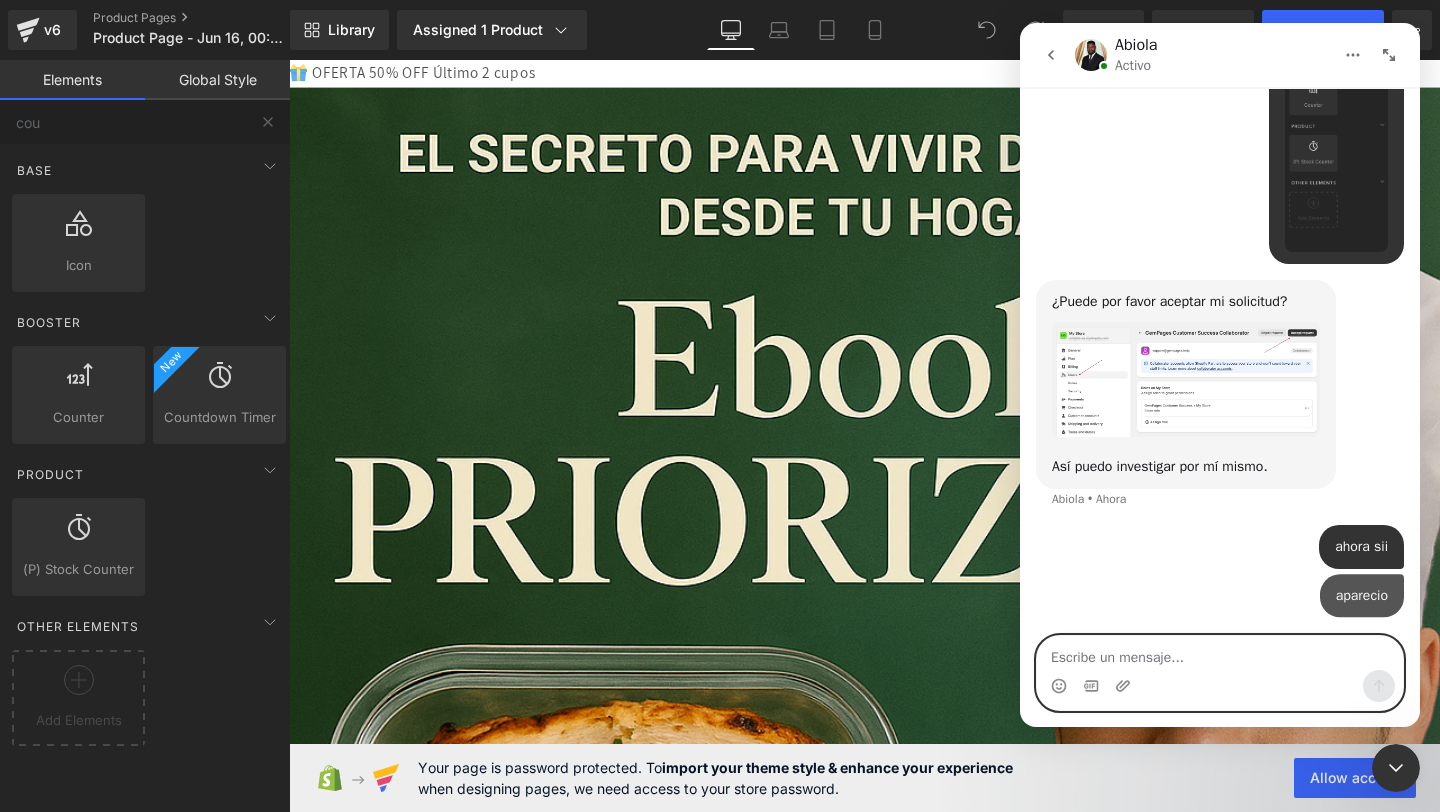 scroll, scrollTop: 3064, scrollLeft: 0, axis: vertical 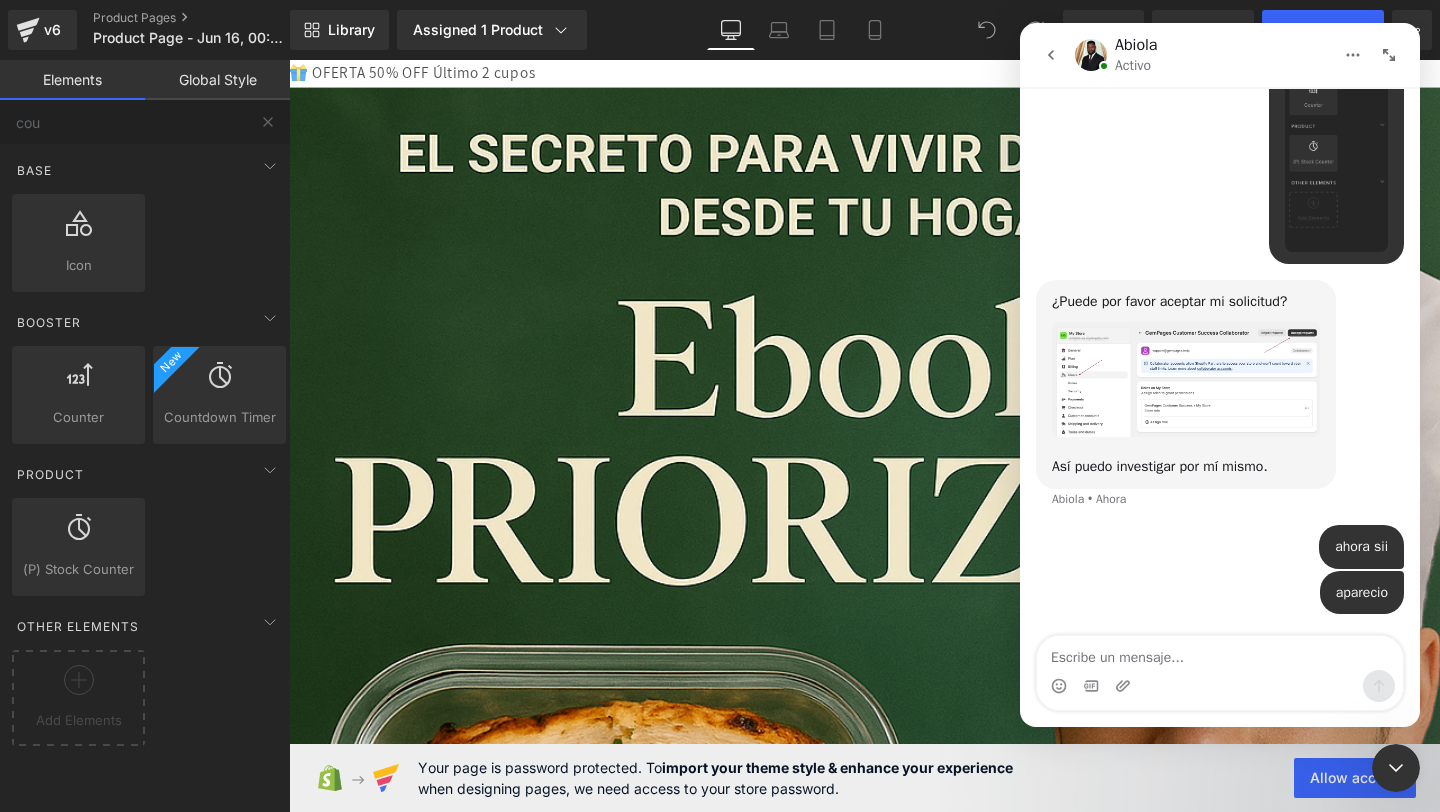 click at bounding box center [720, 376] 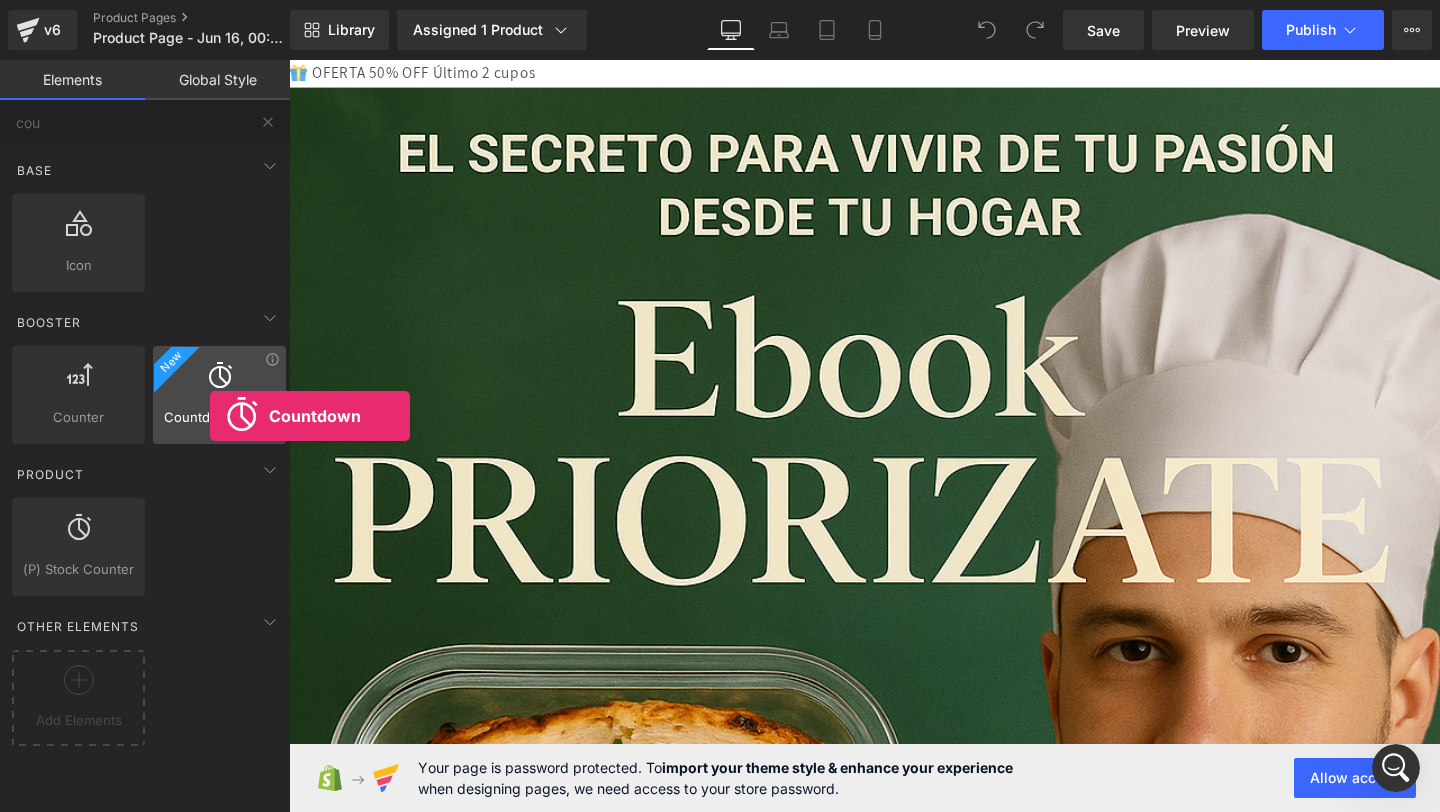 click on "Countdown Timer" at bounding box center [219, 417] 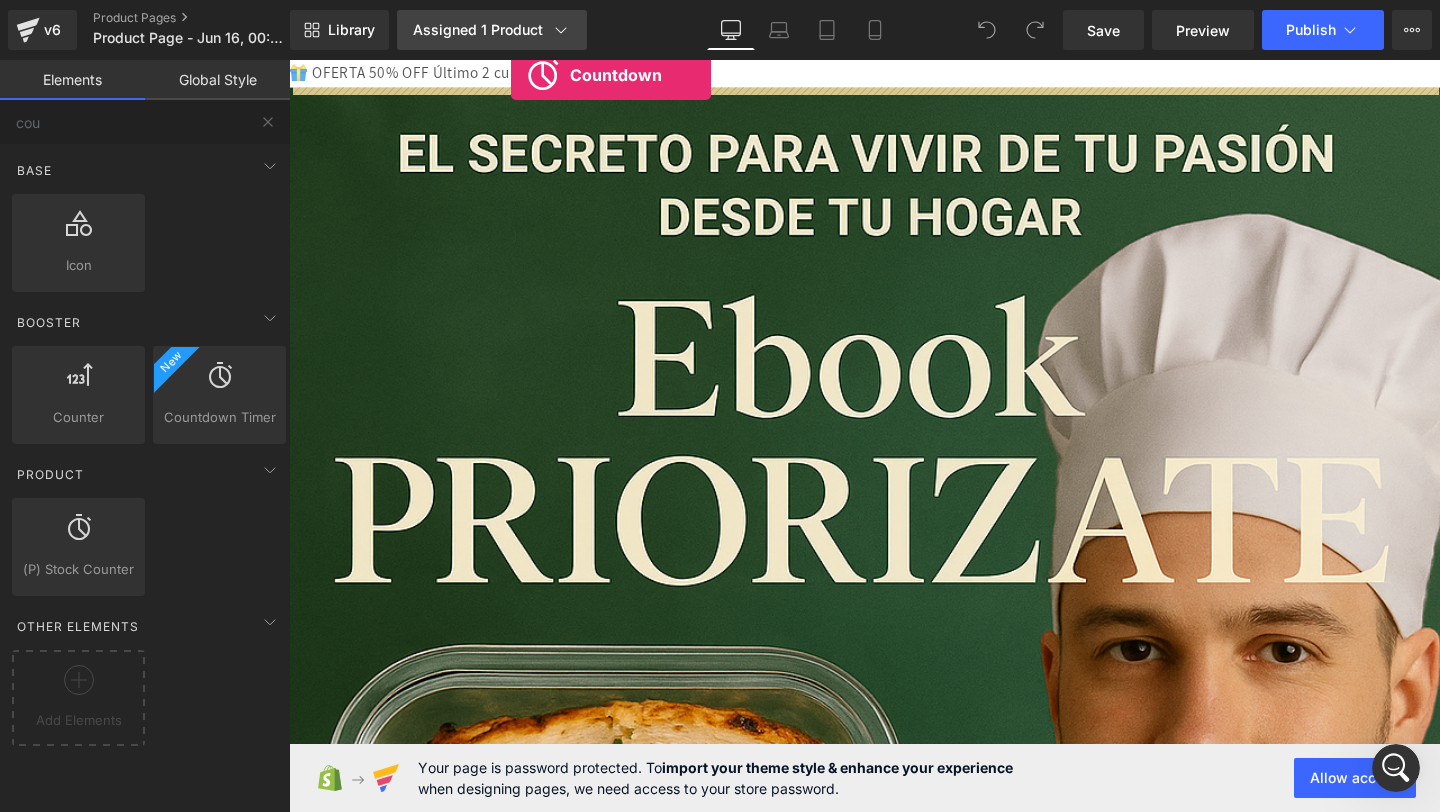 drag, startPoint x: 210, startPoint y: 416, endPoint x: 535, endPoint y: 39, distance: 497.74893 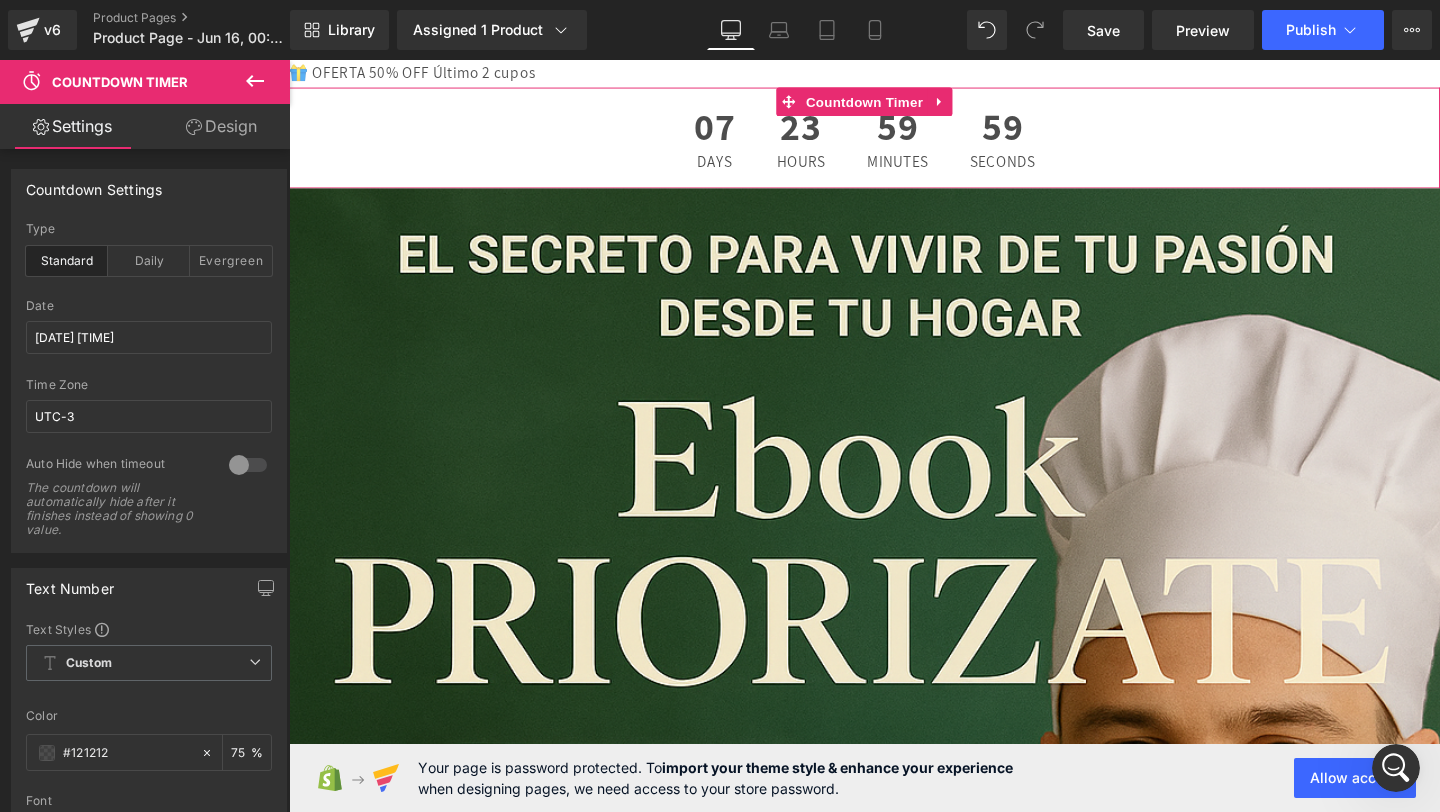 scroll, scrollTop: 3141, scrollLeft: 0, axis: vertical 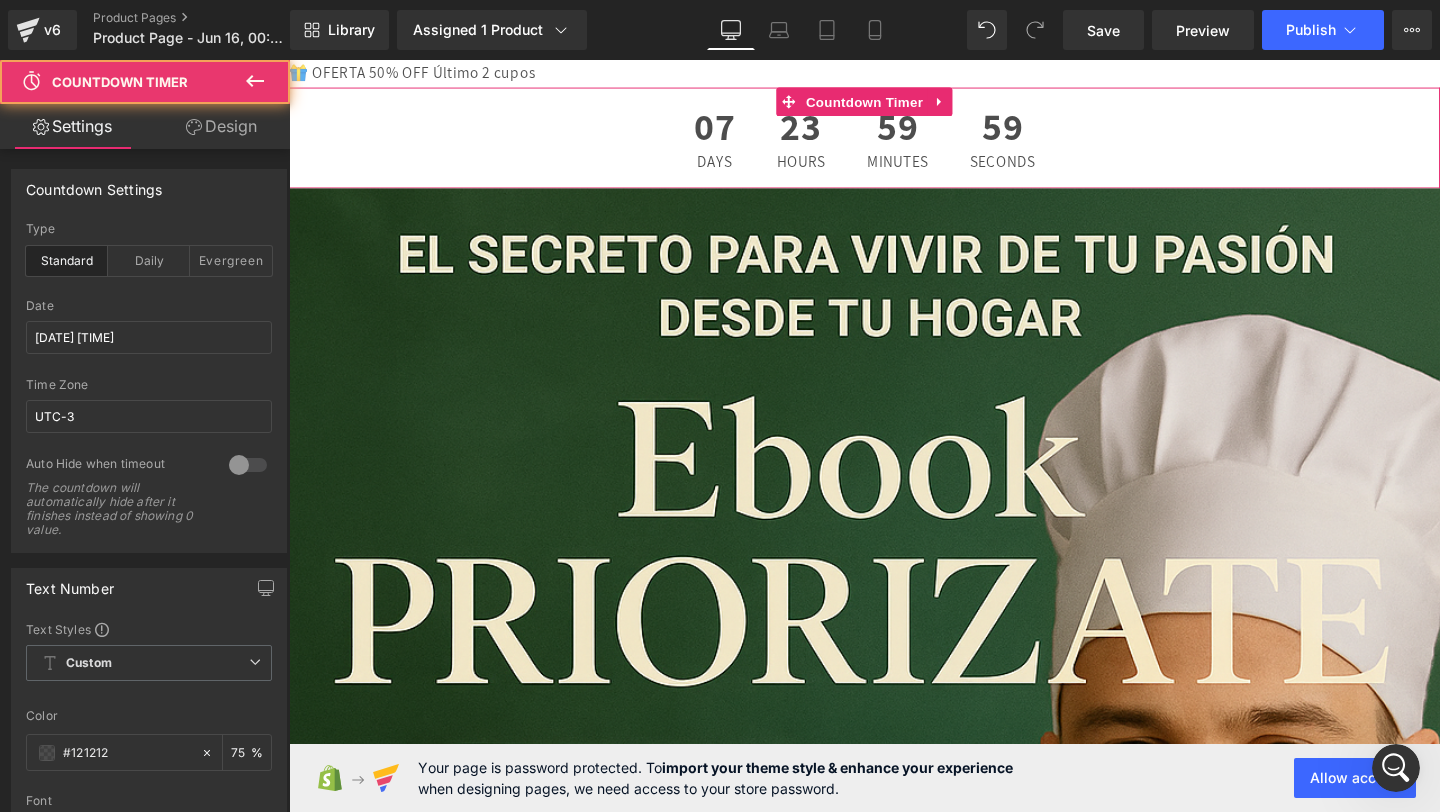 click on "07" at bounding box center (736, 134) 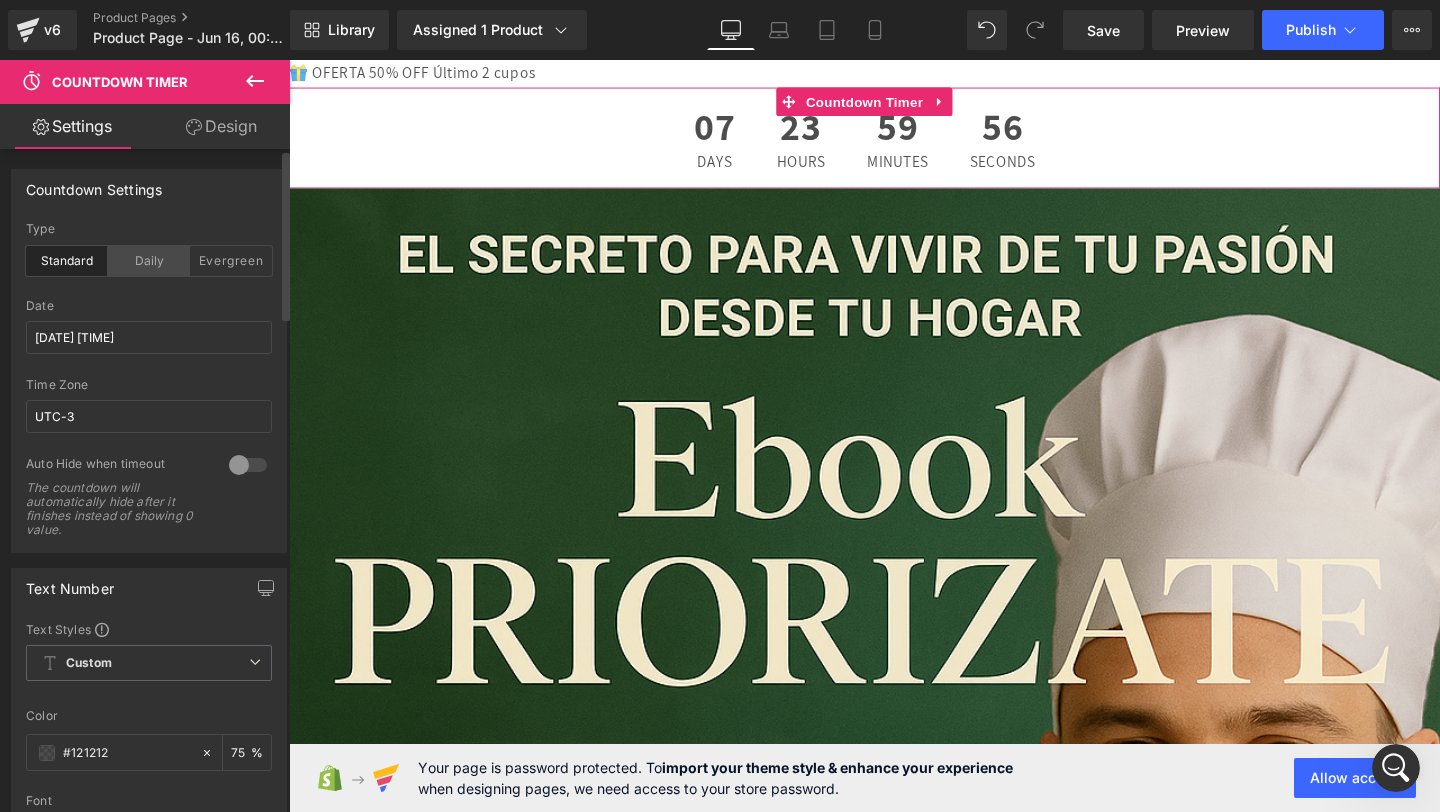click on "Daily" at bounding box center (149, 261) 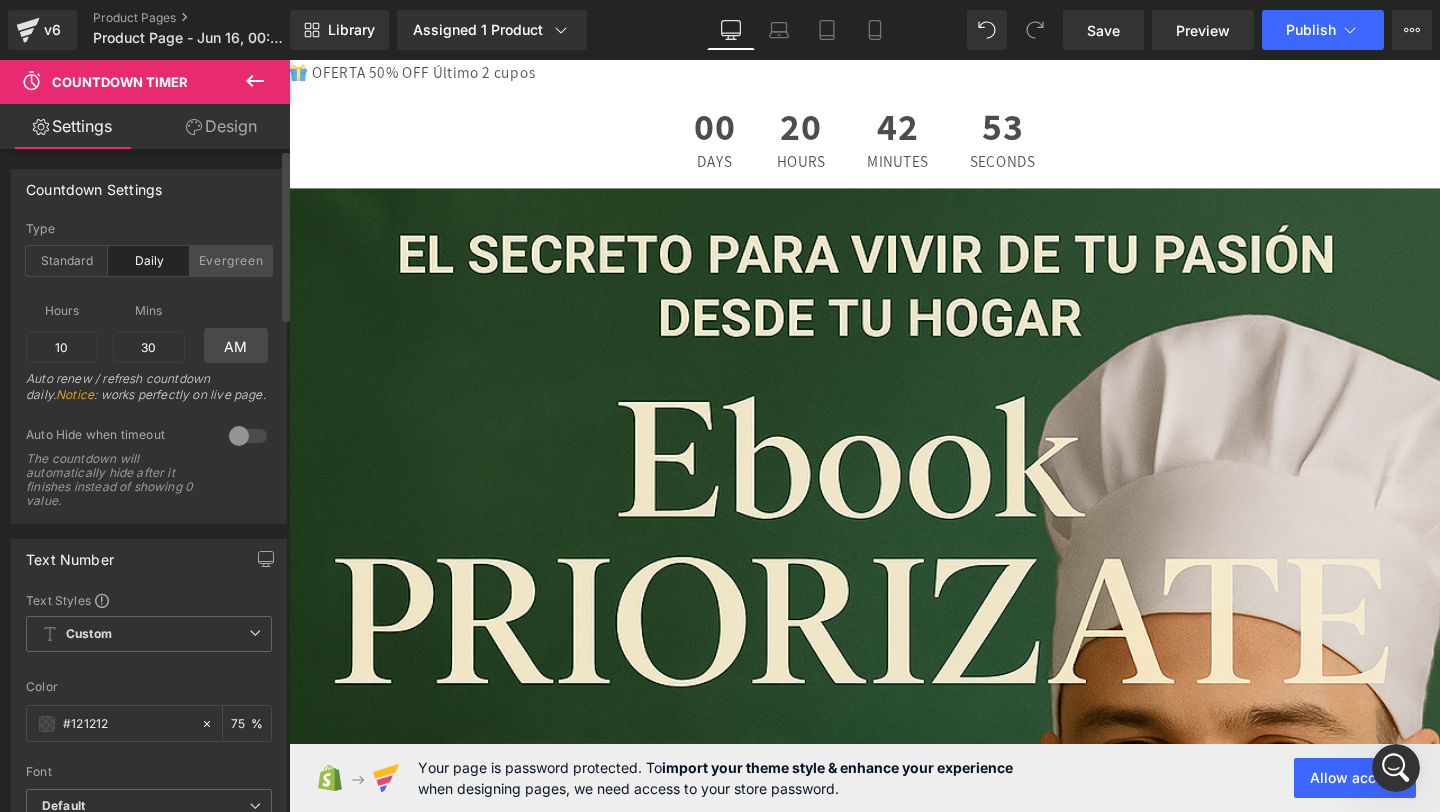 click on "Evergreen" at bounding box center [231, 261] 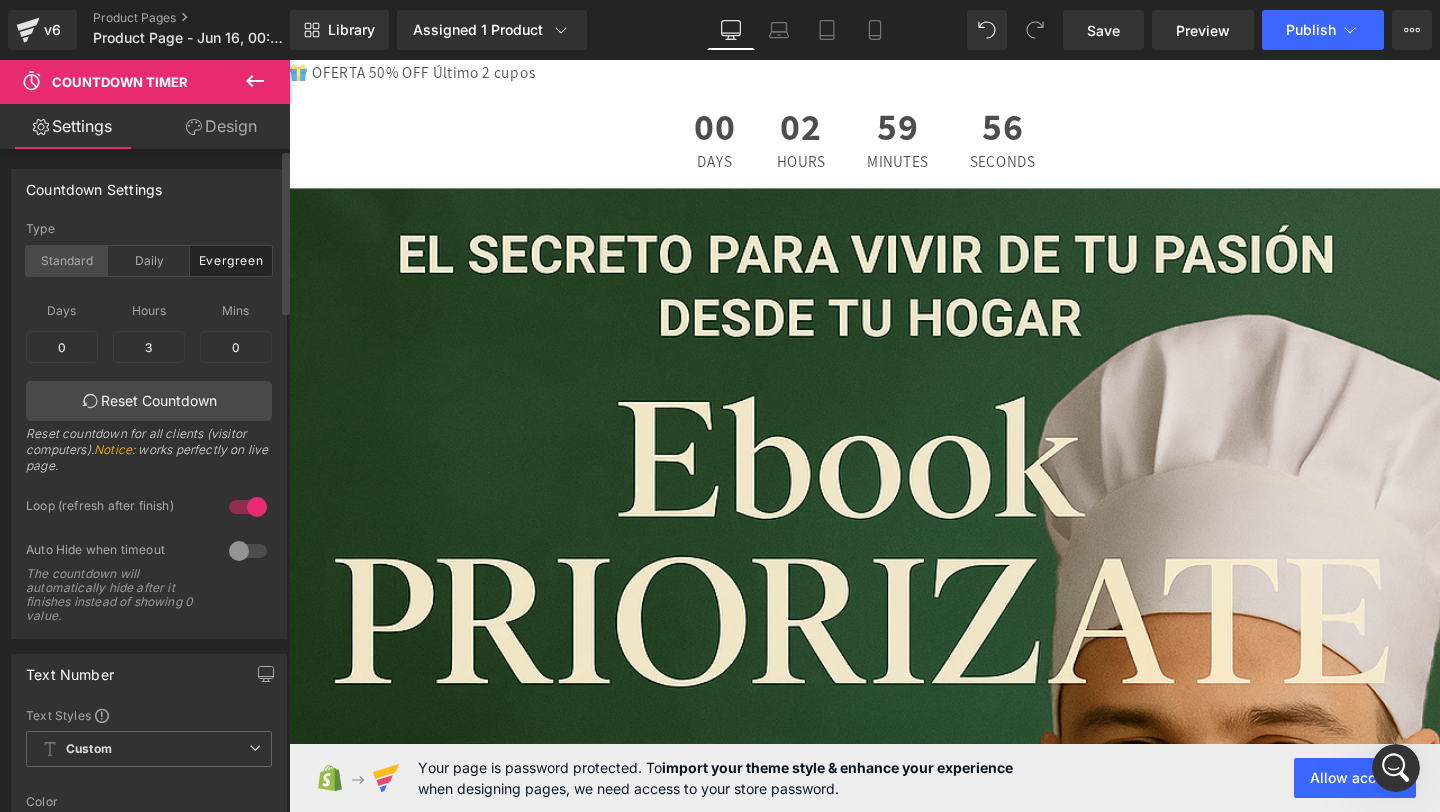 click on "Standard" at bounding box center [67, 261] 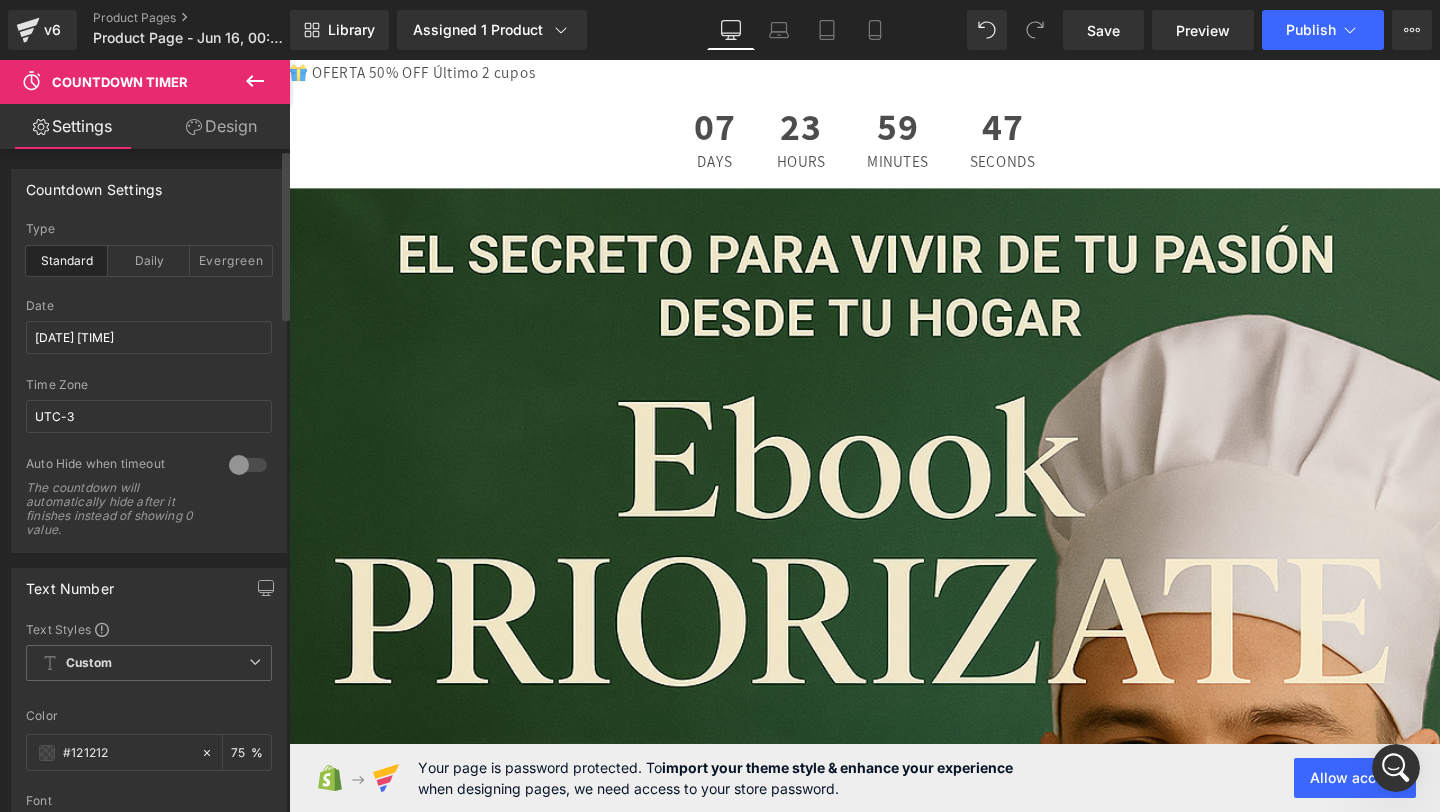 click on "Standard" at bounding box center (67, 261) 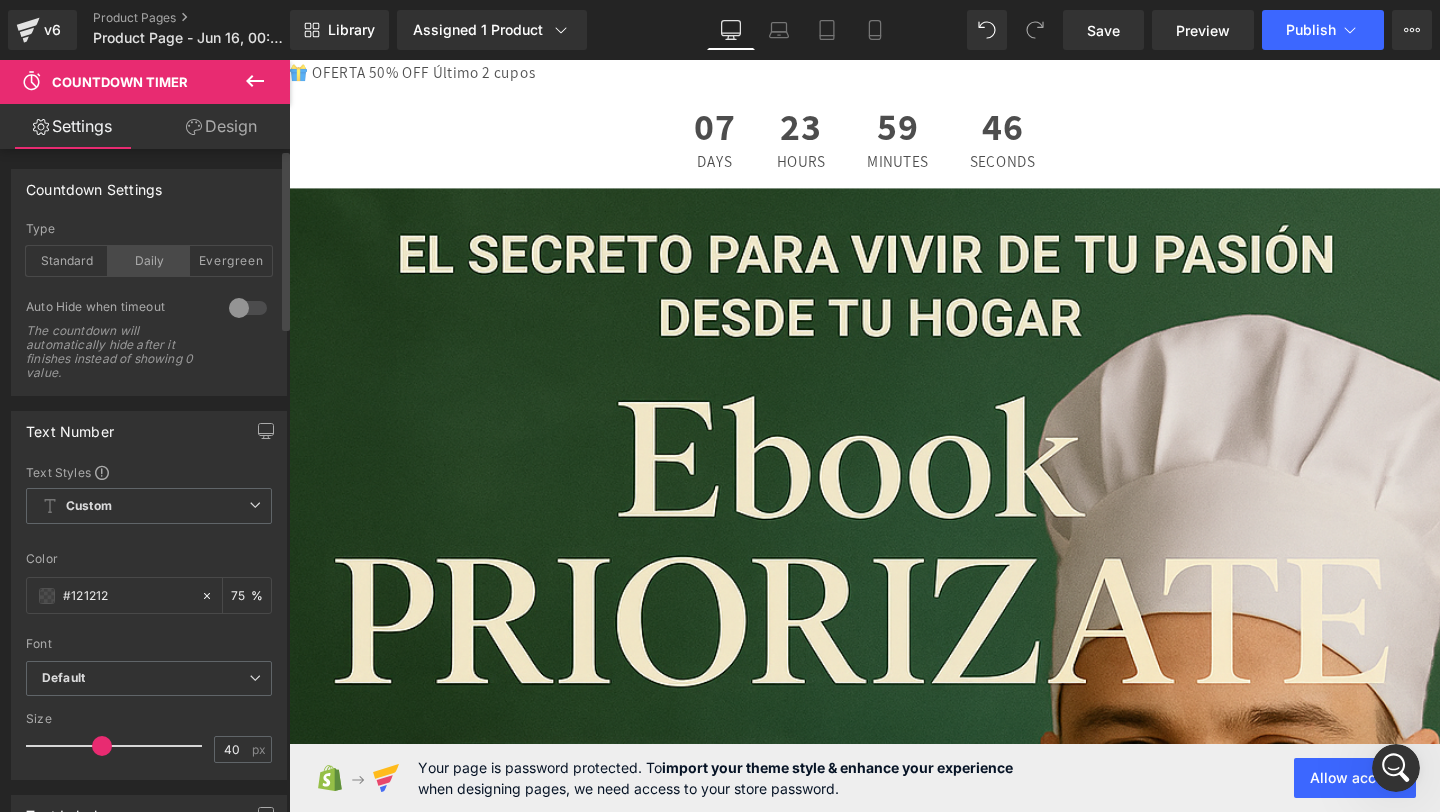 click on "Daily" at bounding box center (149, 261) 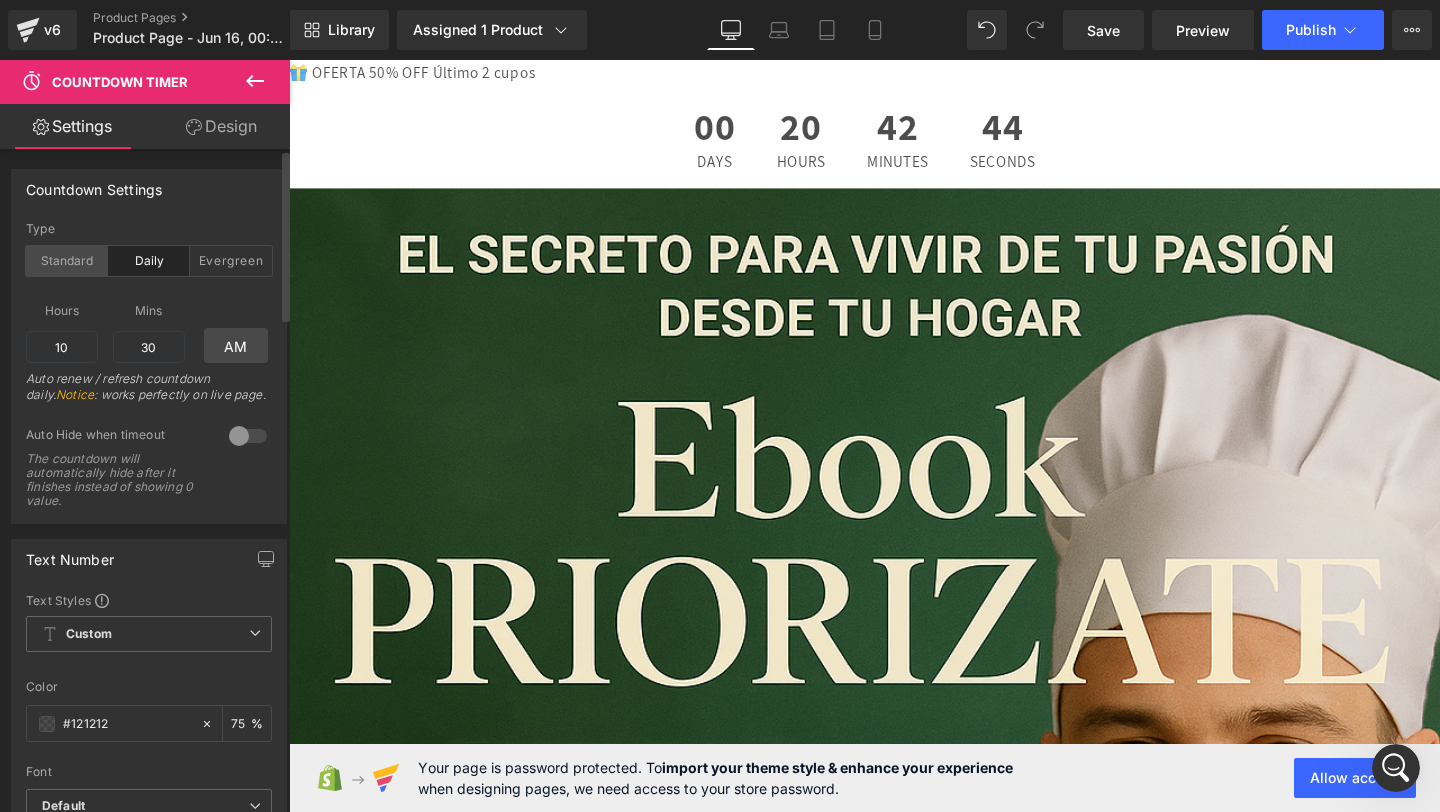 click on "Standard" at bounding box center [67, 261] 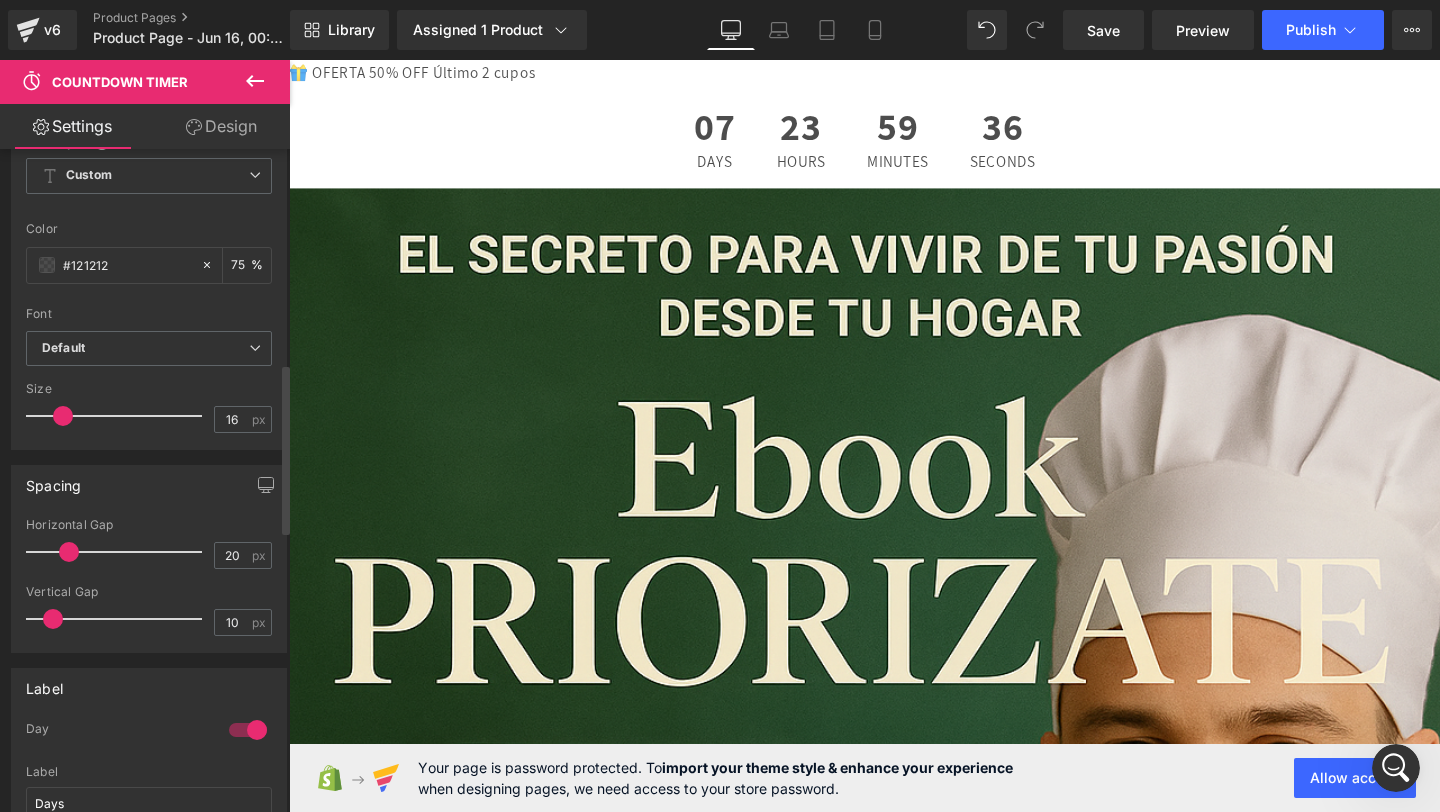 scroll, scrollTop: 812, scrollLeft: 0, axis: vertical 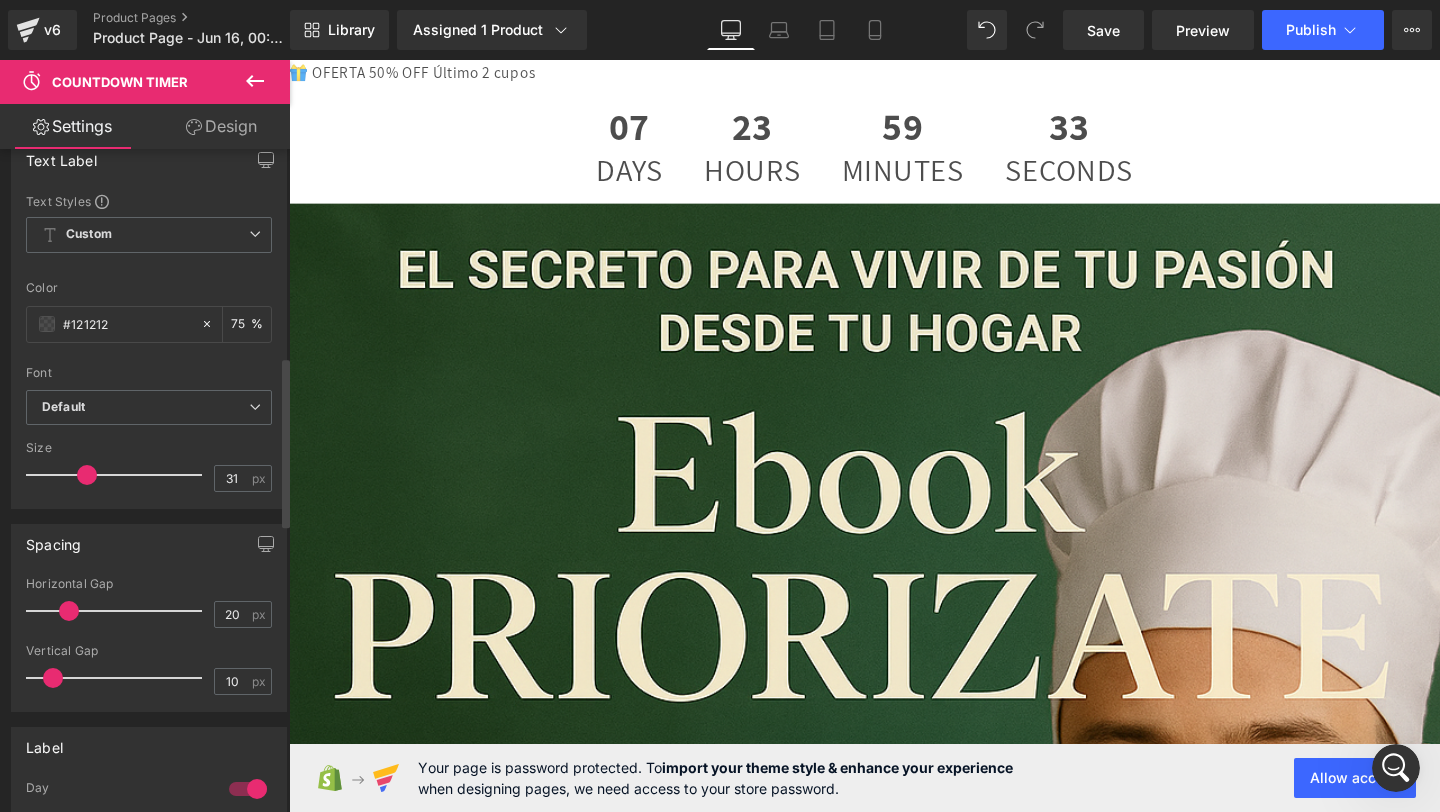type on "30" 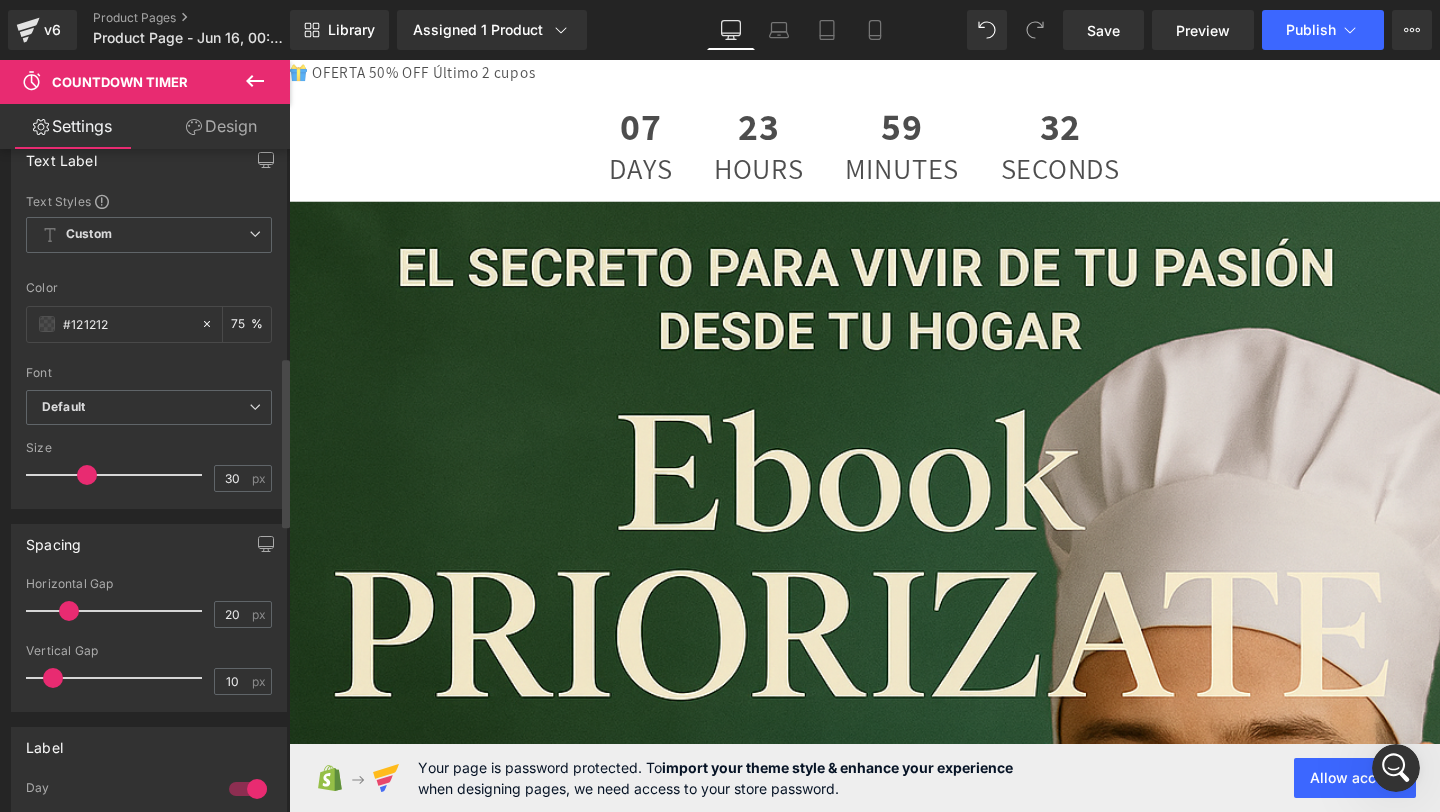 drag, startPoint x: 58, startPoint y: 482, endPoint x: 80, endPoint y: 481, distance: 22.022715 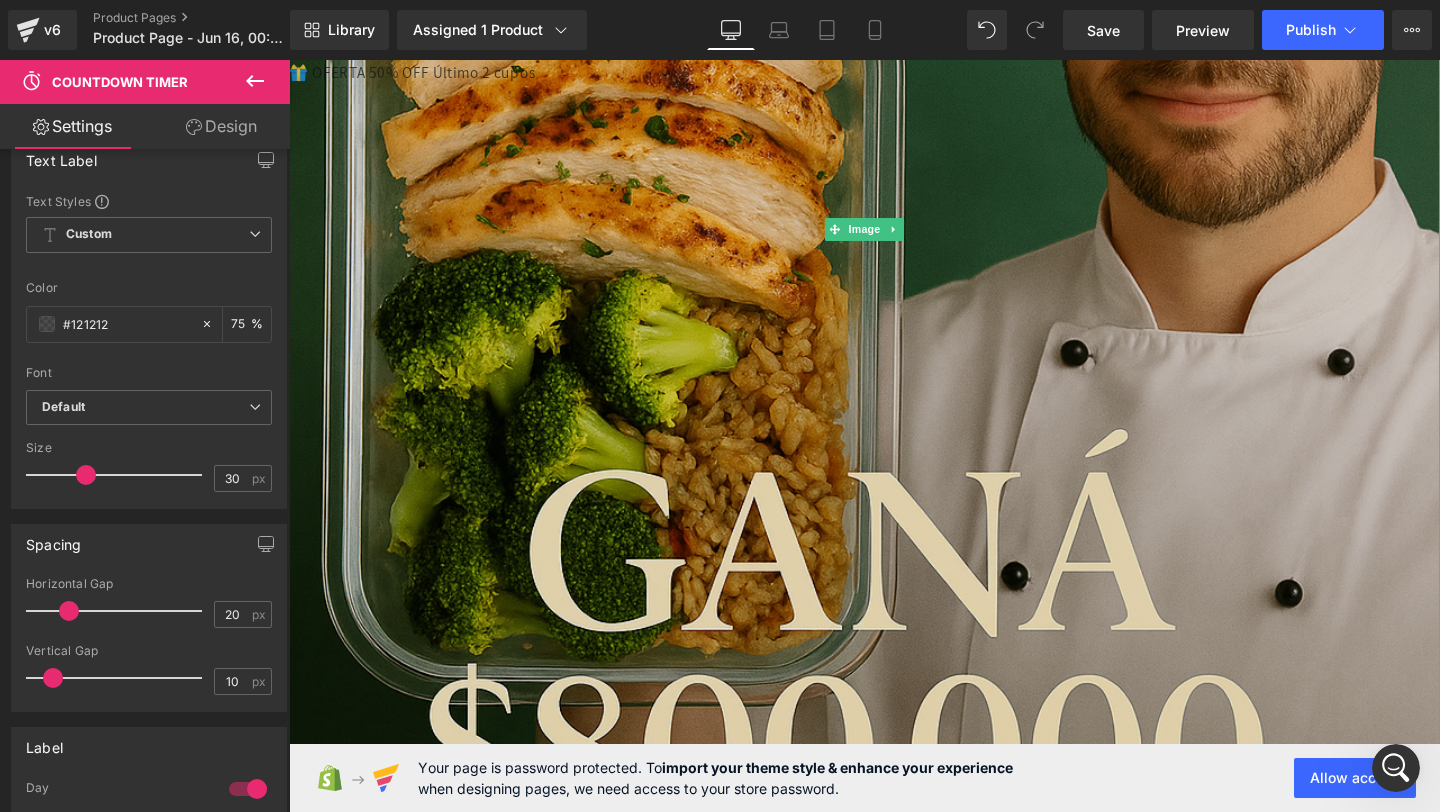 scroll, scrollTop: 0, scrollLeft: 0, axis: both 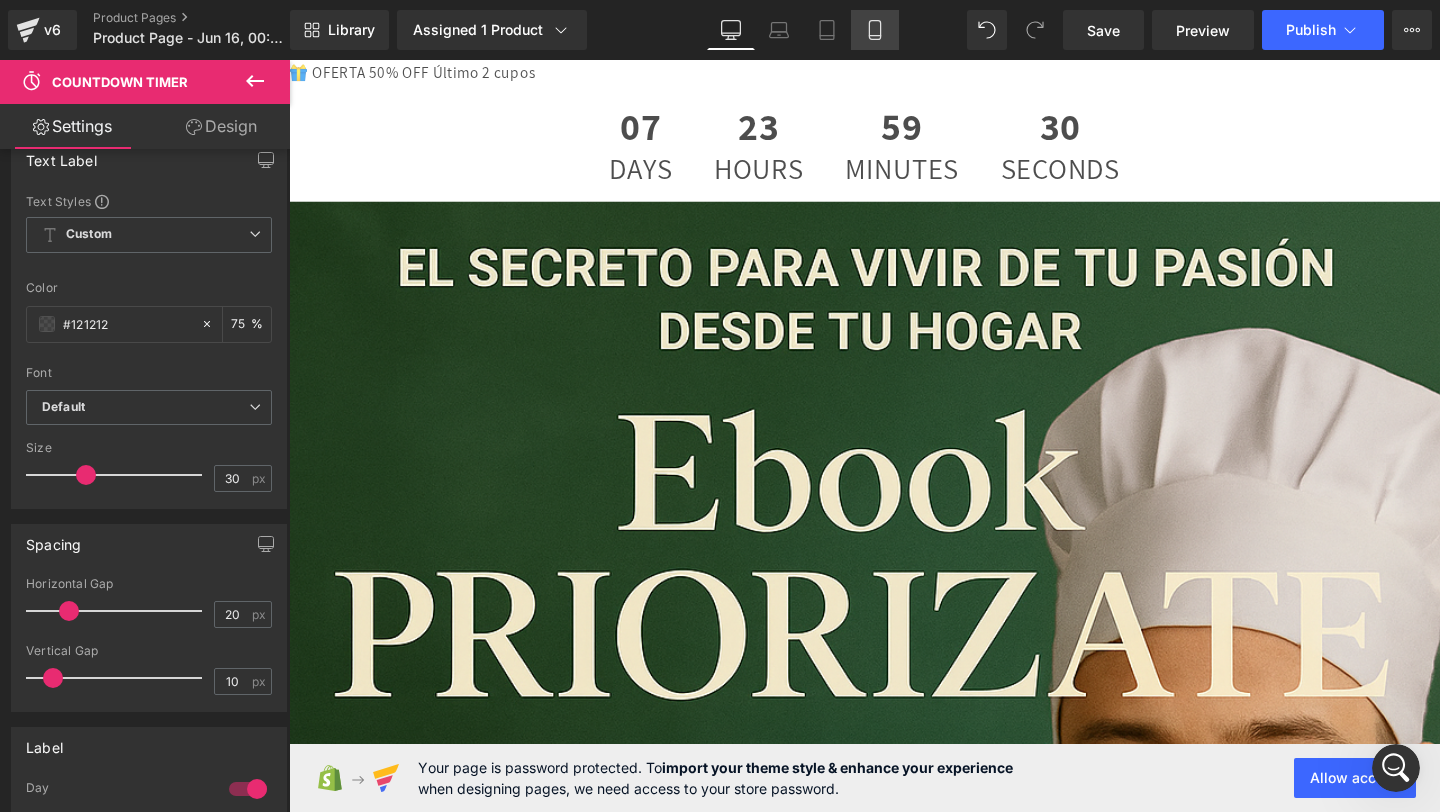 click 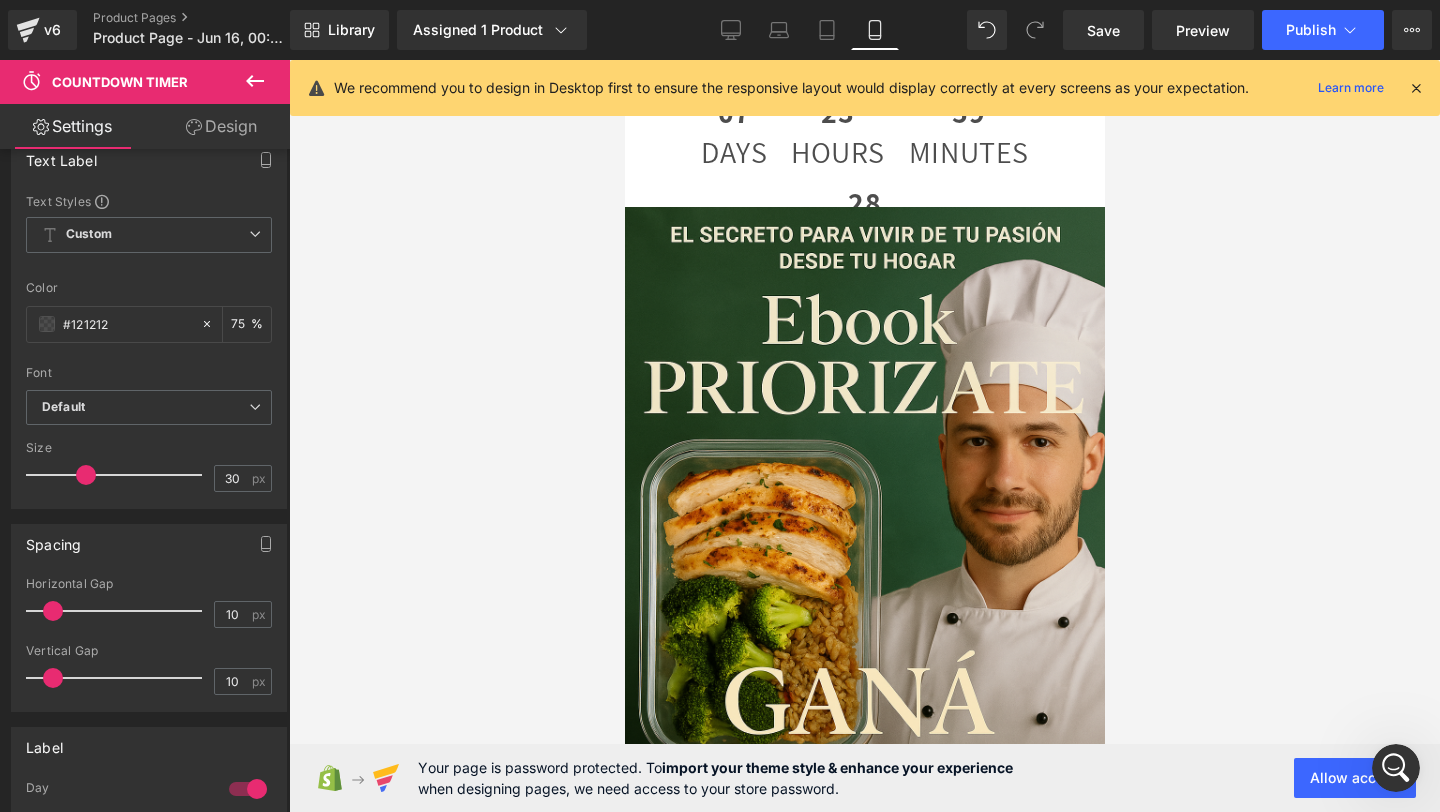 click at bounding box center [1416, 88] 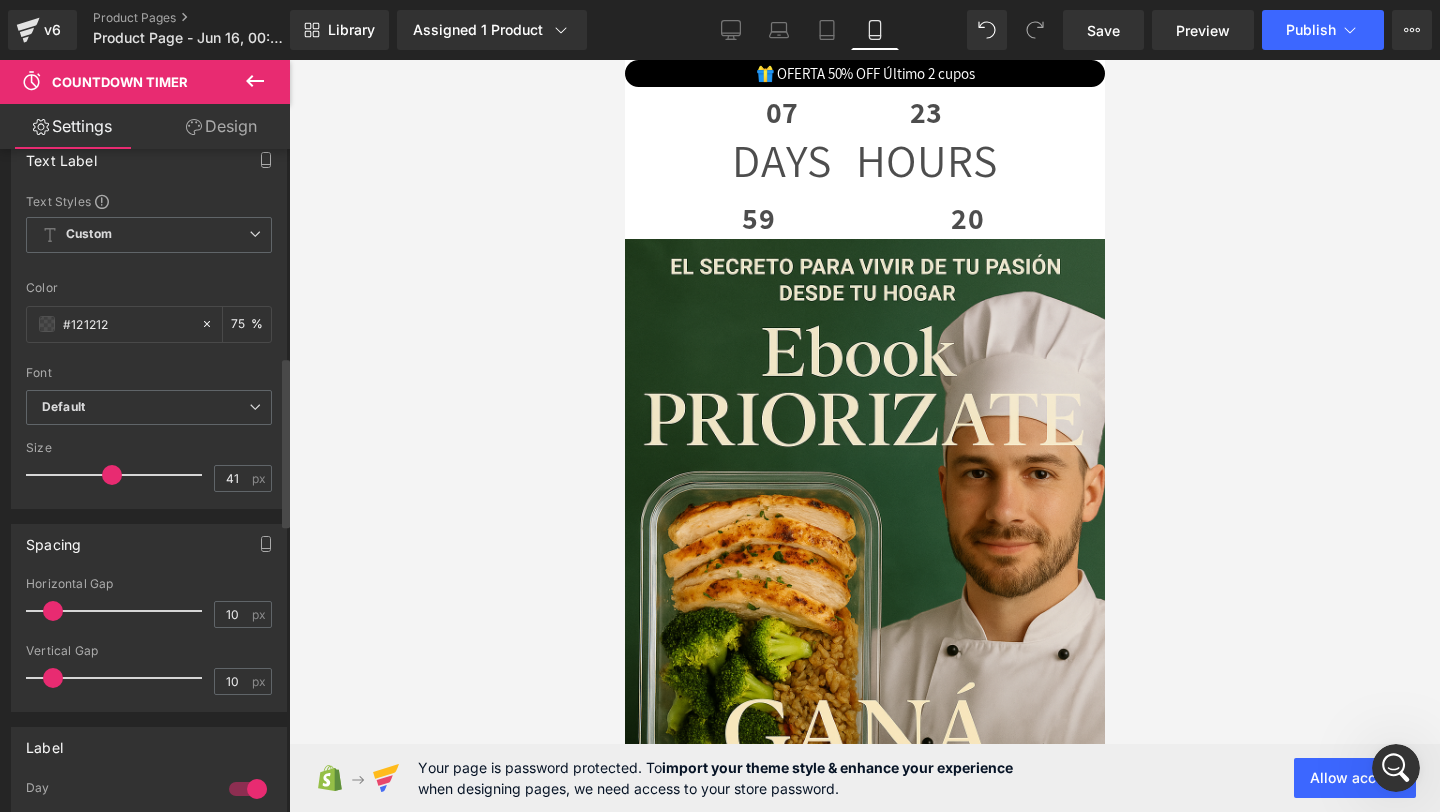 scroll, scrollTop: 3143, scrollLeft: 0, axis: vertical 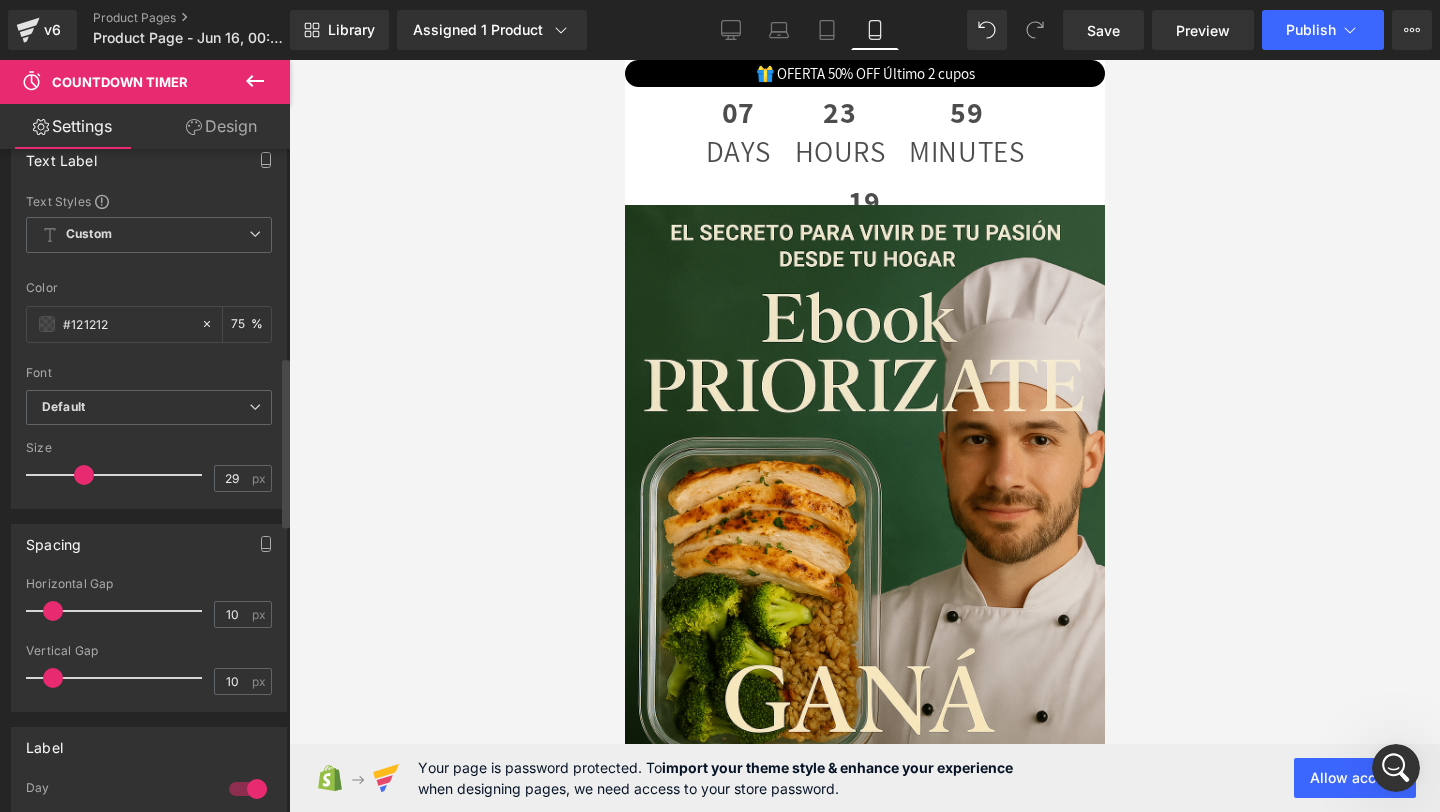 type on "28" 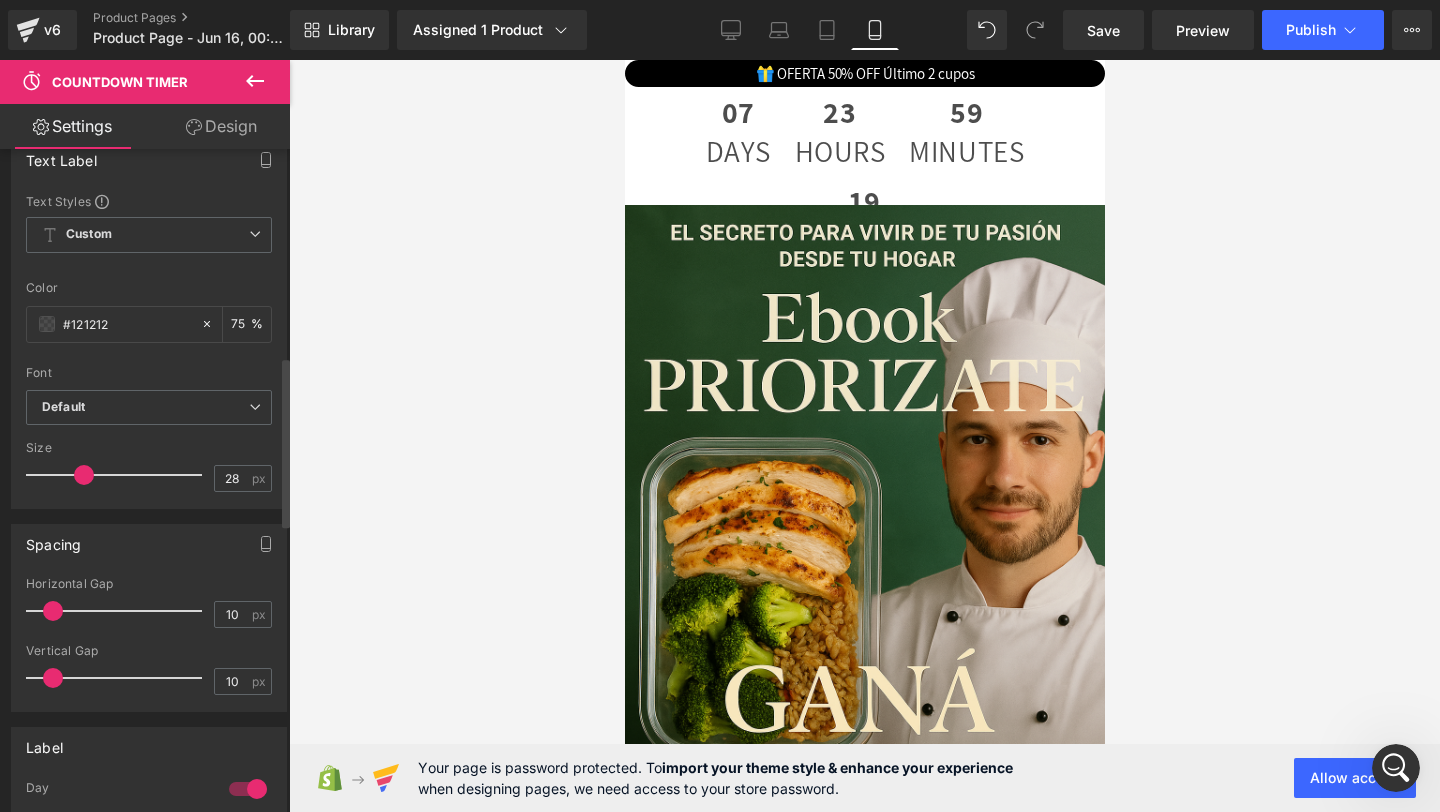 click at bounding box center [84, 475] 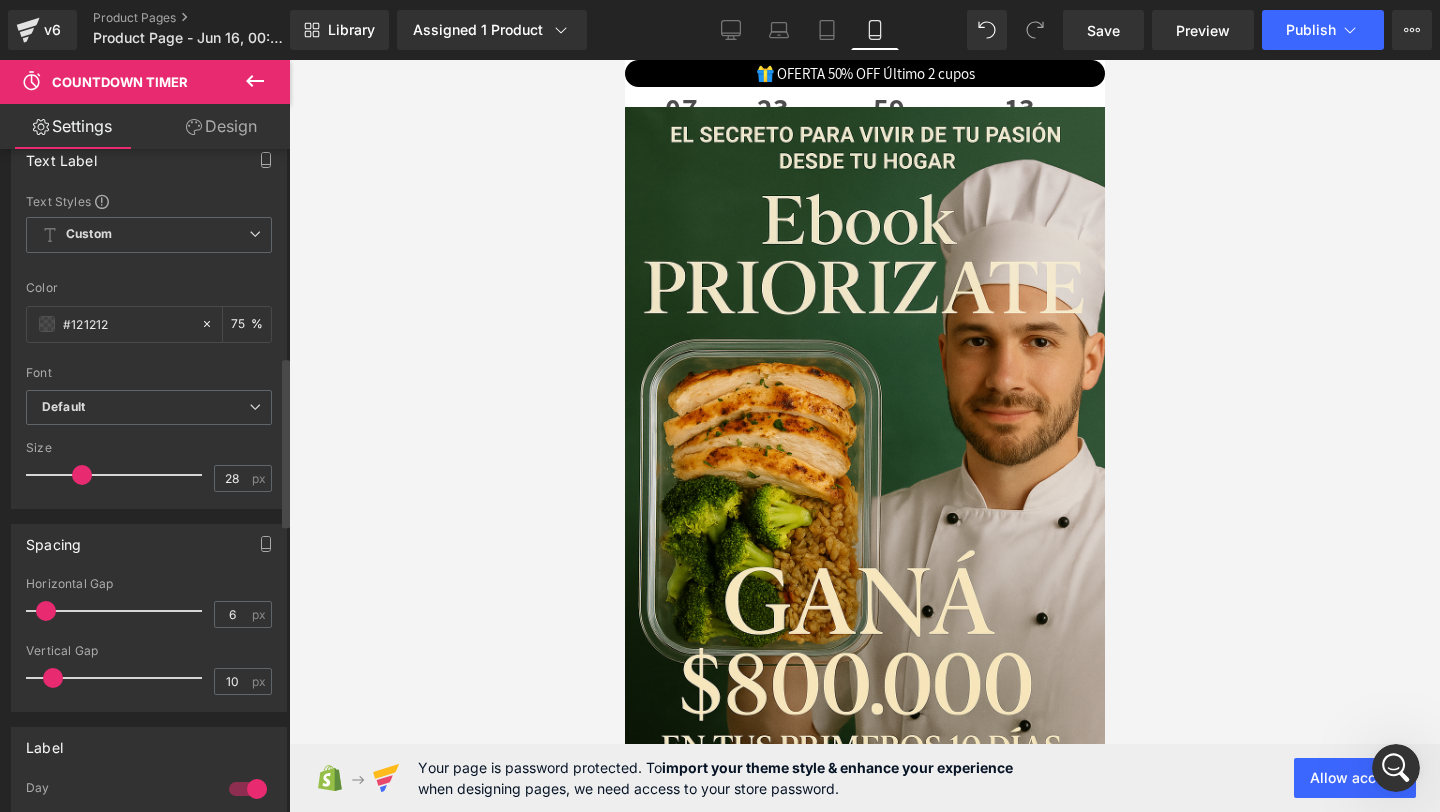 type on "5" 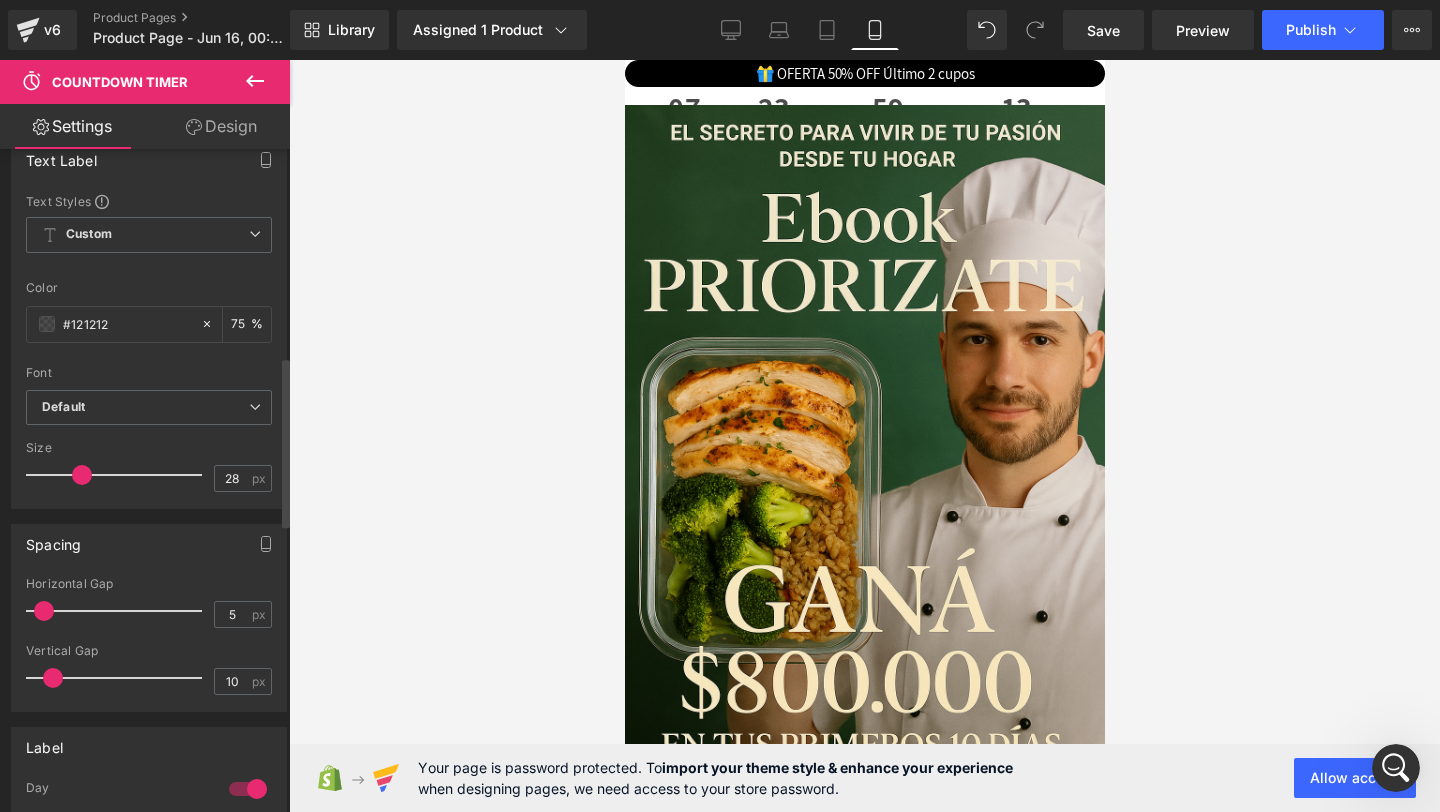 drag, startPoint x: 53, startPoint y: 608, endPoint x: 45, endPoint y: 594, distance: 16.124516 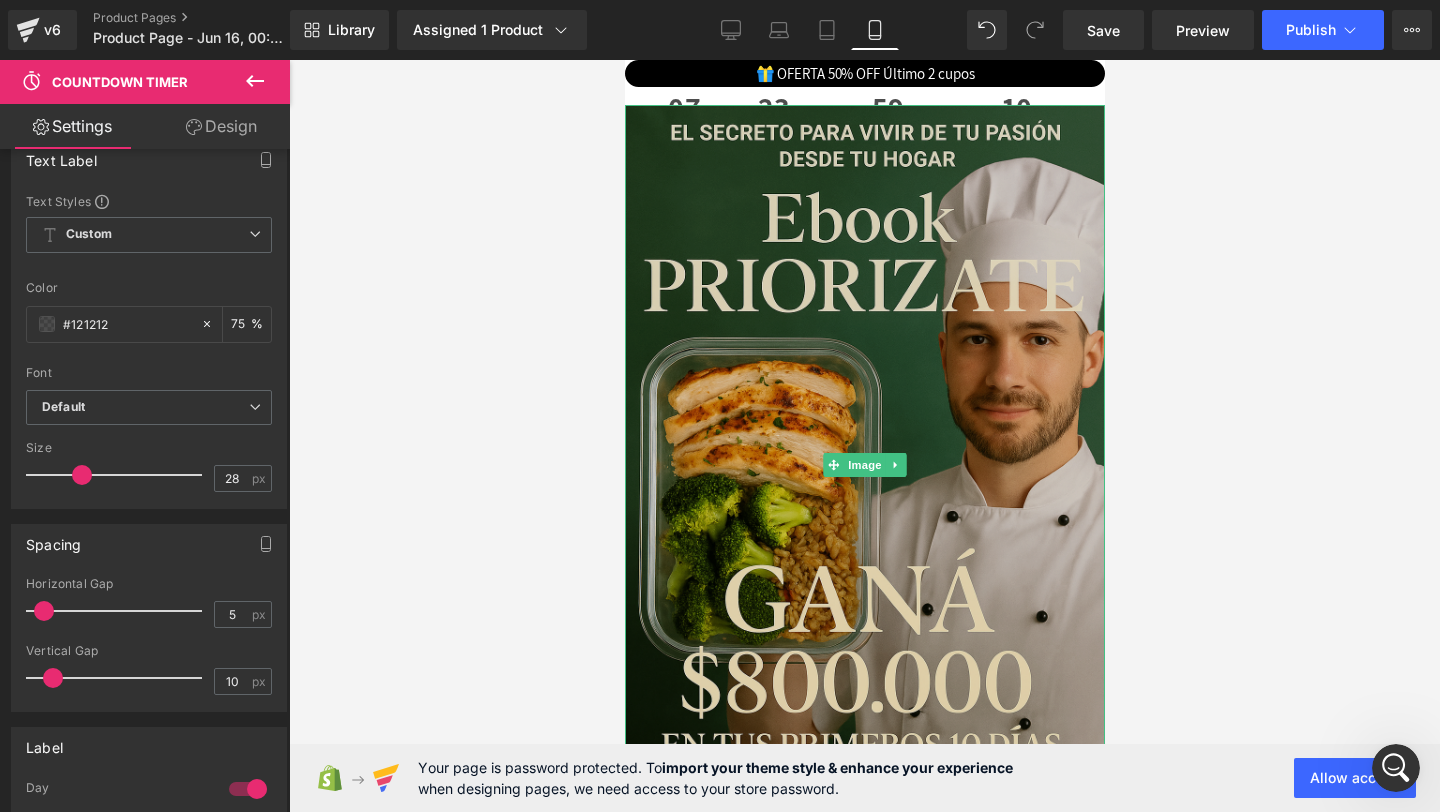 click at bounding box center [864, 465] 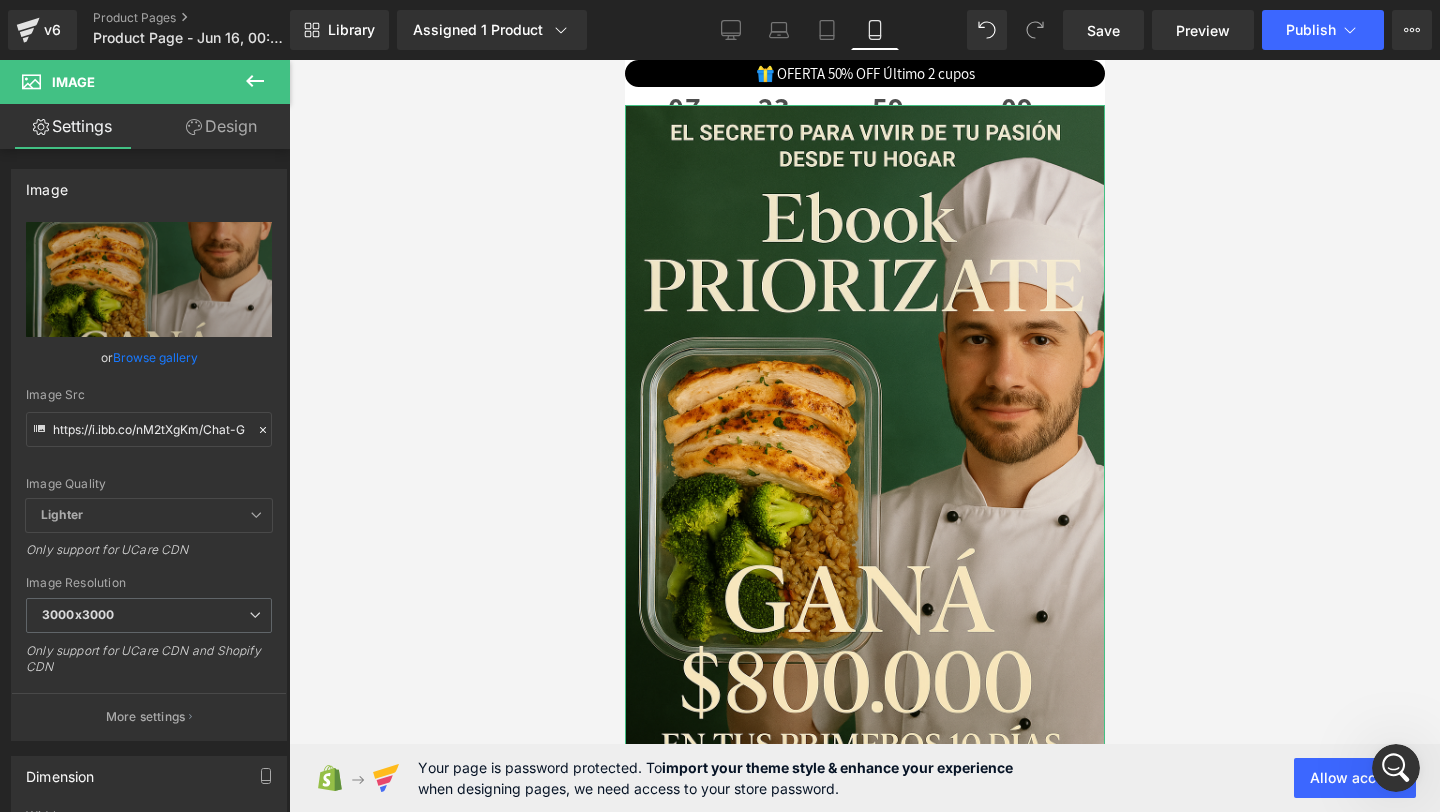 click on "Design" at bounding box center [221, 126] 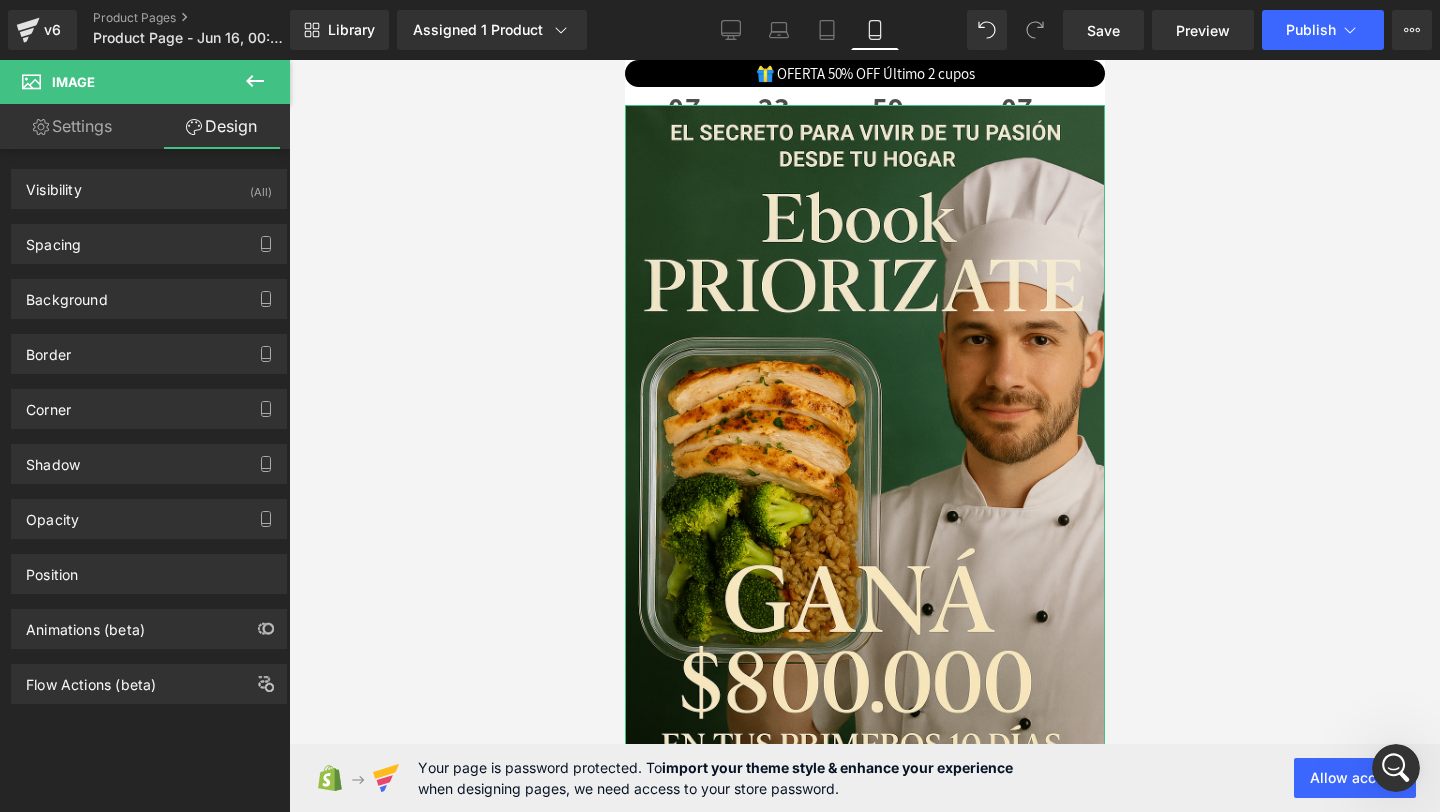 click on "Background
Color & Image color
transparent Color transparent 0 %
Image  Replace Image  Upload image or  Browse gallery Image Src Image Quality Lighter Lightest
Lighter
Lighter Lightest Only support for UCare CDN
More settings" at bounding box center (149, 291) 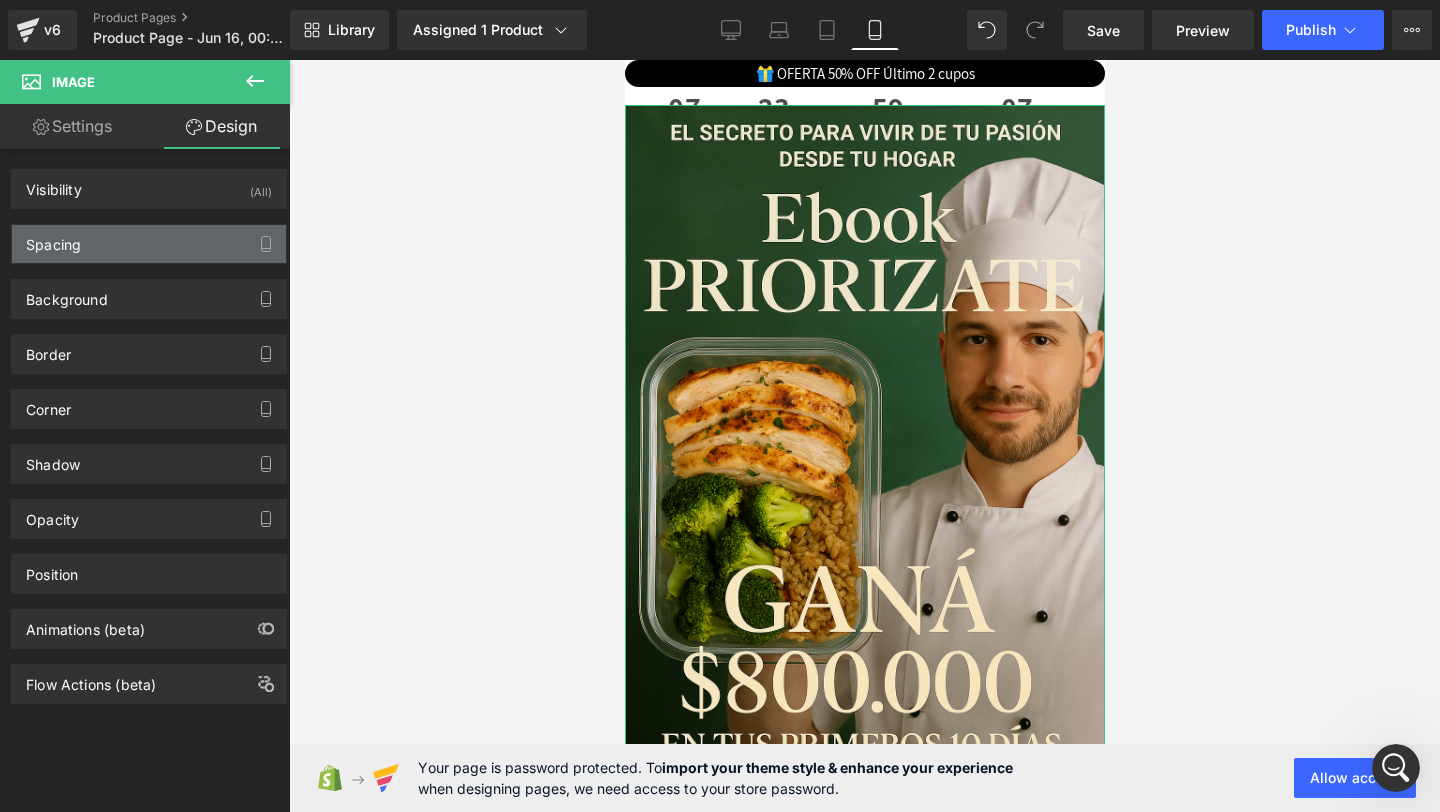 click on "Spacing" at bounding box center [149, 244] 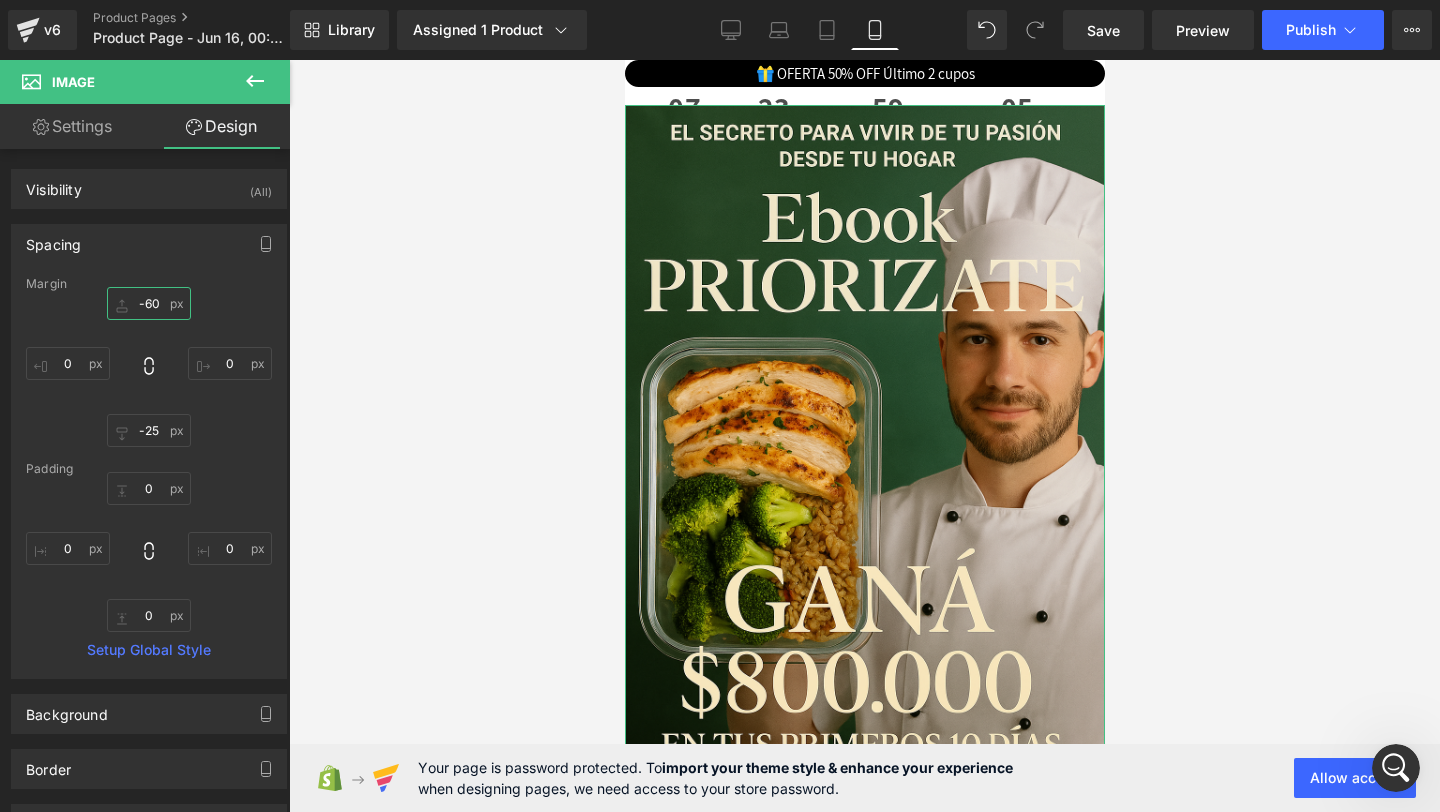 click on "-60" at bounding box center [149, 303] 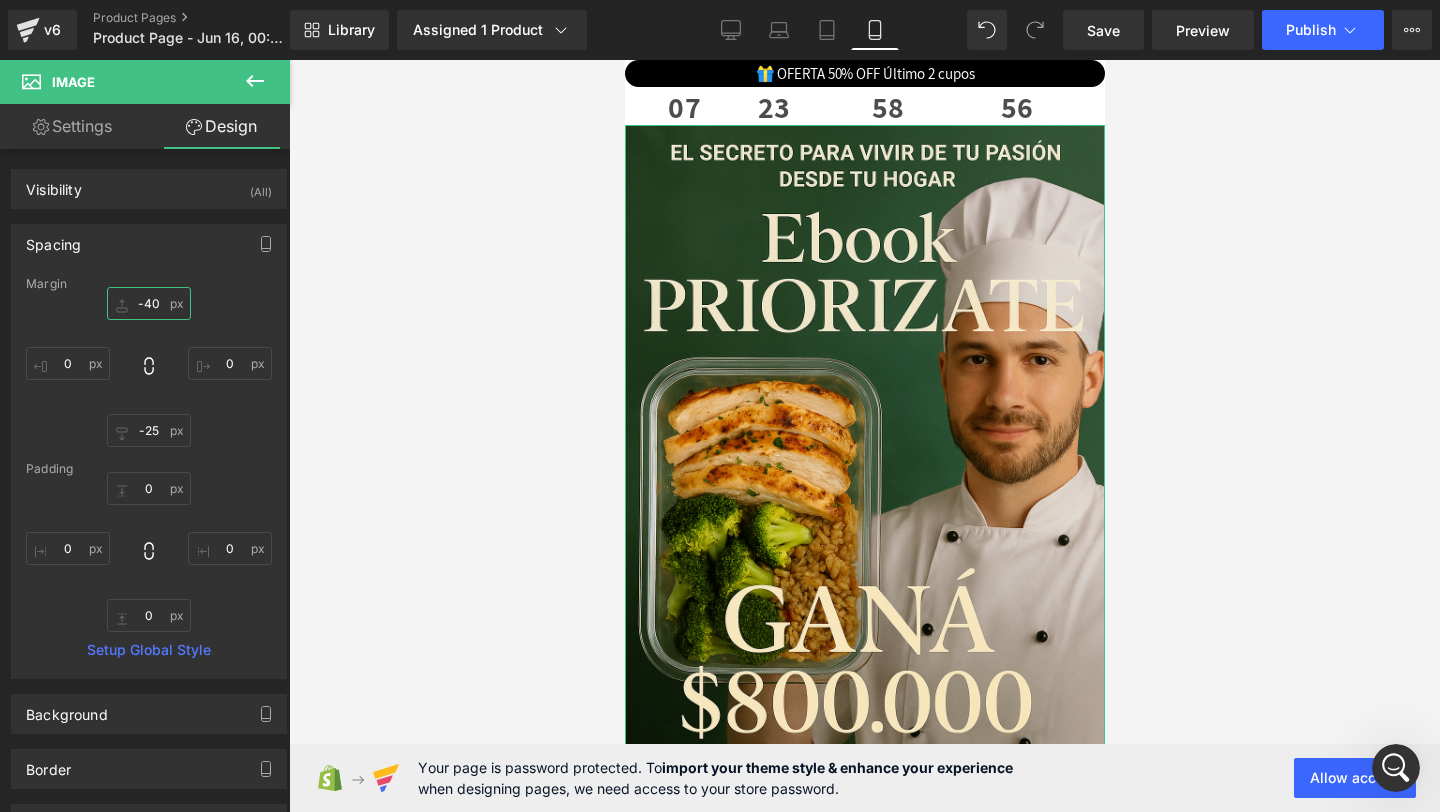 type on "-40" 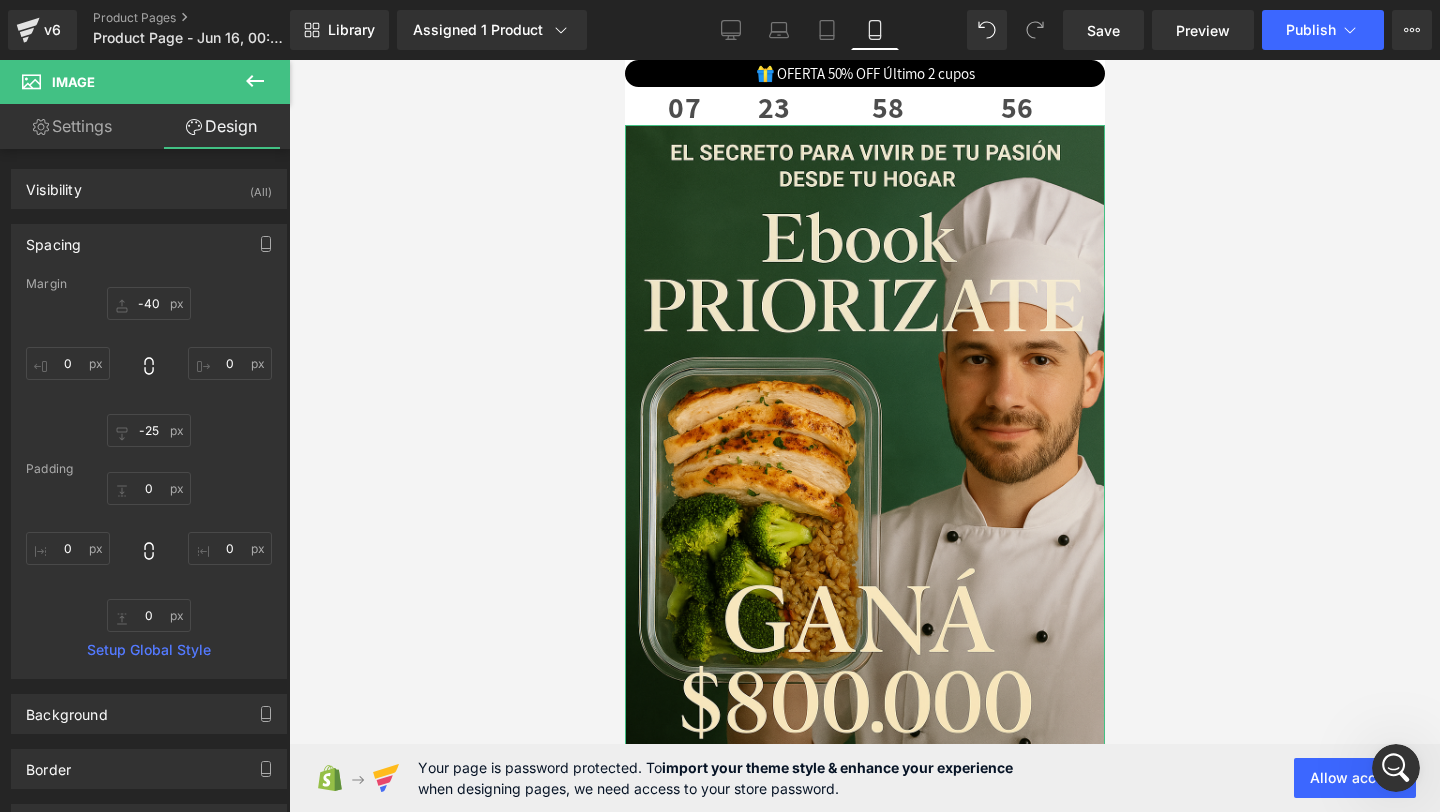 click on "Settings" at bounding box center (72, 126) 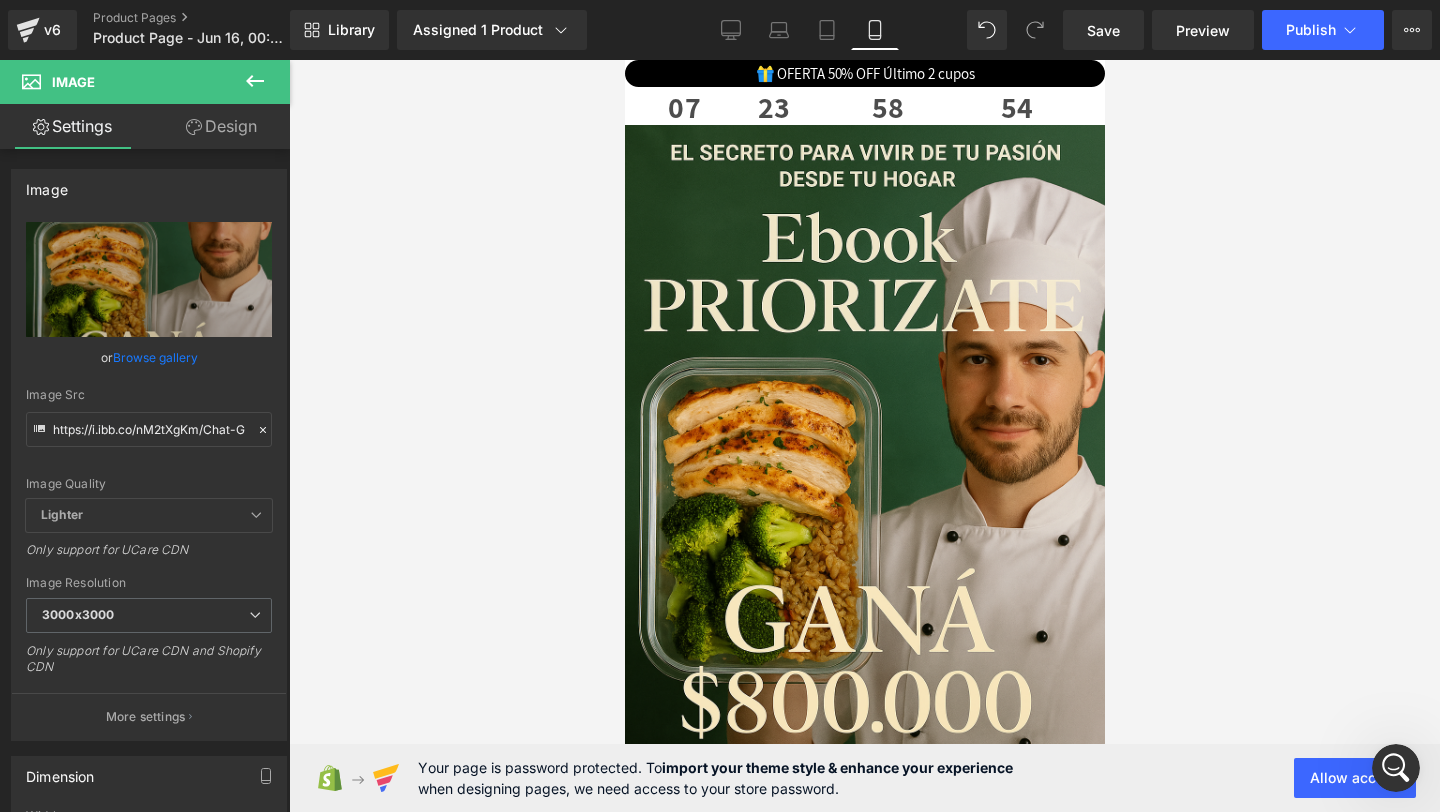 click at bounding box center (255, 82) 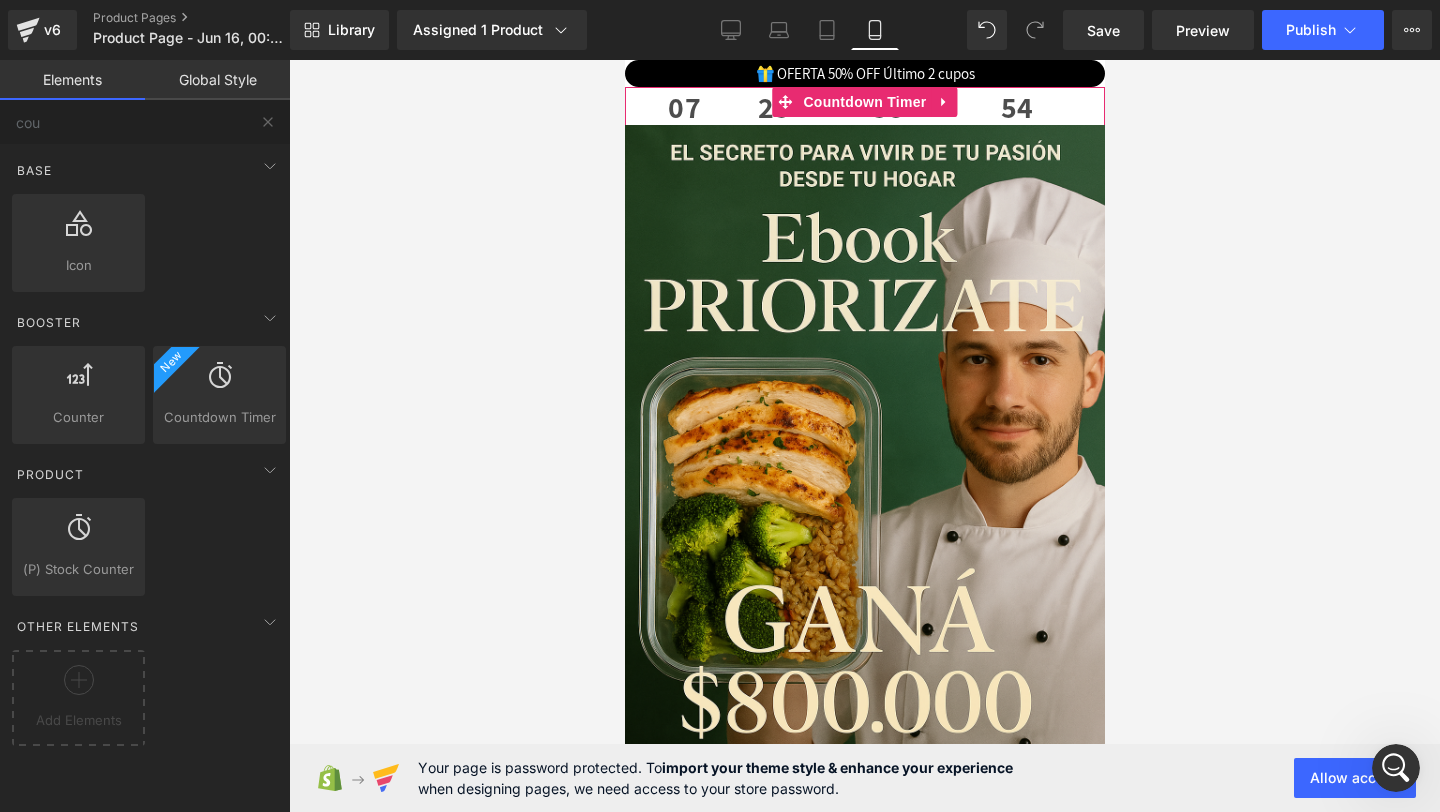 click on "Days" at bounding box center (684, 146) 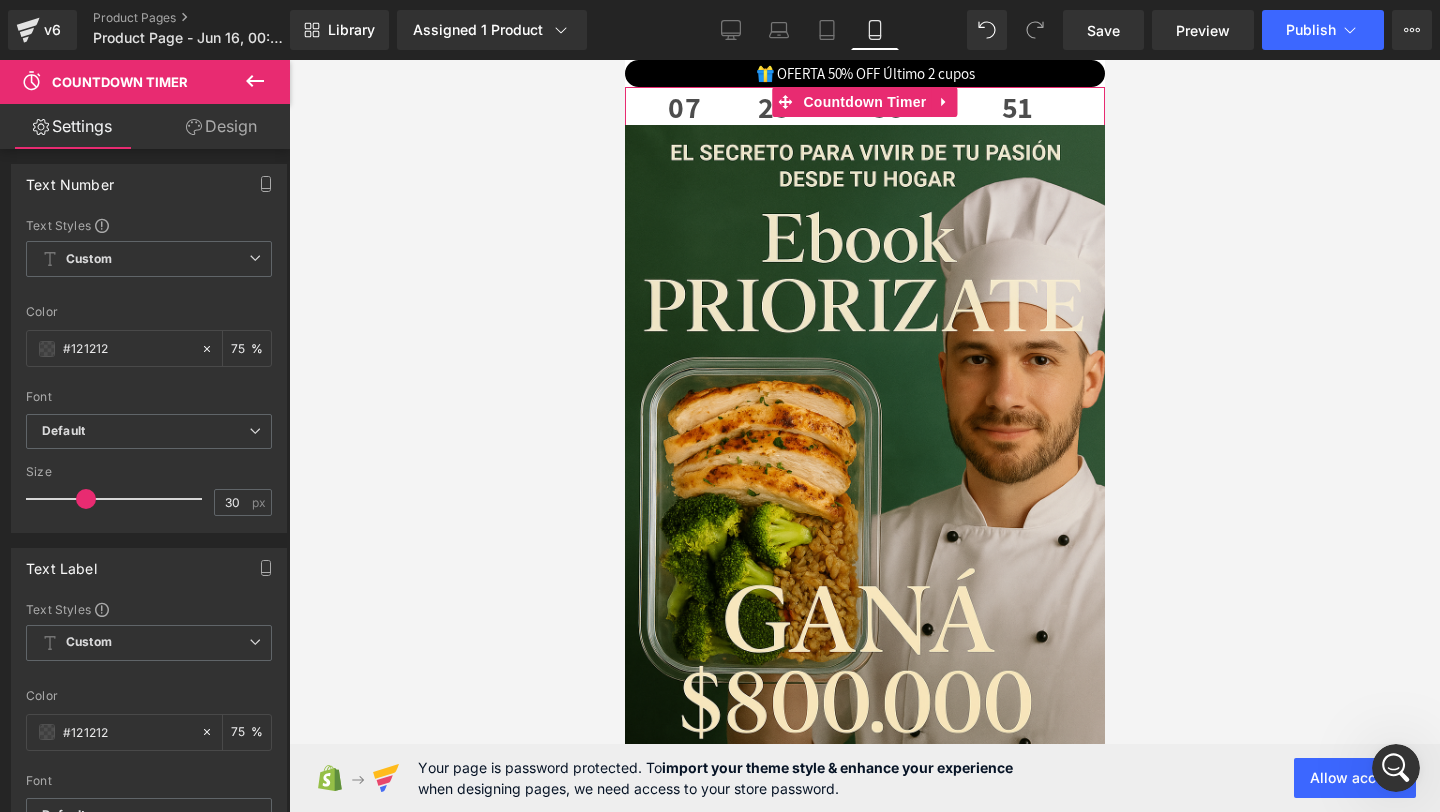 scroll, scrollTop: 406, scrollLeft: 0, axis: vertical 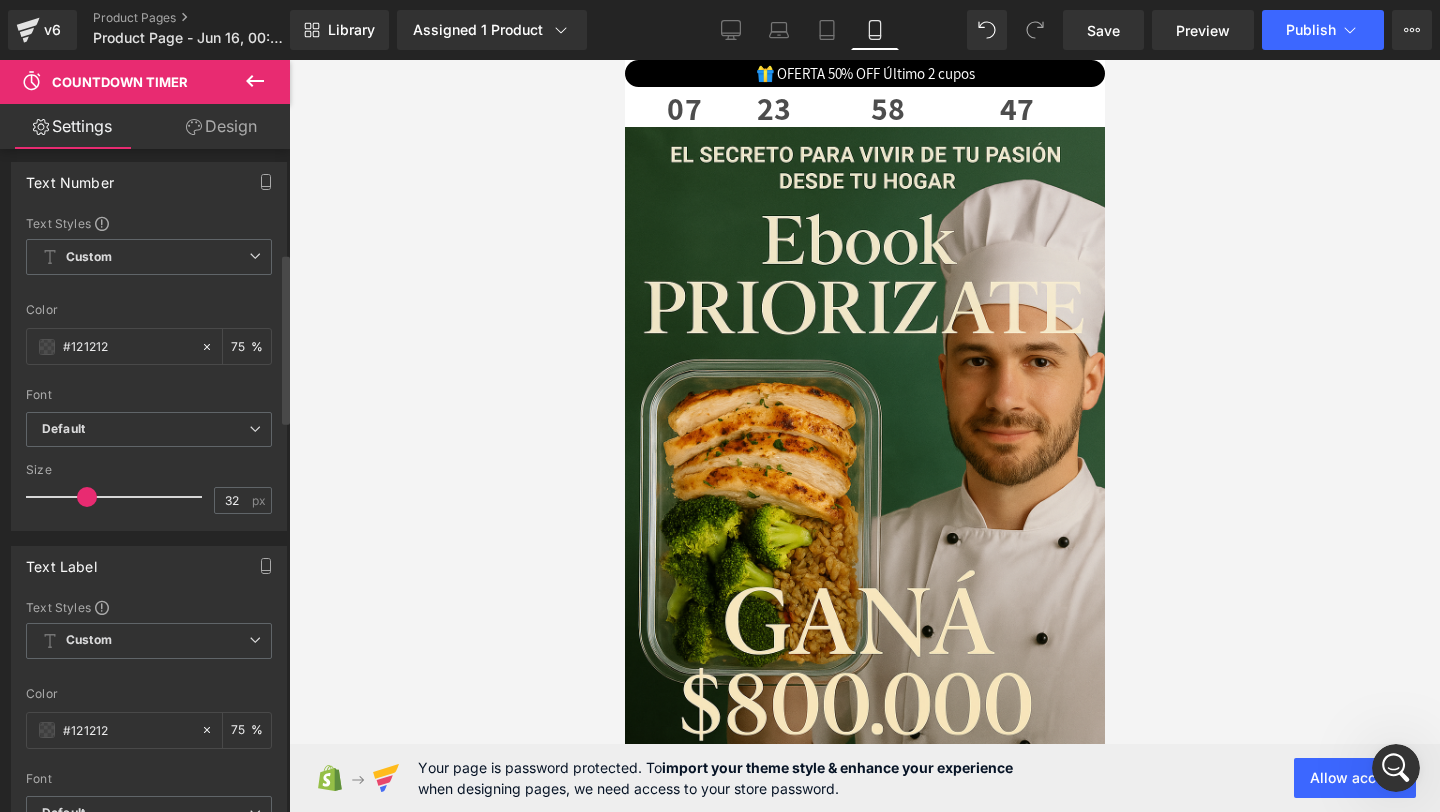 click at bounding box center (87, 497) 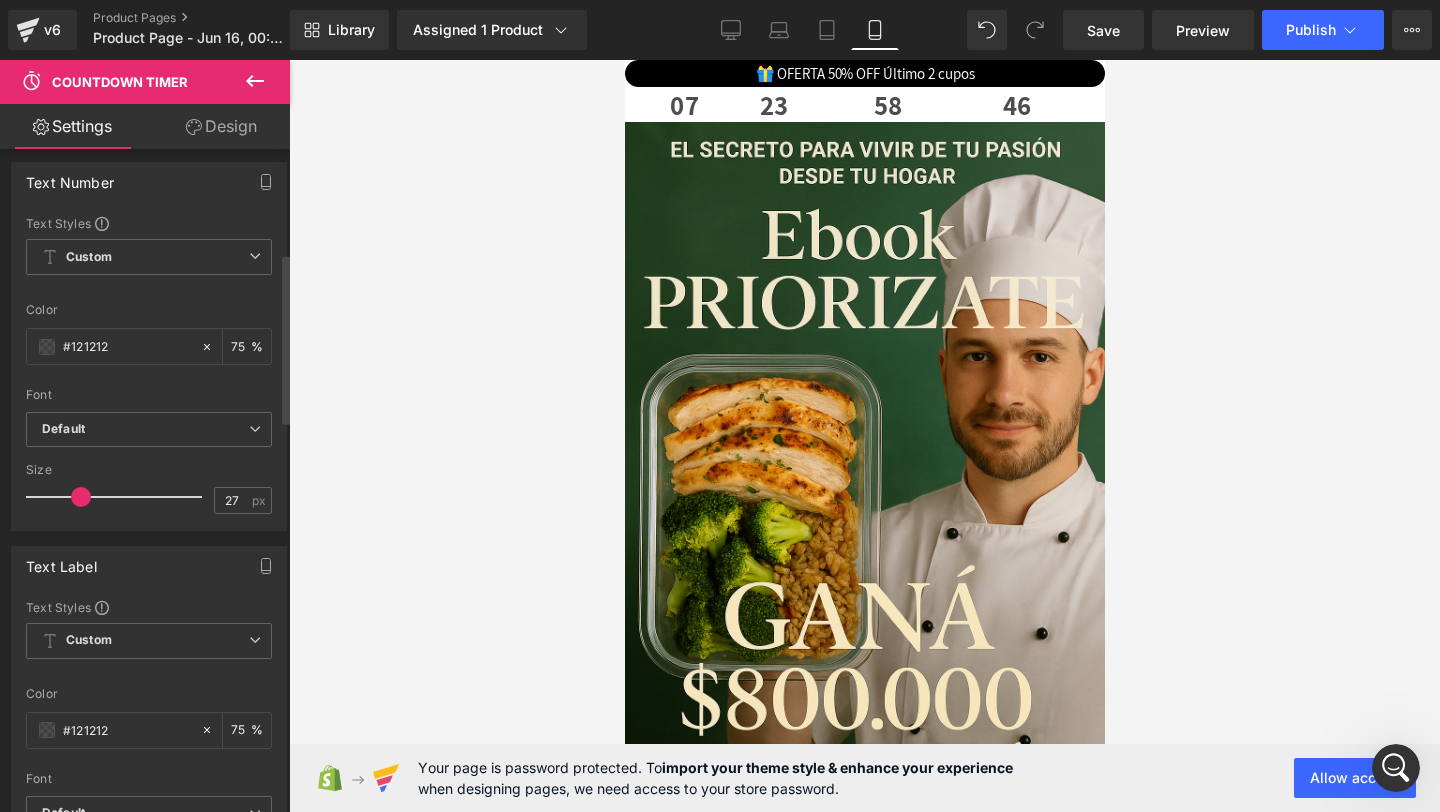 click at bounding box center (81, 497) 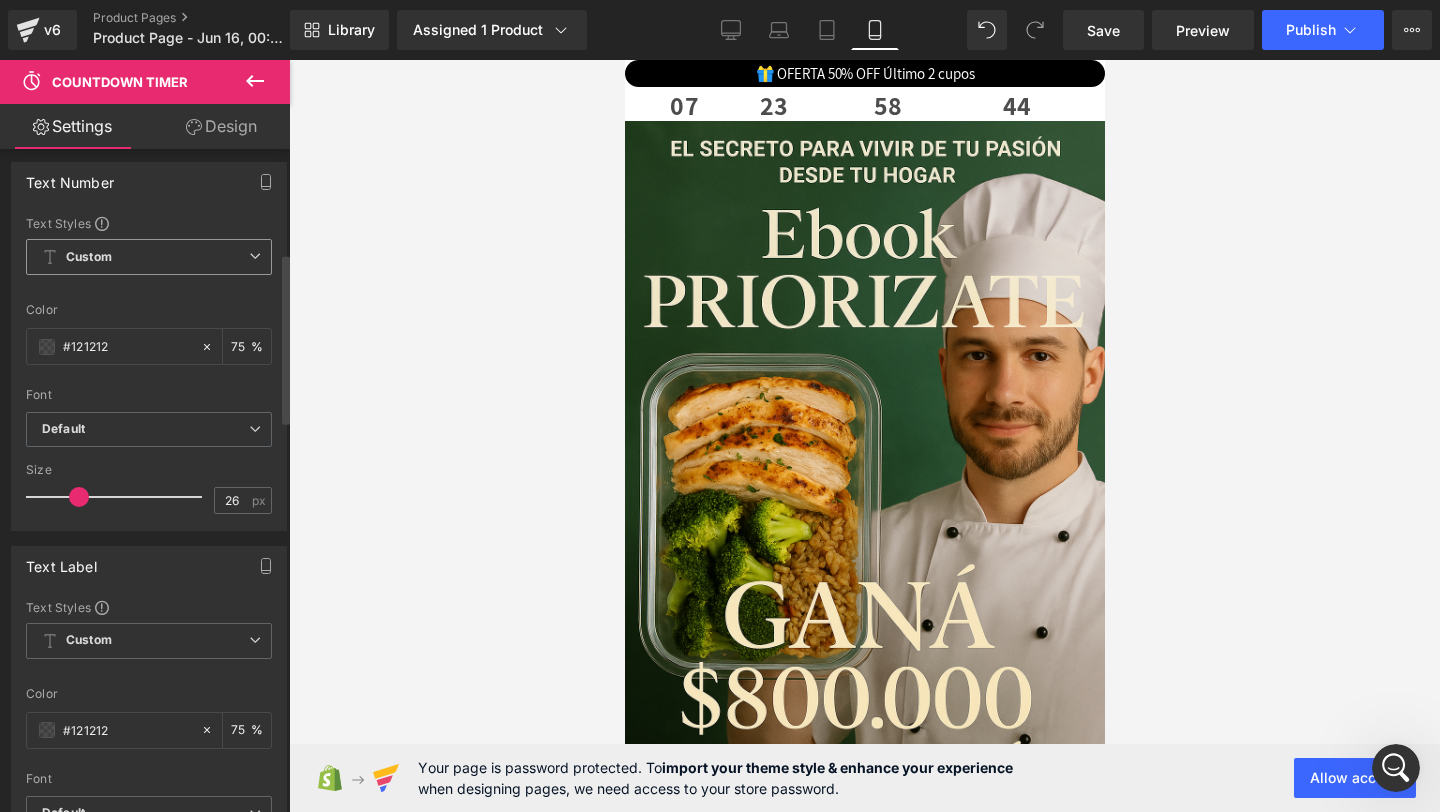 click on "Custom
Setup Global Style" at bounding box center (149, 257) 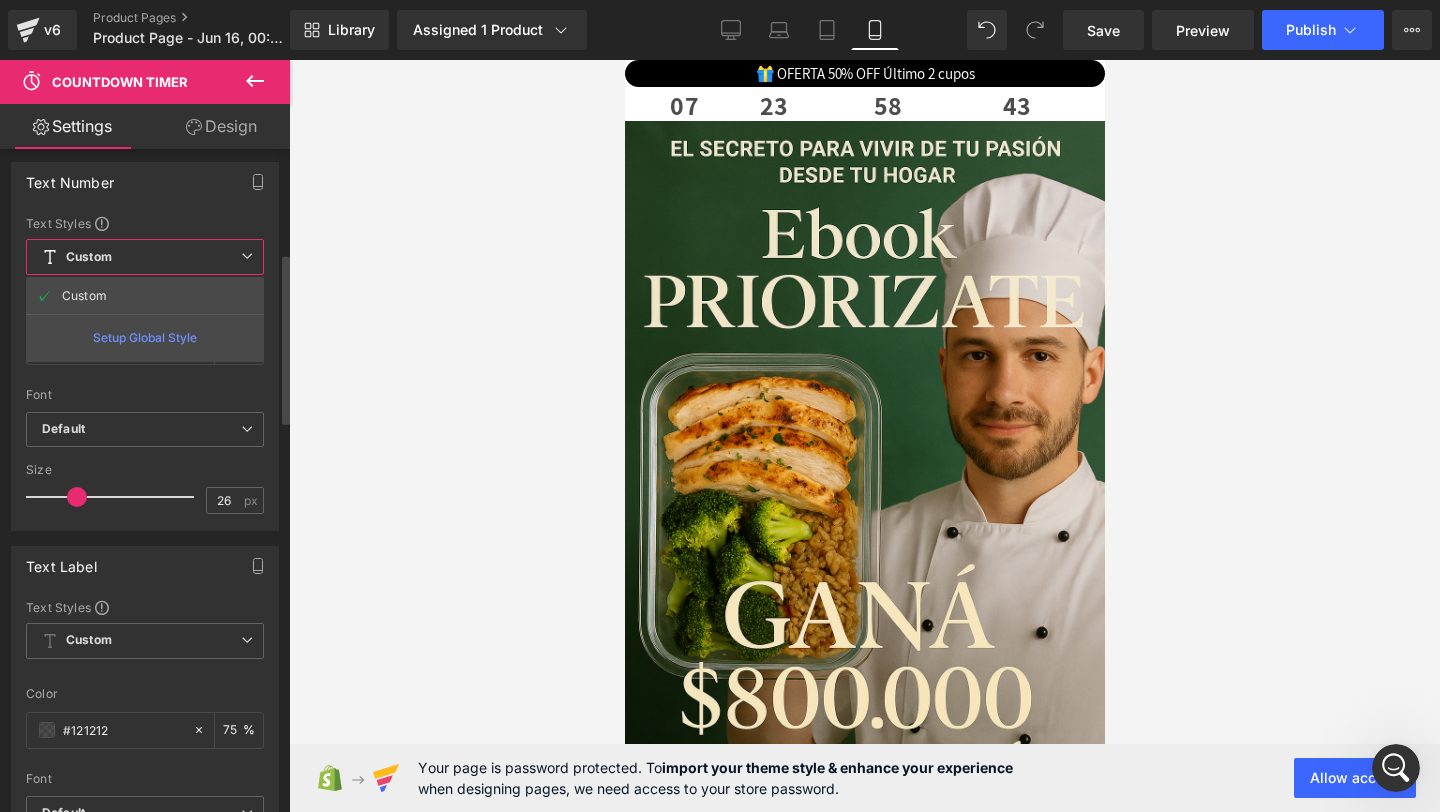 click on "Font" at bounding box center (145, 395) 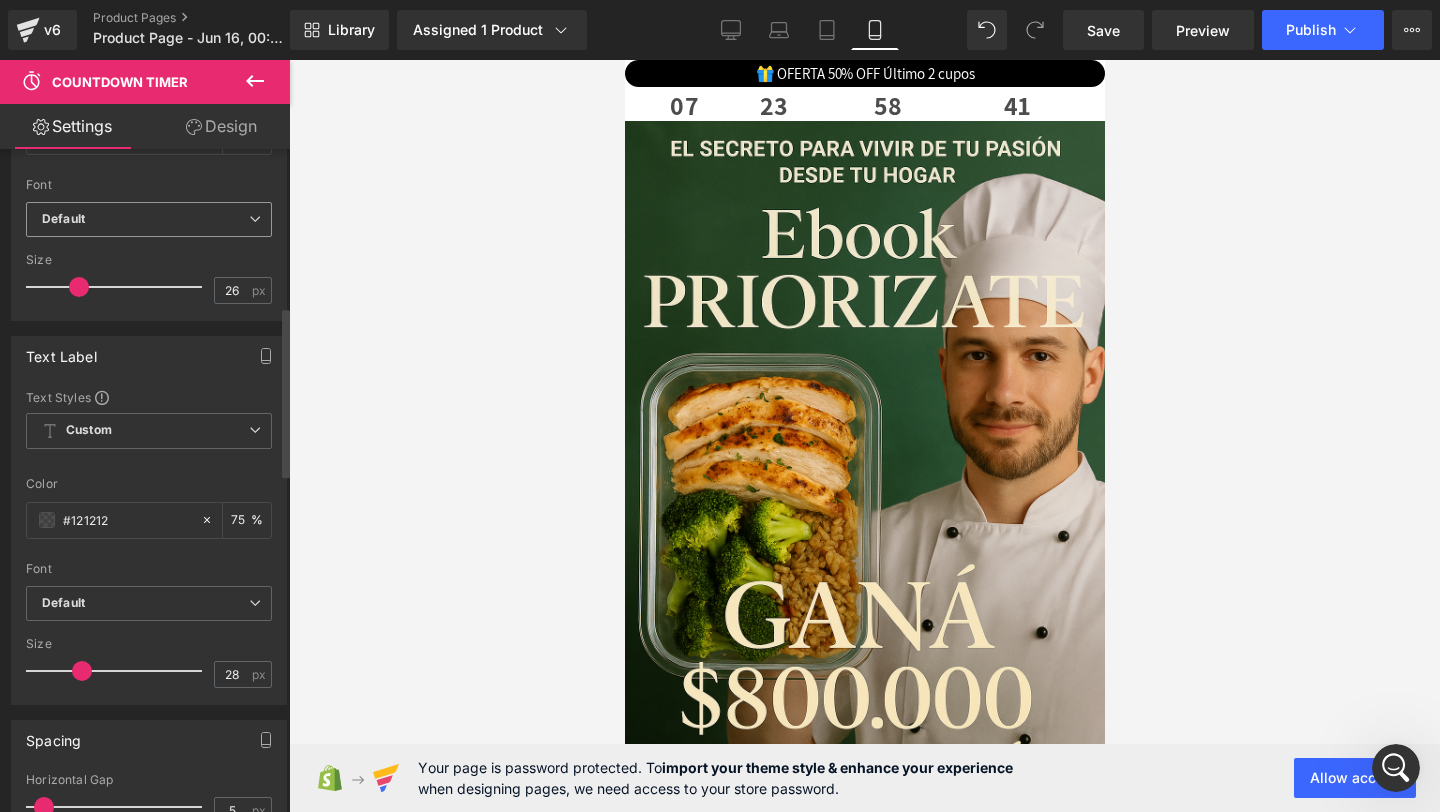 scroll, scrollTop: 634, scrollLeft: 0, axis: vertical 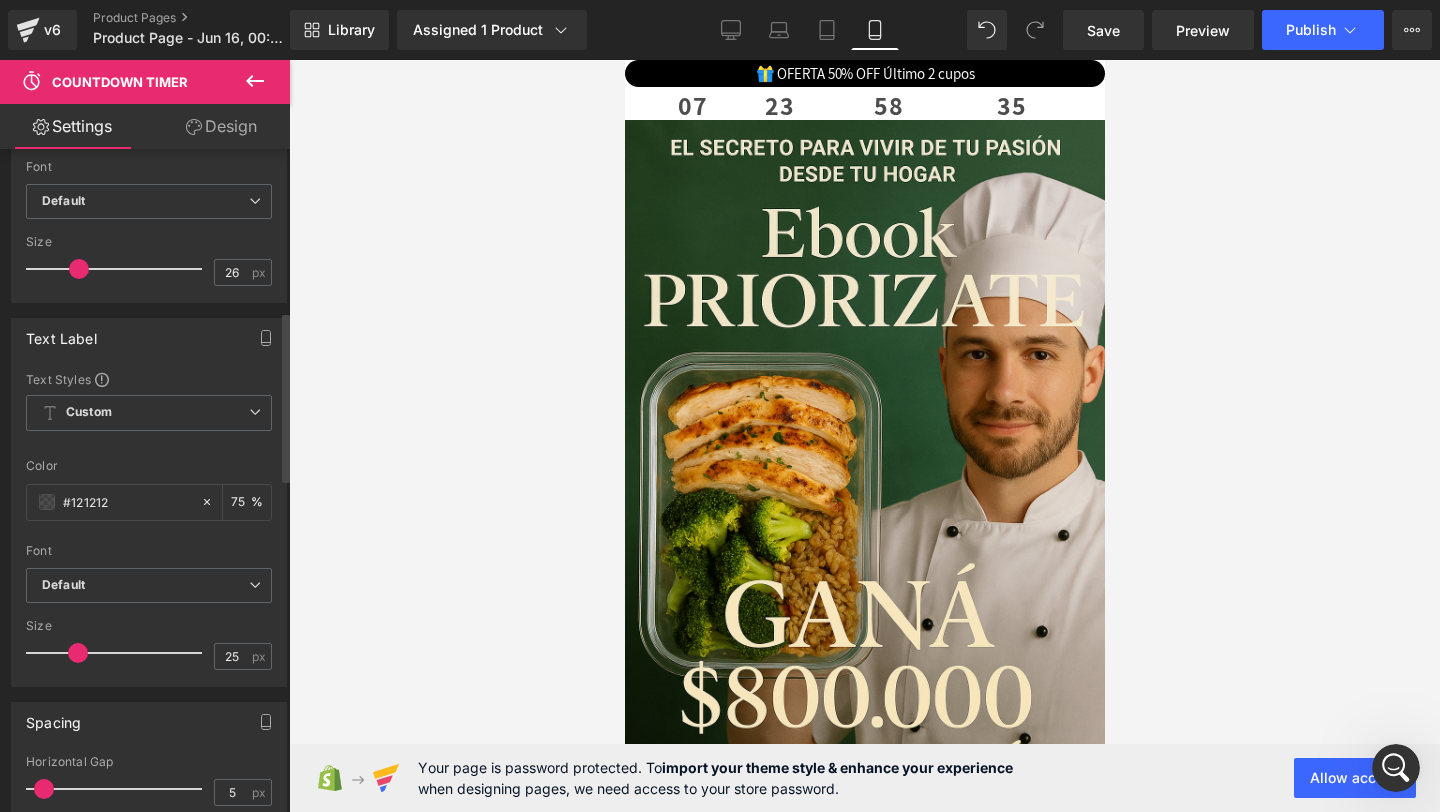 type on "24" 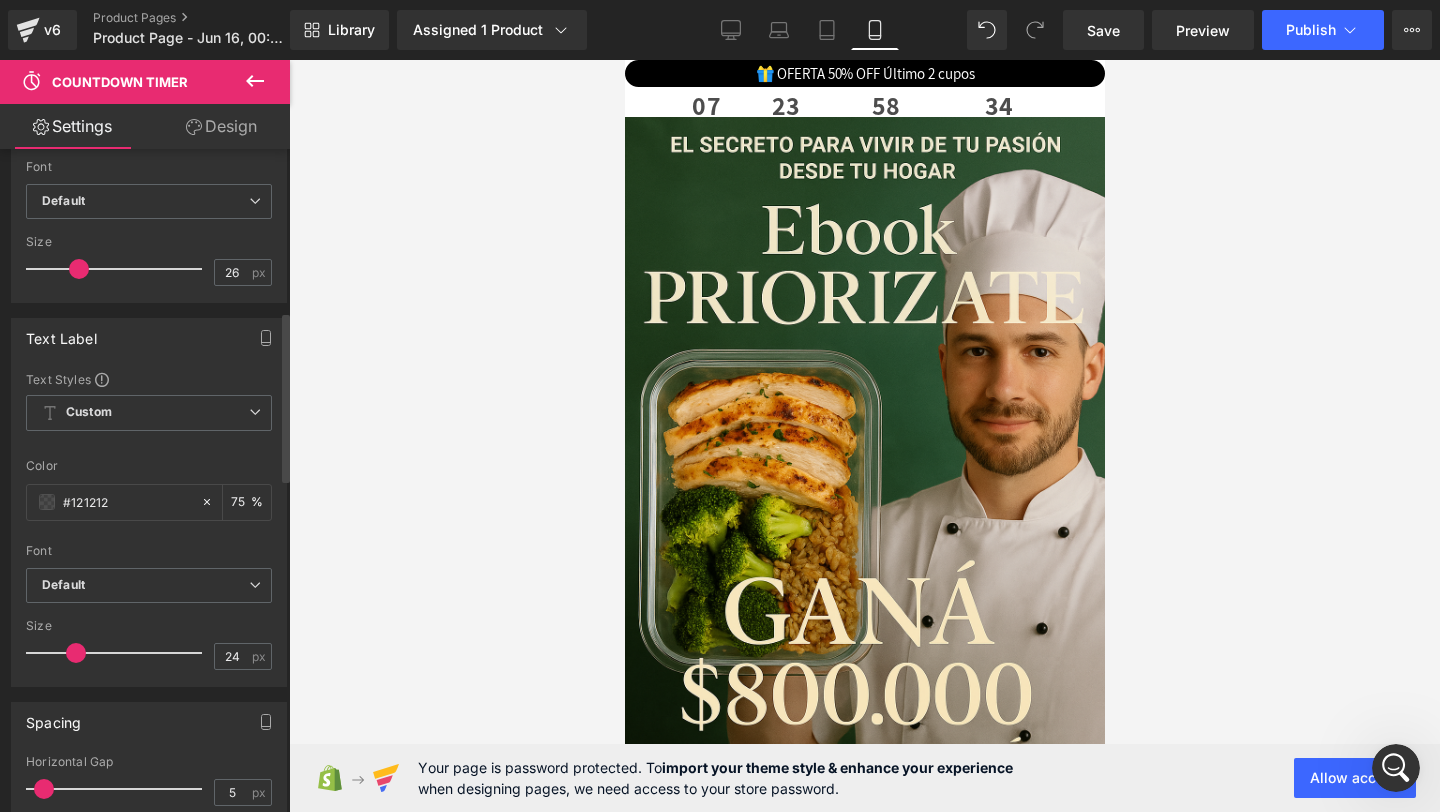 click at bounding box center (76, 653) 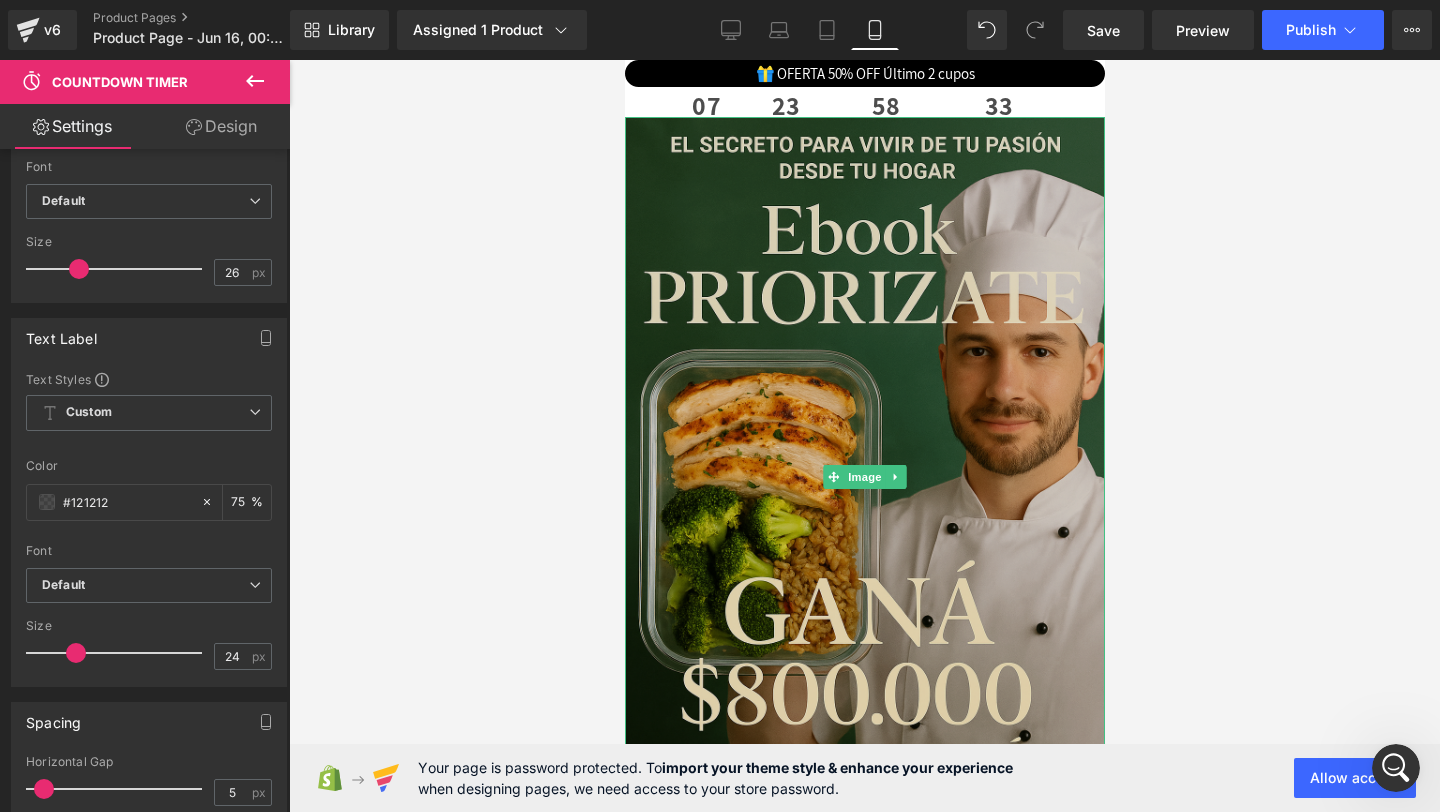 click at bounding box center (864, 477) 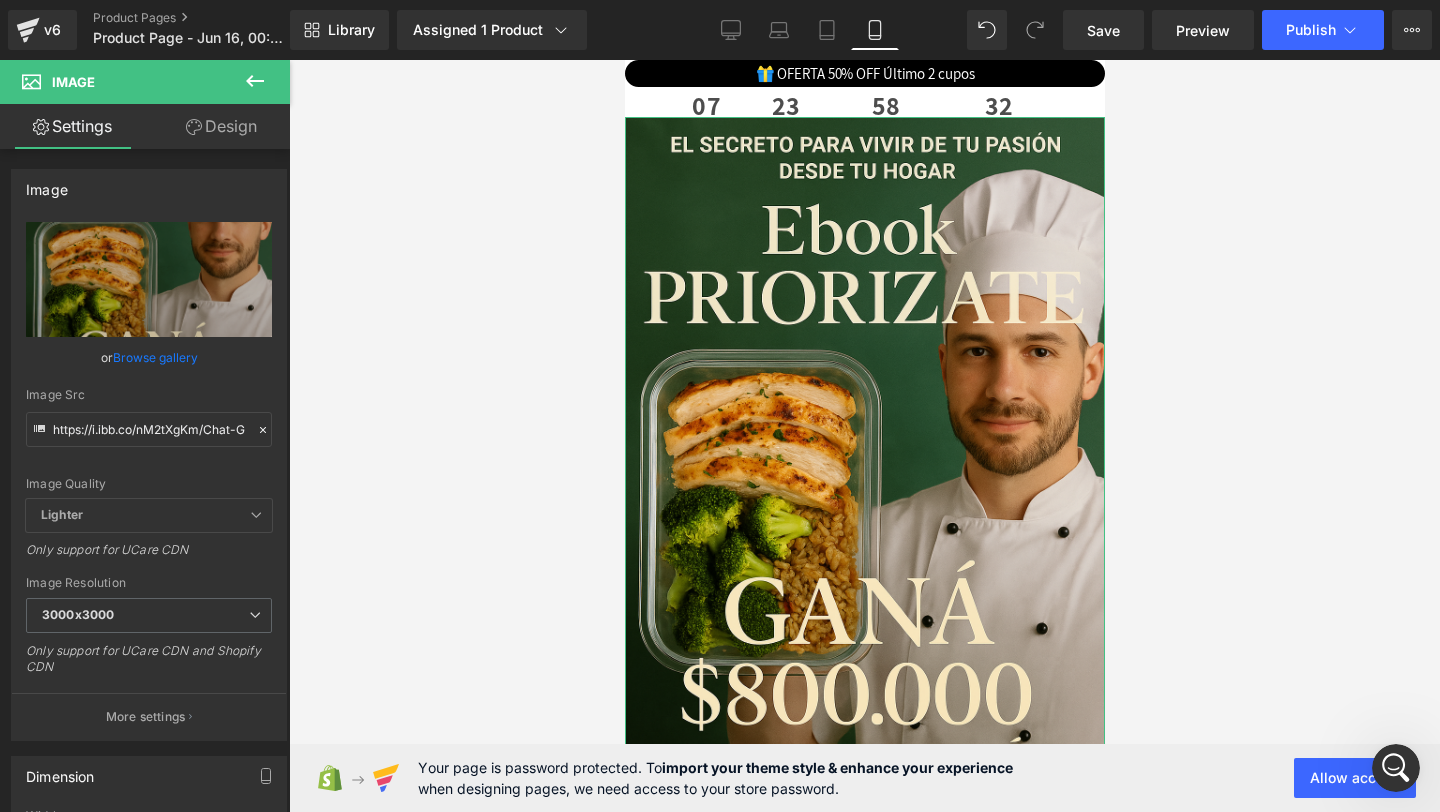 click on "Design" at bounding box center (221, 126) 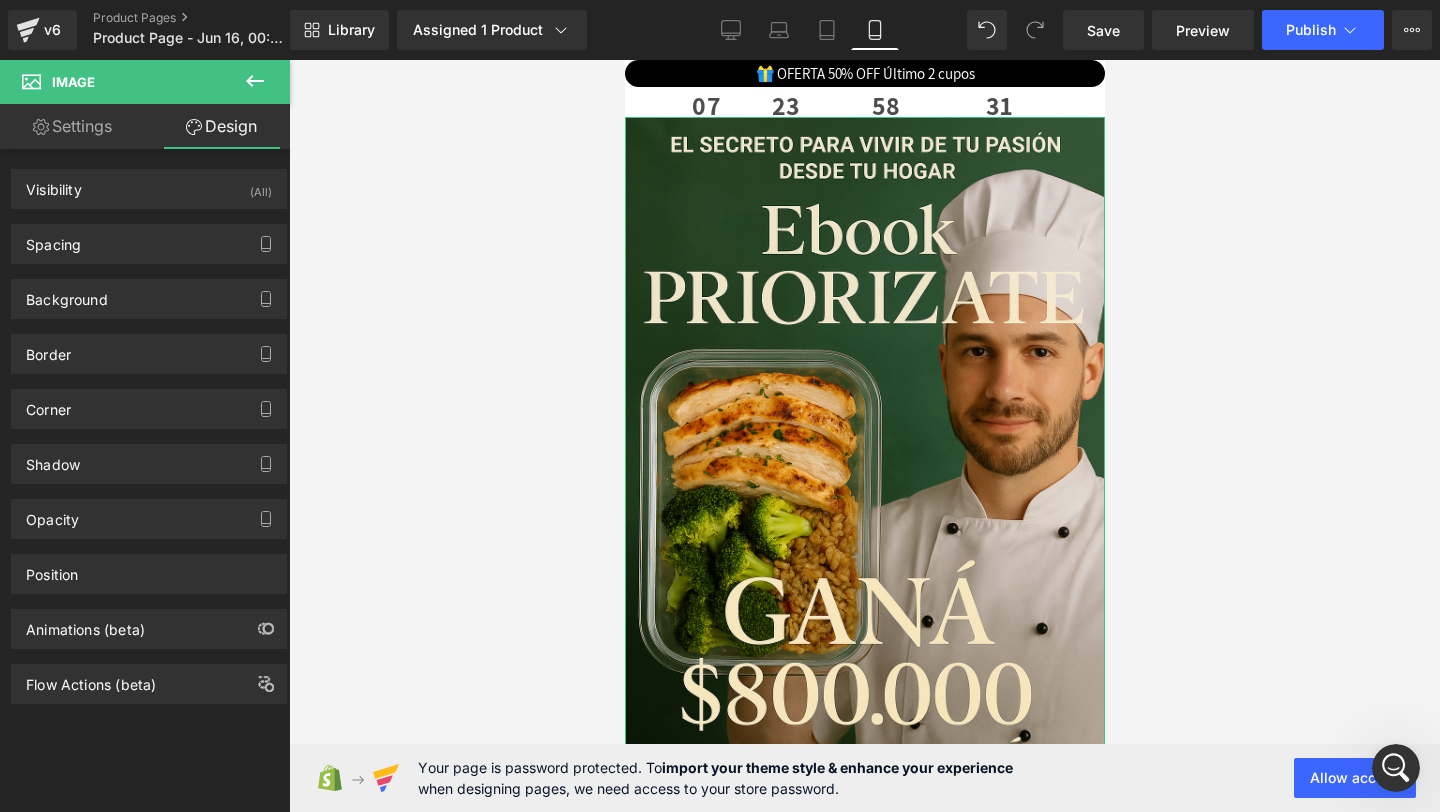 click on "Background
Color & Image color
transparent Color transparent 0 %
Image  Replace Image  Upload image or  Browse gallery Image Src Image Quality Lighter Lightest
Lighter
Lighter Lightest Only support for UCare CDN
More settings" at bounding box center (149, 291) 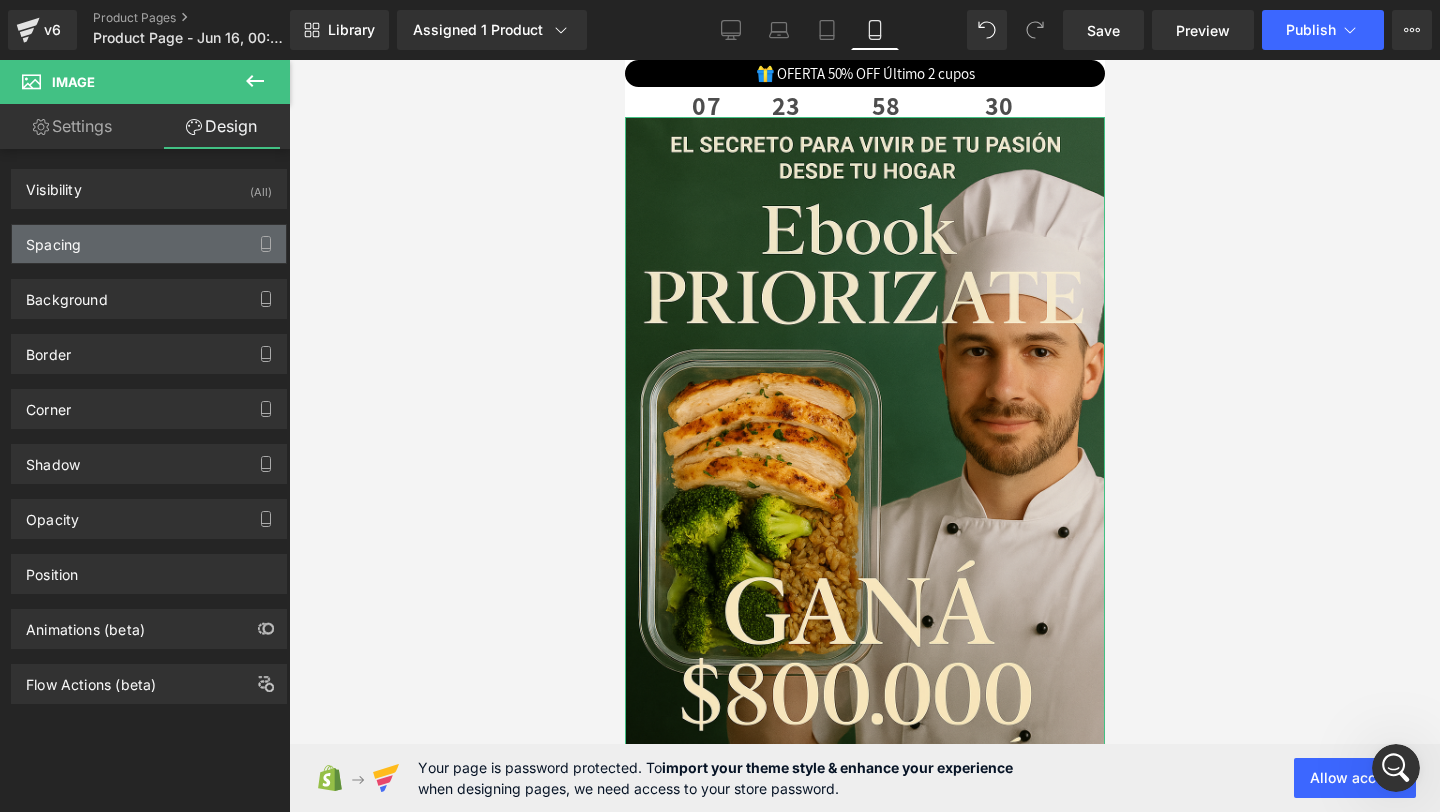 click on "Spacing" at bounding box center [149, 244] 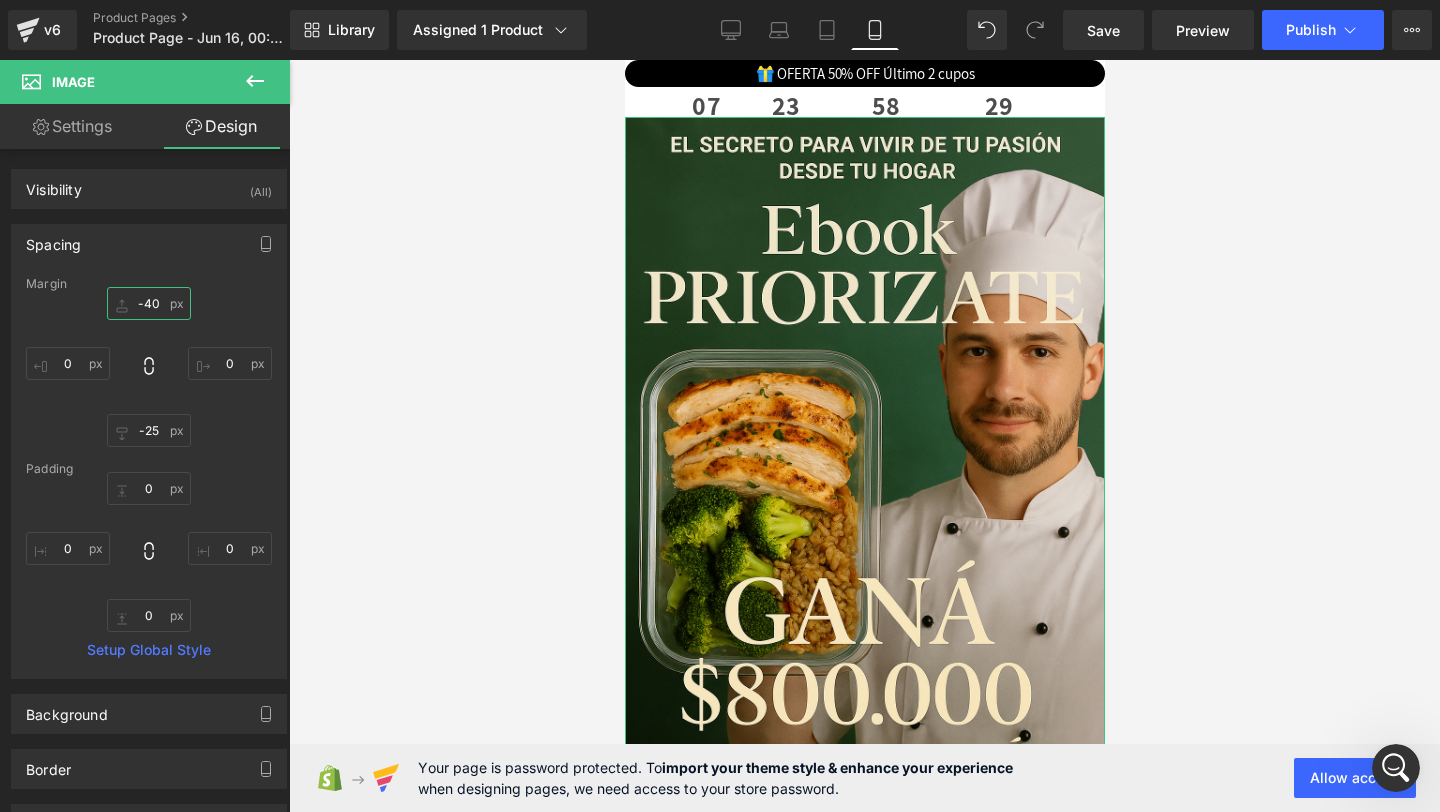 click on "-40" at bounding box center [149, 303] 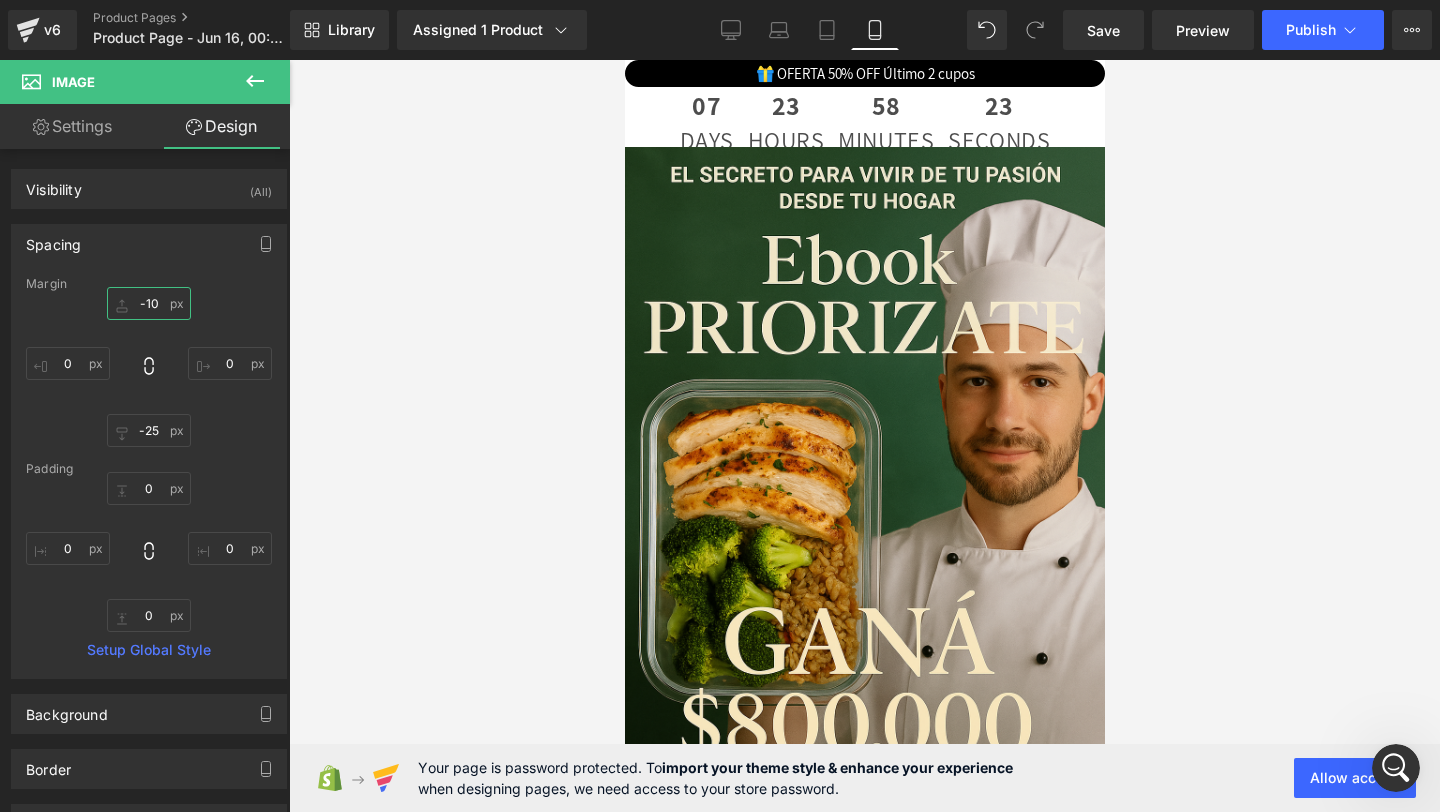 type on "-10" 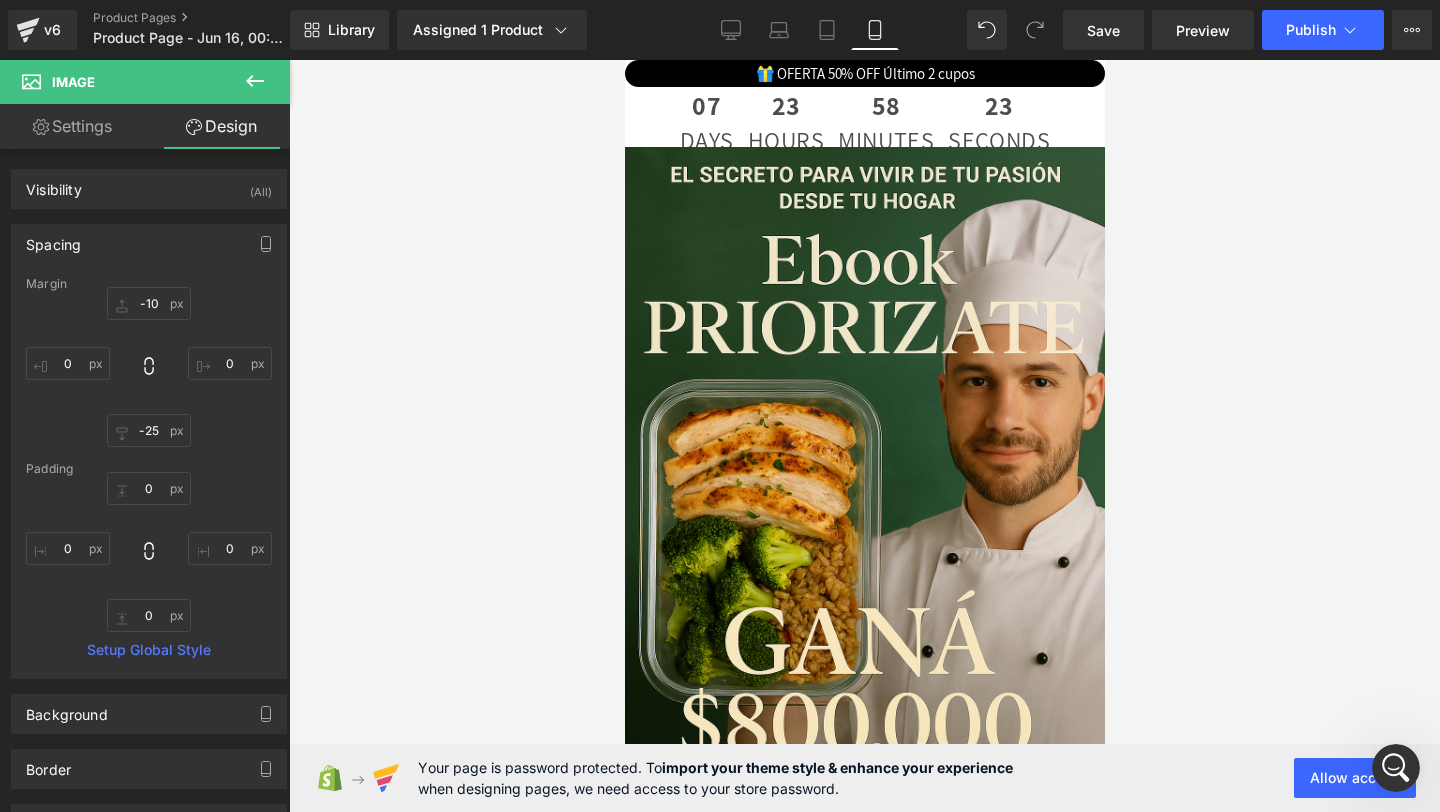 click 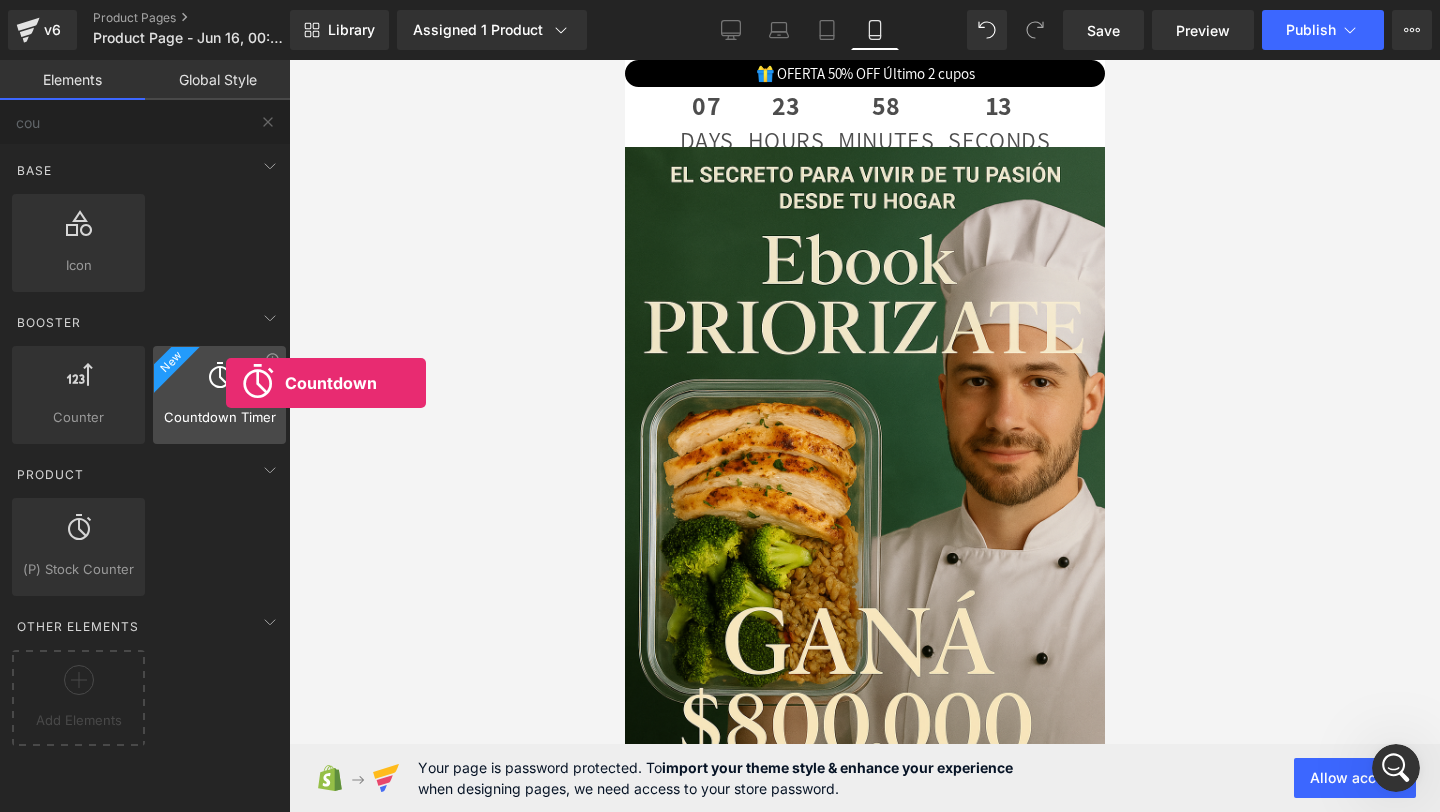 click at bounding box center [220, 375] 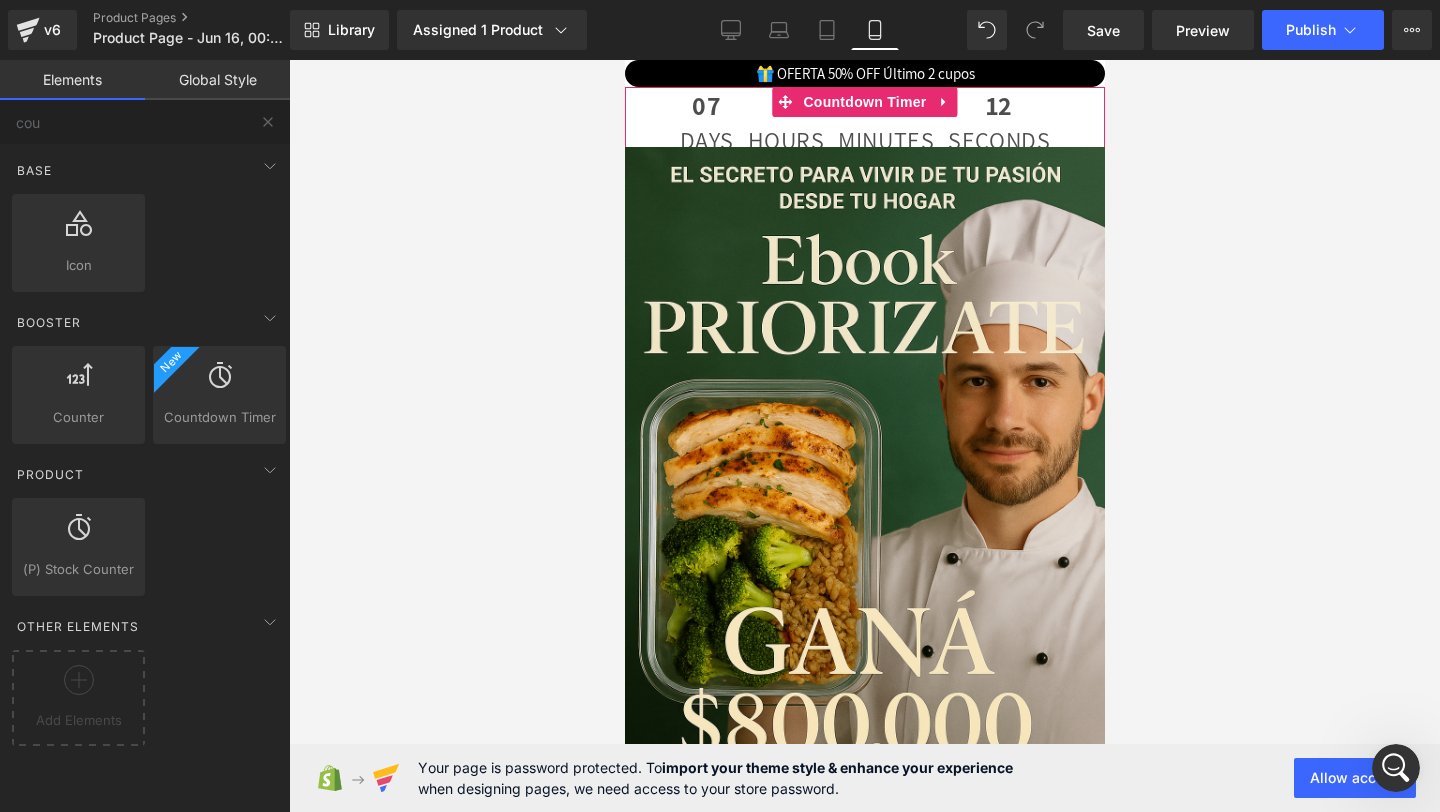click on "58" at bounding box center [885, 110] 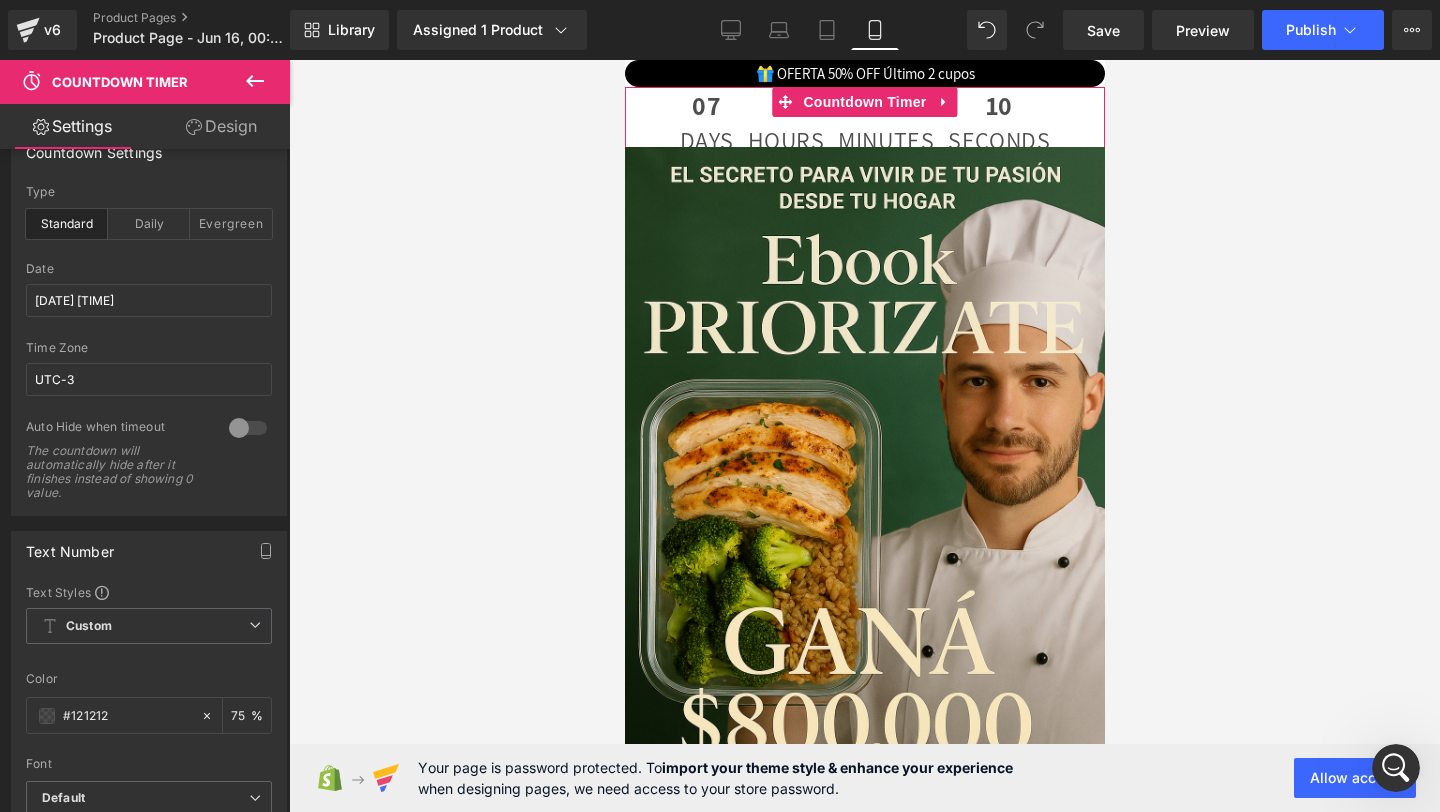 scroll, scrollTop: 35, scrollLeft: 0, axis: vertical 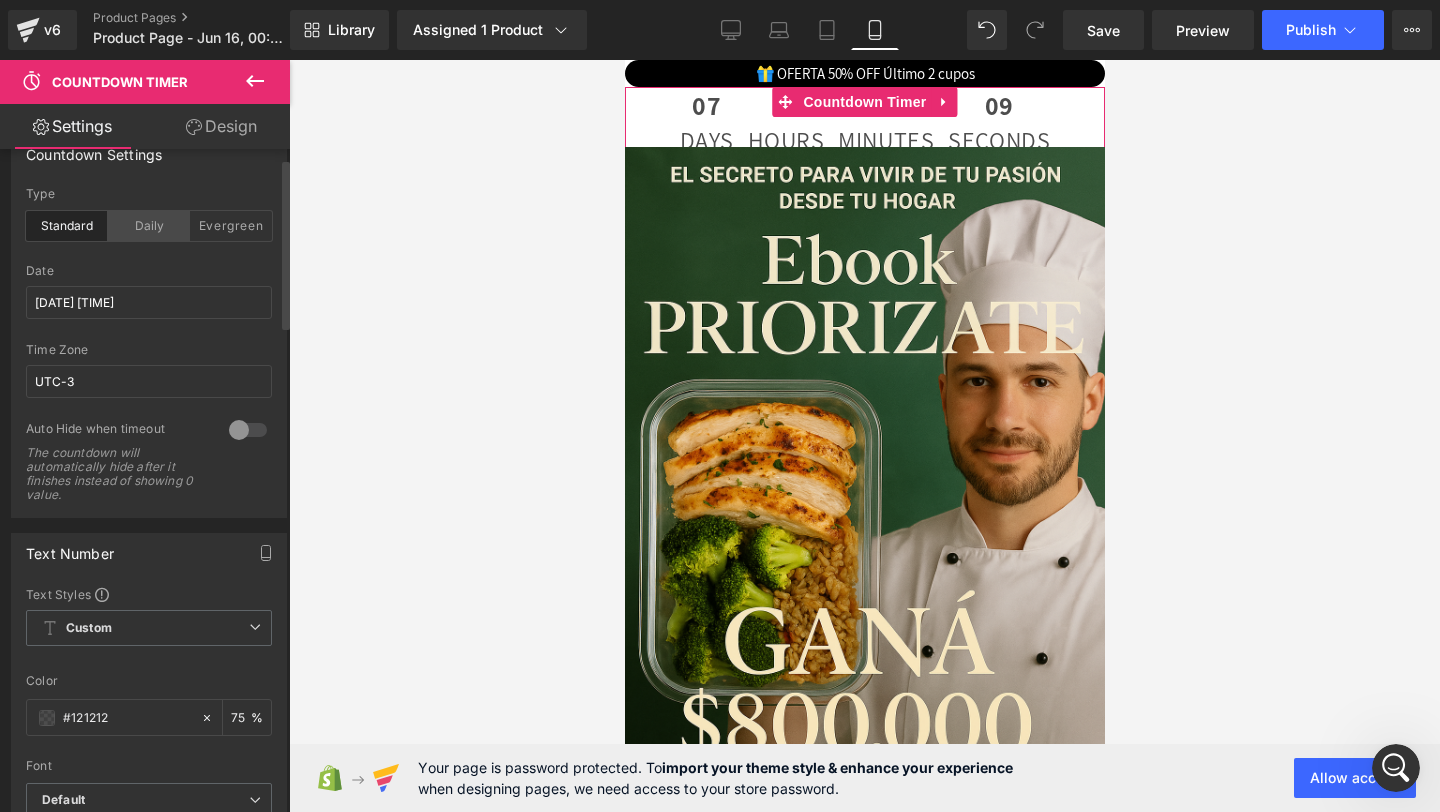 click on "Daily" at bounding box center (149, 226) 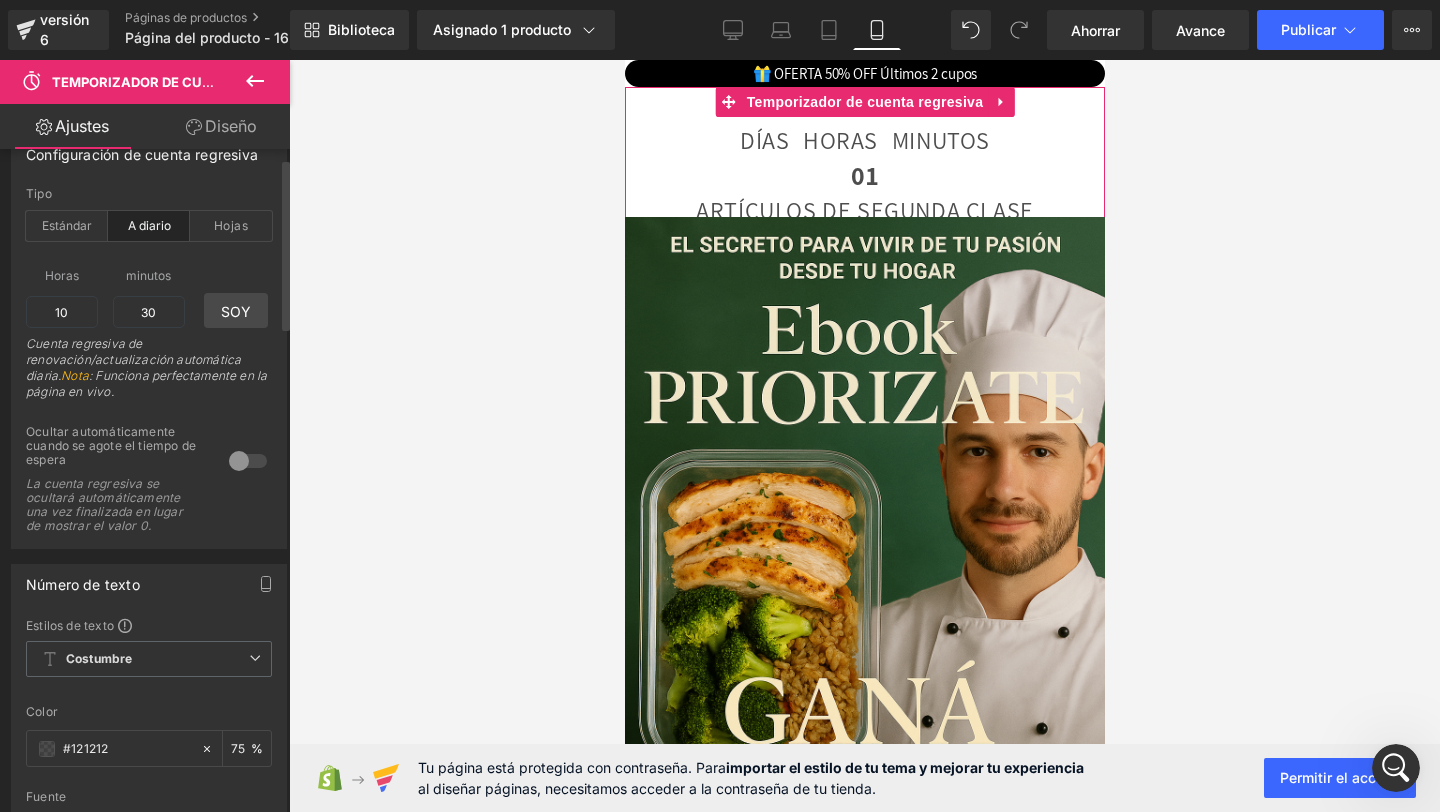 scroll, scrollTop: 3221, scrollLeft: 0, axis: vertical 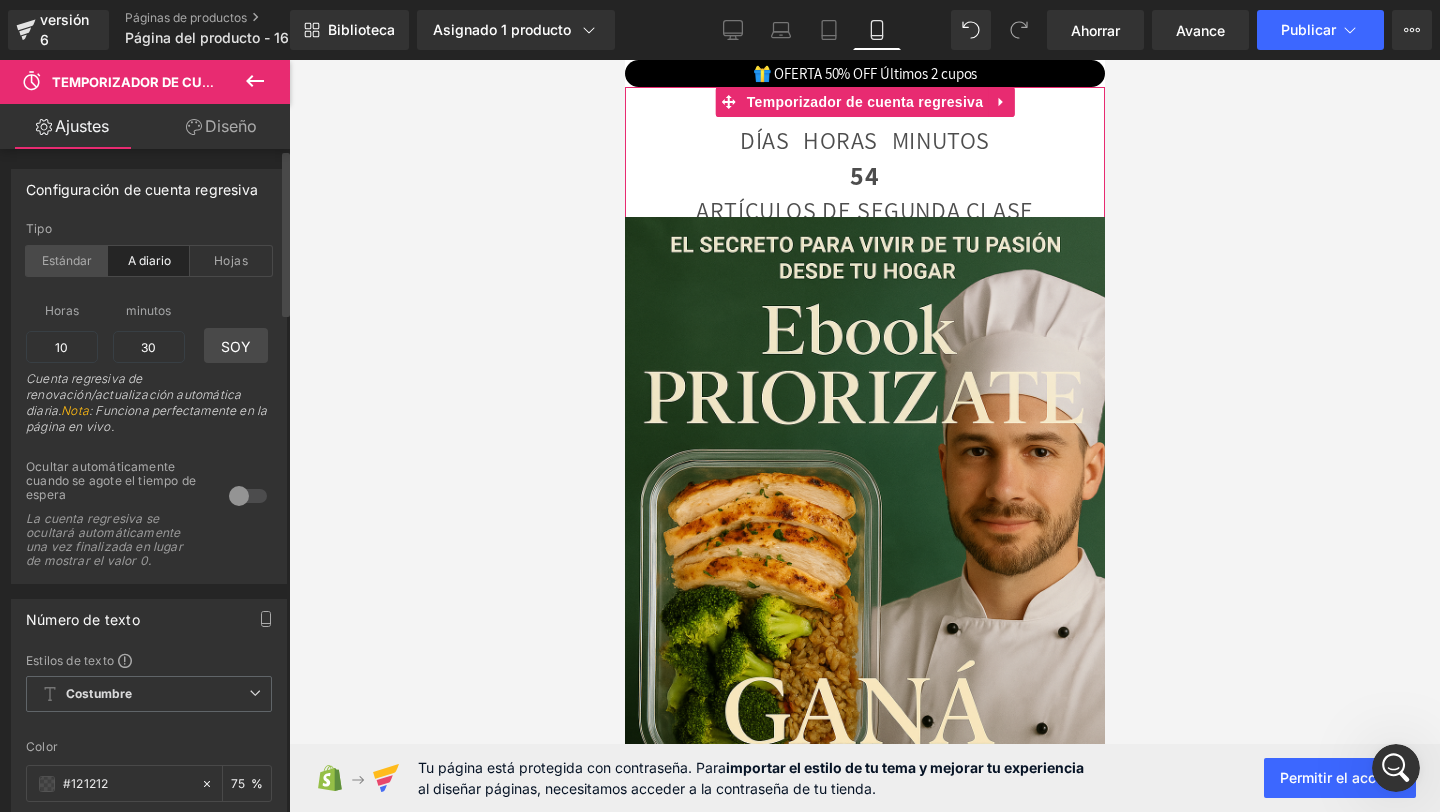 click on "Estándar" at bounding box center [67, 260] 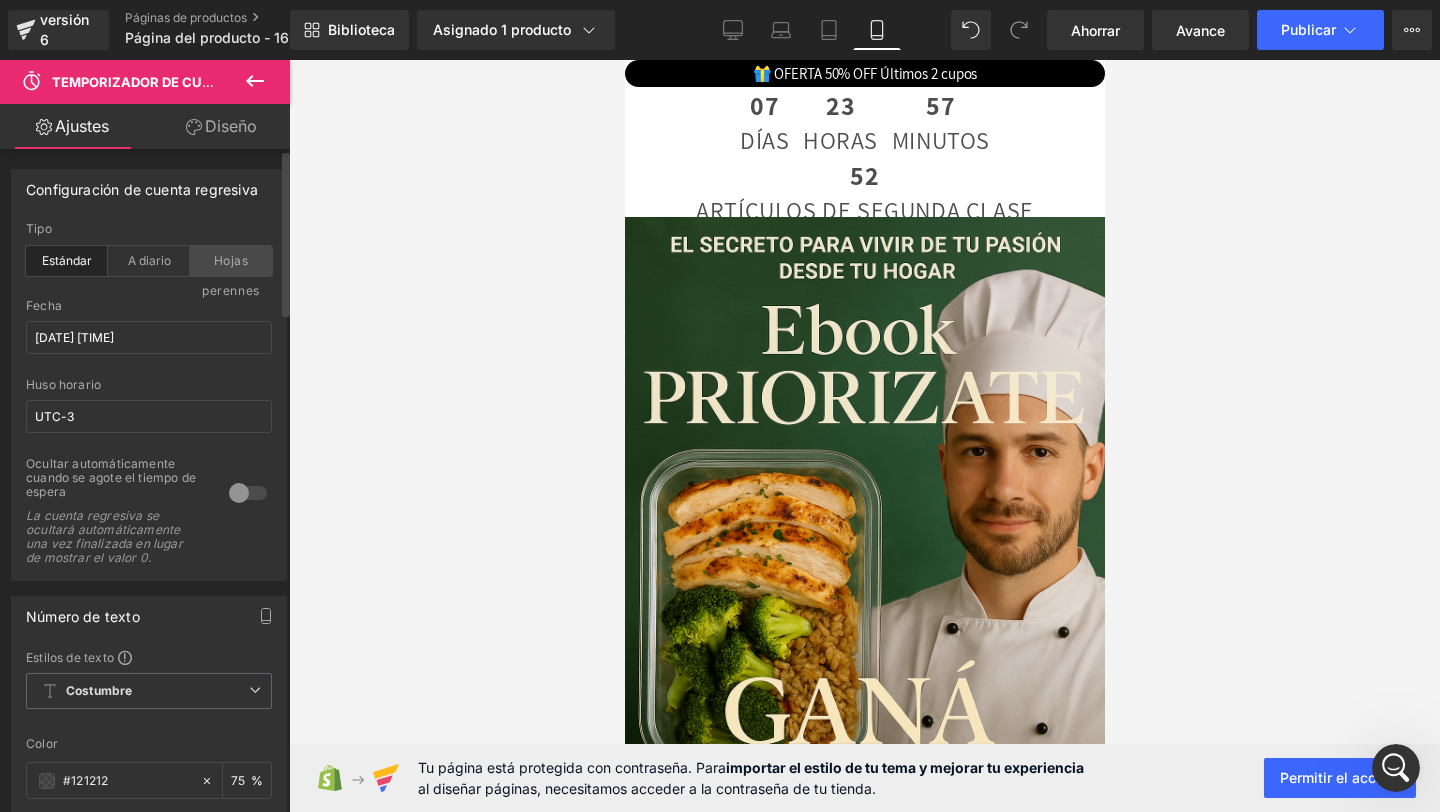 click on "Hojas perennes" at bounding box center (231, 261) 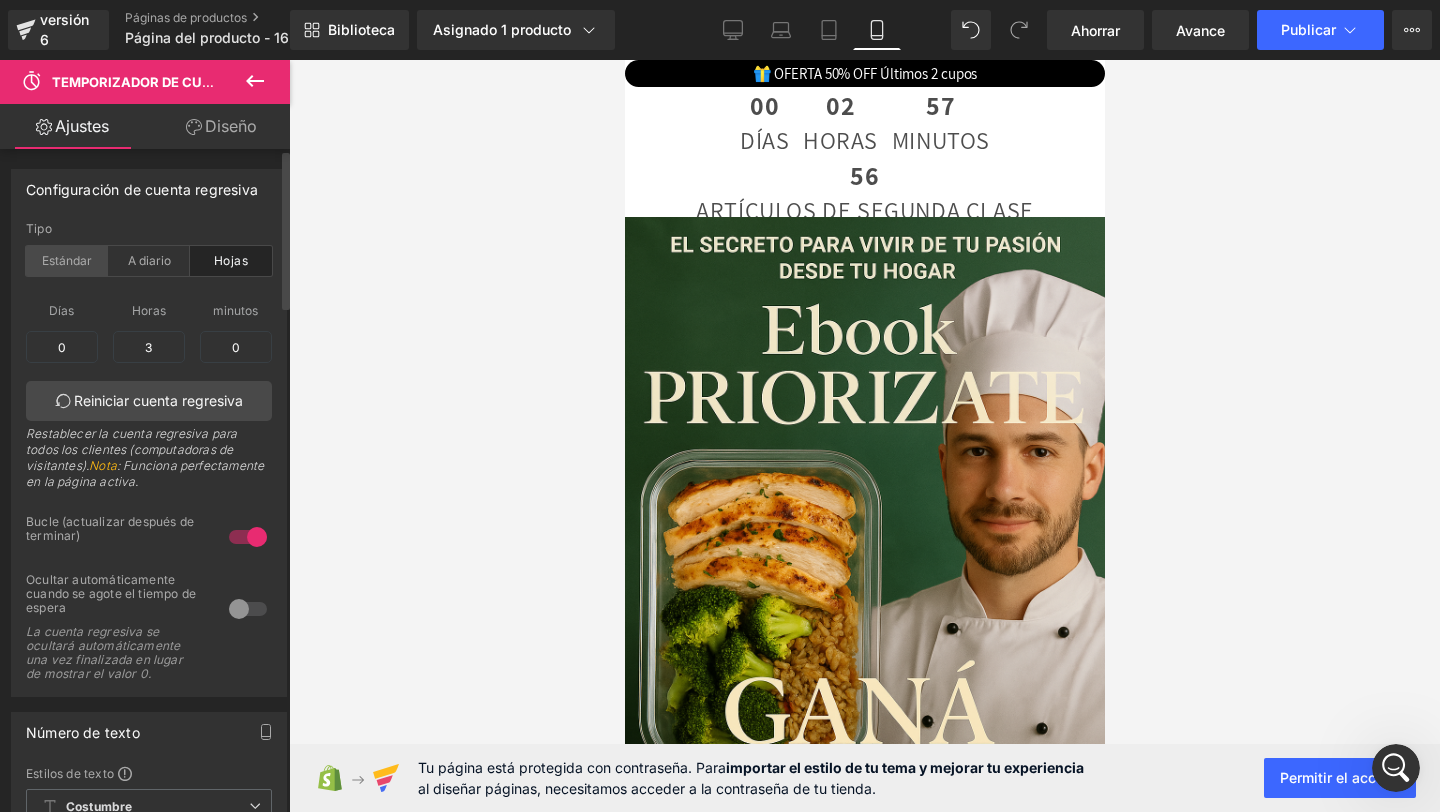 click on "Estándar" at bounding box center (67, 260) 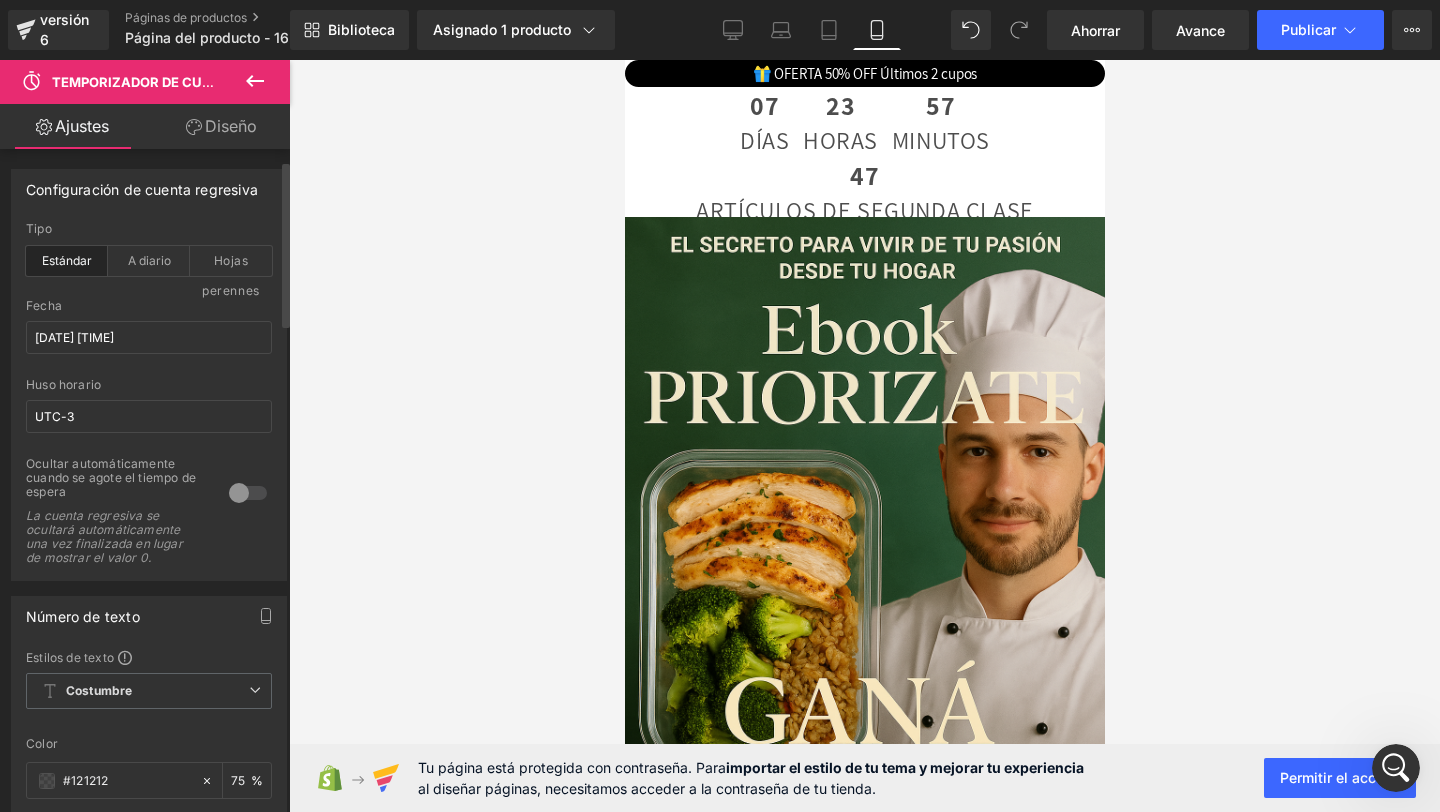 scroll, scrollTop: 59, scrollLeft: 0, axis: vertical 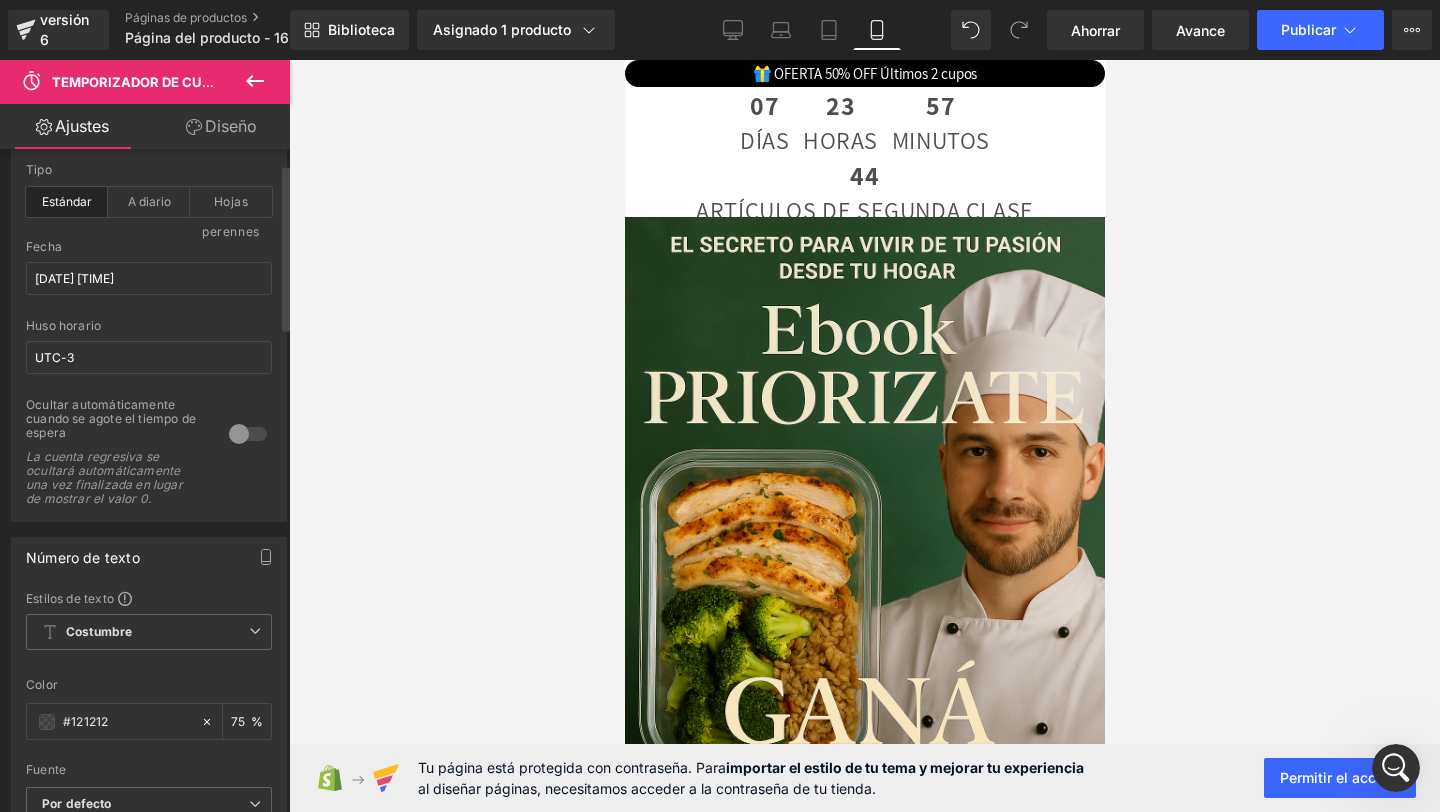 click at bounding box center [248, 434] 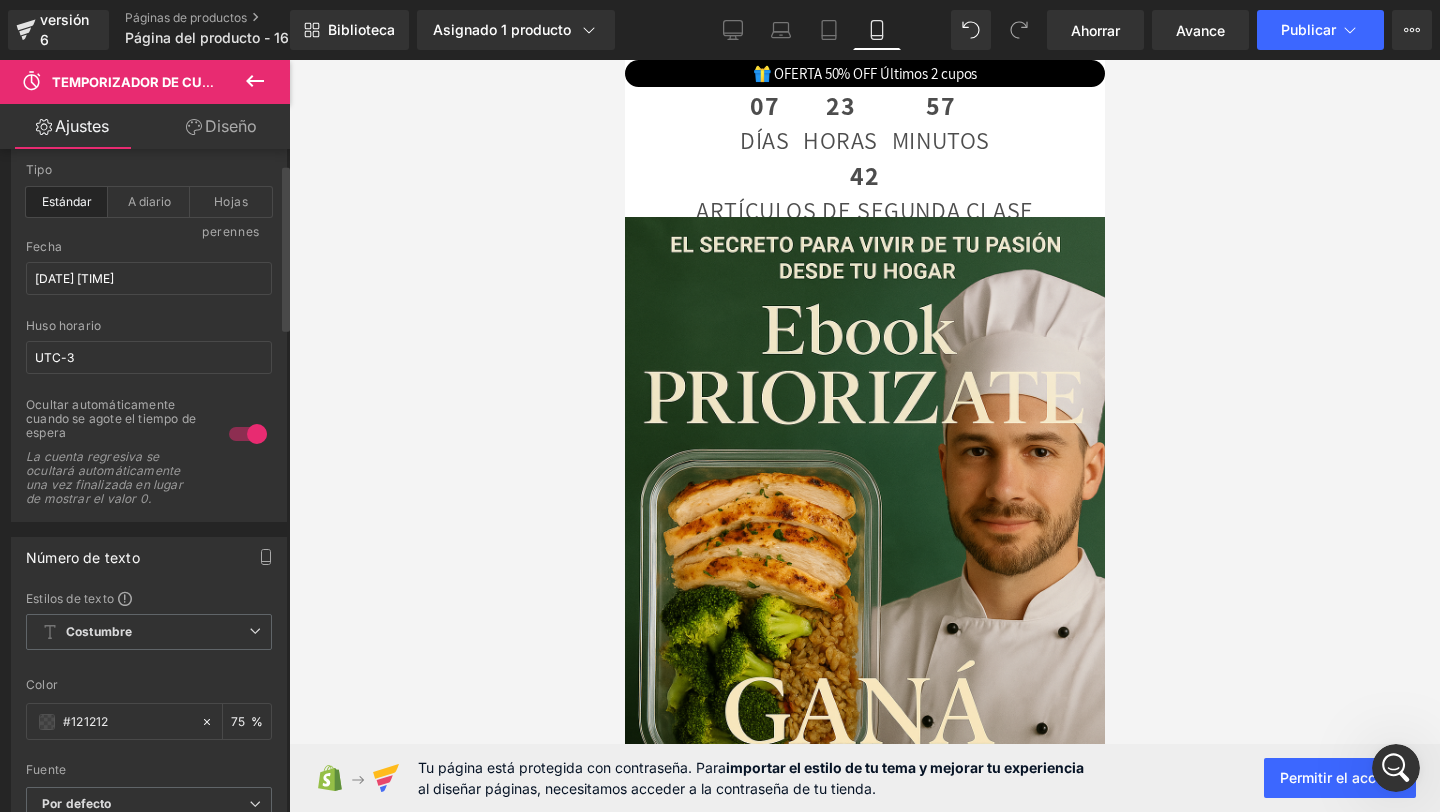 click at bounding box center [248, 434] 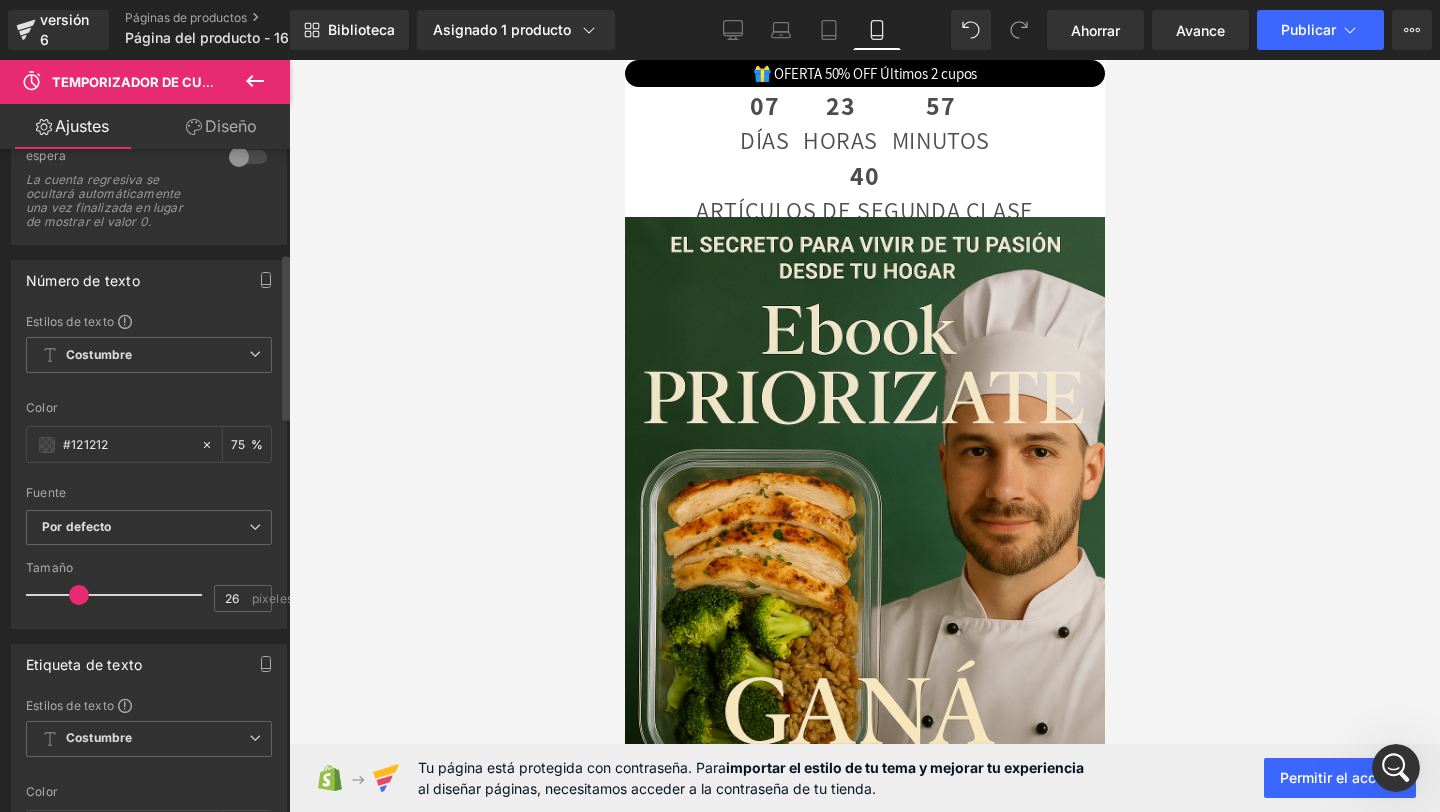 scroll, scrollTop: 437, scrollLeft: 0, axis: vertical 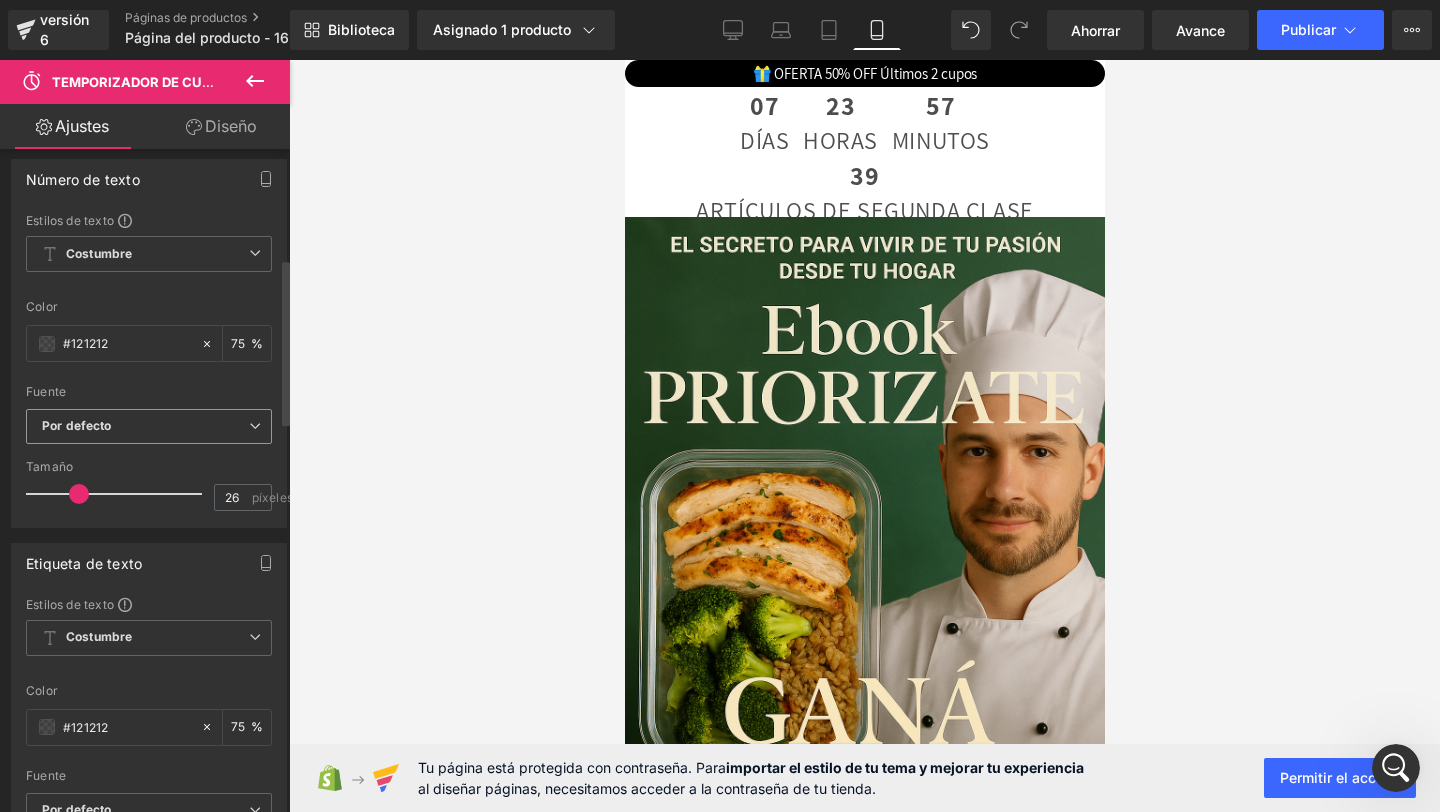 click on "Por defecto" at bounding box center (145, 426) 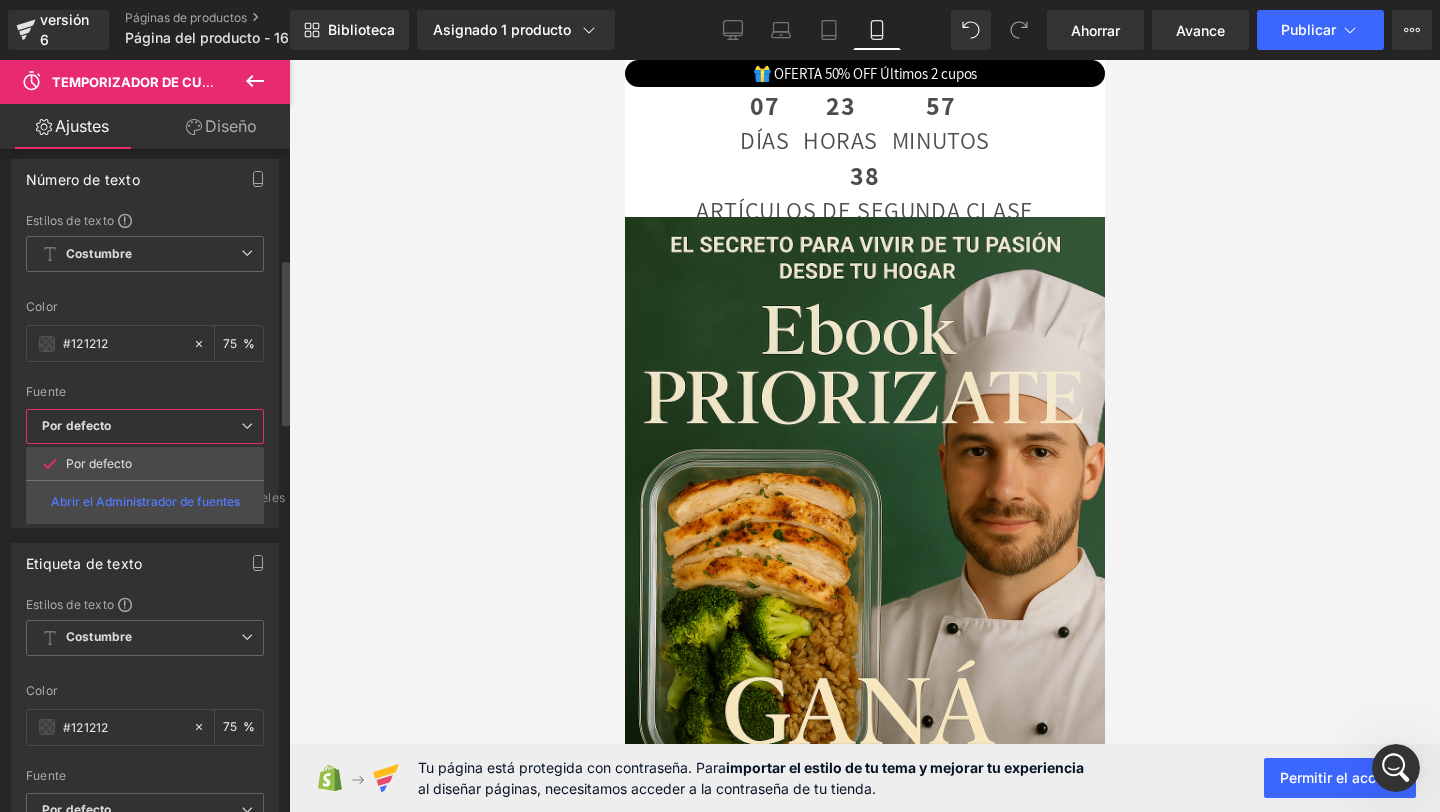 click on "Por defecto" at bounding box center (141, 426) 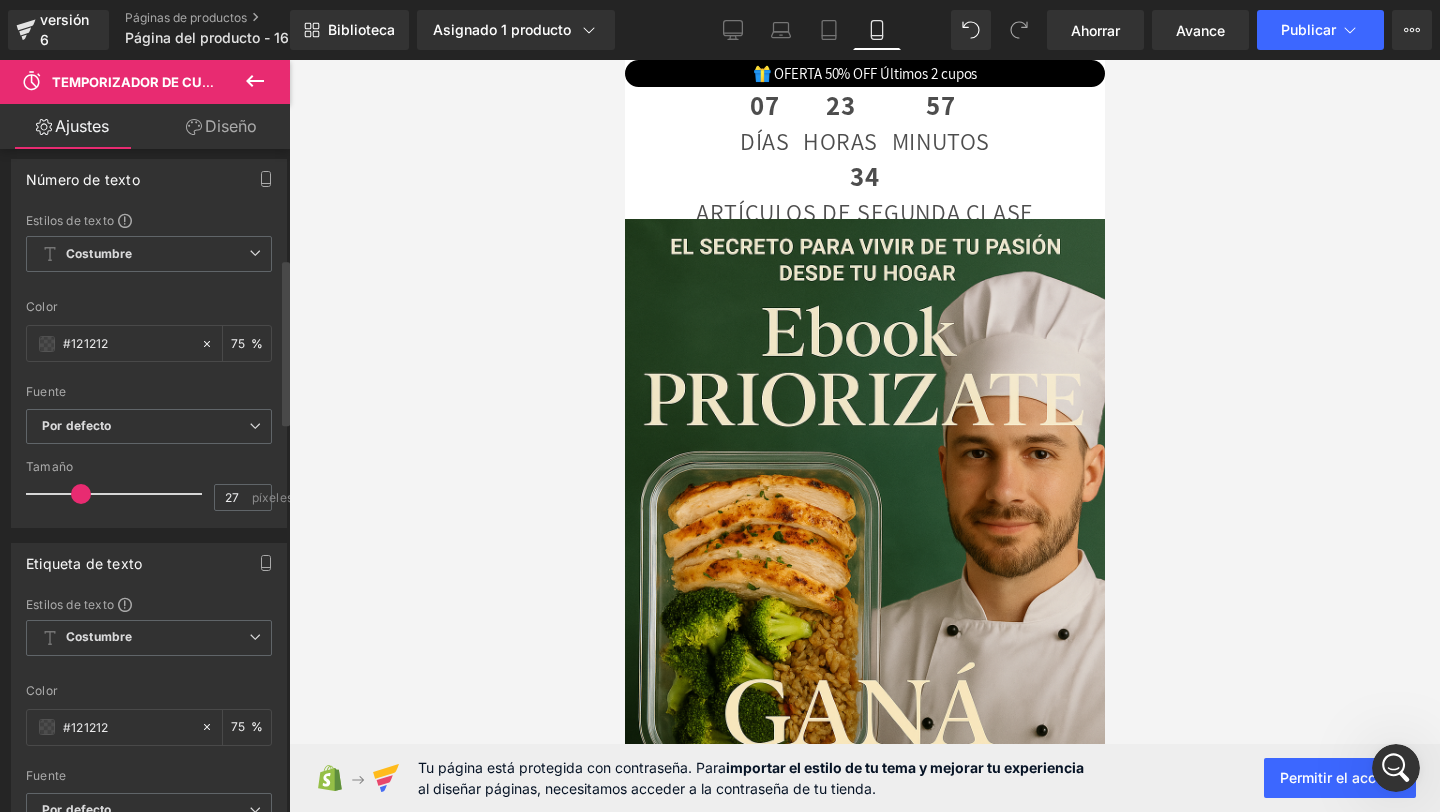click at bounding box center (81, 494) 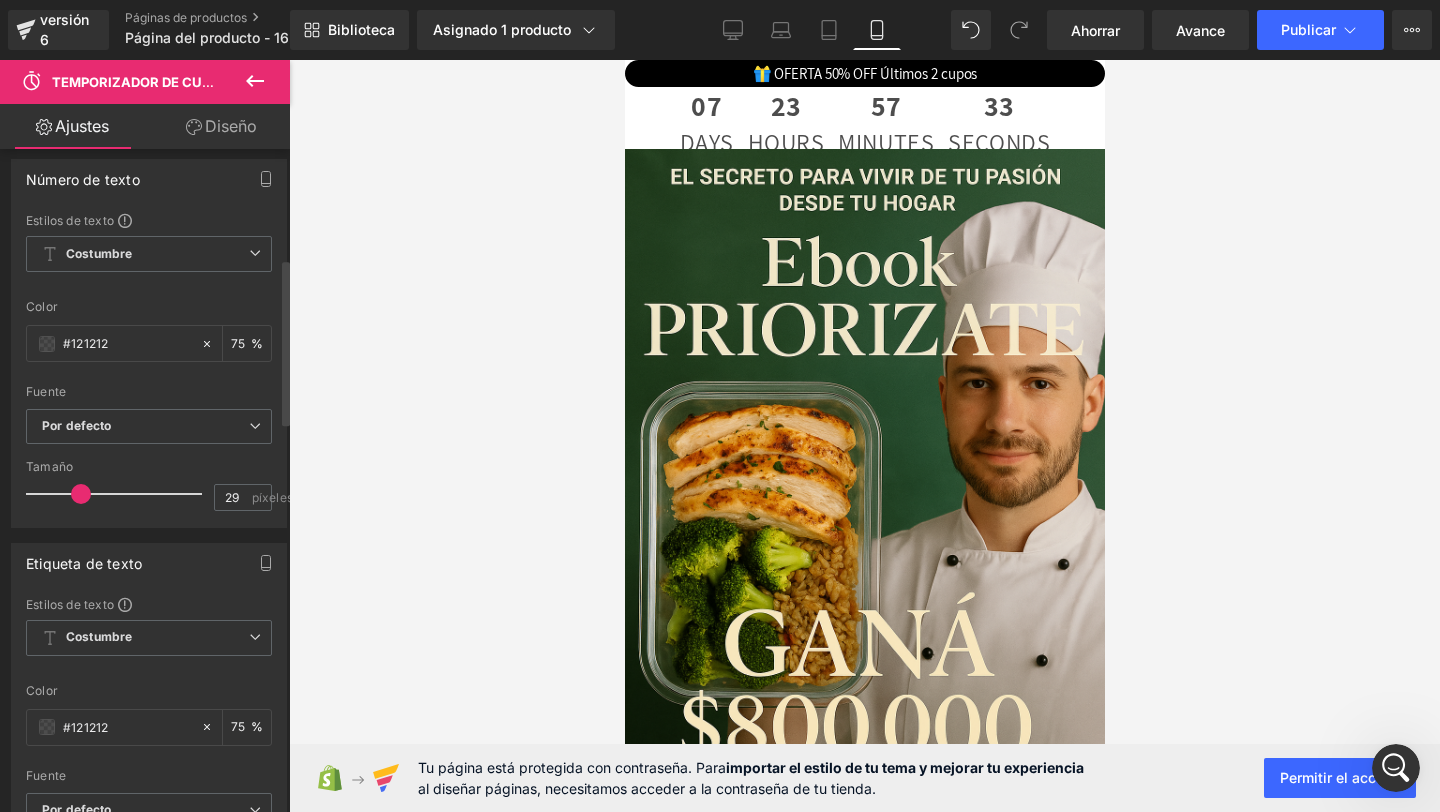 type on "30" 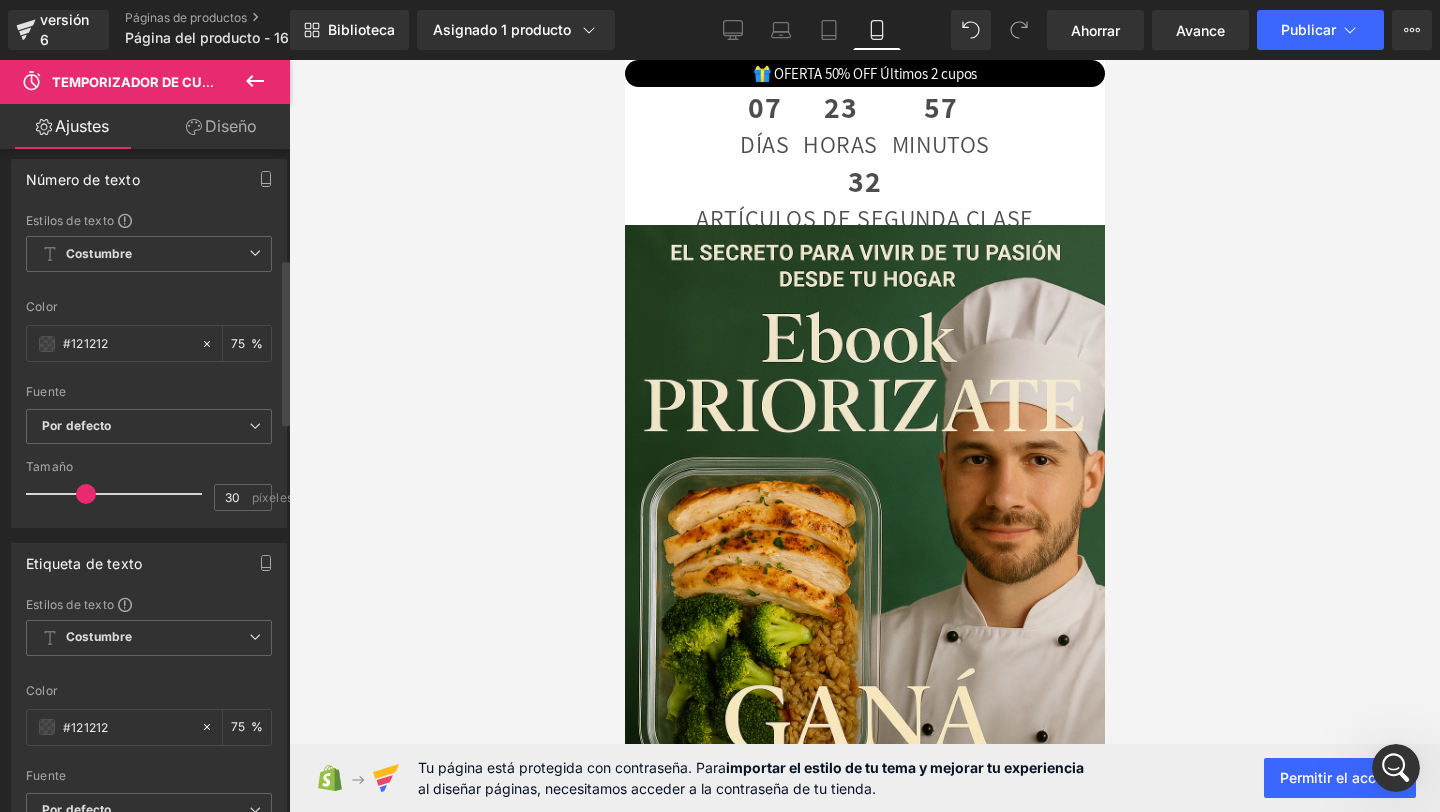 click at bounding box center [86, 494] 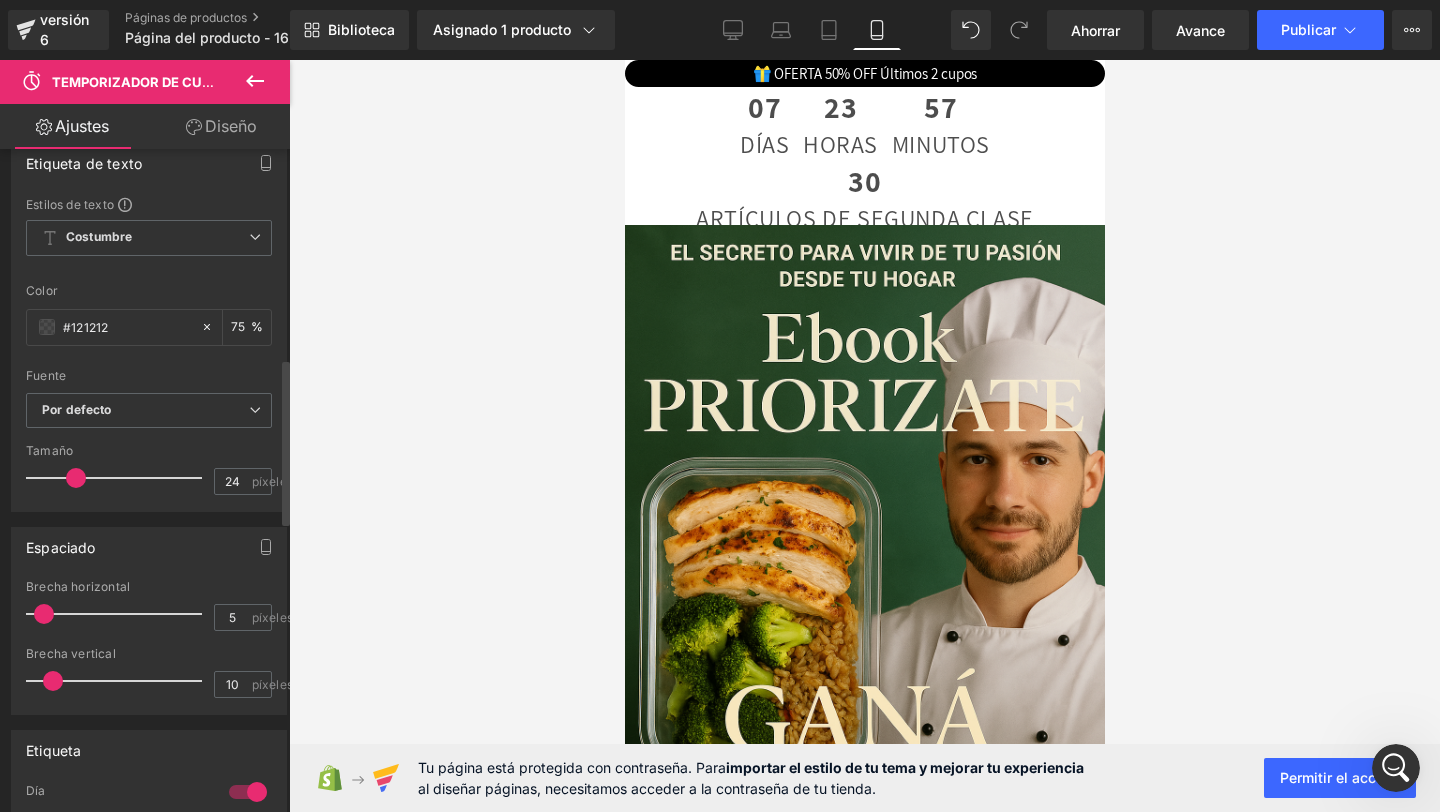 scroll, scrollTop: 845, scrollLeft: 0, axis: vertical 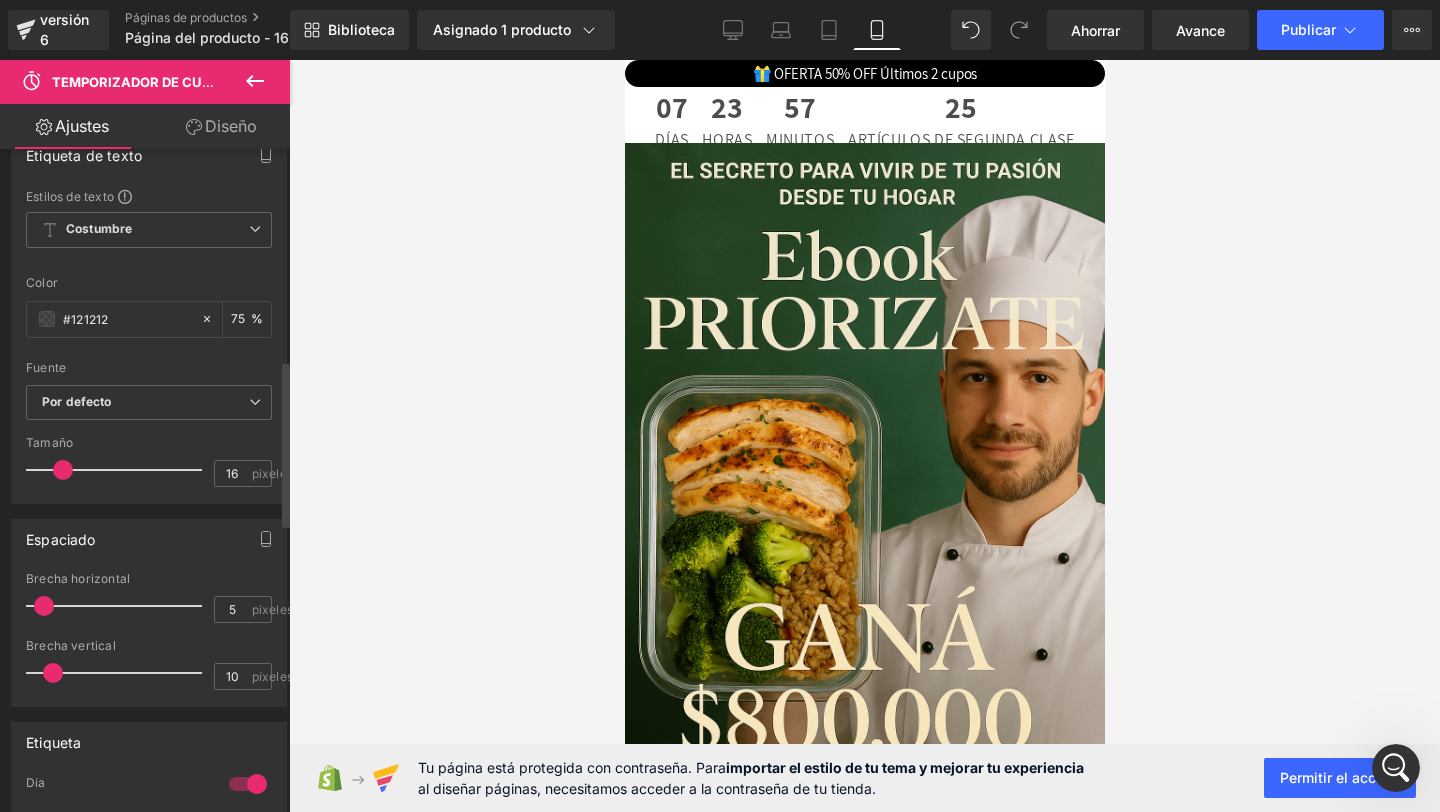 type on "15" 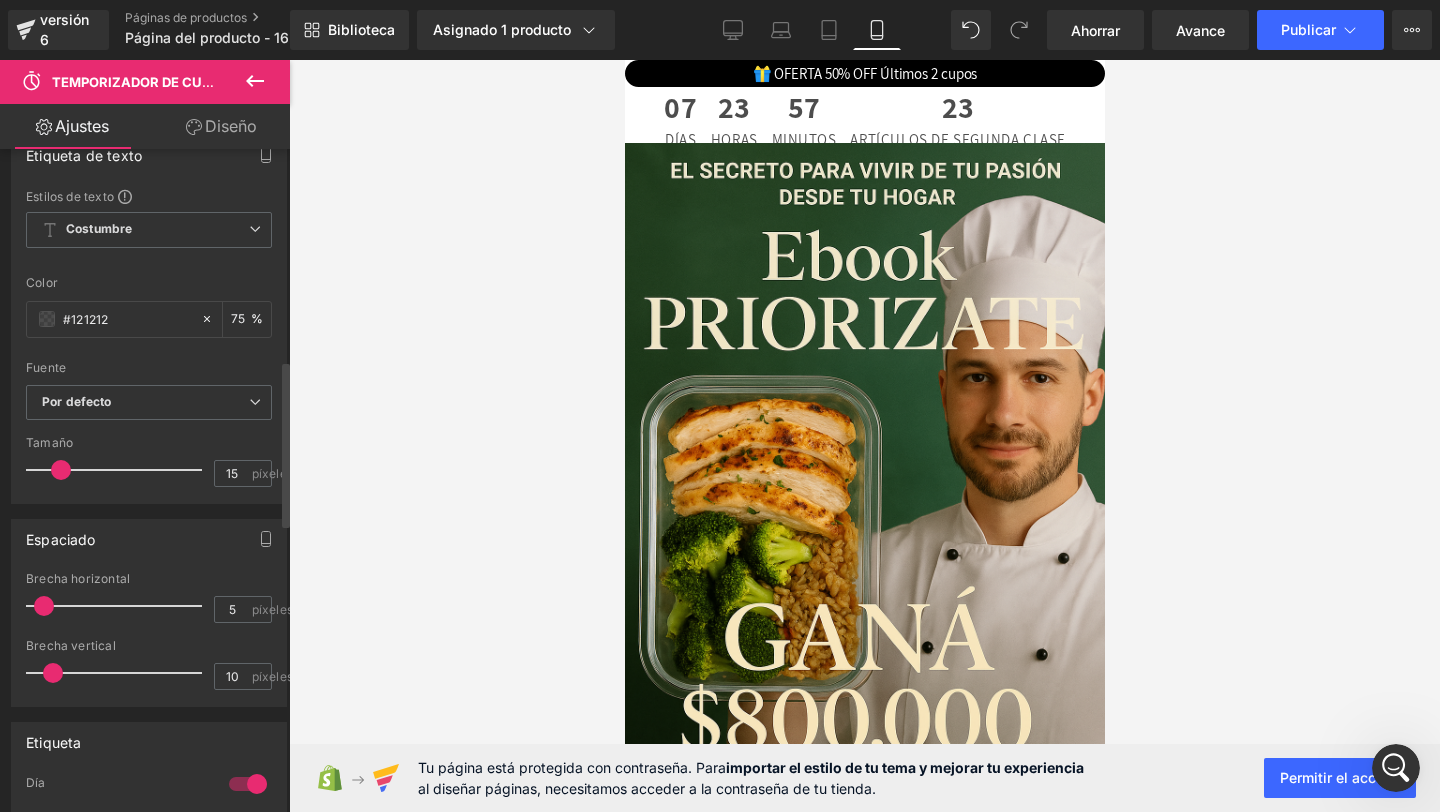 drag, startPoint x: 78, startPoint y: 472, endPoint x: 64, endPoint y: 471, distance: 14.035668 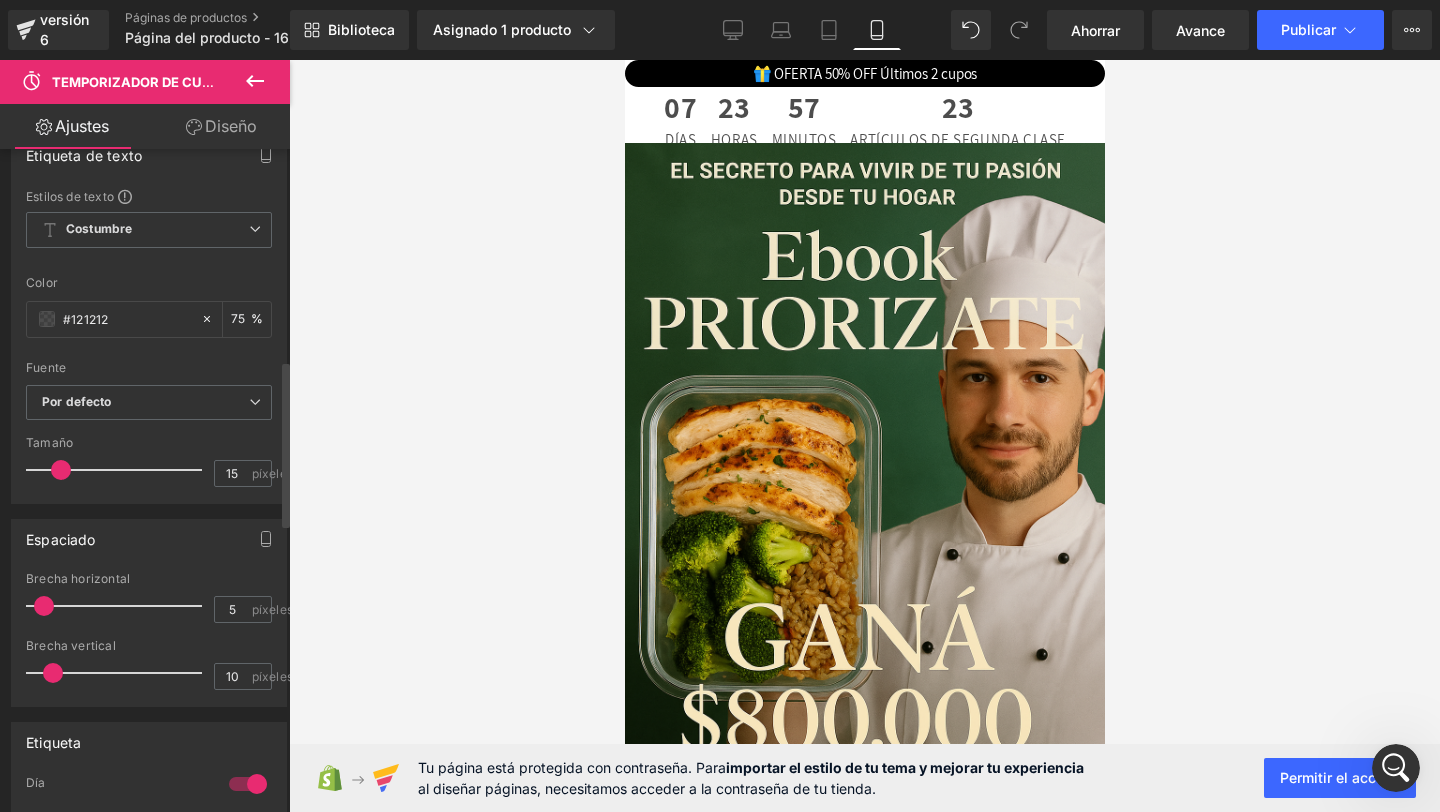 click at bounding box center [61, 470] 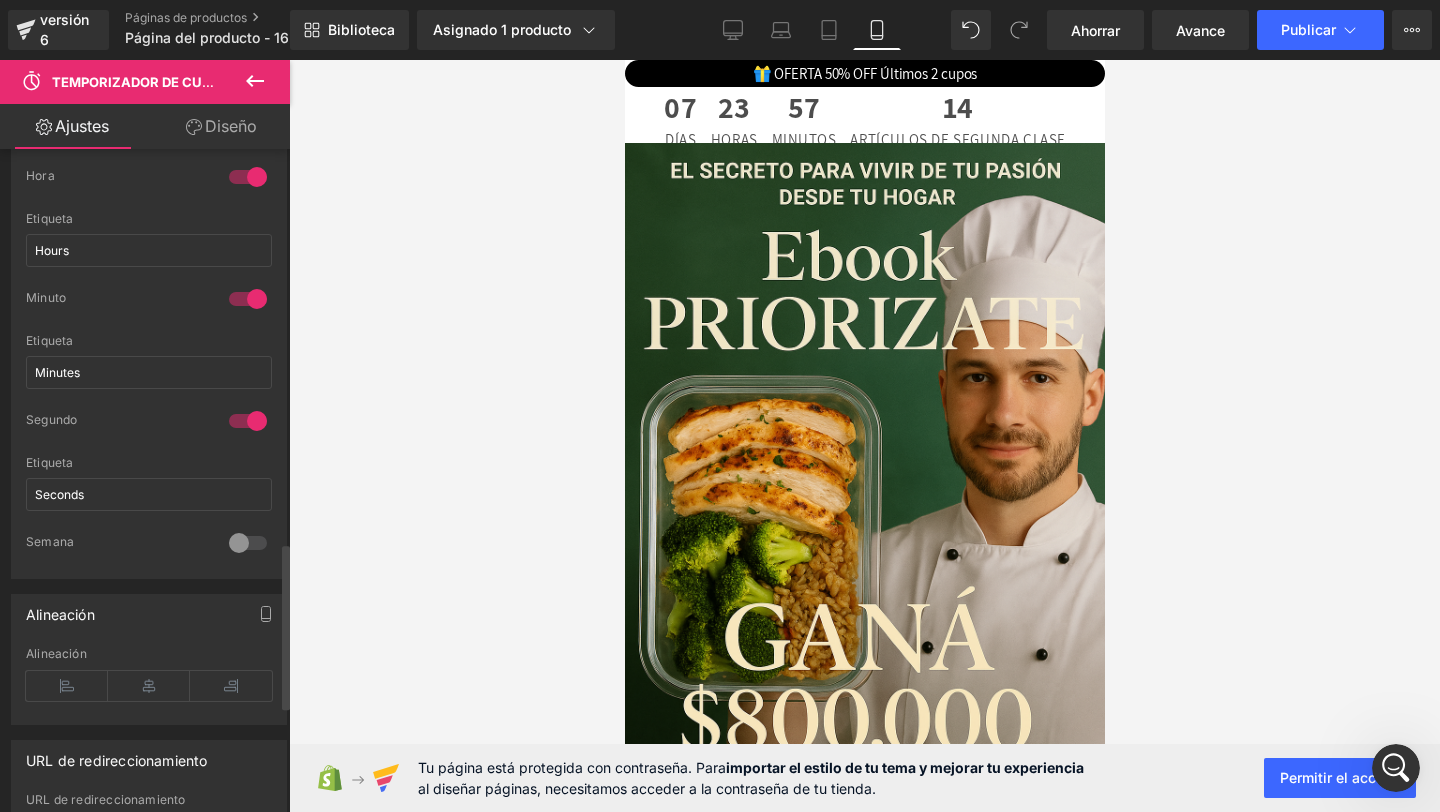 scroll, scrollTop: 1572, scrollLeft: 0, axis: vertical 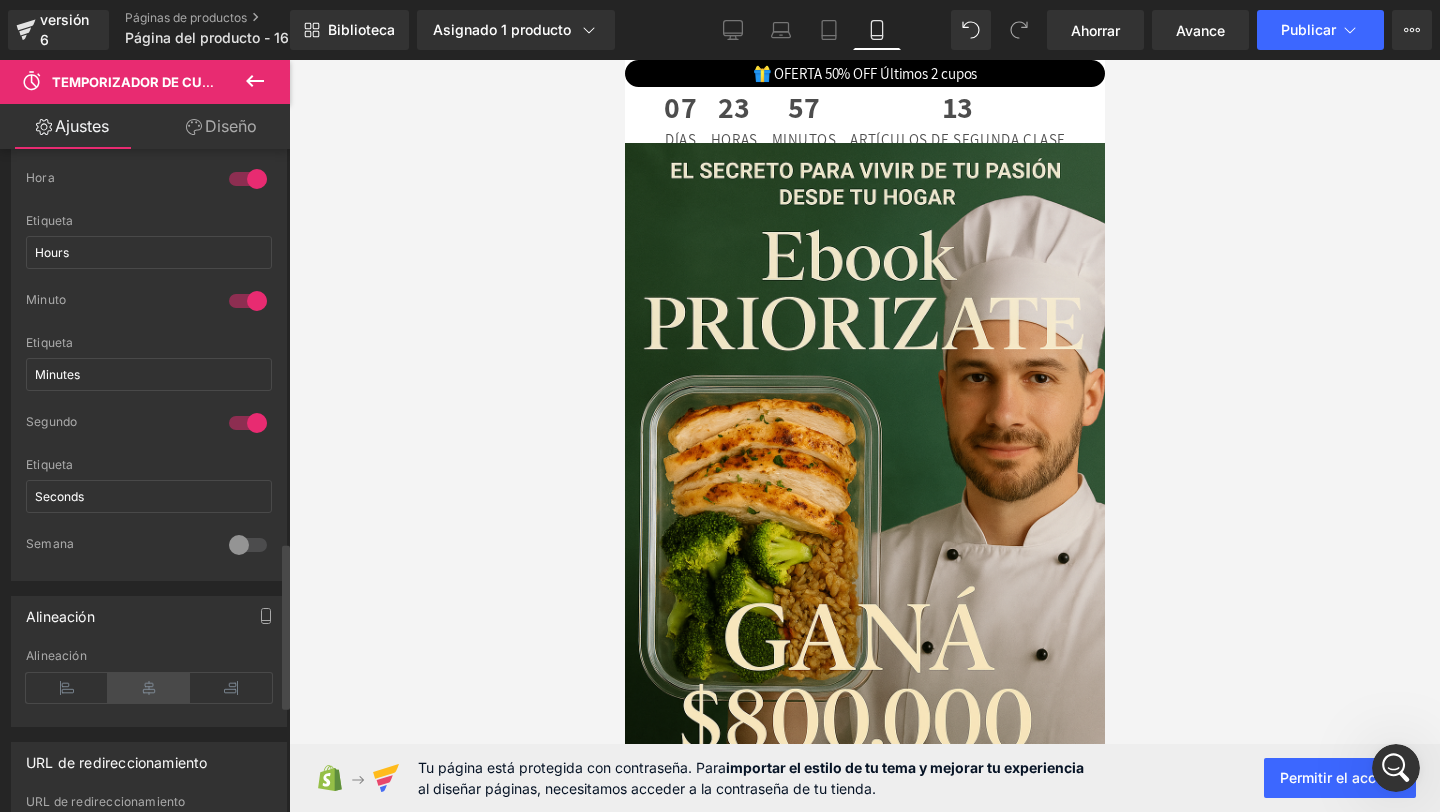 click at bounding box center [149, 688] 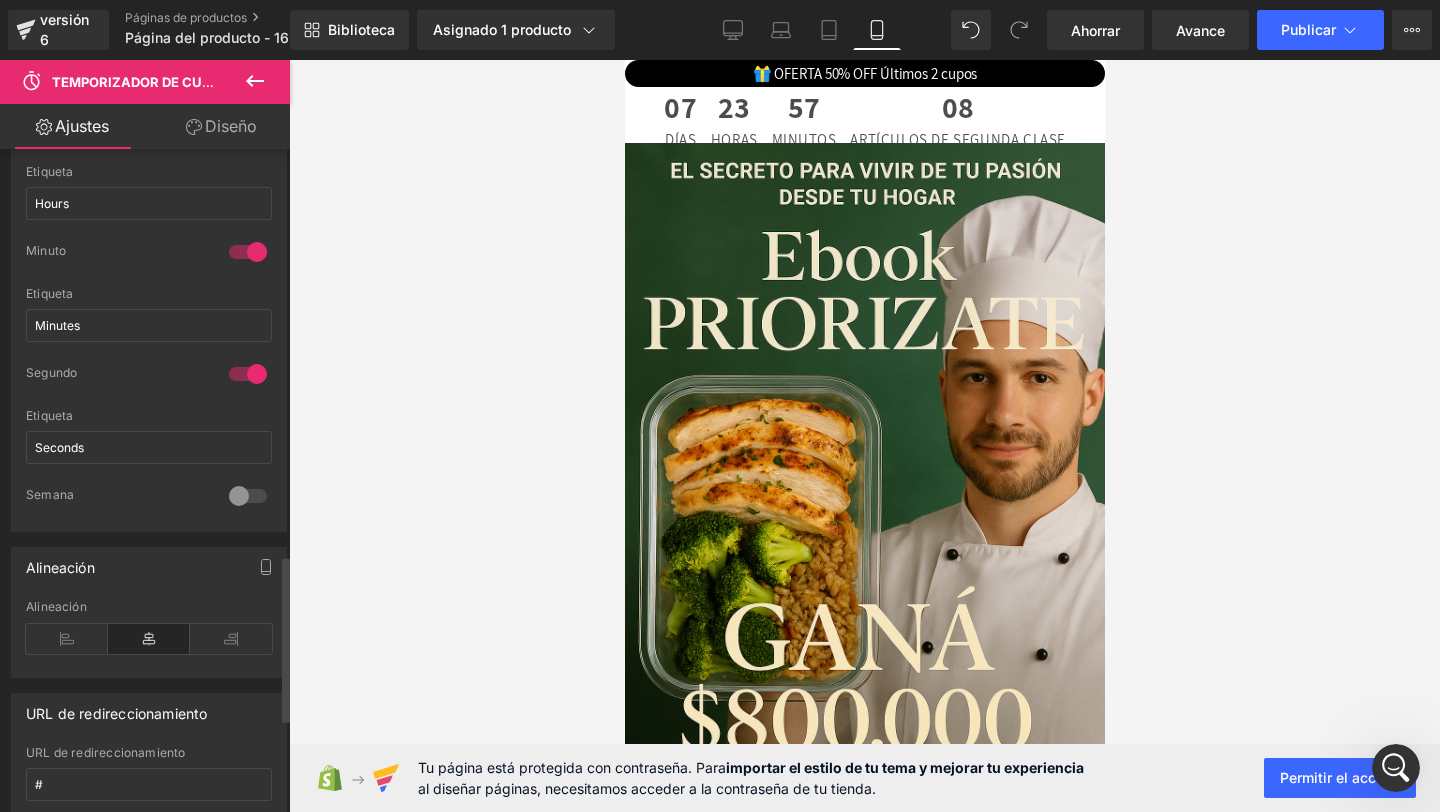 scroll, scrollTop: 1624, scrollLeft: 0, axis: vertical 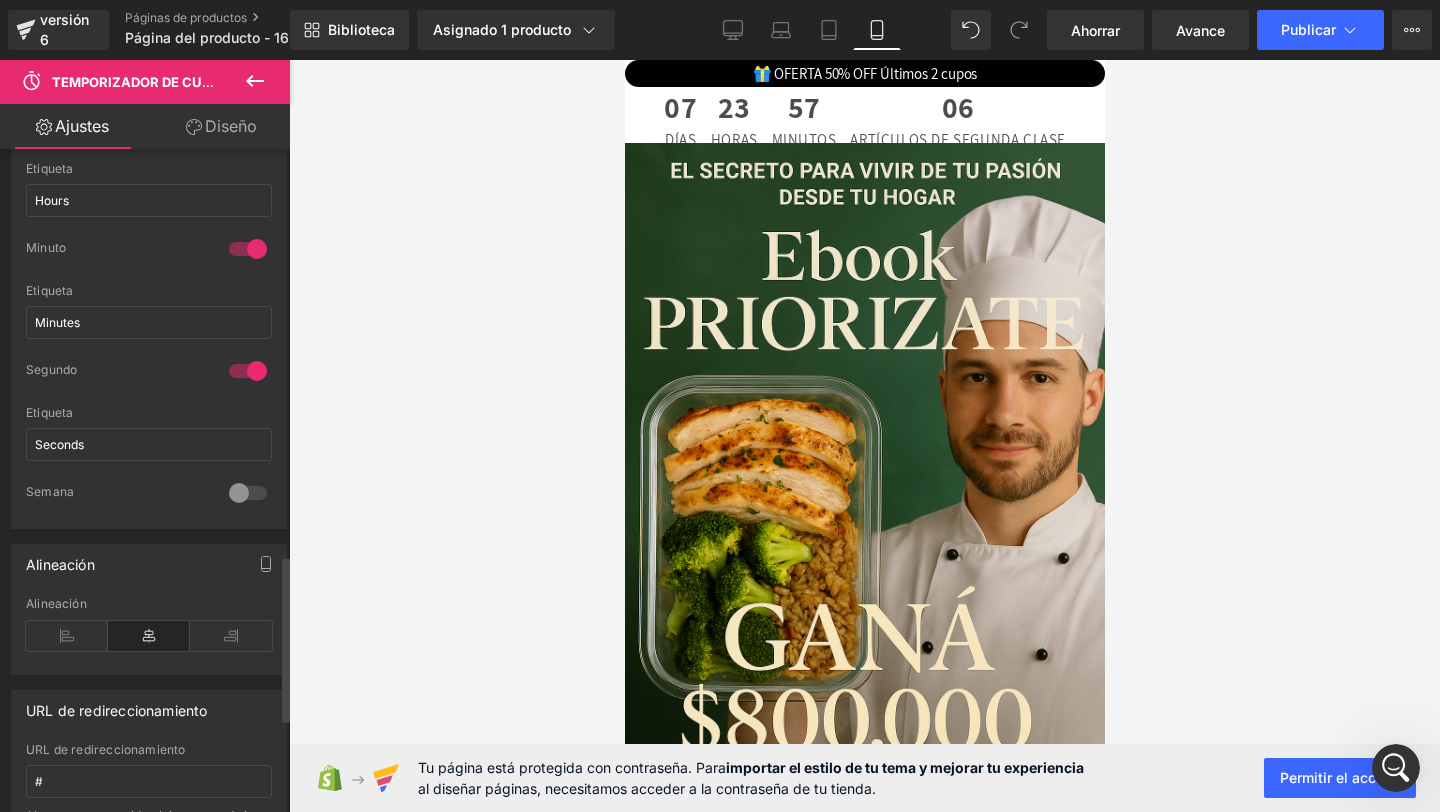 click at bounding box center (248, 493) 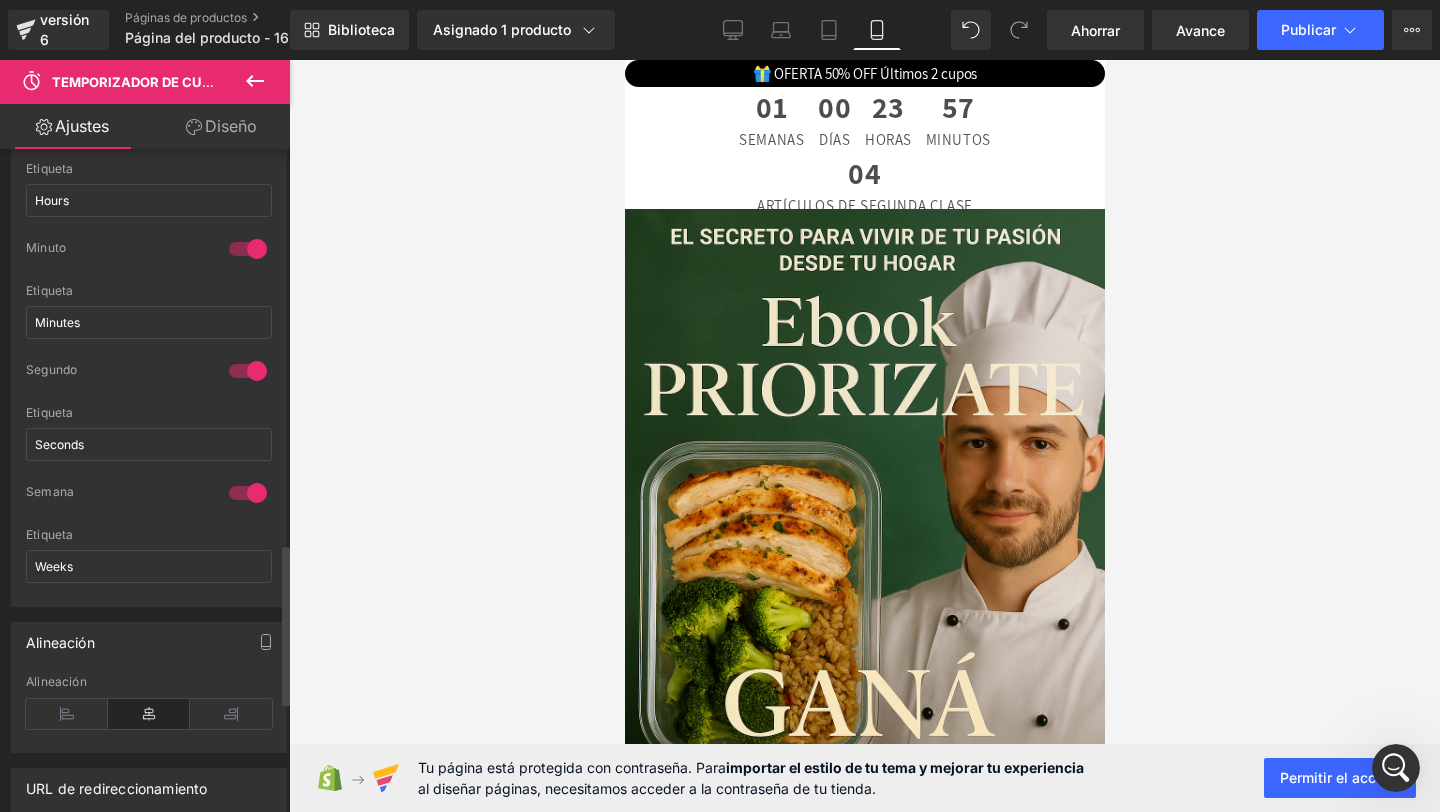 click at bounding box center (248, 493) 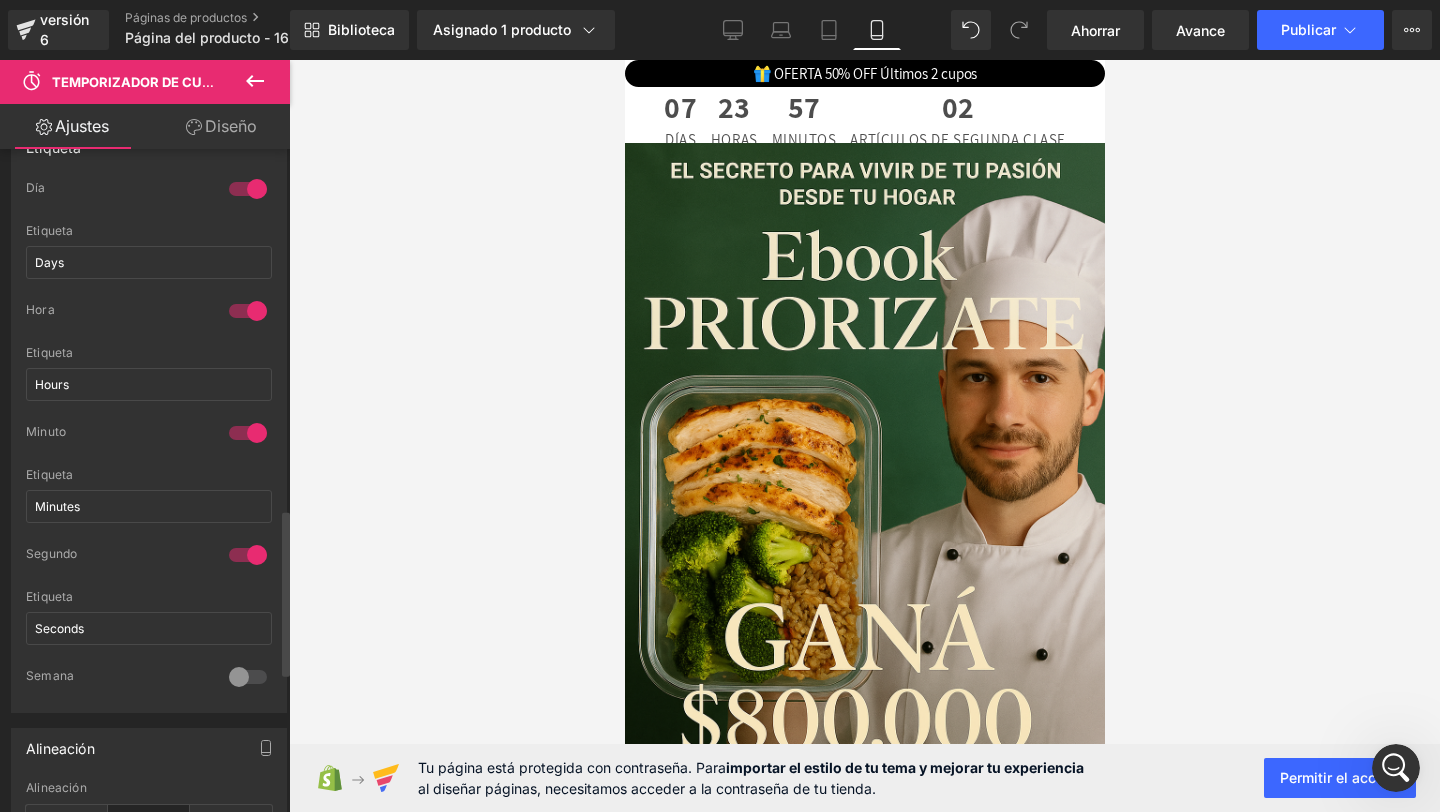 scroll, scrollTop: 1446, scrollLeft: 0, axis: vertical 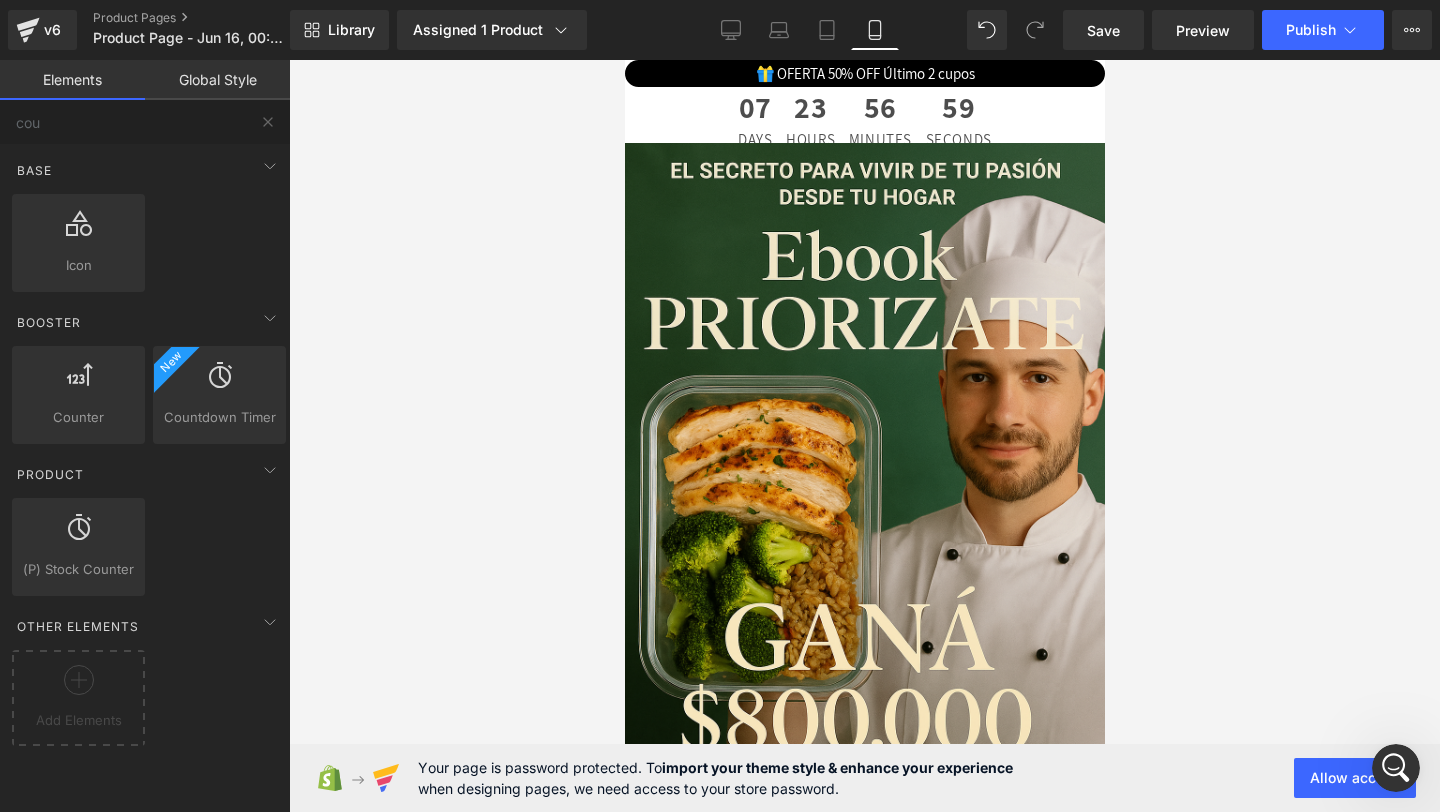 click at bounding box center (864, 436) 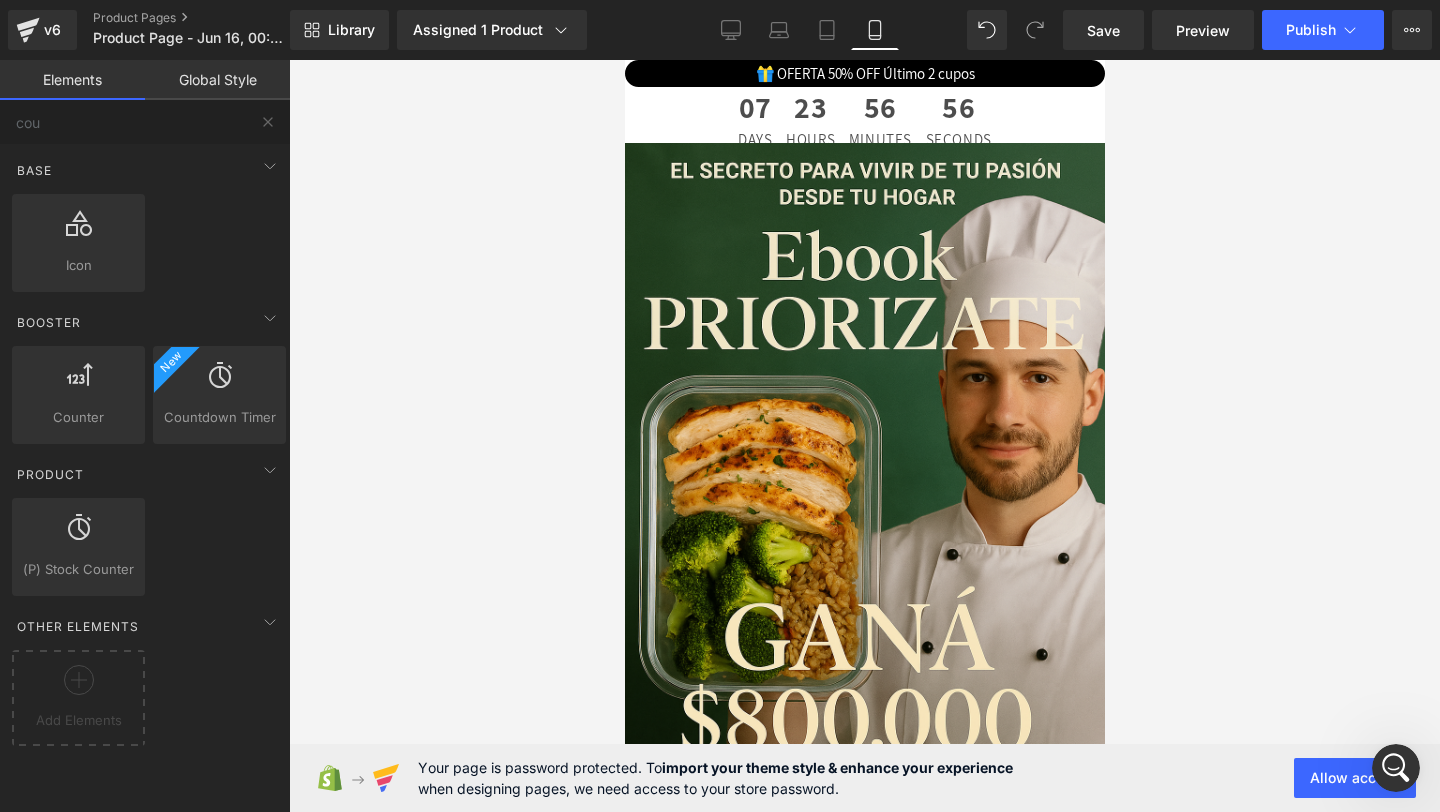 click on "07" at bounding box center [754, 112] 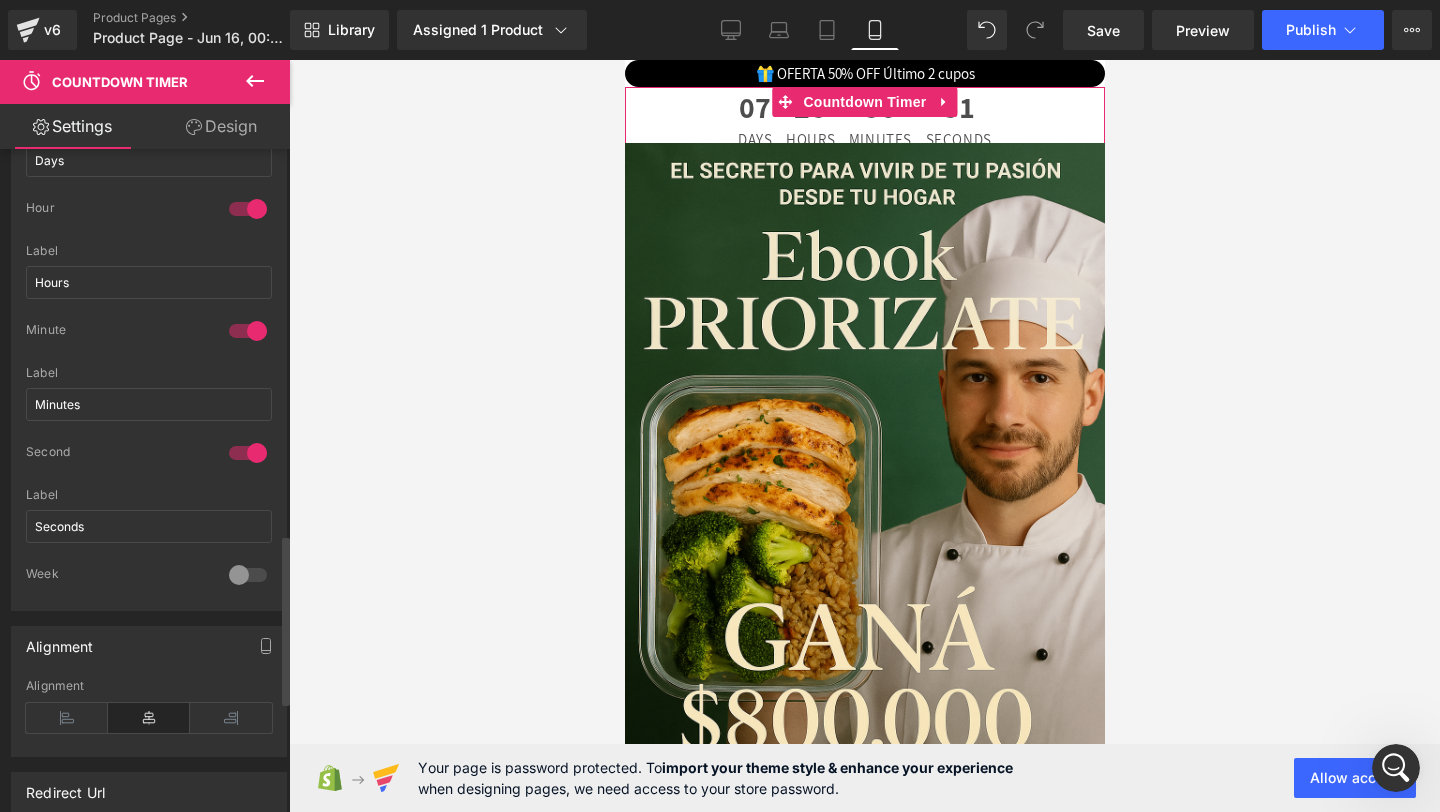 scroll, scrollTop: 1500, scrollLeft: 0, axis: vertical 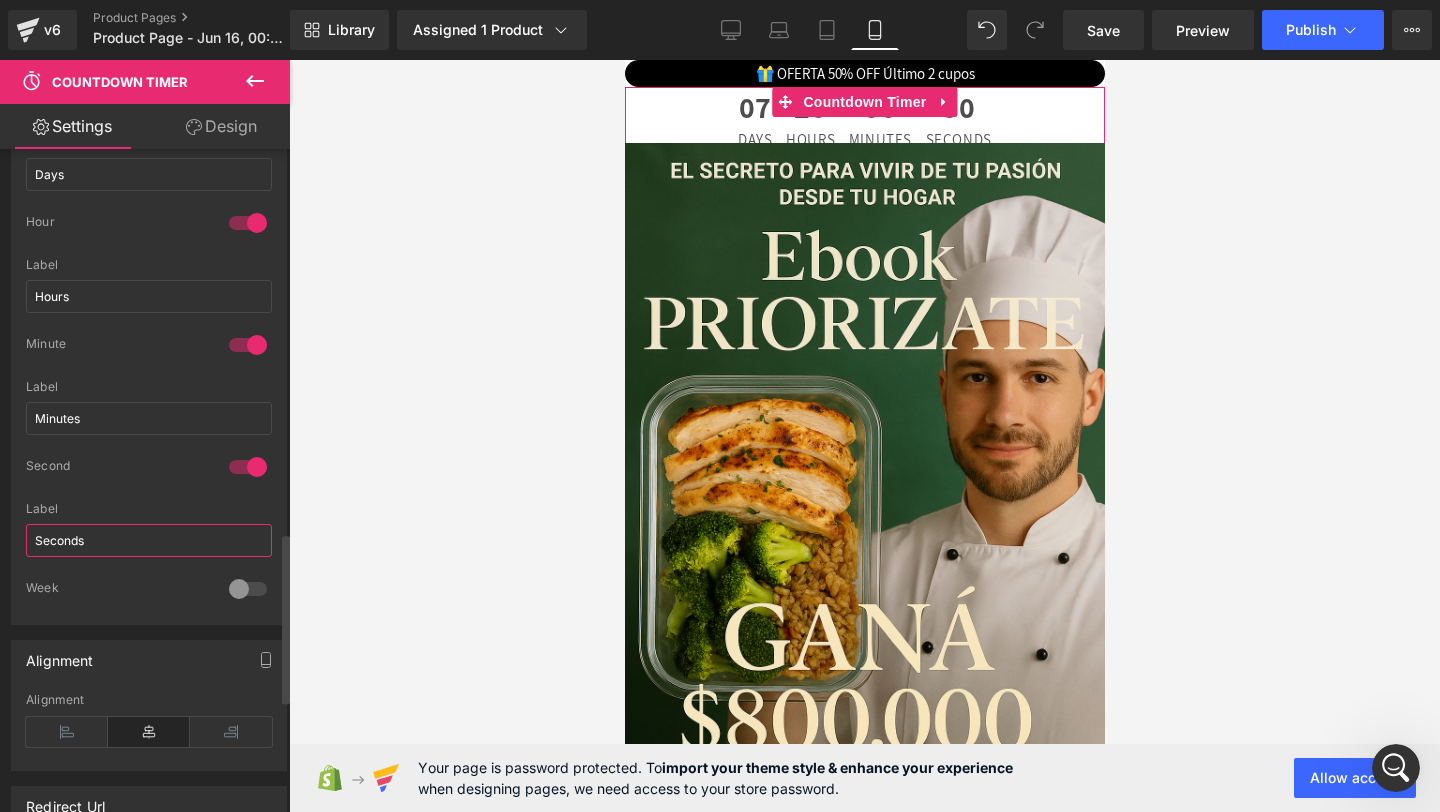 click on "Seconds" at bounding box center (149, 540) 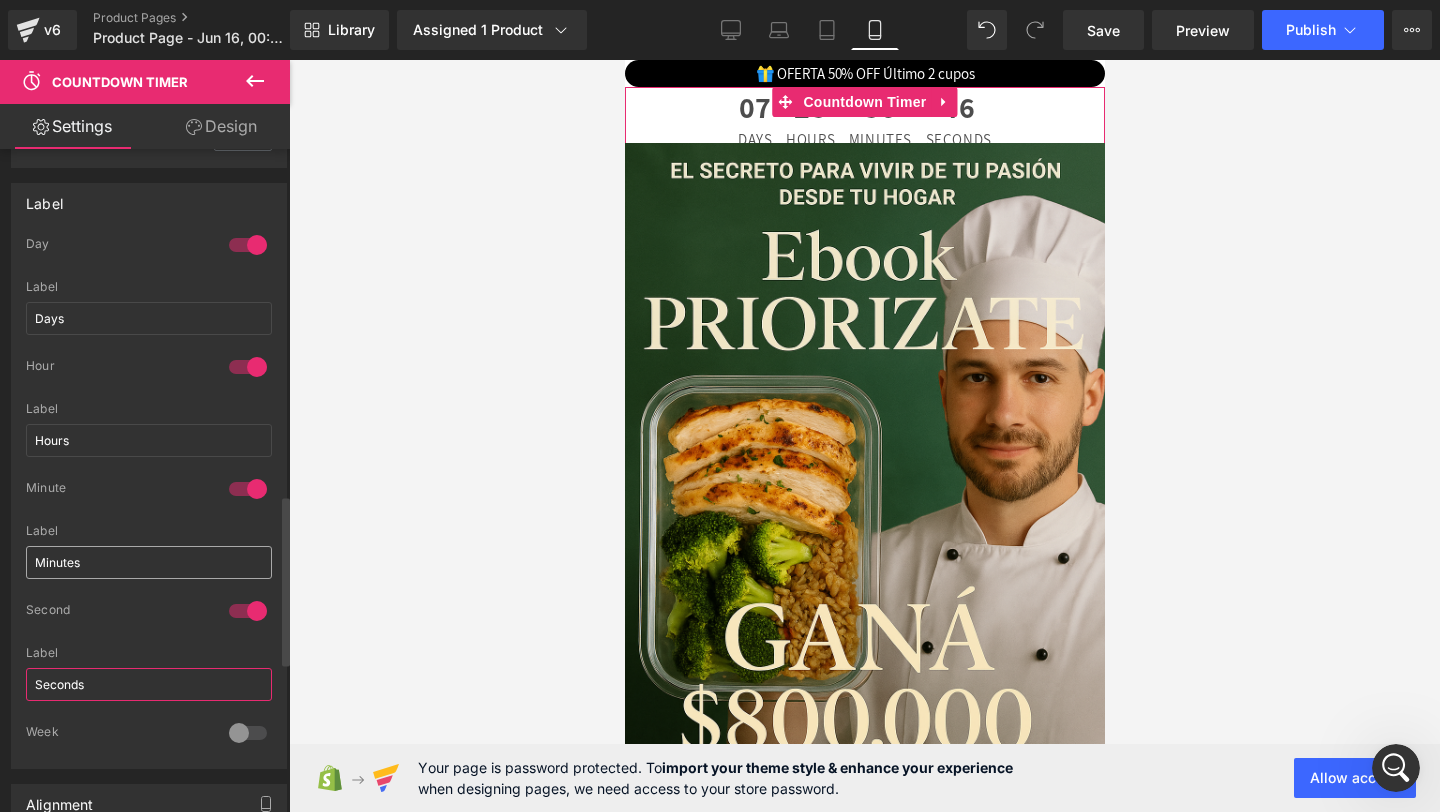 scroll, scrollTop: 1347, scrollLeft: 0, axis: vertical 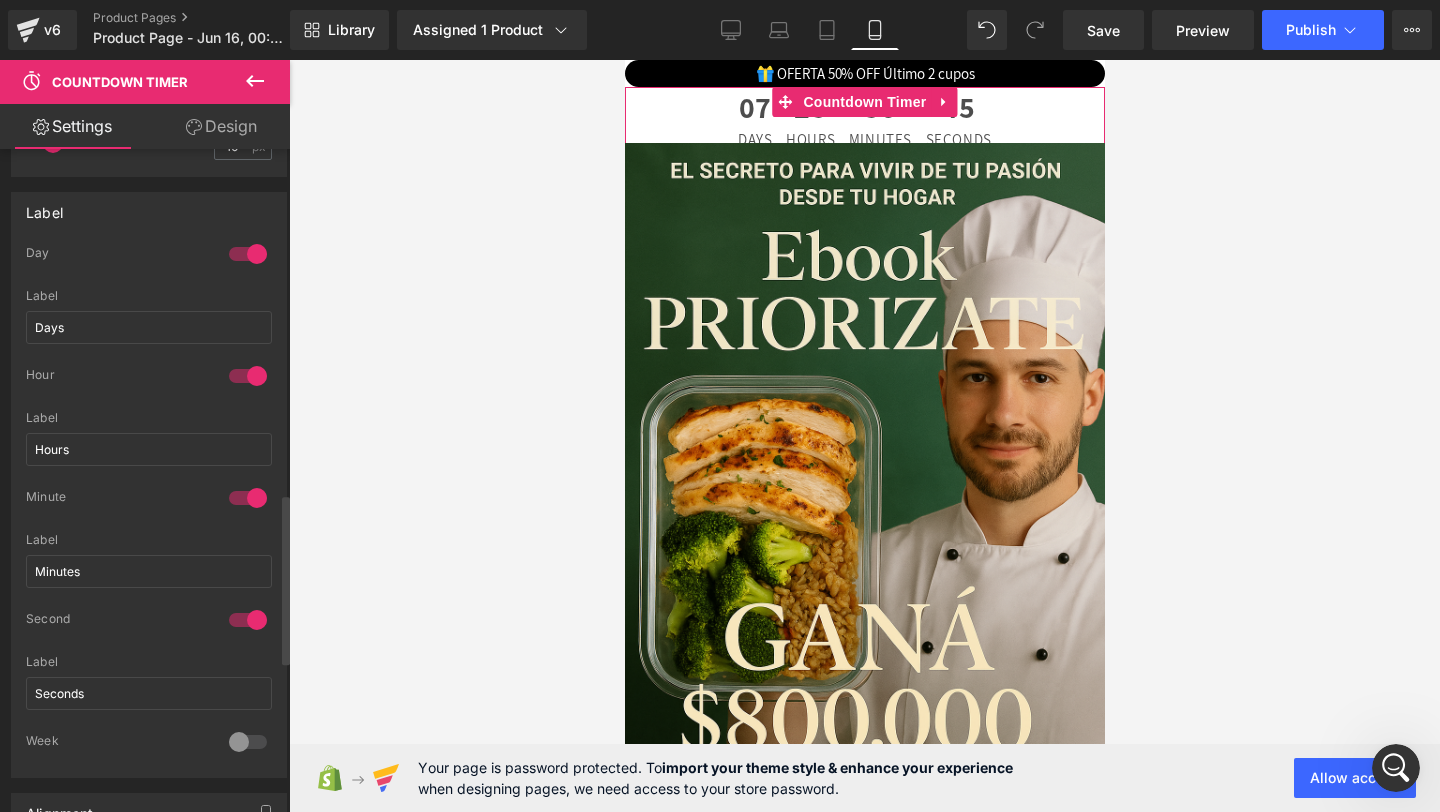 click at bounding box center [248, 254] 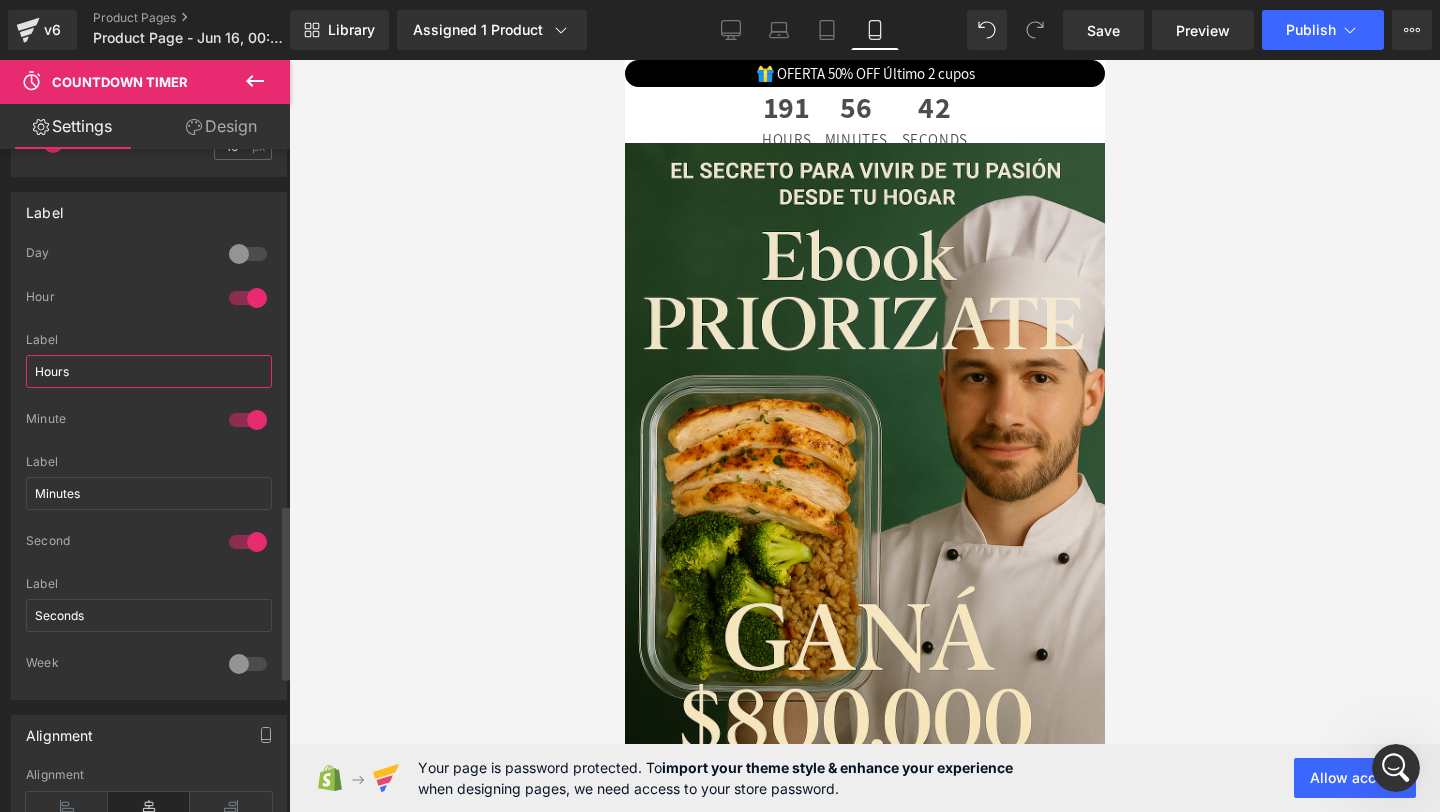 click on "Hours" at bounding box center (149, 371) 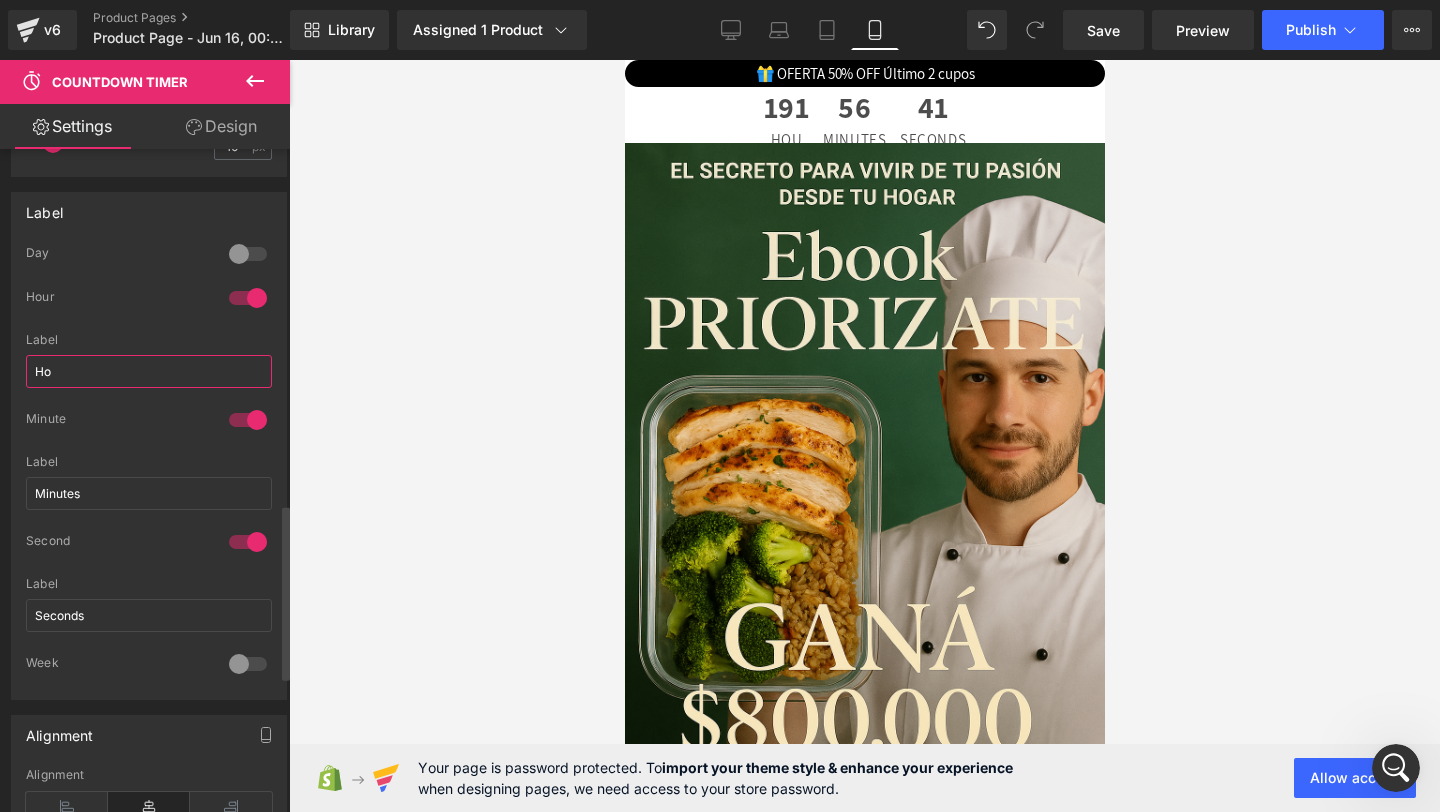 type on "H" 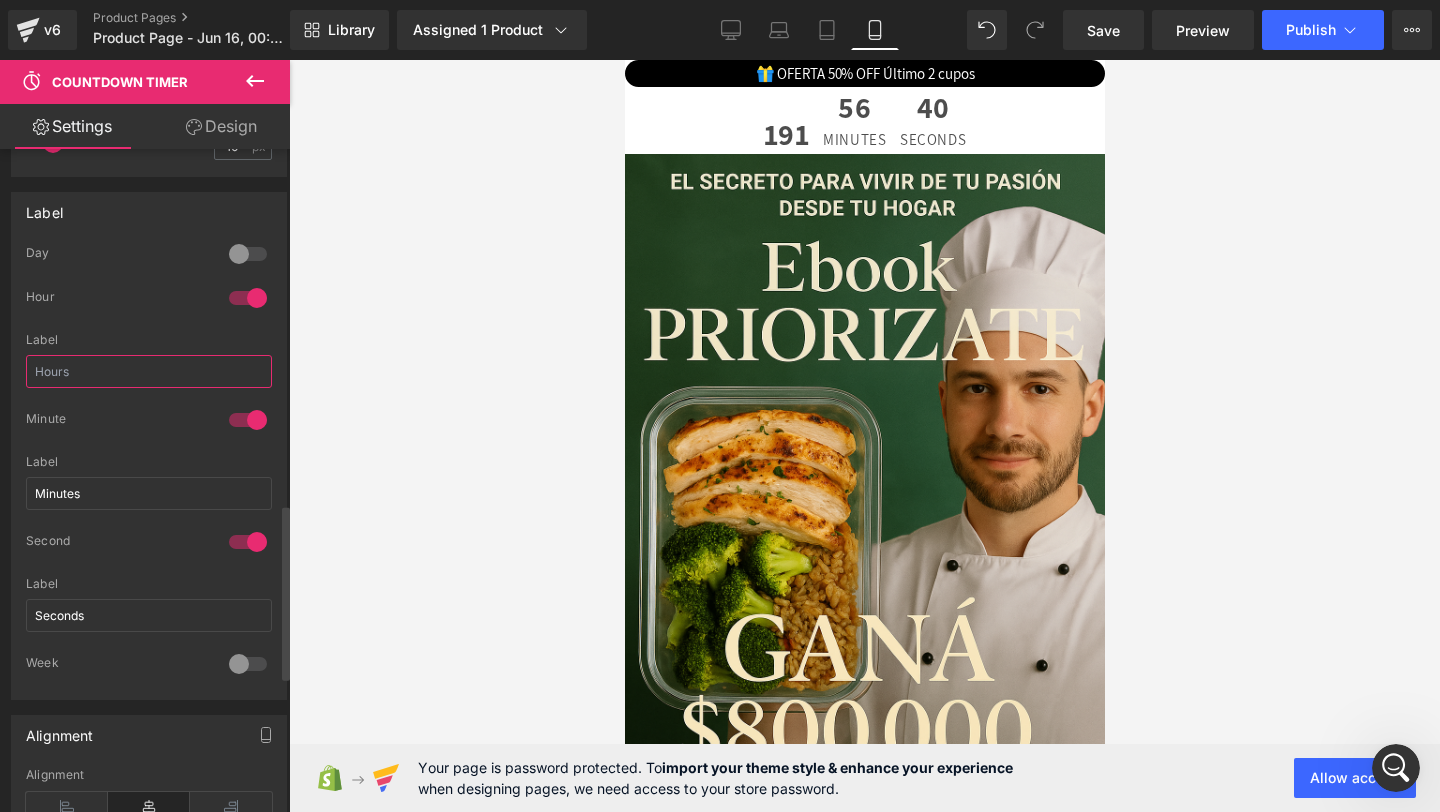 type on "h" 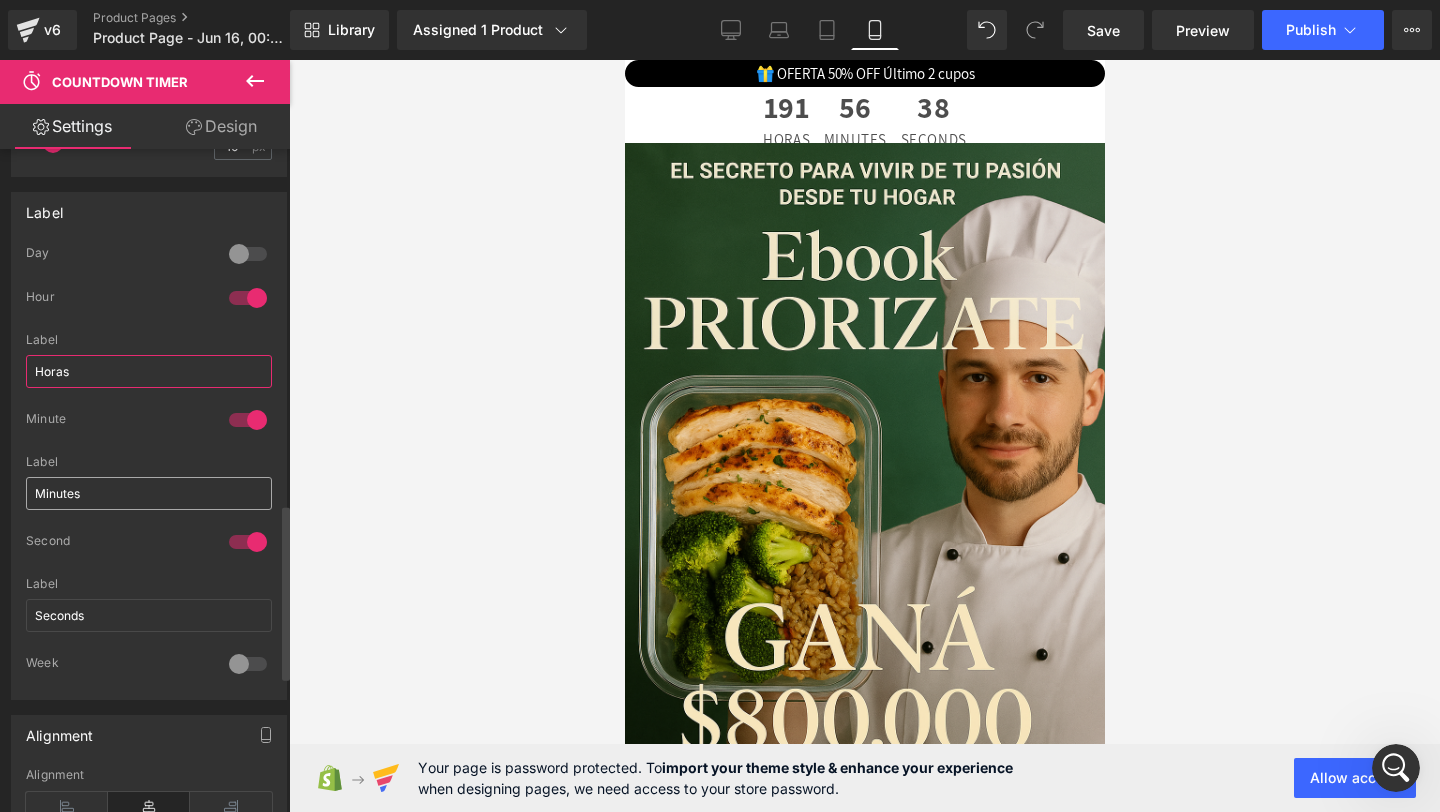 type on "Horas" 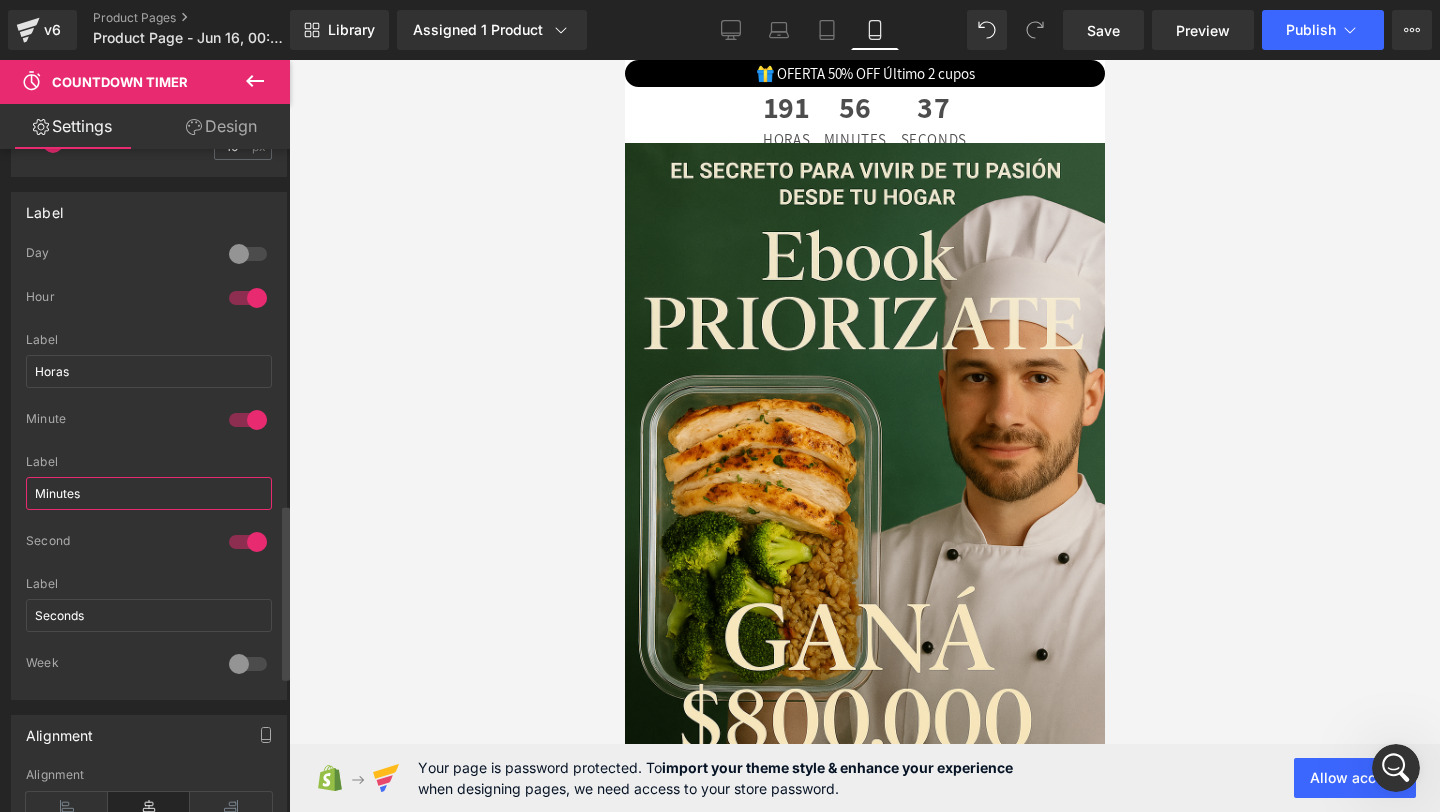 click on "Minutes" at bounding box center [149, 493] 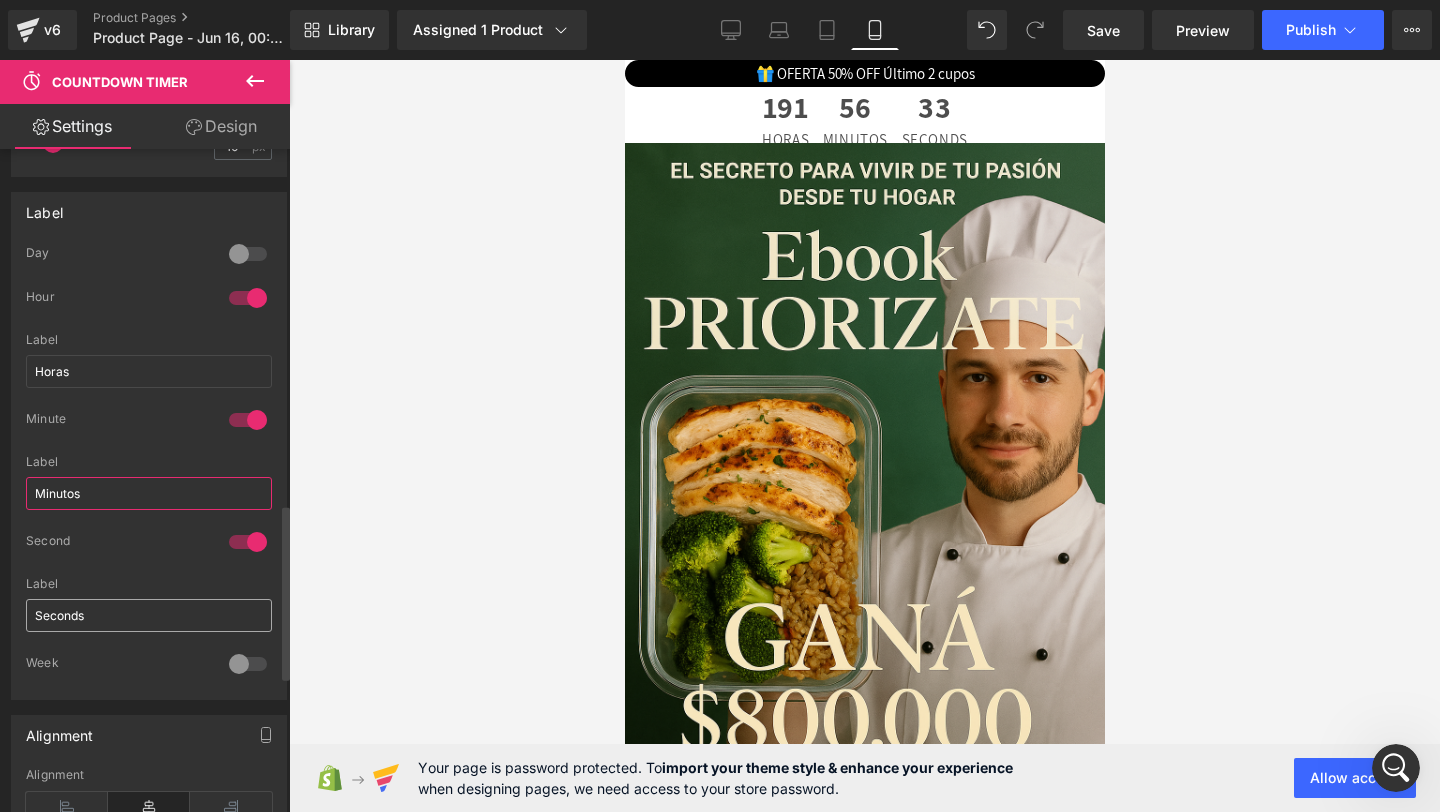 type on "Minutos" 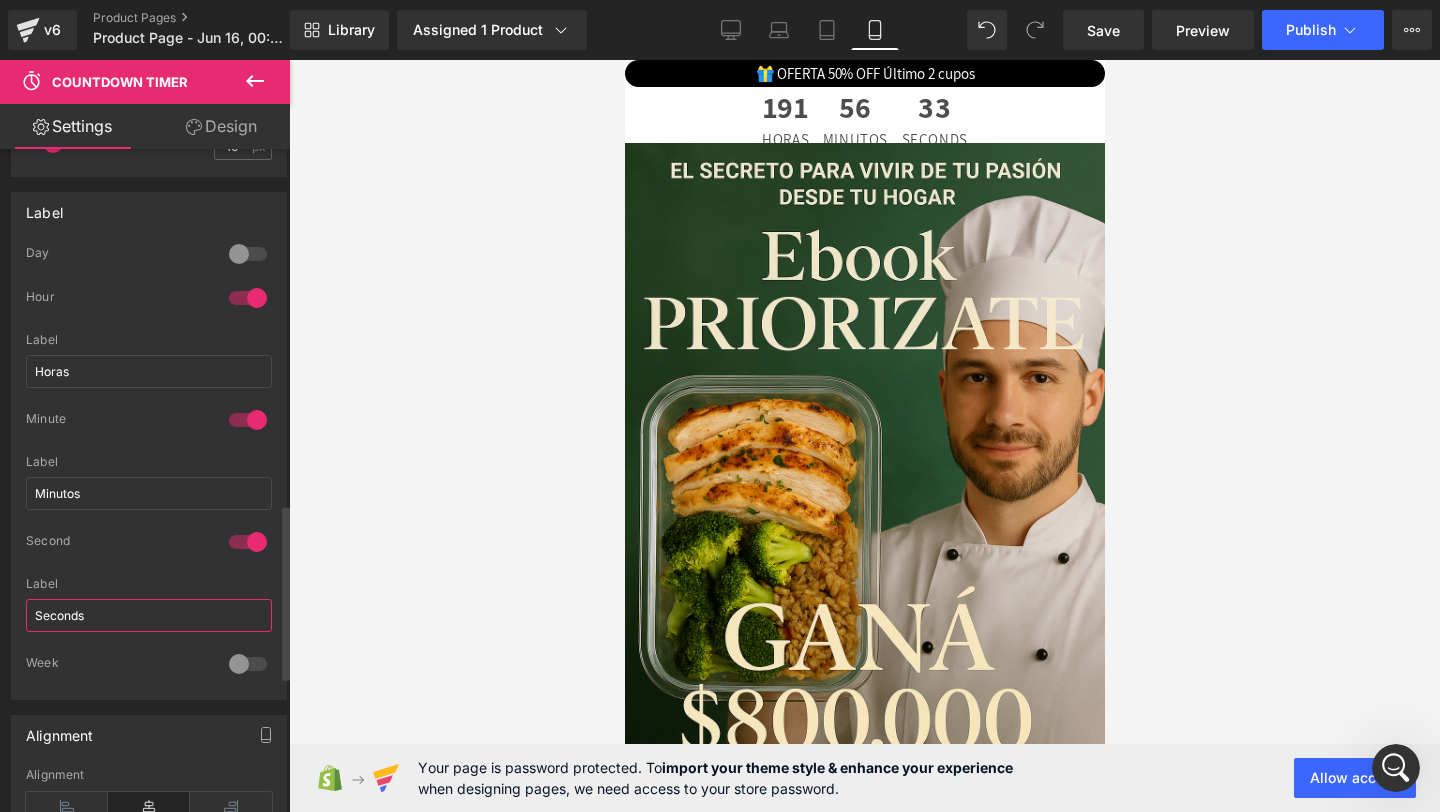 click on "Seconds" at bounding box center (149, 615) 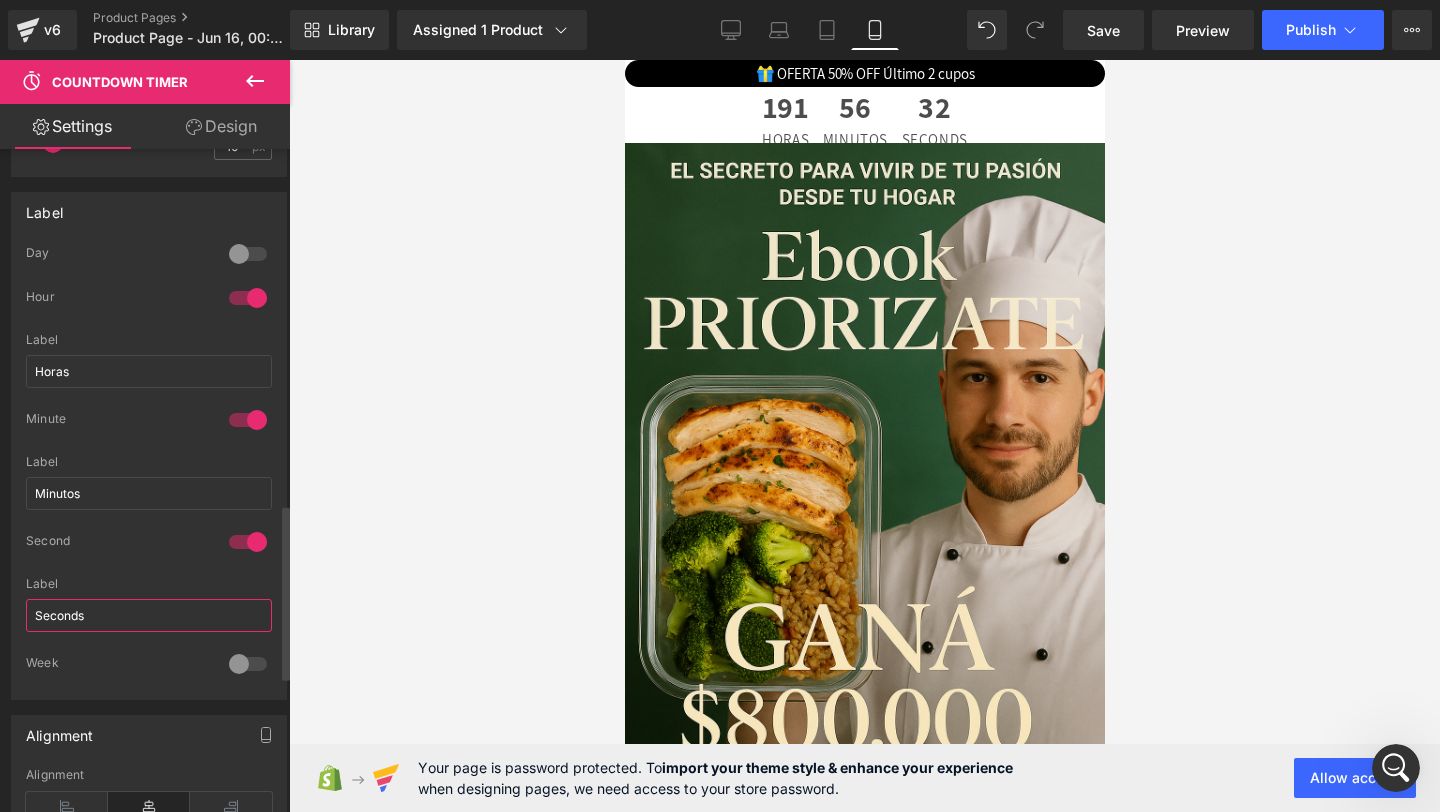 click on "Seconds" at bounding box center (149, 615) 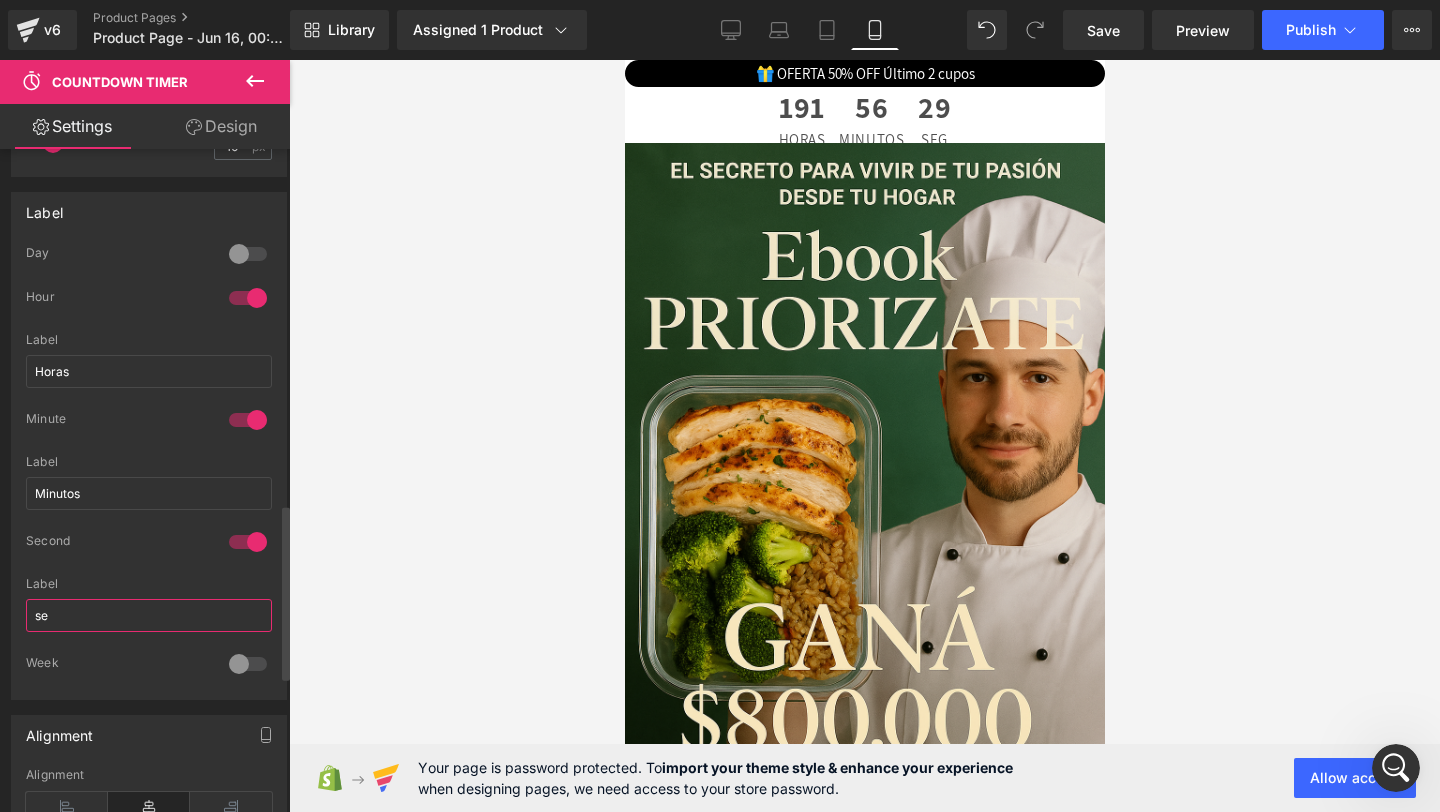 type on "s" 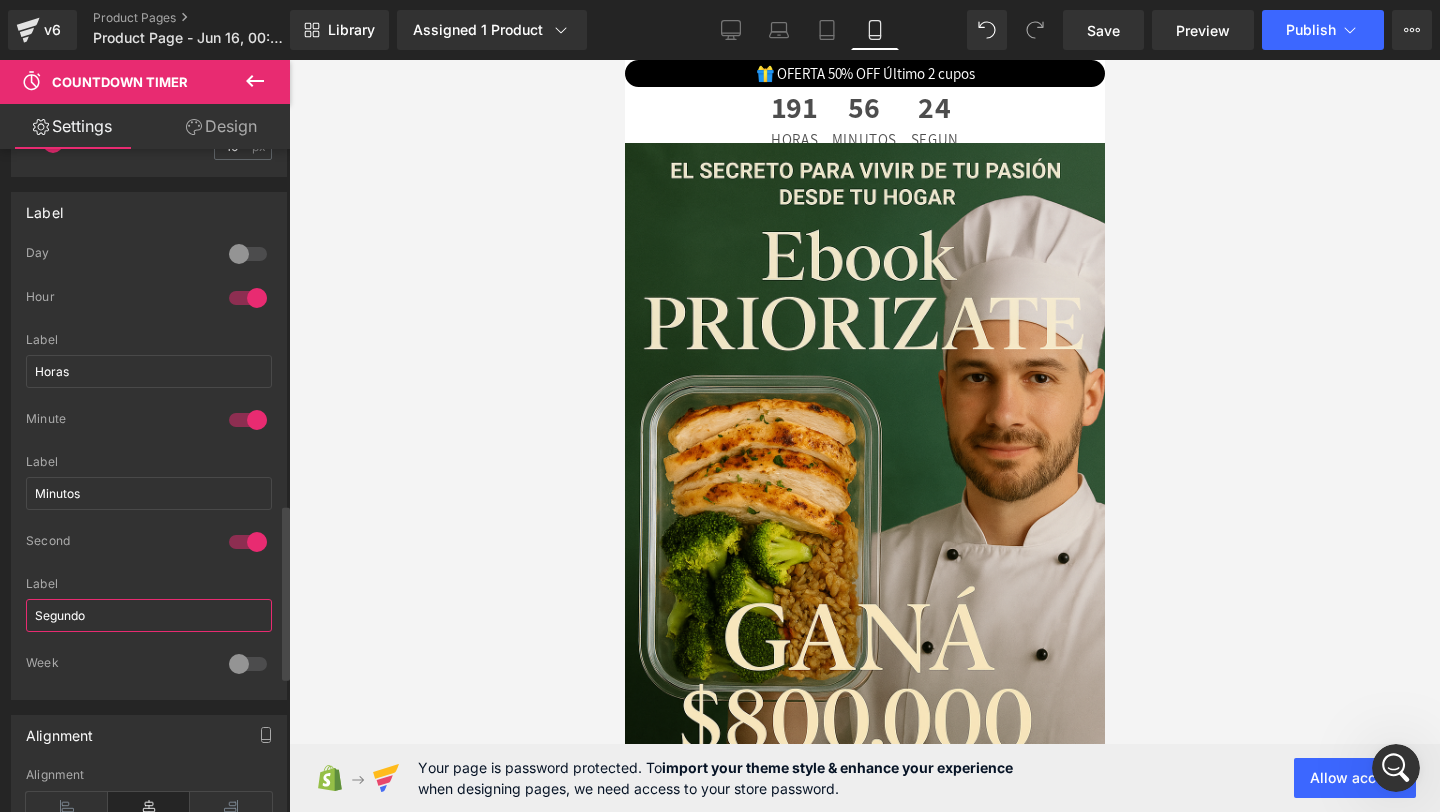 type on "Segundos" 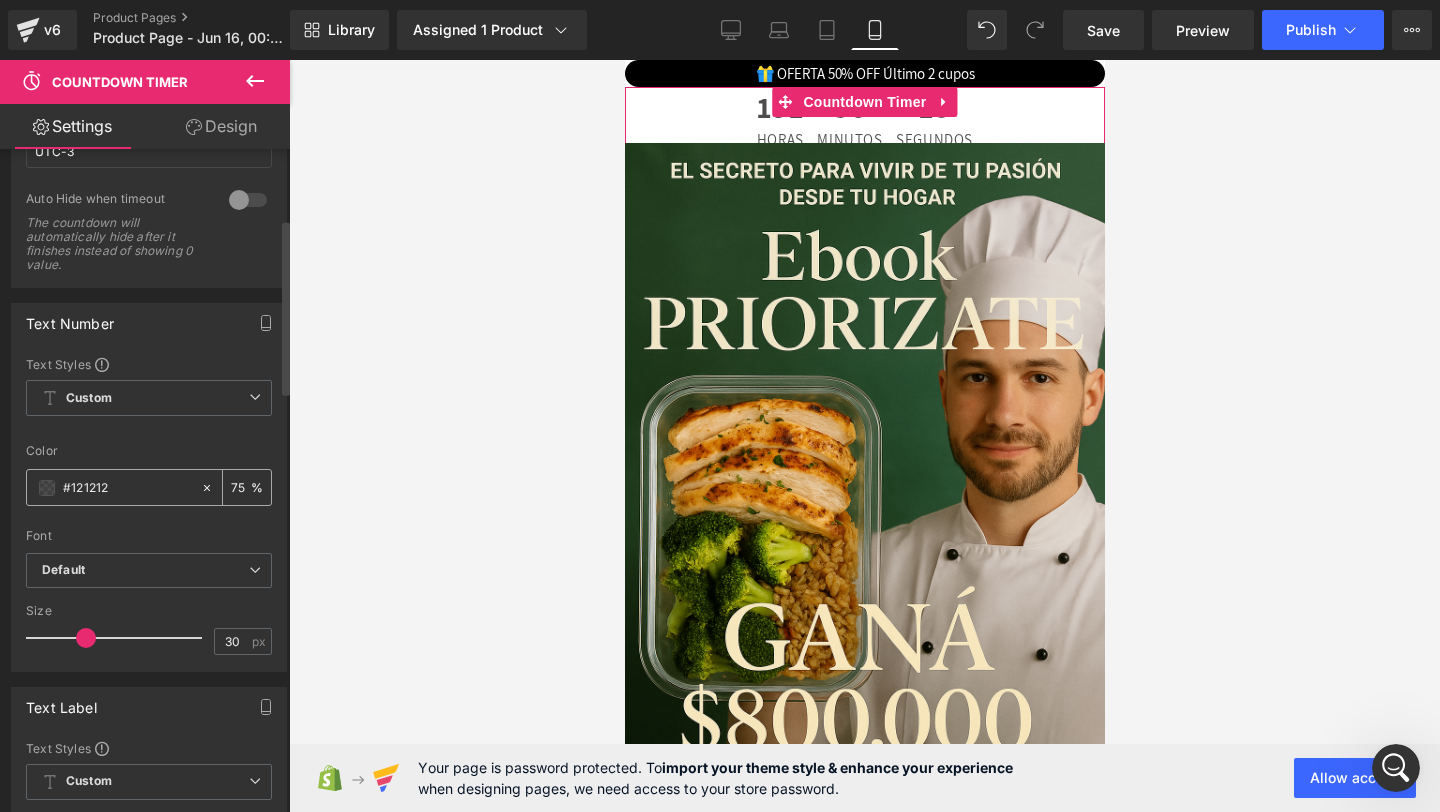 scroll, scrollTop: 260, scrollLeft: 0, axis: vertical 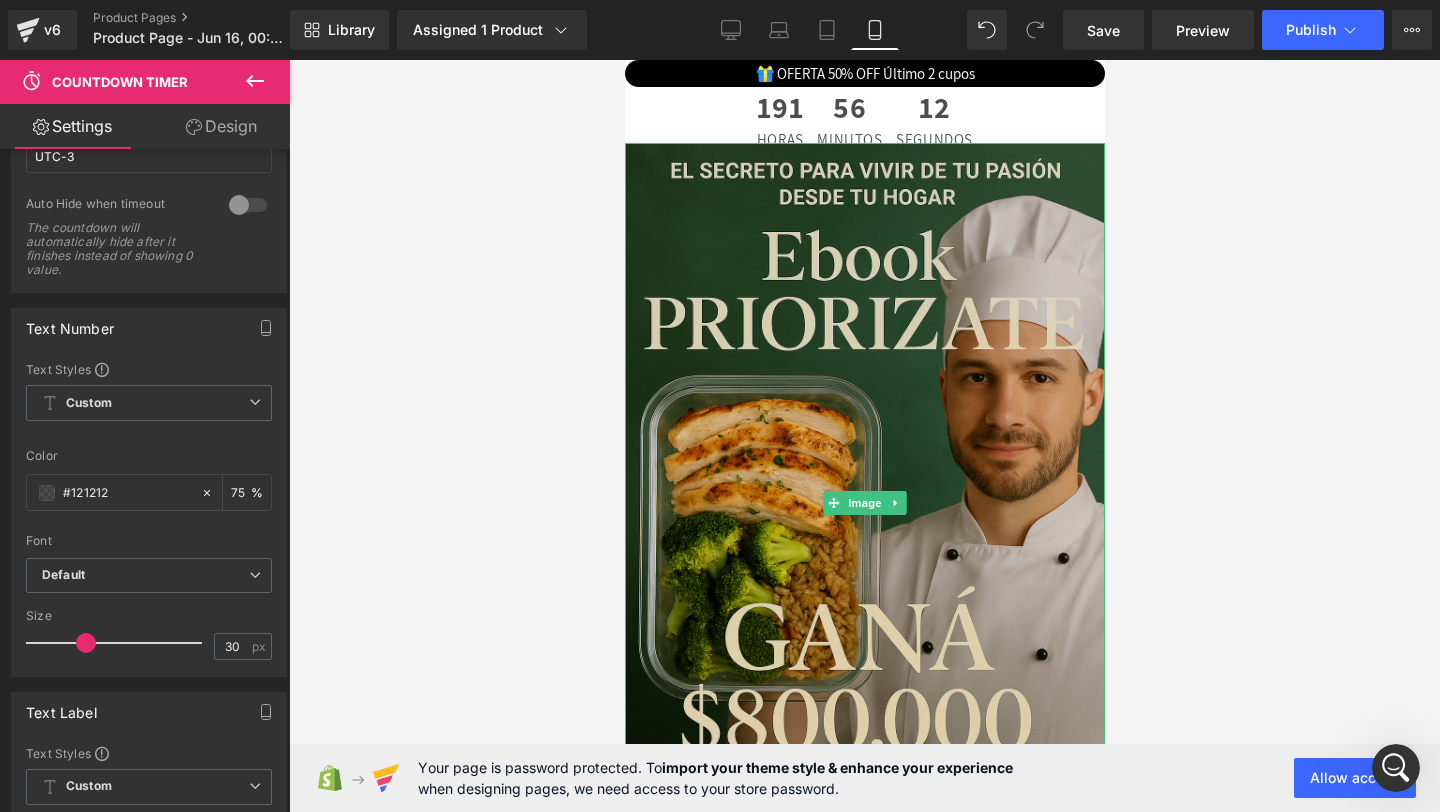 click at bounding box center [864, 503] 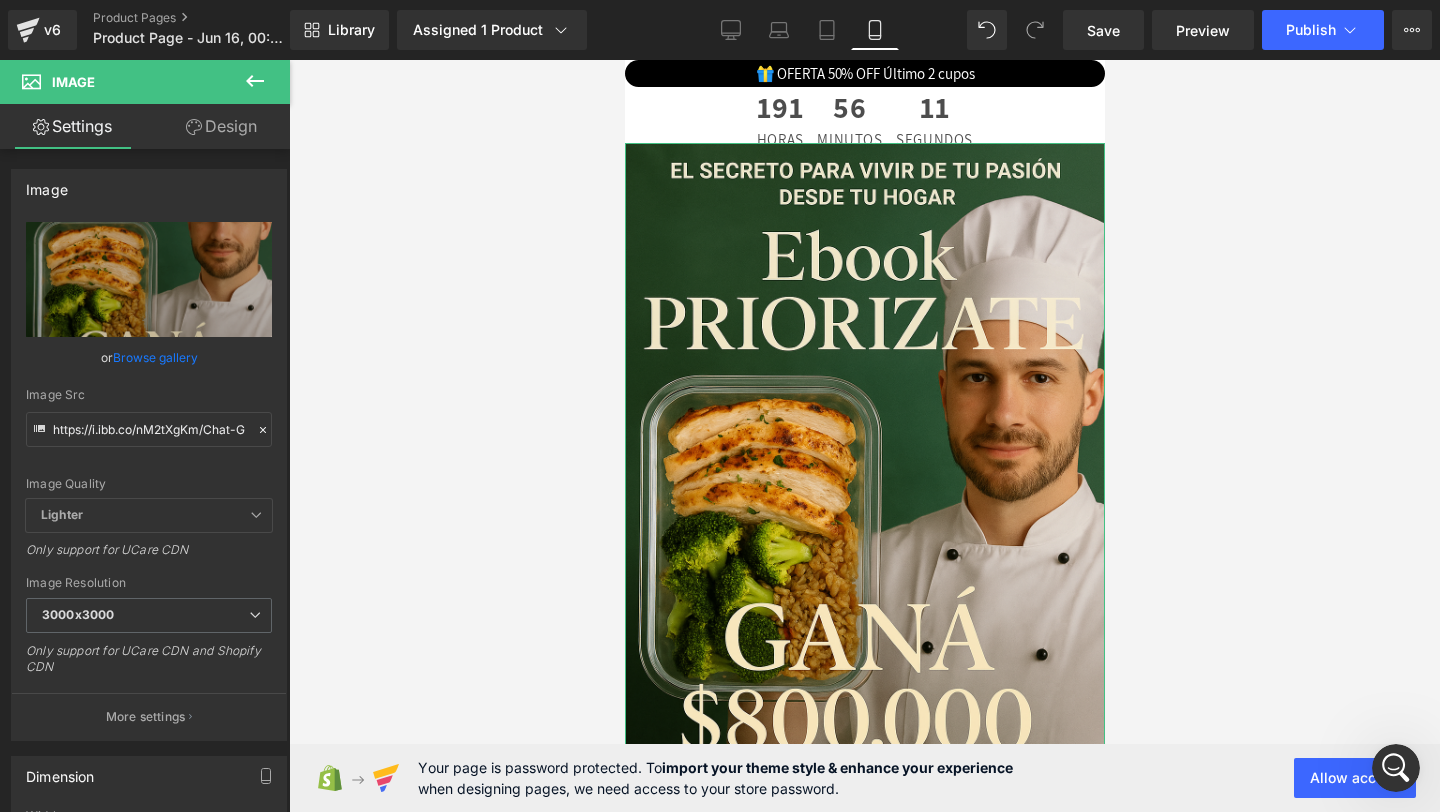 click on "Design" at bounding box center [221, 126] 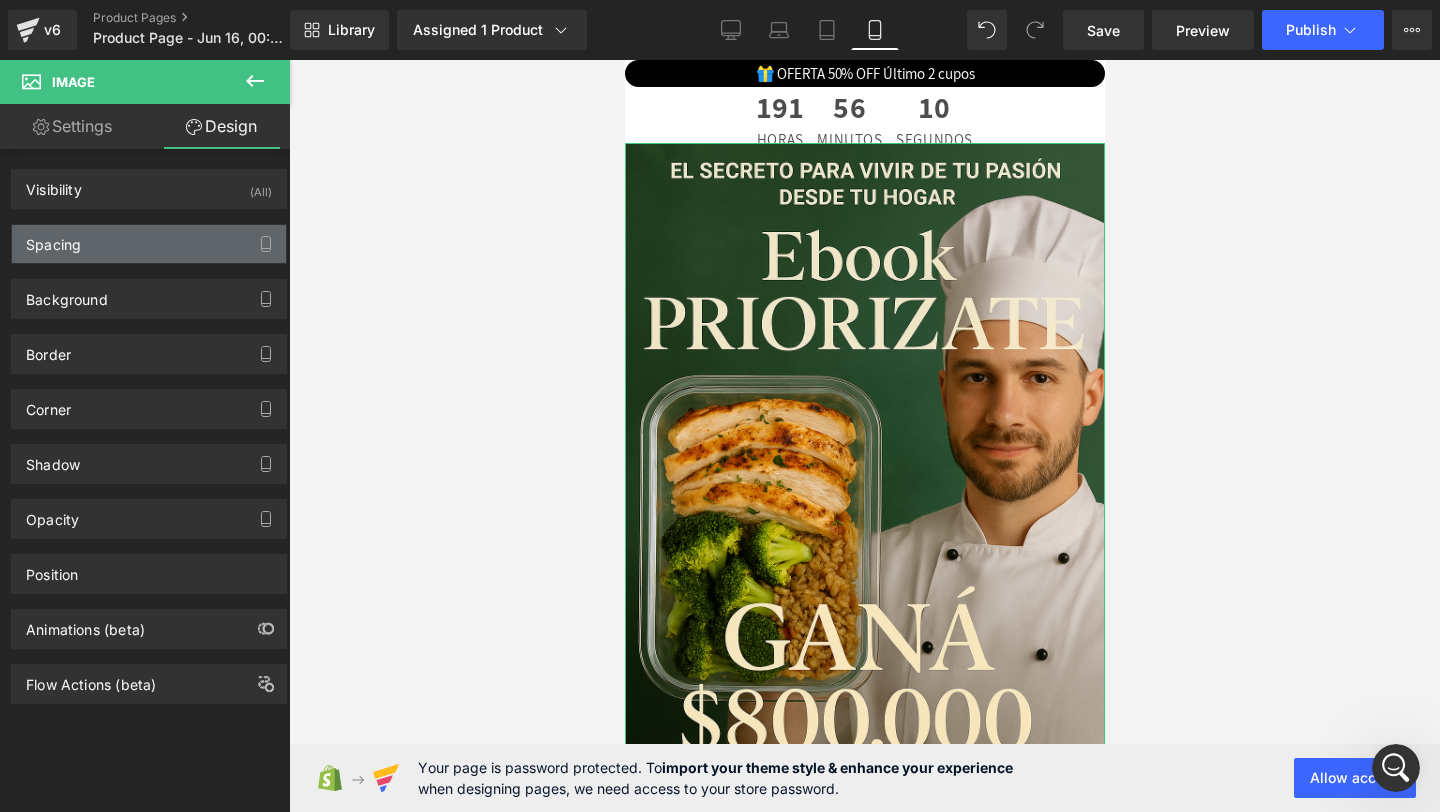 click on "Spacing" at bounding box center [149, 244] 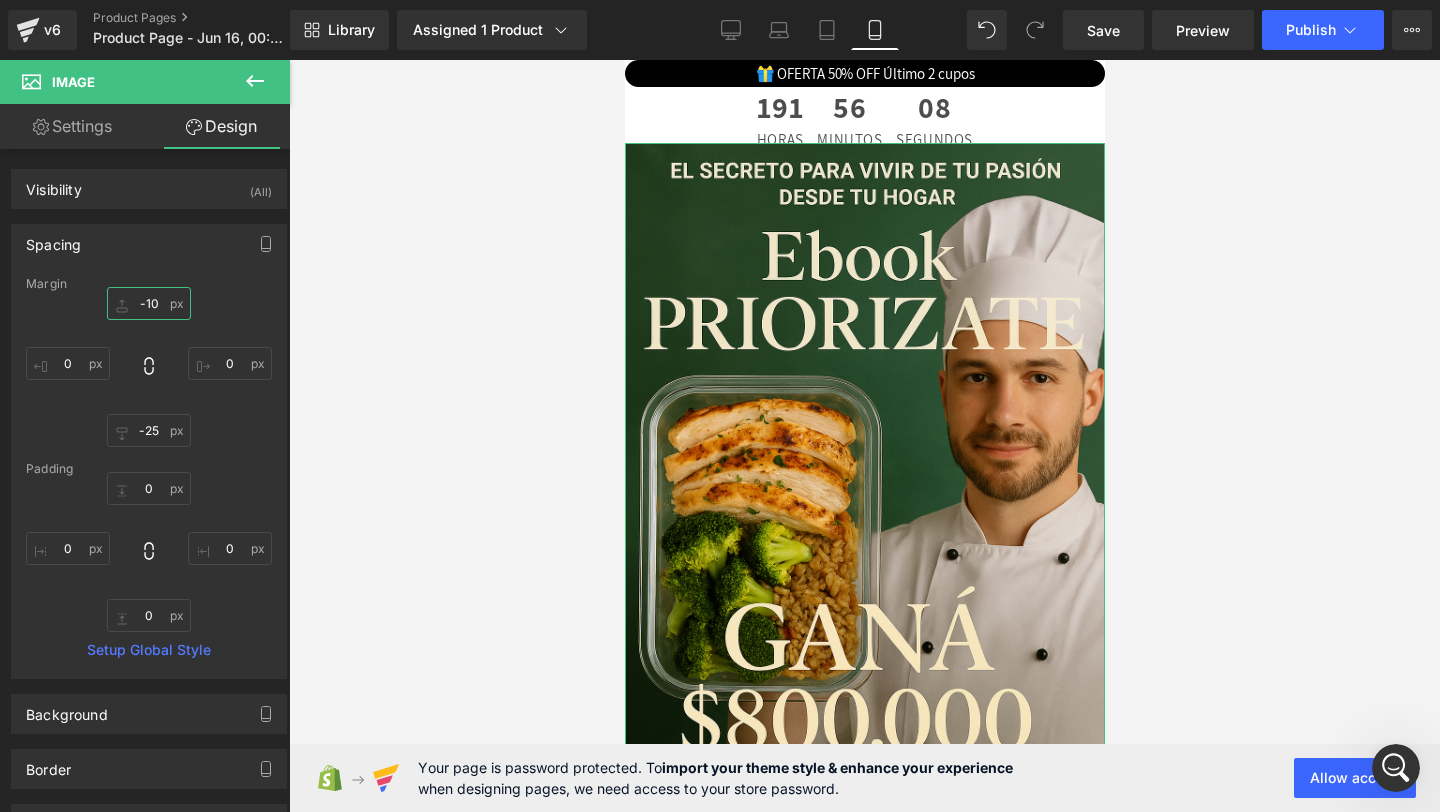 click on "-10" at bounding box center [149, 303] 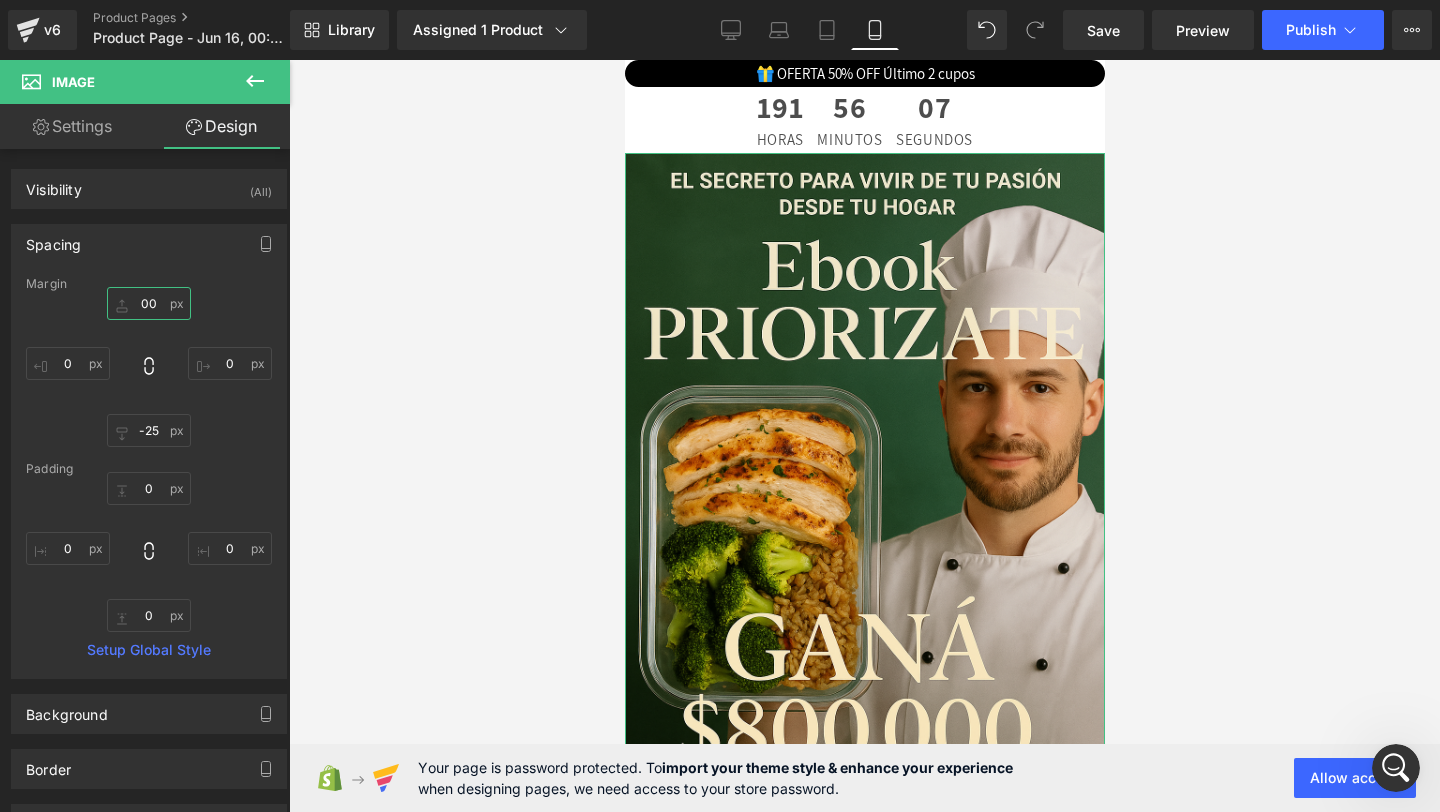 type on "00" 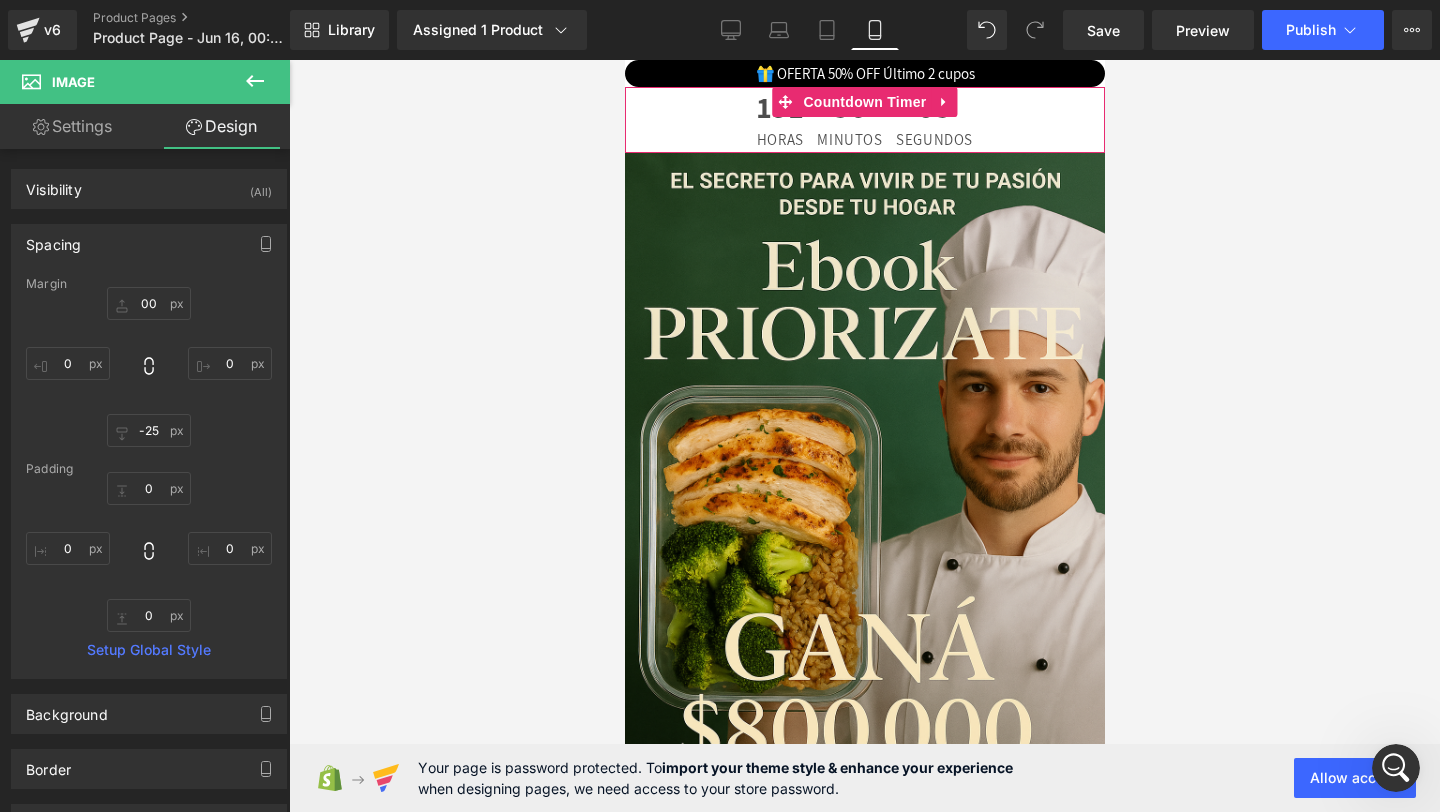 click on "191 Horas
56 Minutos
05 Segundos" at bounding box center (864, 120) 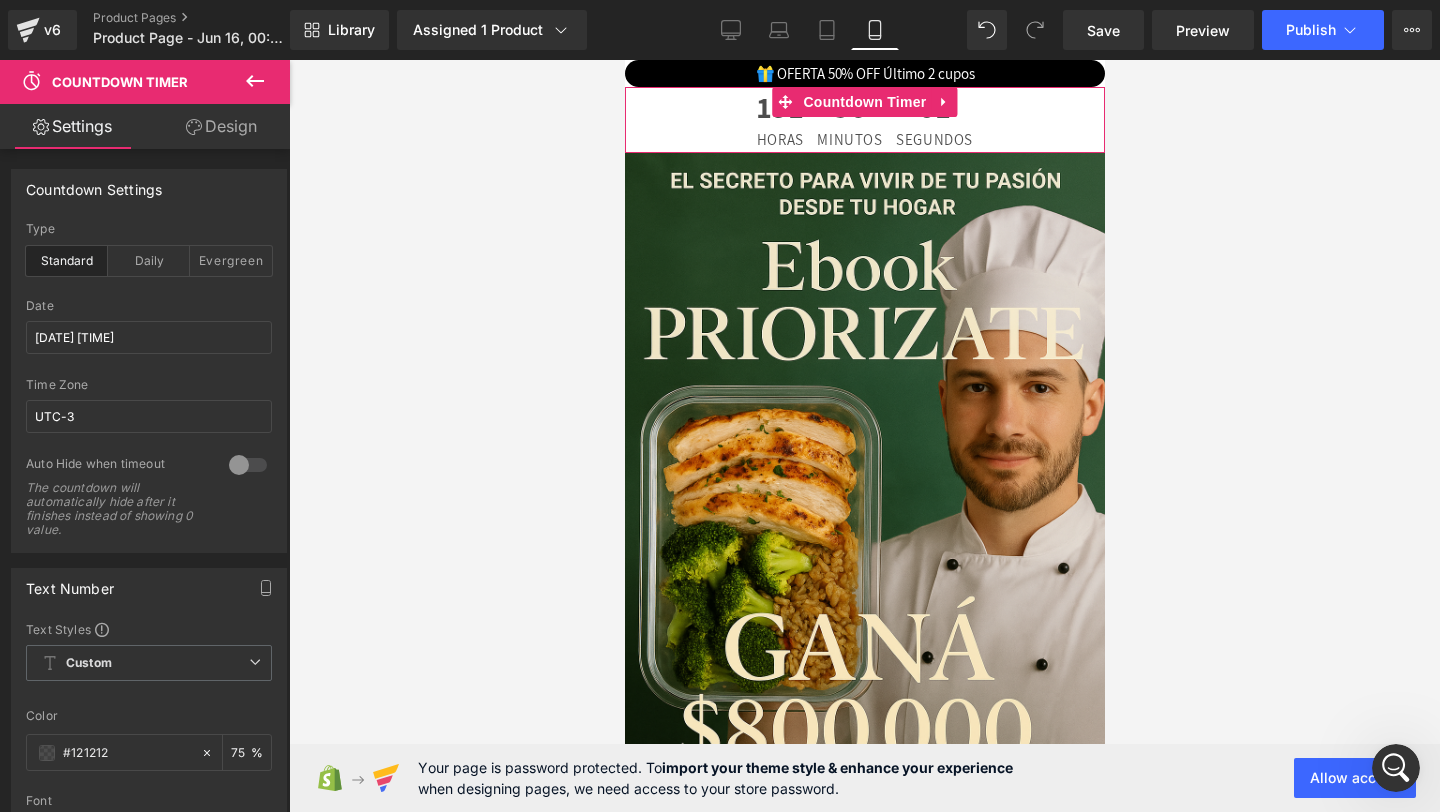 click at bounding box center [248, 465] 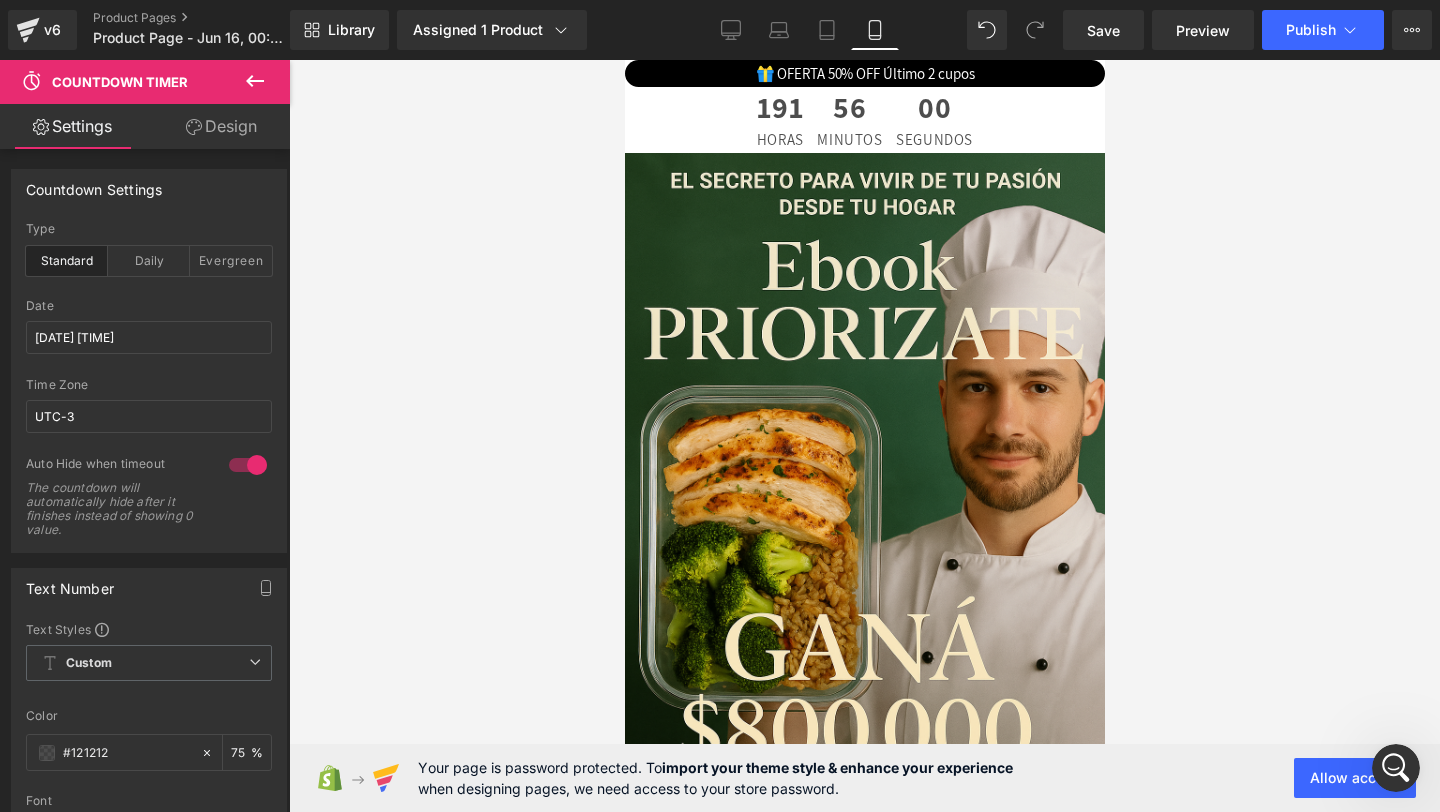 click at bounding box center (248, 465) 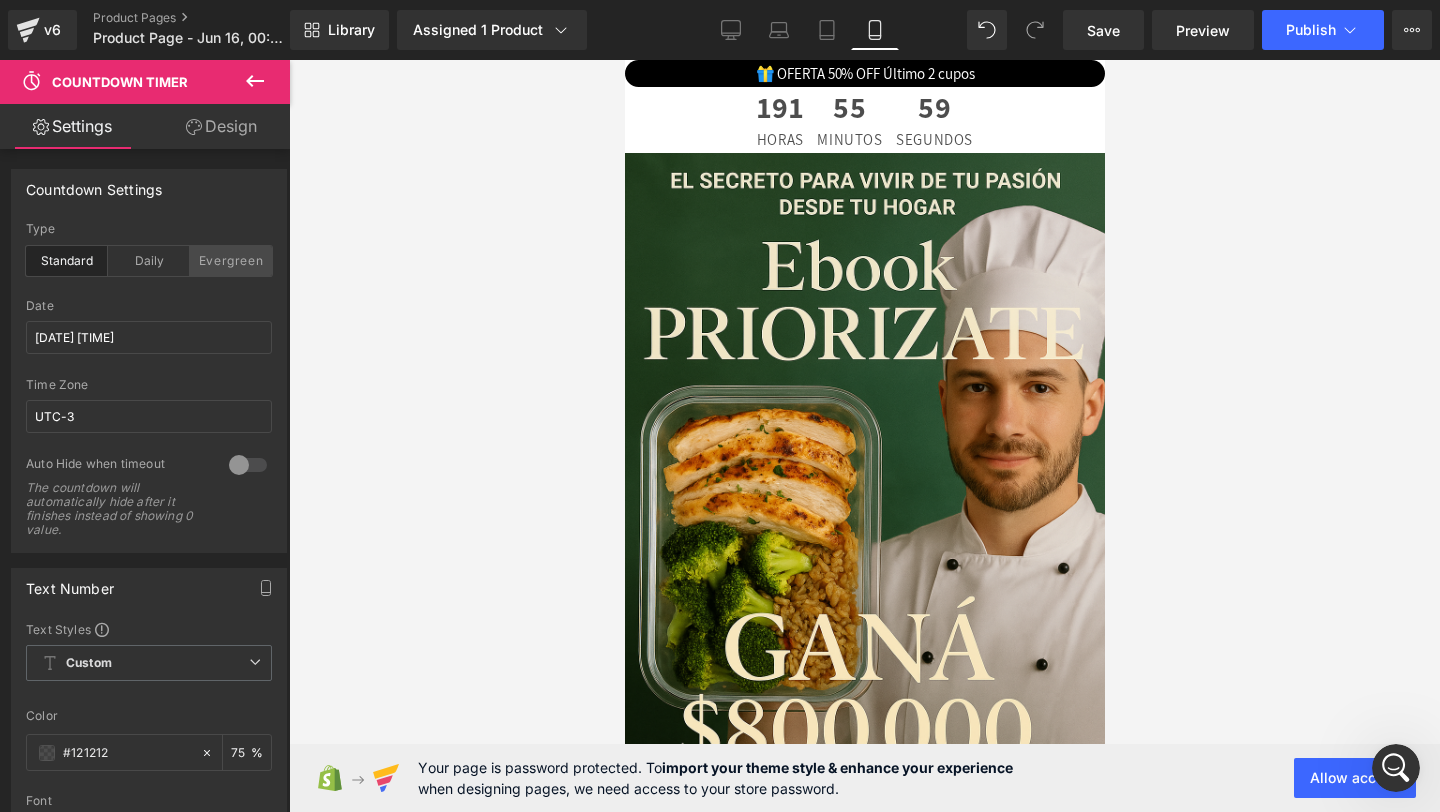 click on "Evergreen" at bounding box center [231, 261] 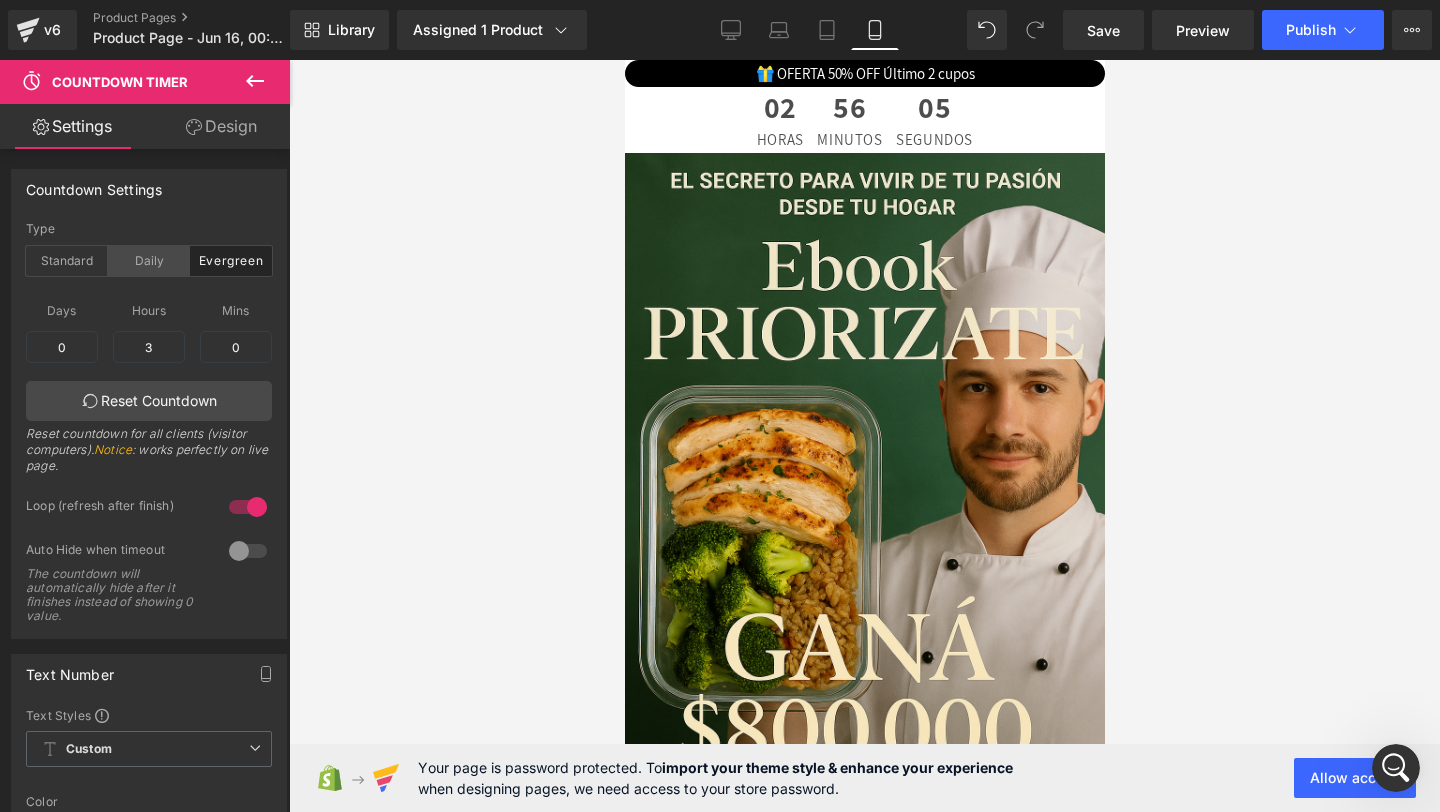 click on "Daily" at bounding box center [149, 261] 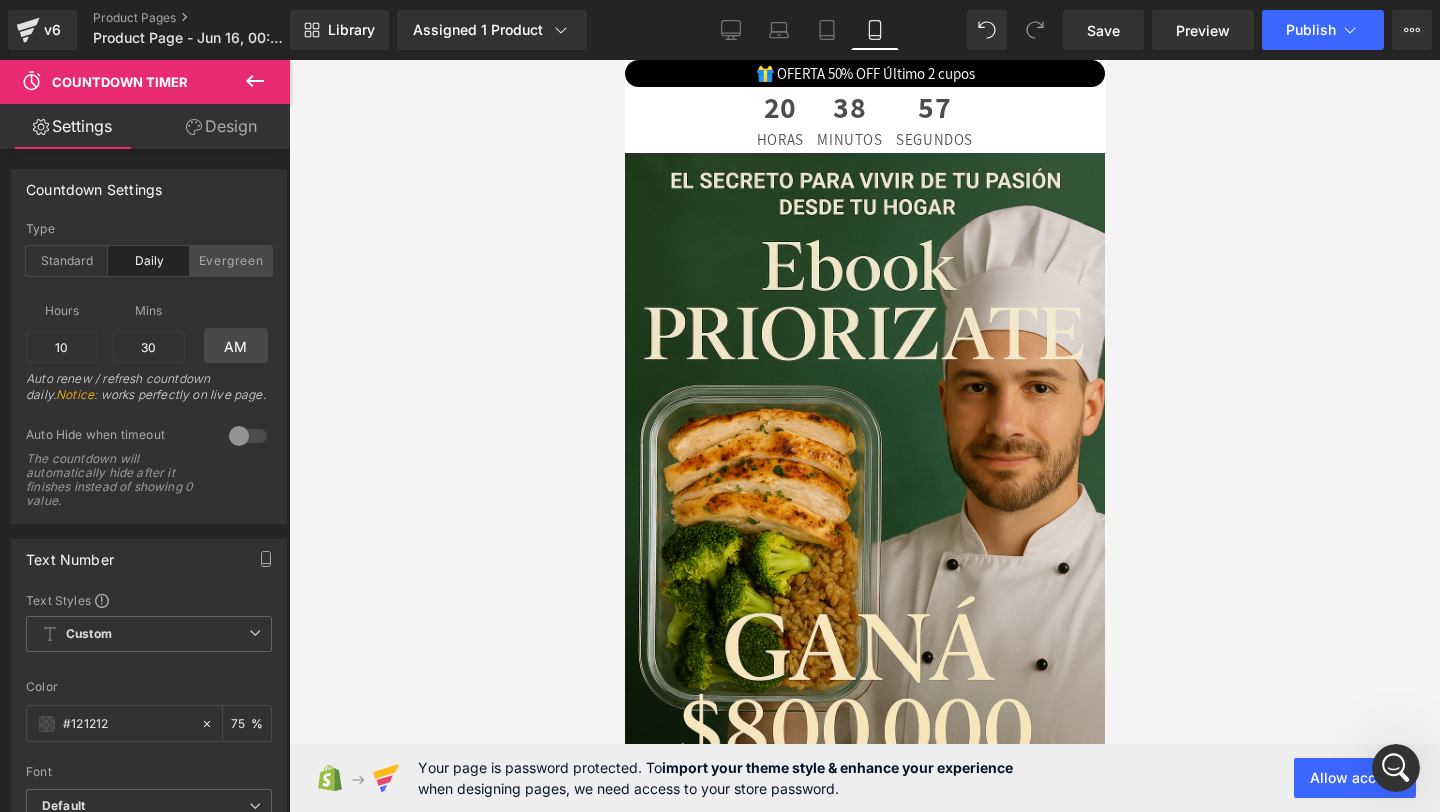 click on "Evergreen" at bounding box center [231, 261] 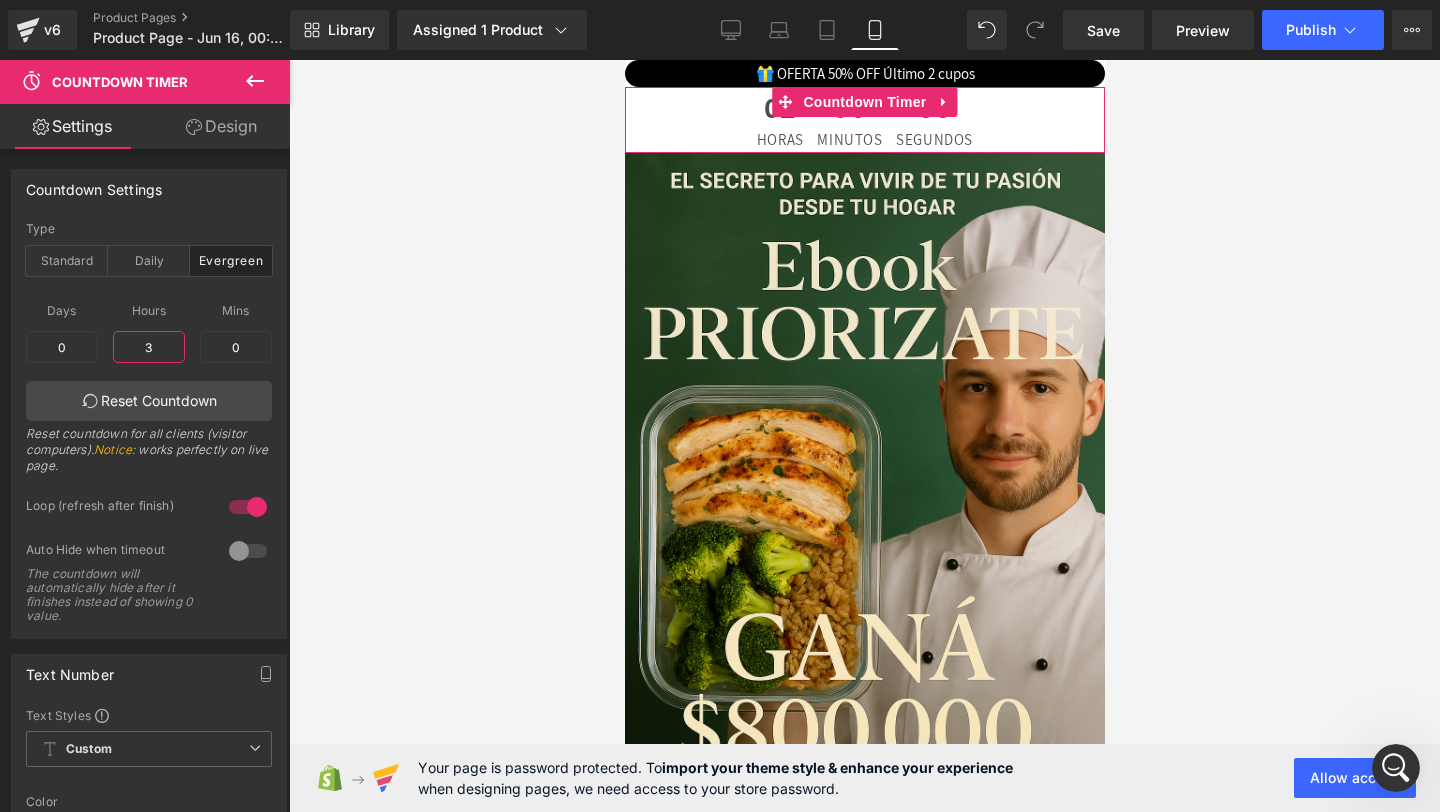 click on "3" at bounding box center (149, 347) 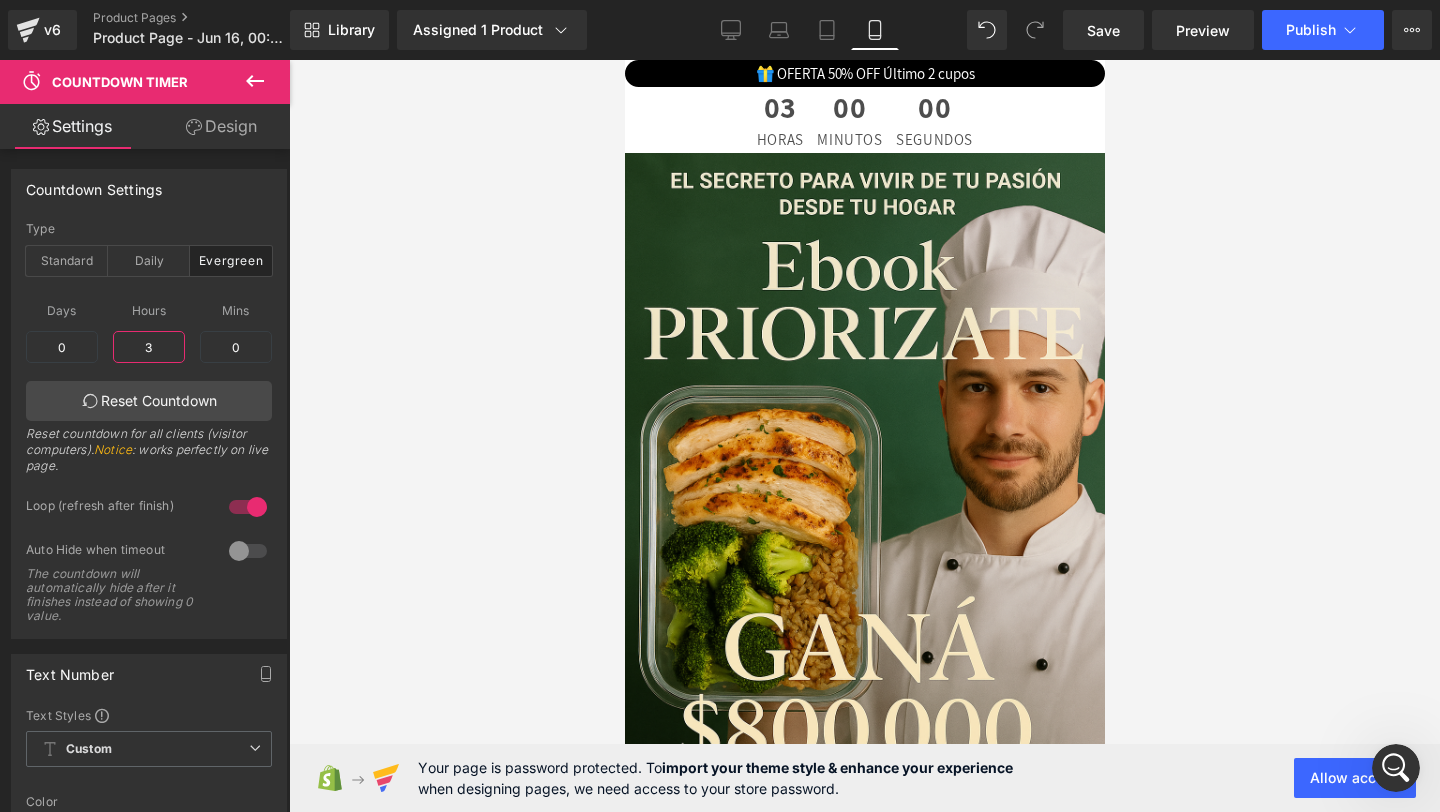 type on "31" 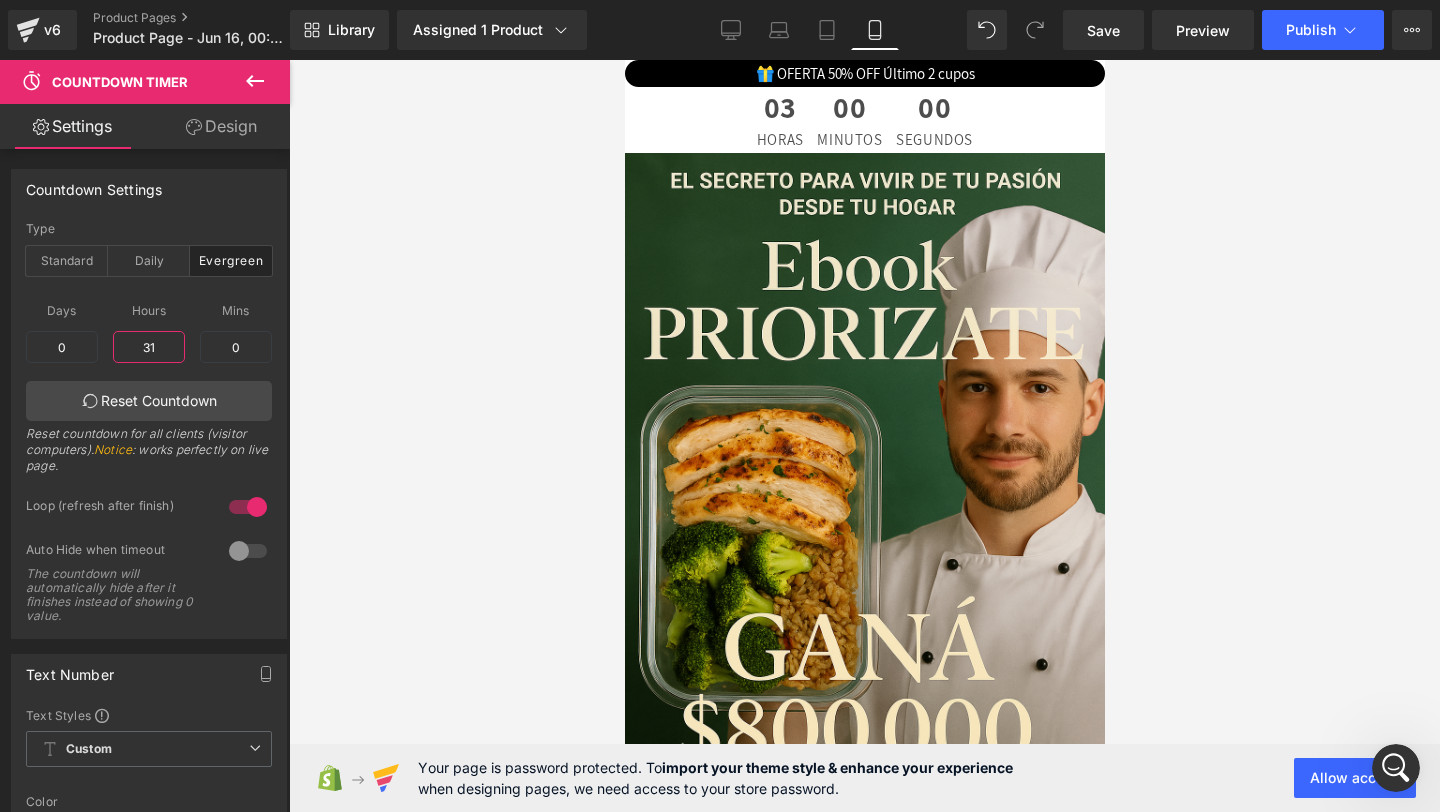 type on "1" 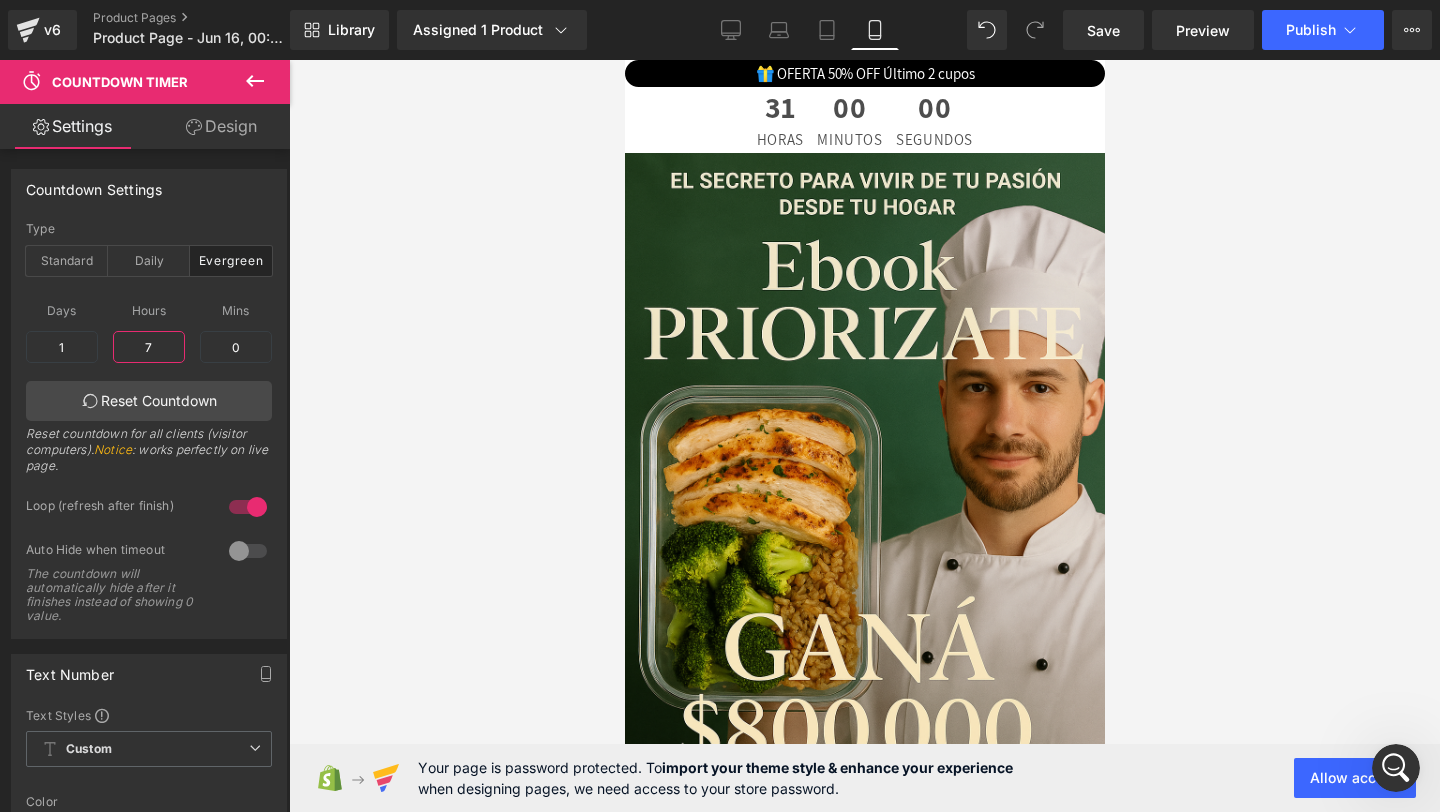 type on "71" 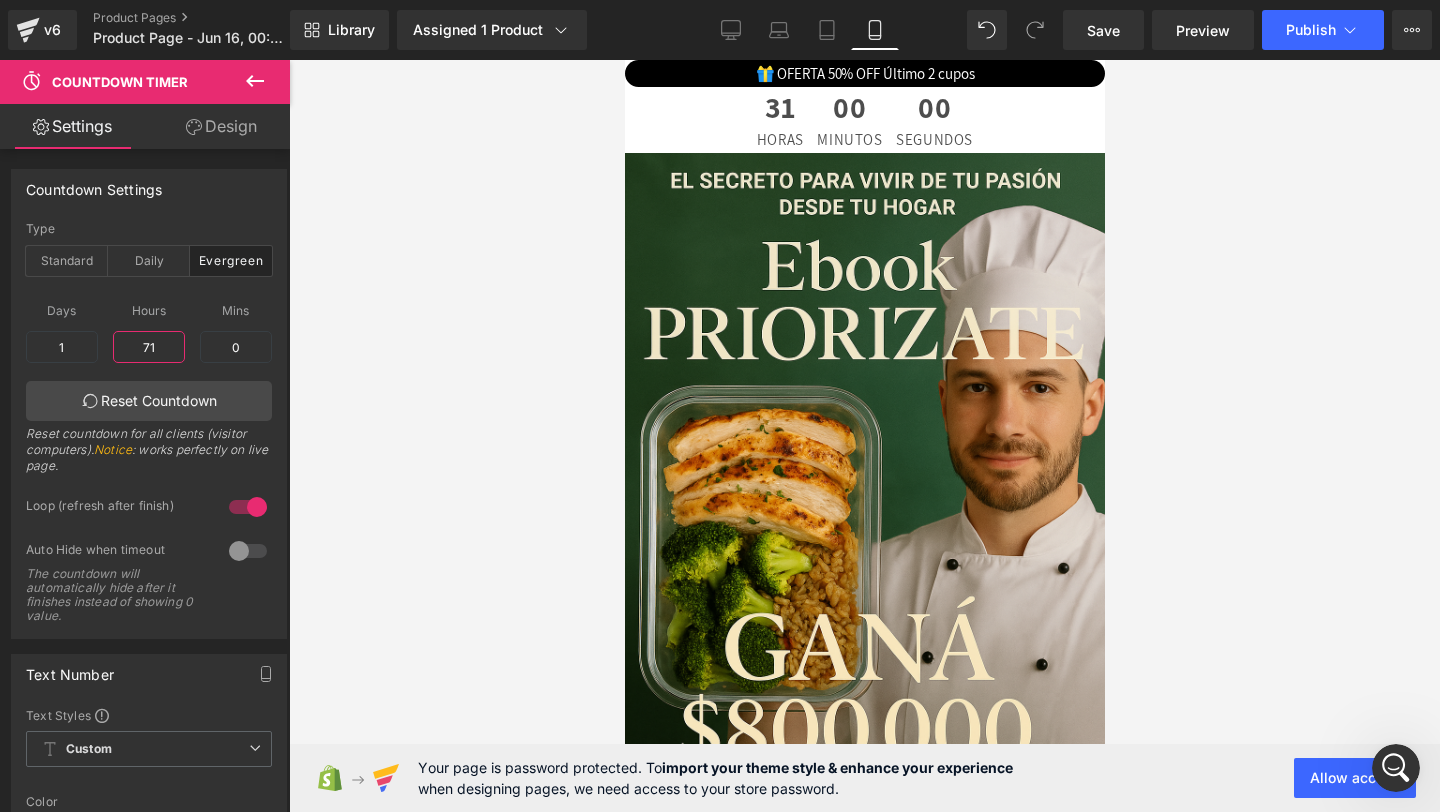 type on "2" 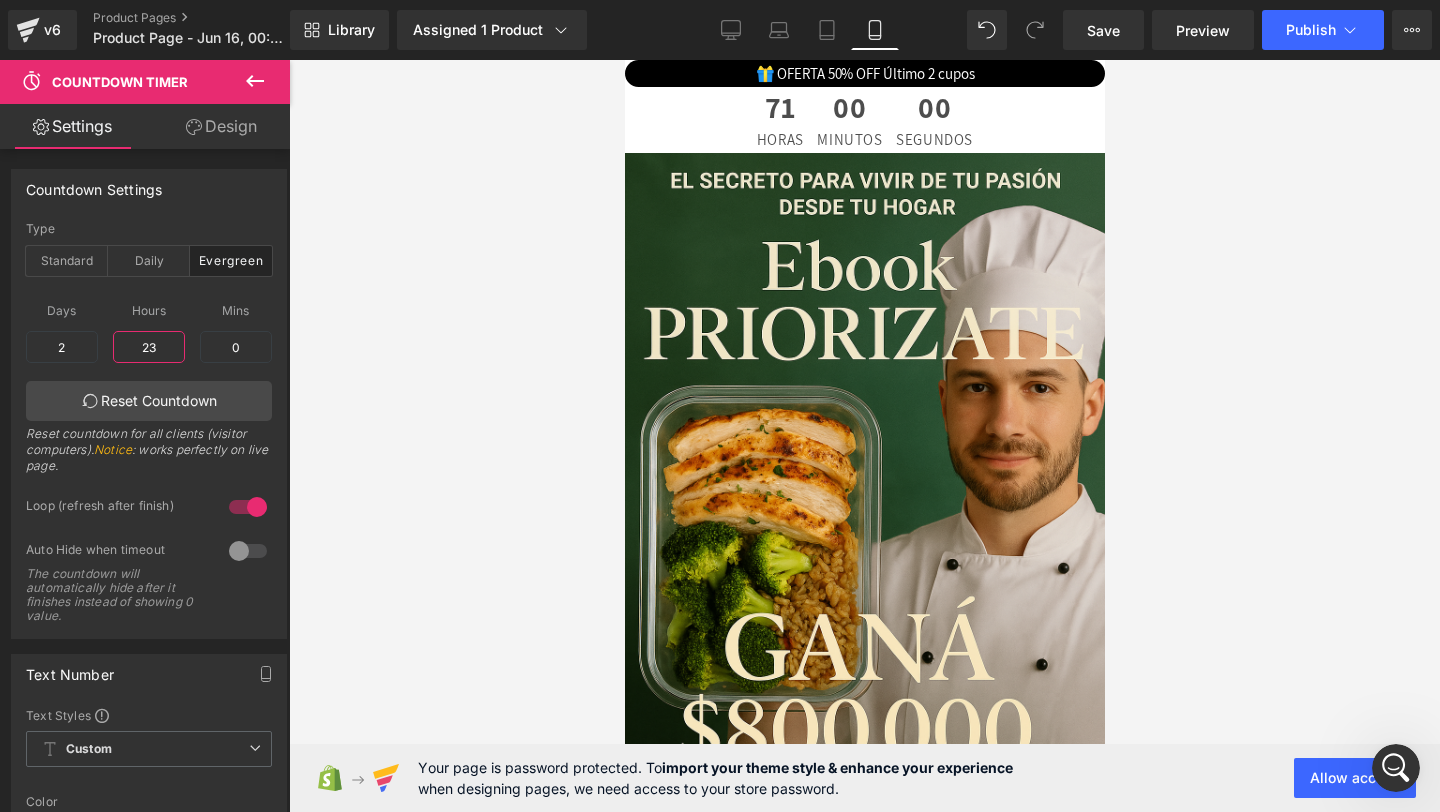 type on "2" 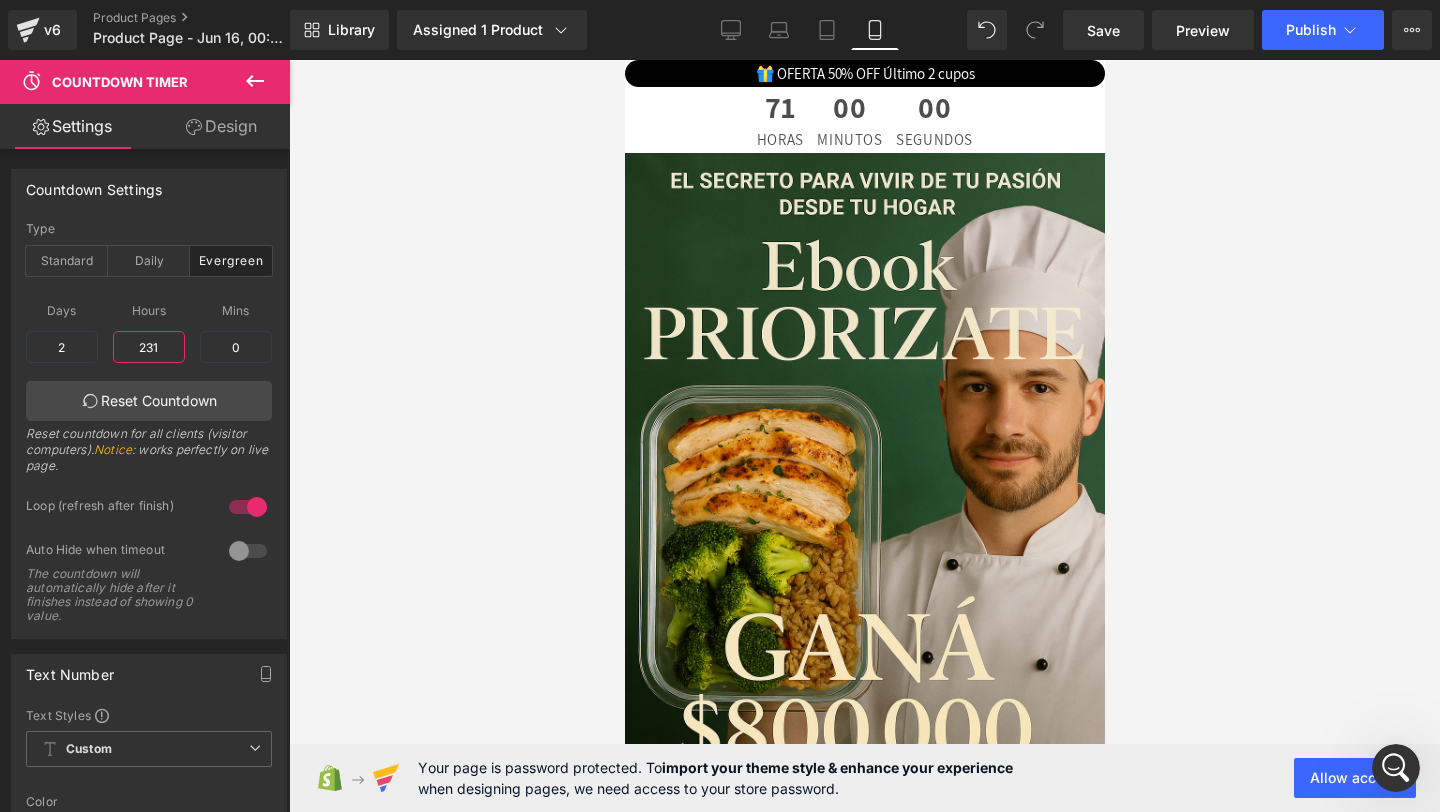type on "9" 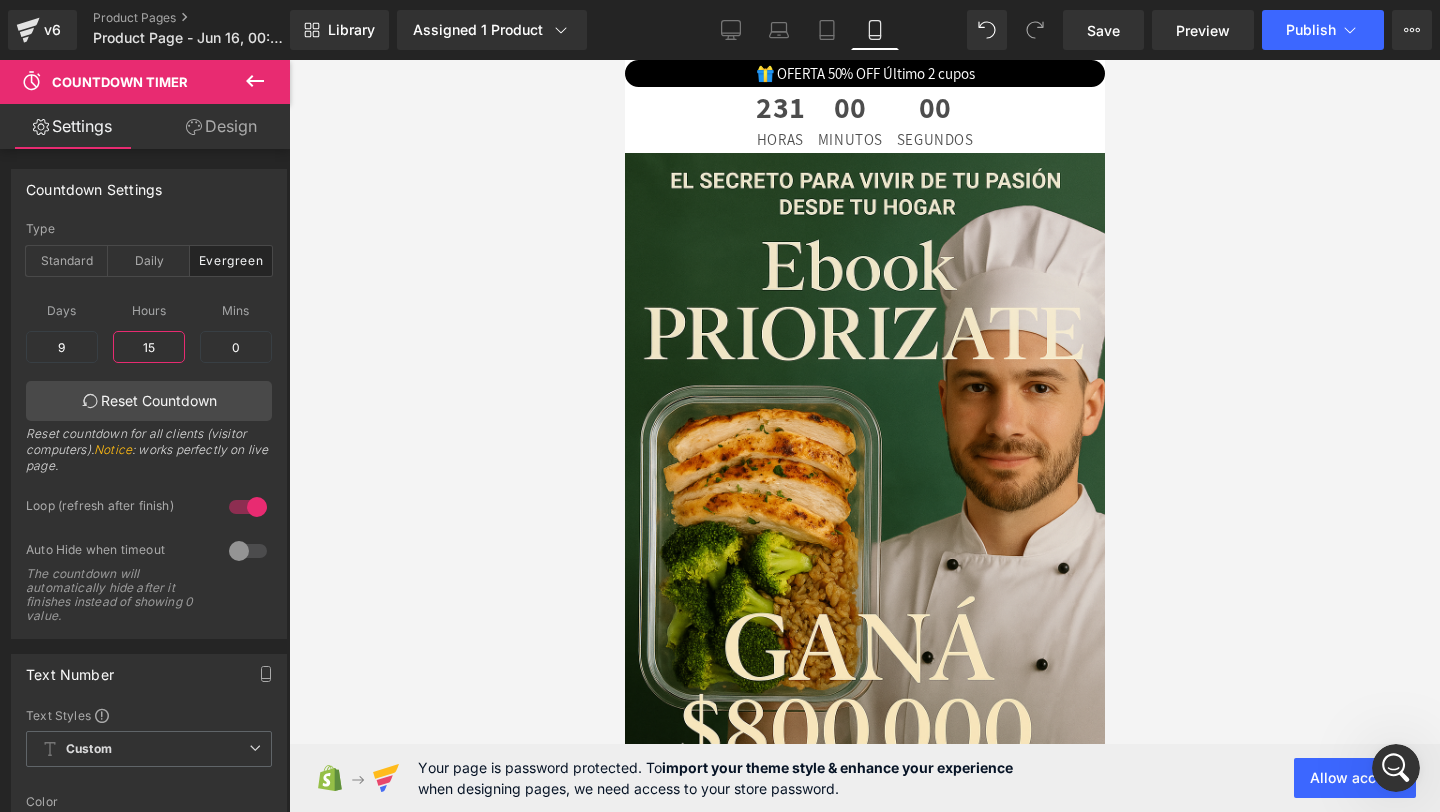 type on "1" 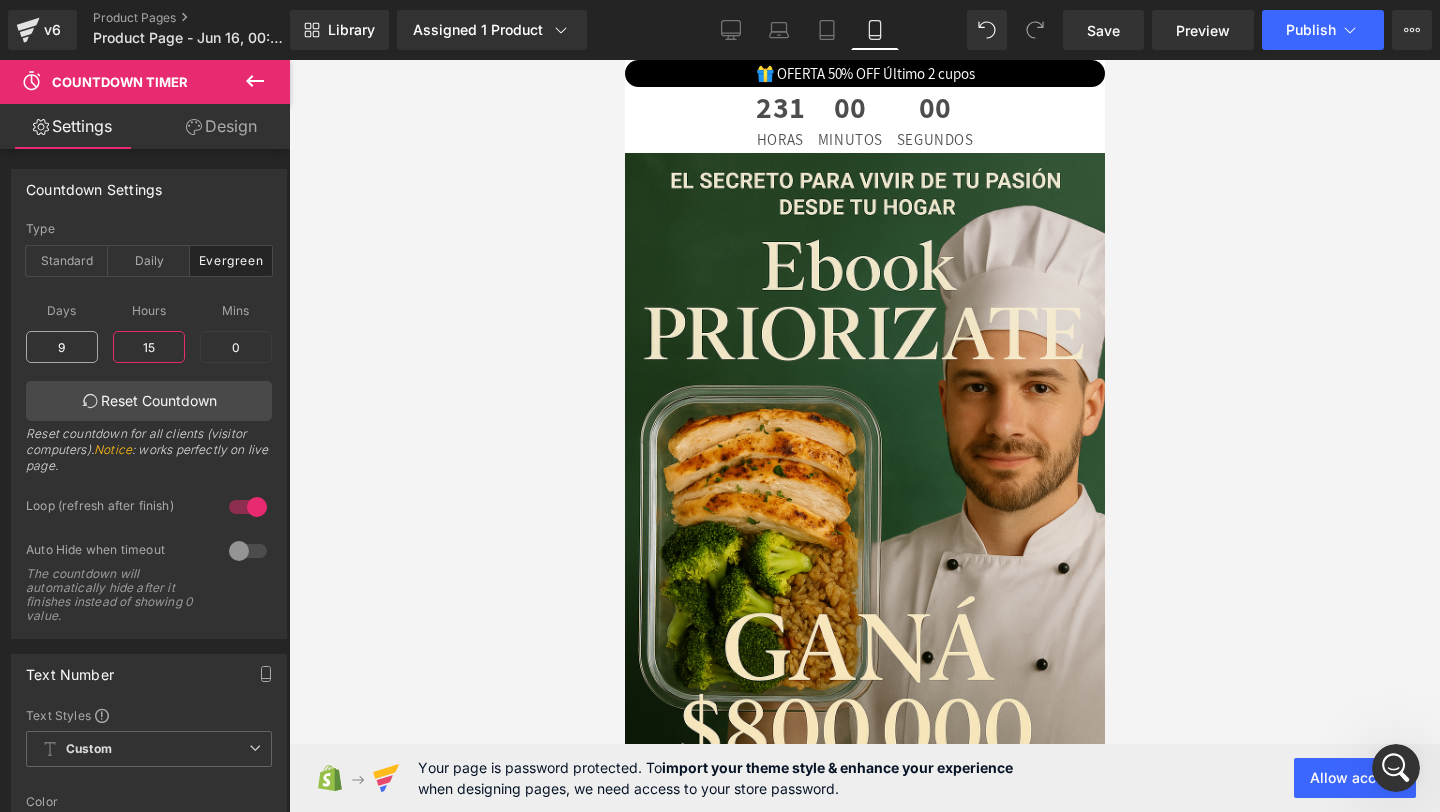 type on "15" 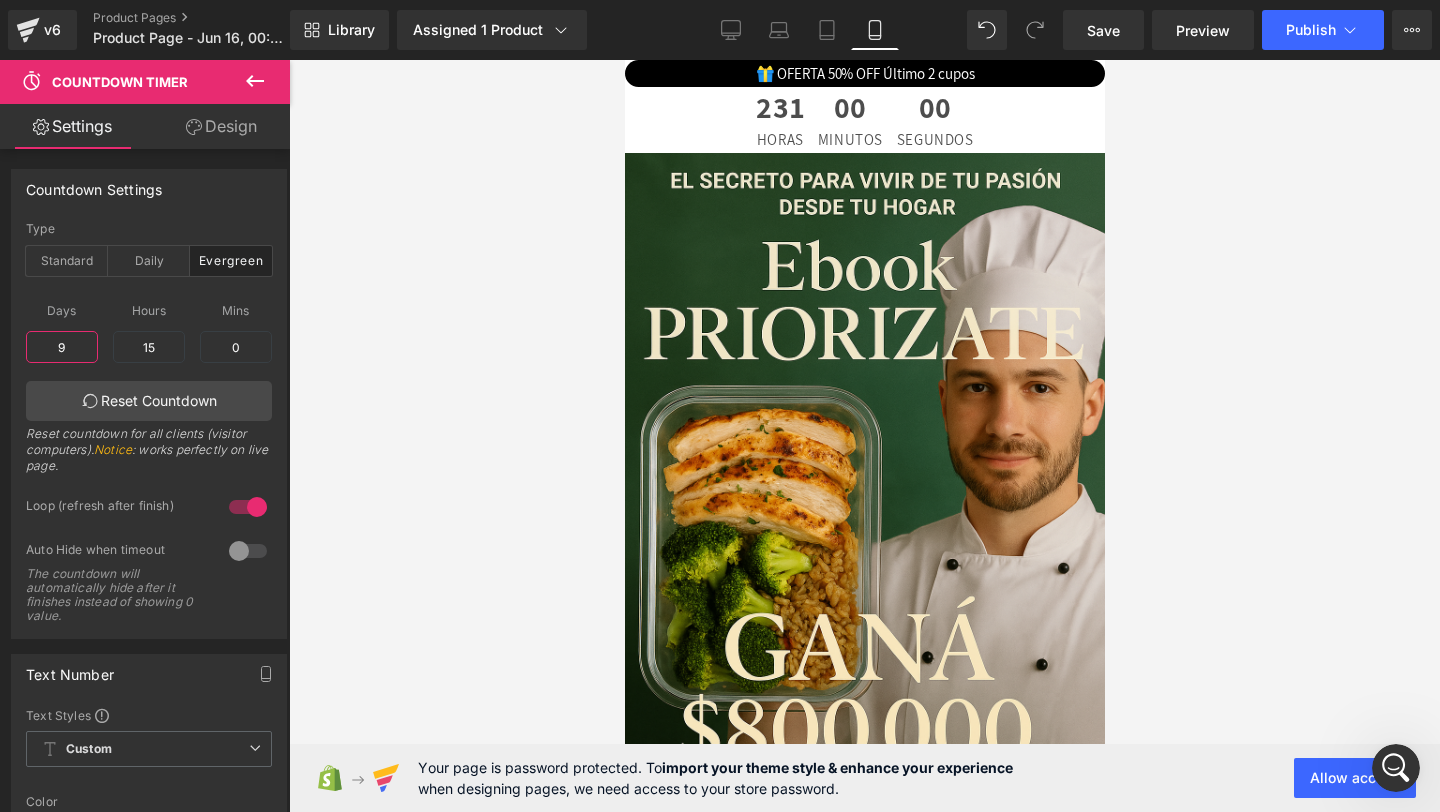 click on "9" at bounding box center [62, 347] 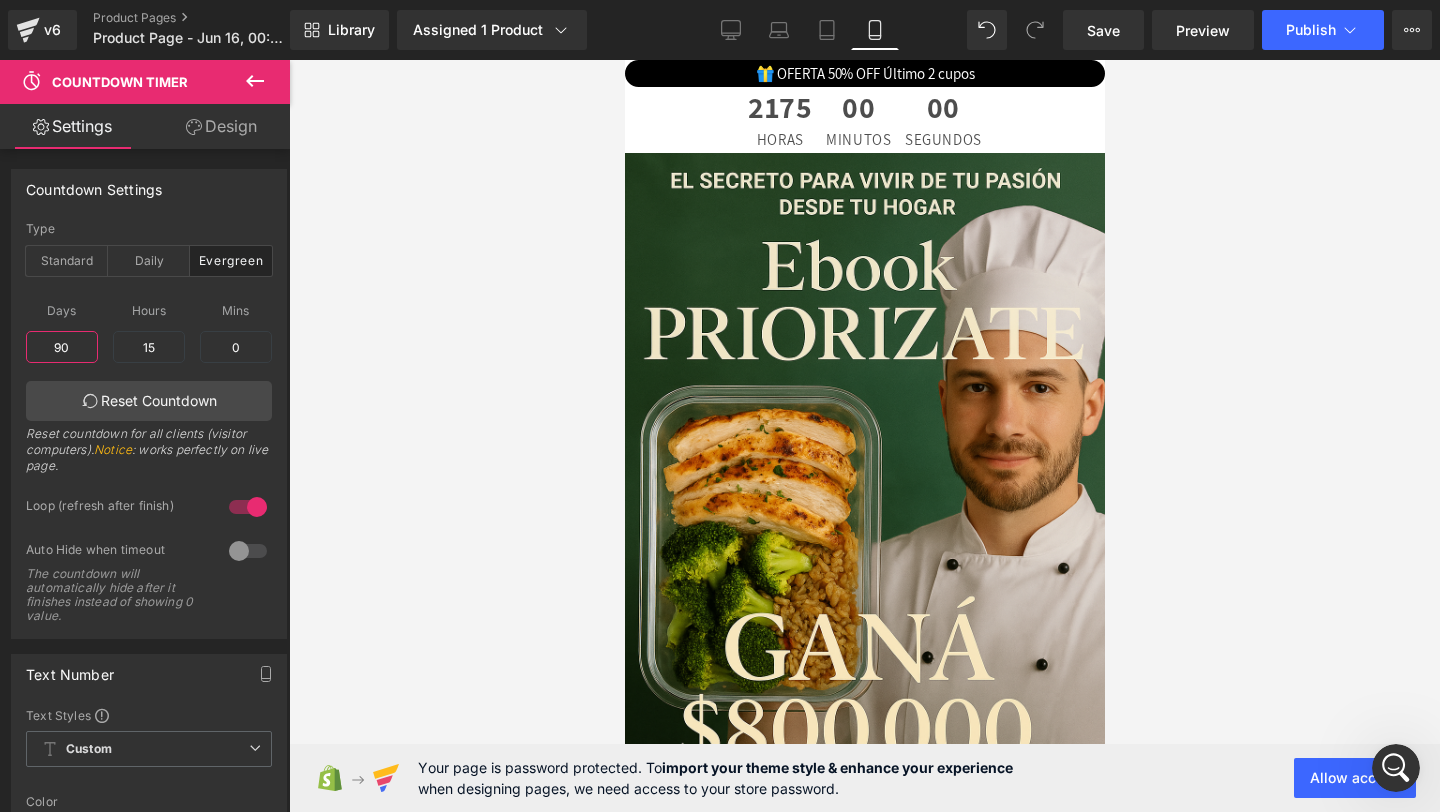 type on "9" 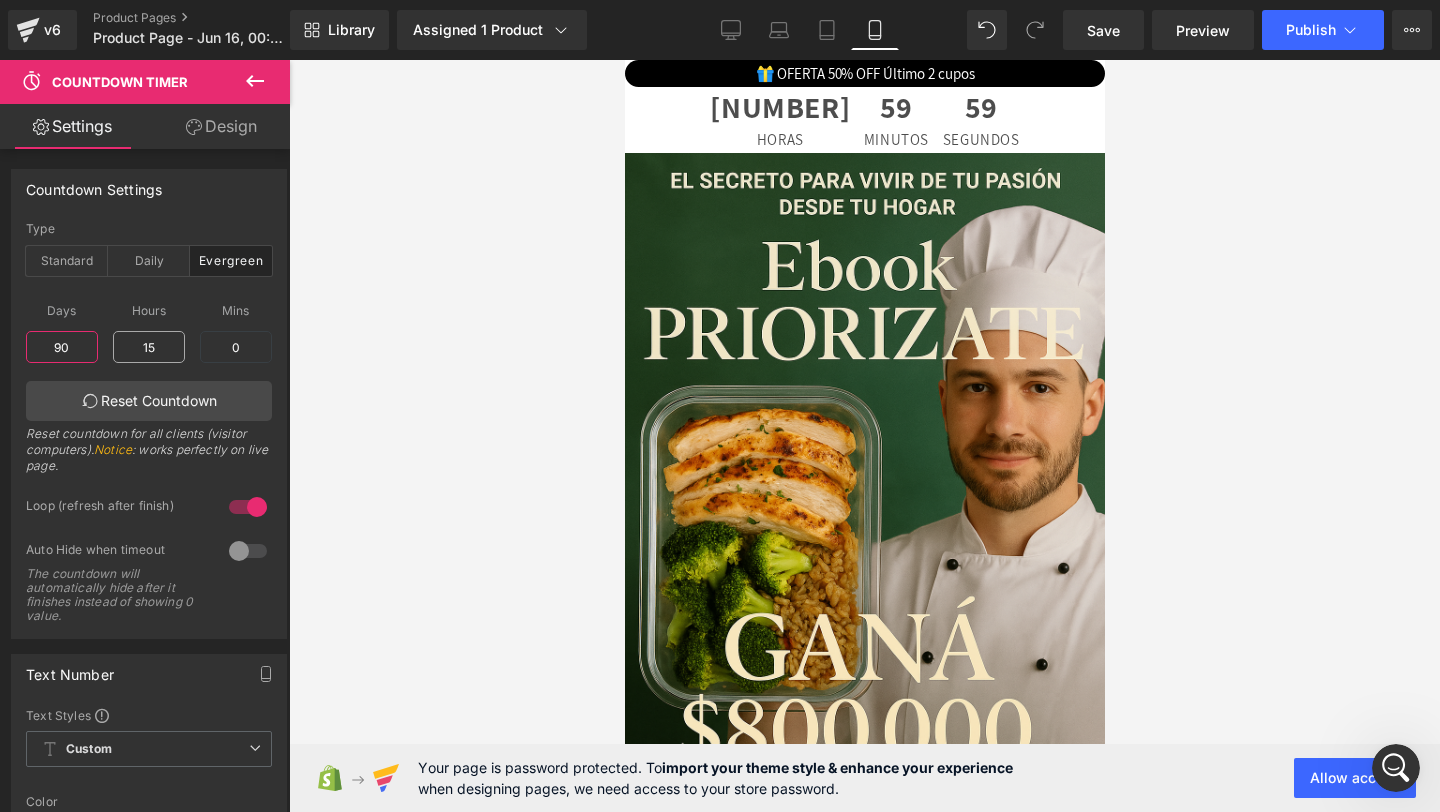 type on "9" 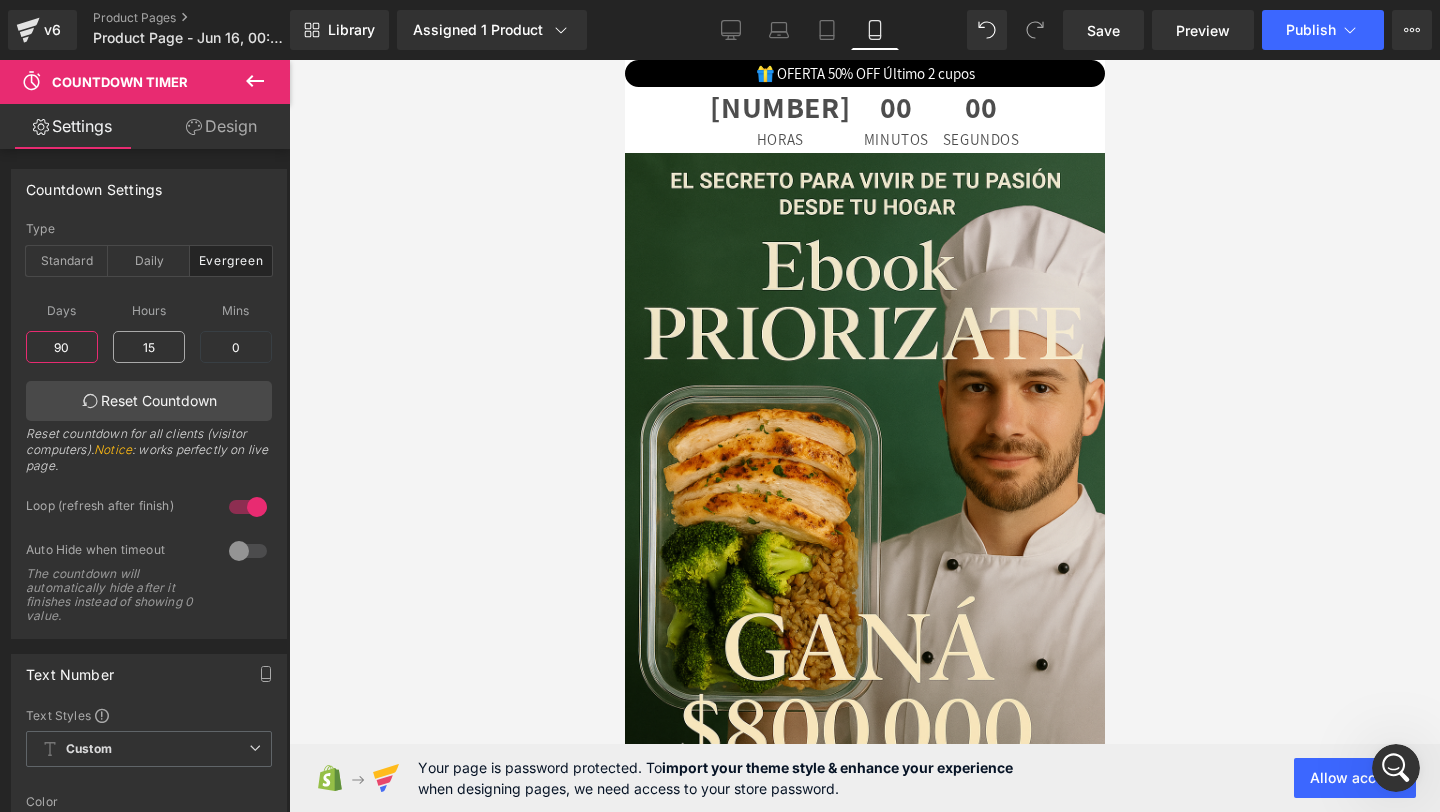 type on "9" 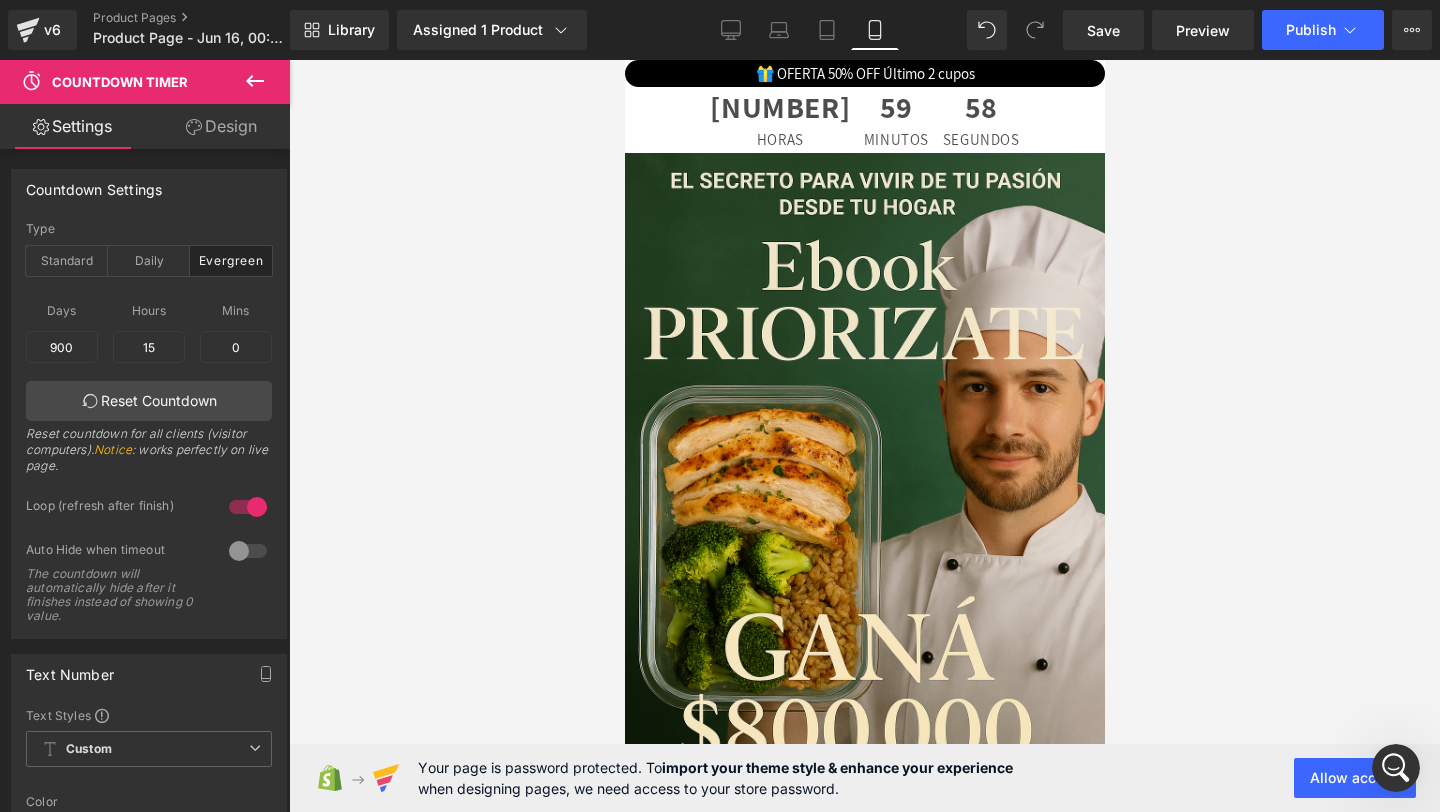 click at bounding box center [248, 551] 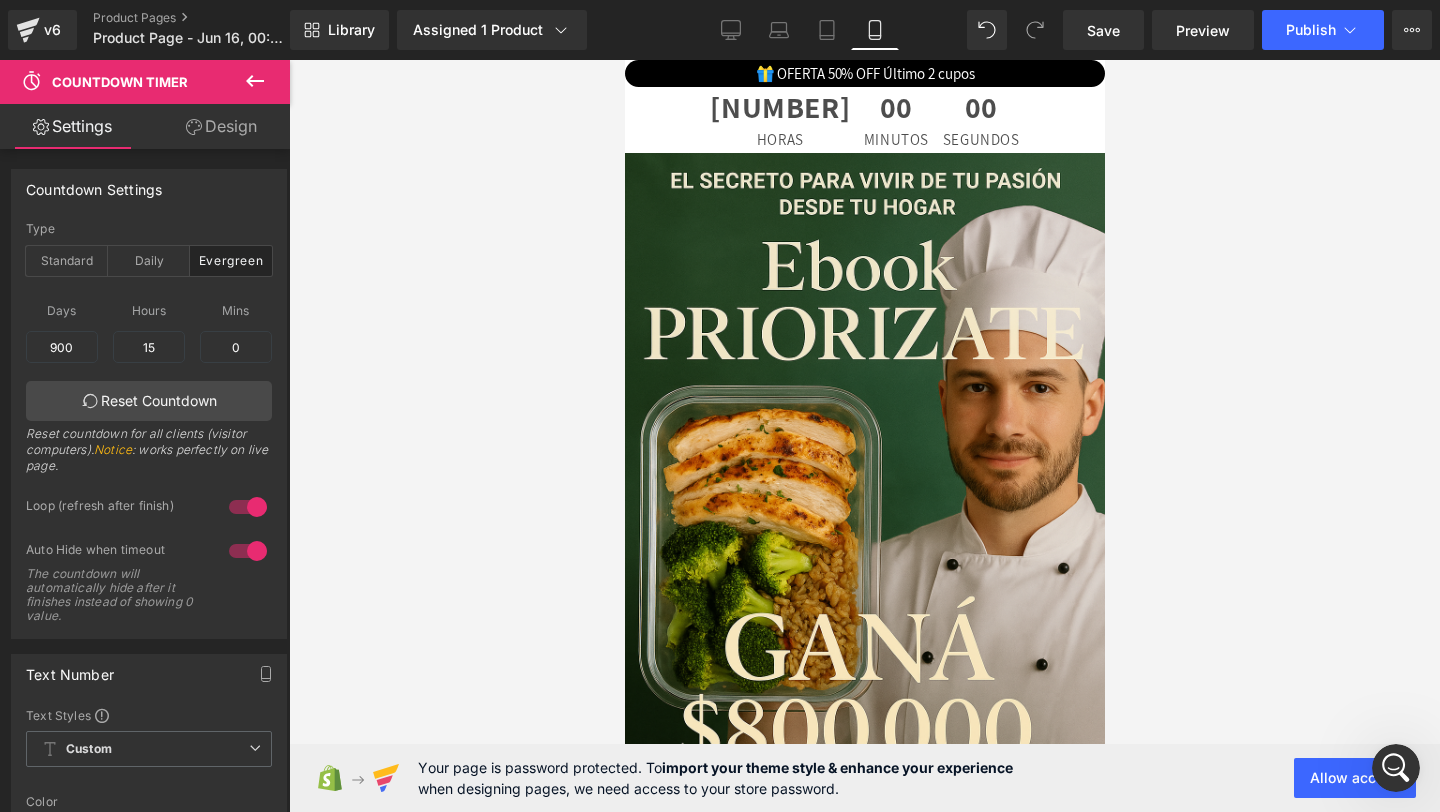 click at bounding box center (248, 551) 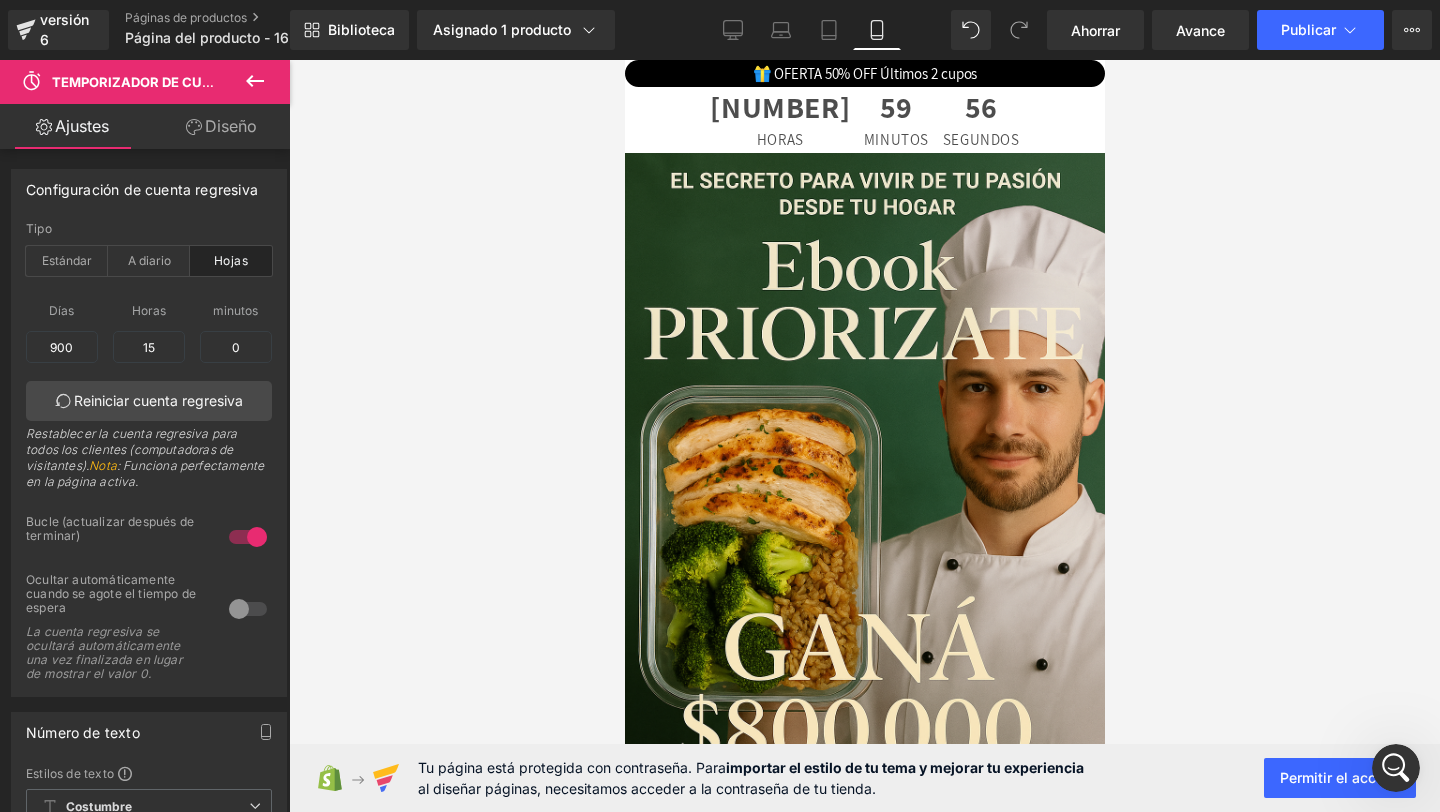 scroll, scrollTop: 3221, scrollLeft: 0, axis: vertical 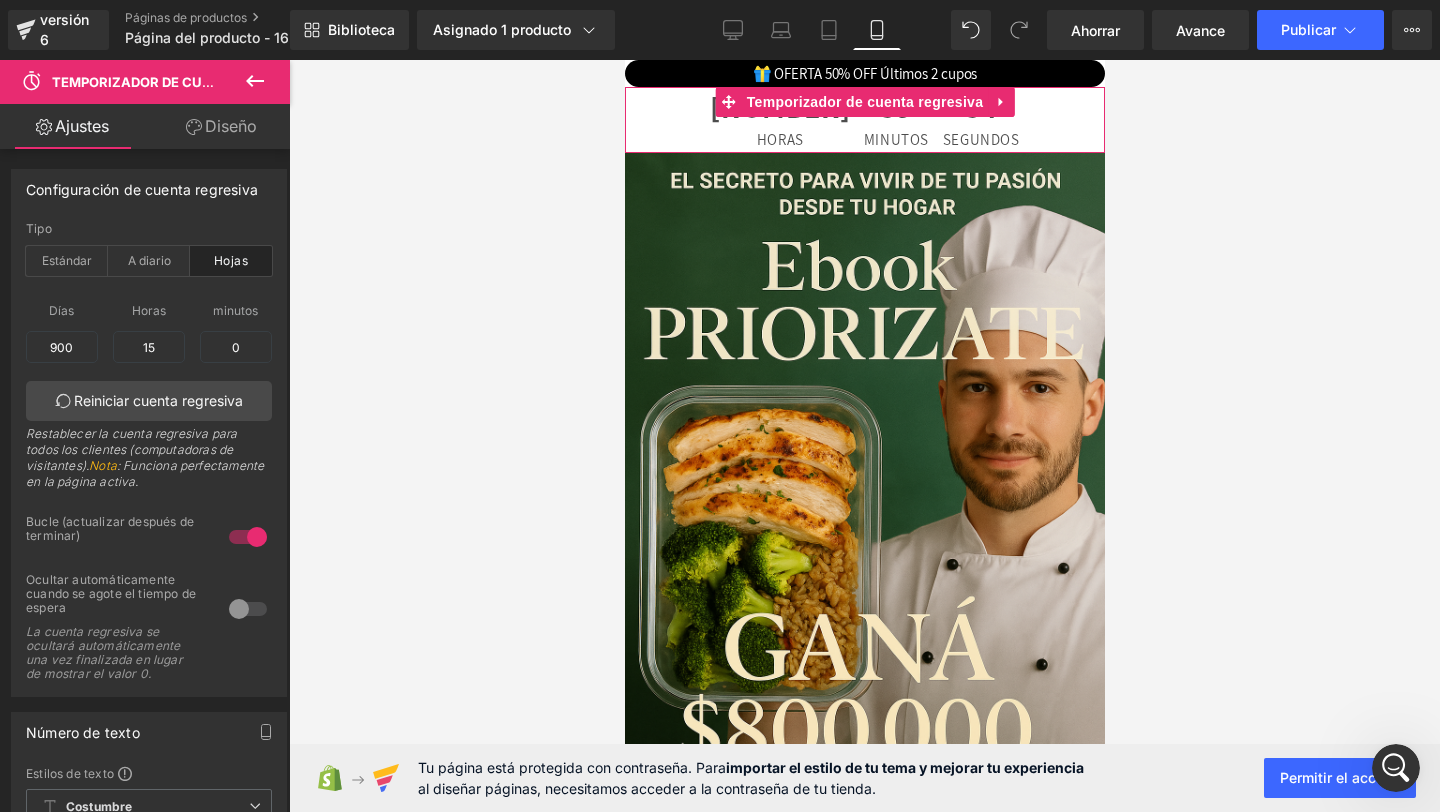 click on "Restablecer la cuenta regresiva para todos los clientes (computadoras de visitantes)." at bounding box center [131, 449] 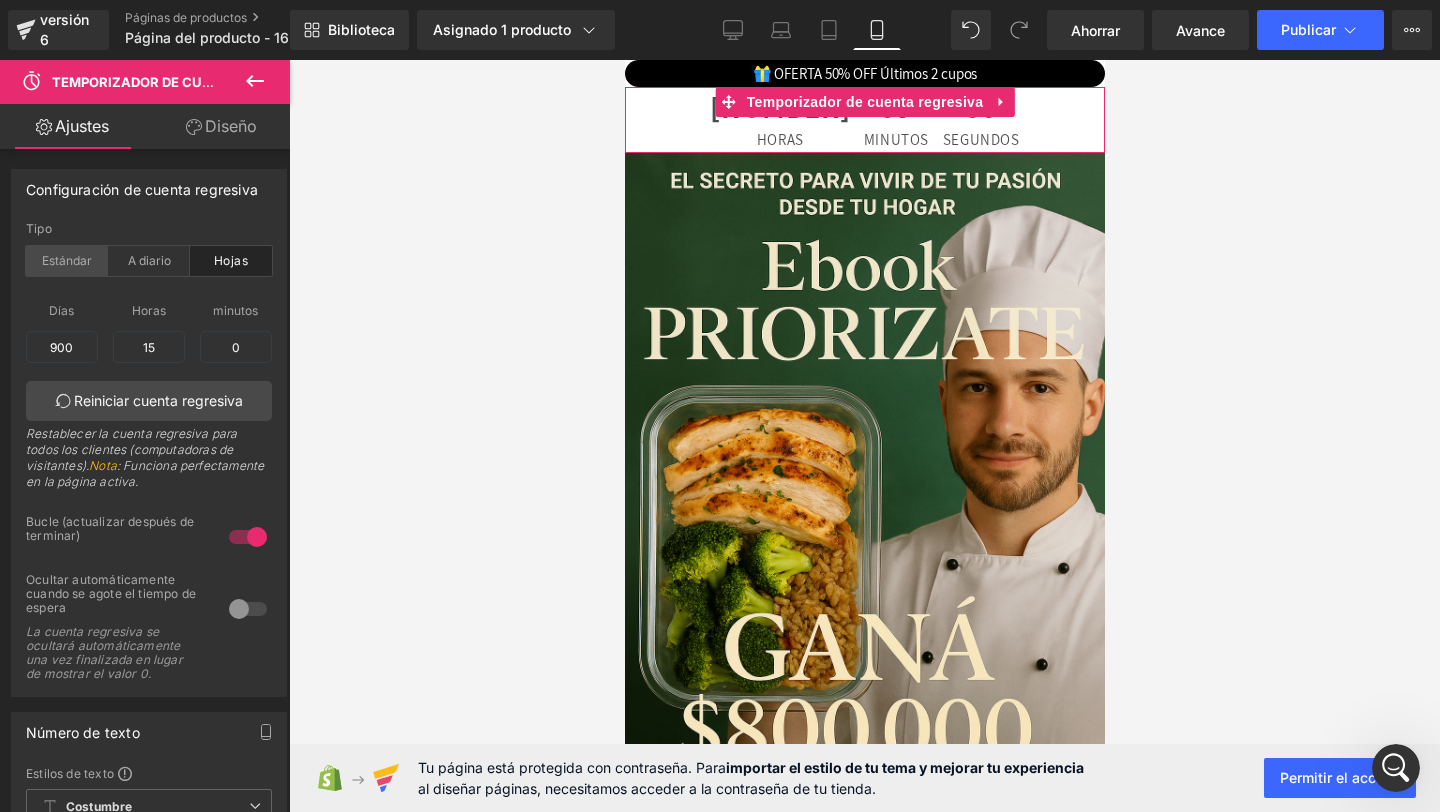 click on "Estándar" at bounding box center (67, 260) 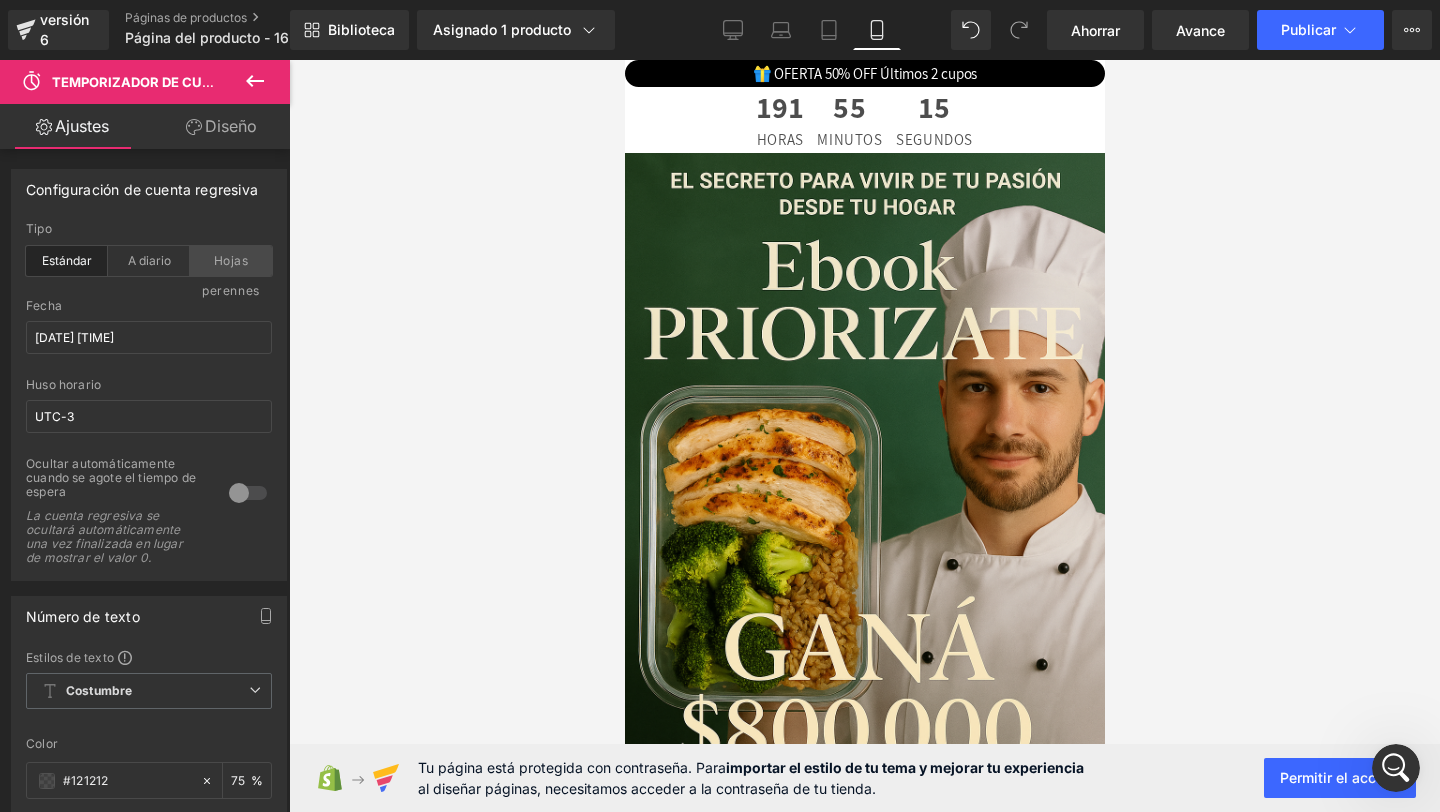 click on "Hojas perennes" at bounding box center [231, 275] 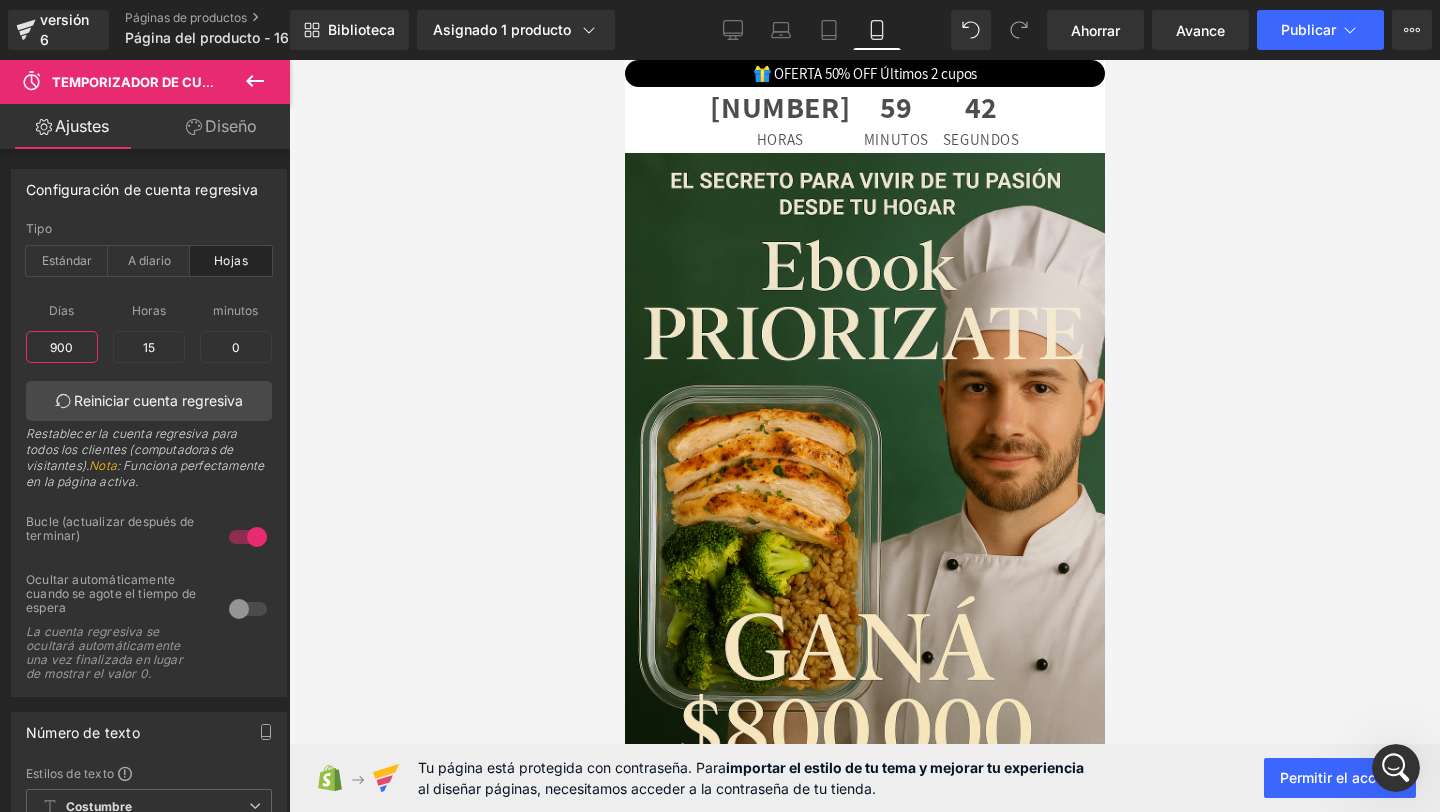 click on "900" at bounding box center [62, 347] 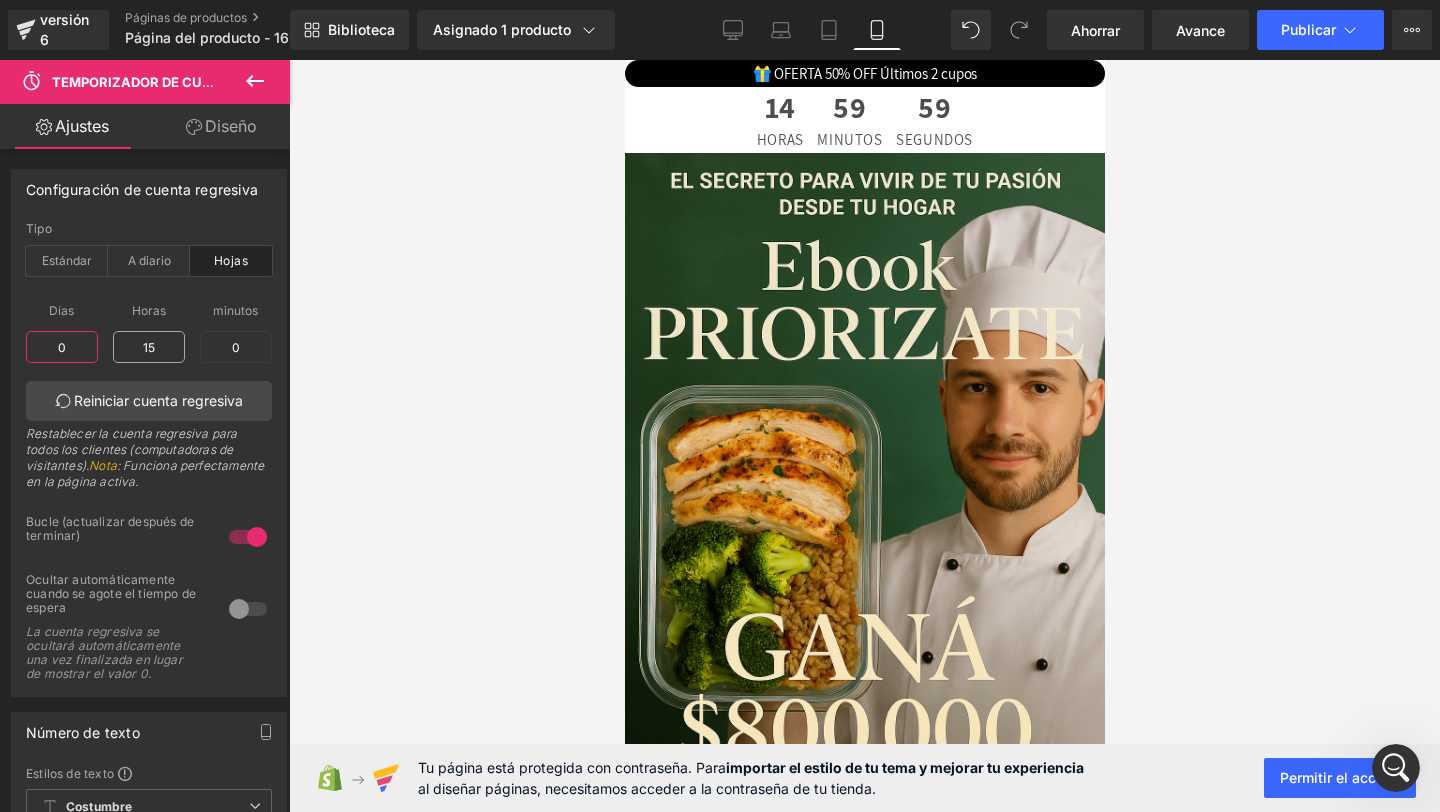 type on "0" 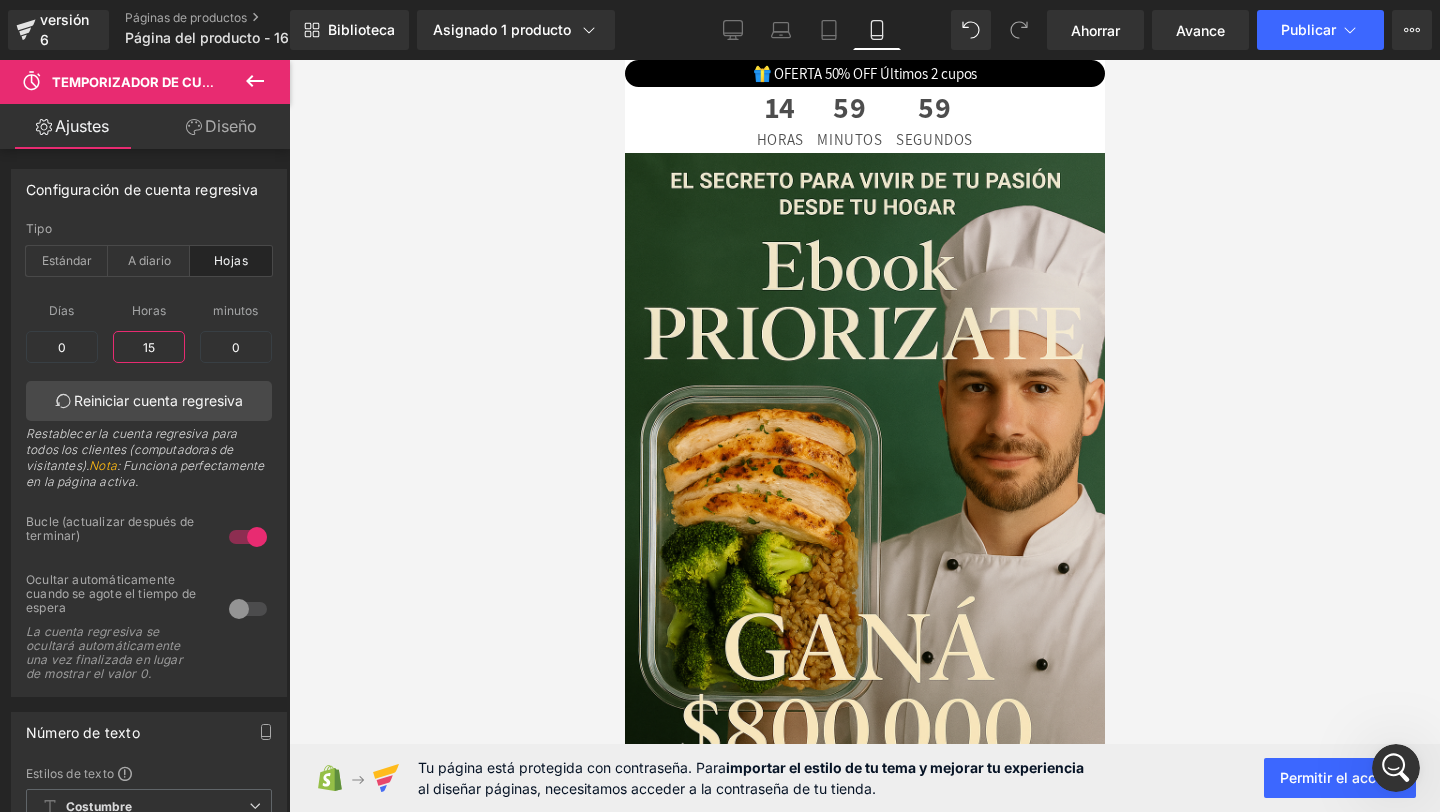 click on "15" at bounding box center (149, 347) 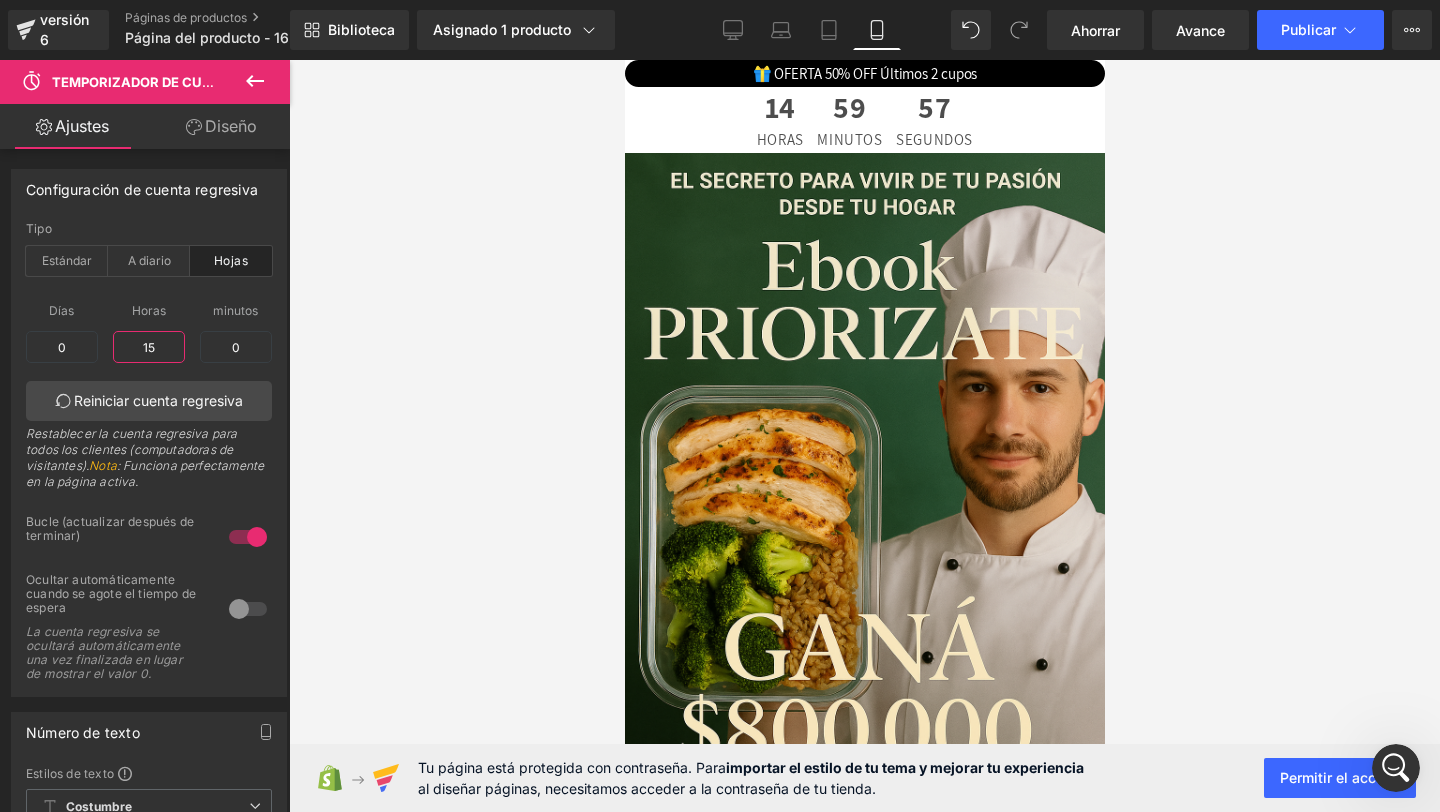 type on "1" 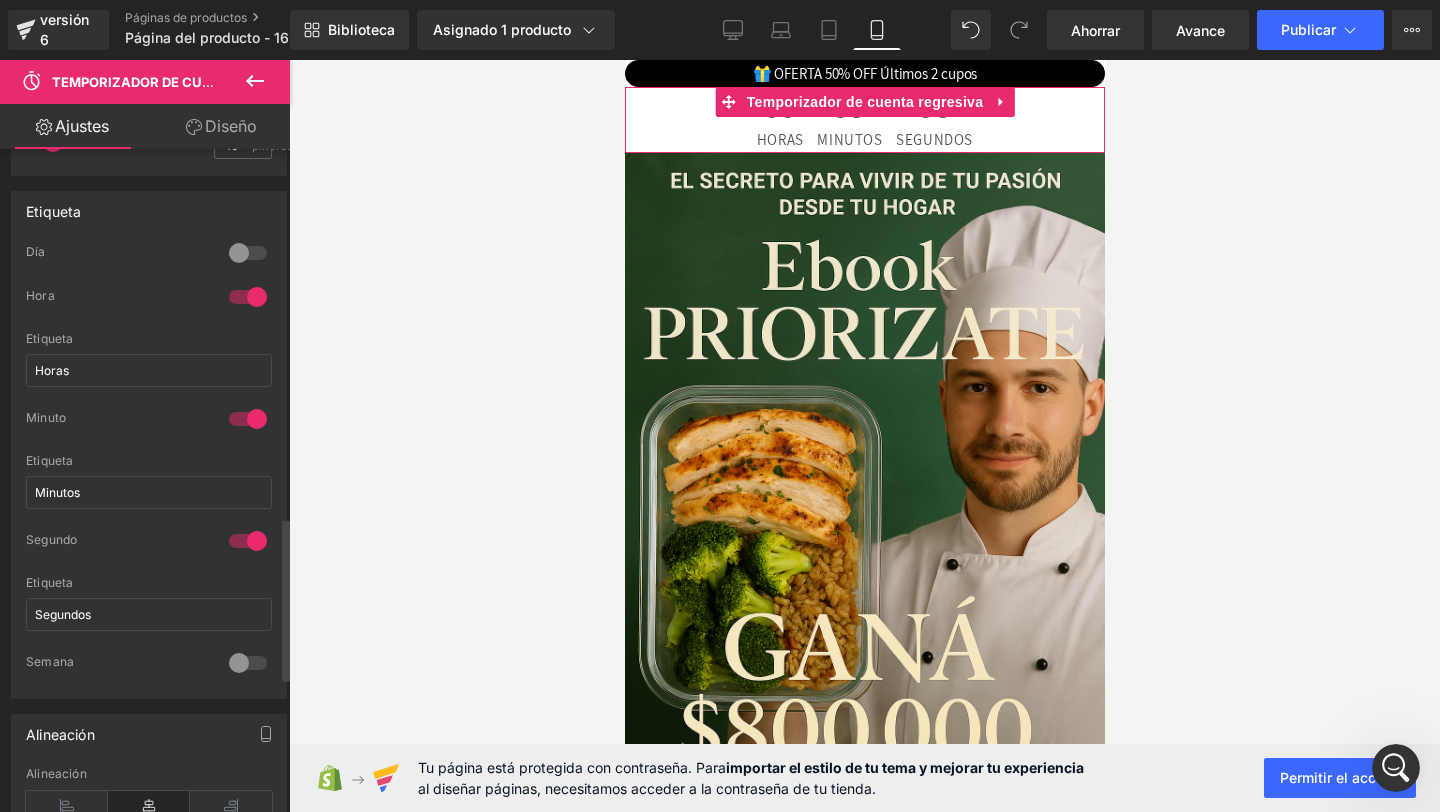 scroll, scrollTop: 1488, scrollLeft: 0, axis: vertical 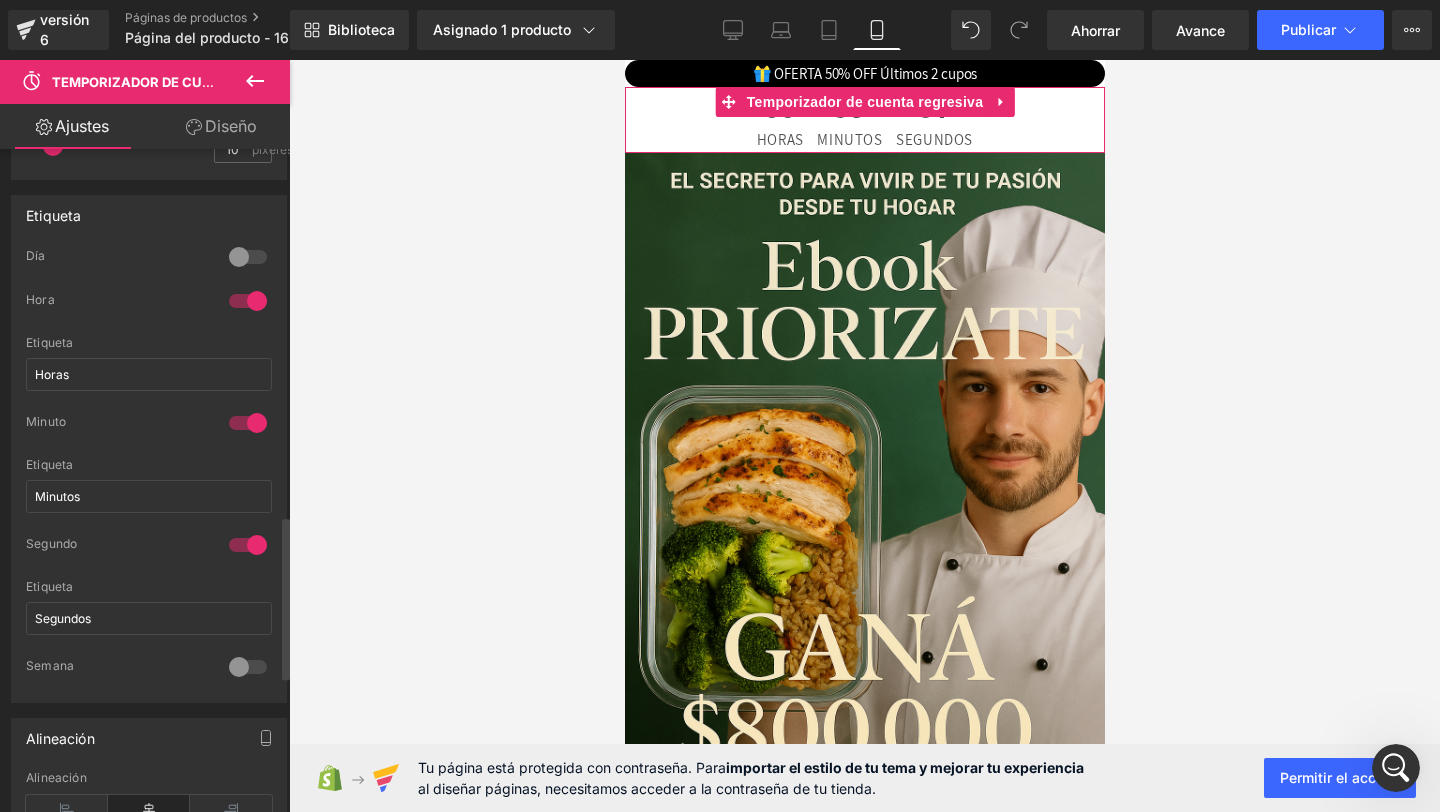 type on "1" 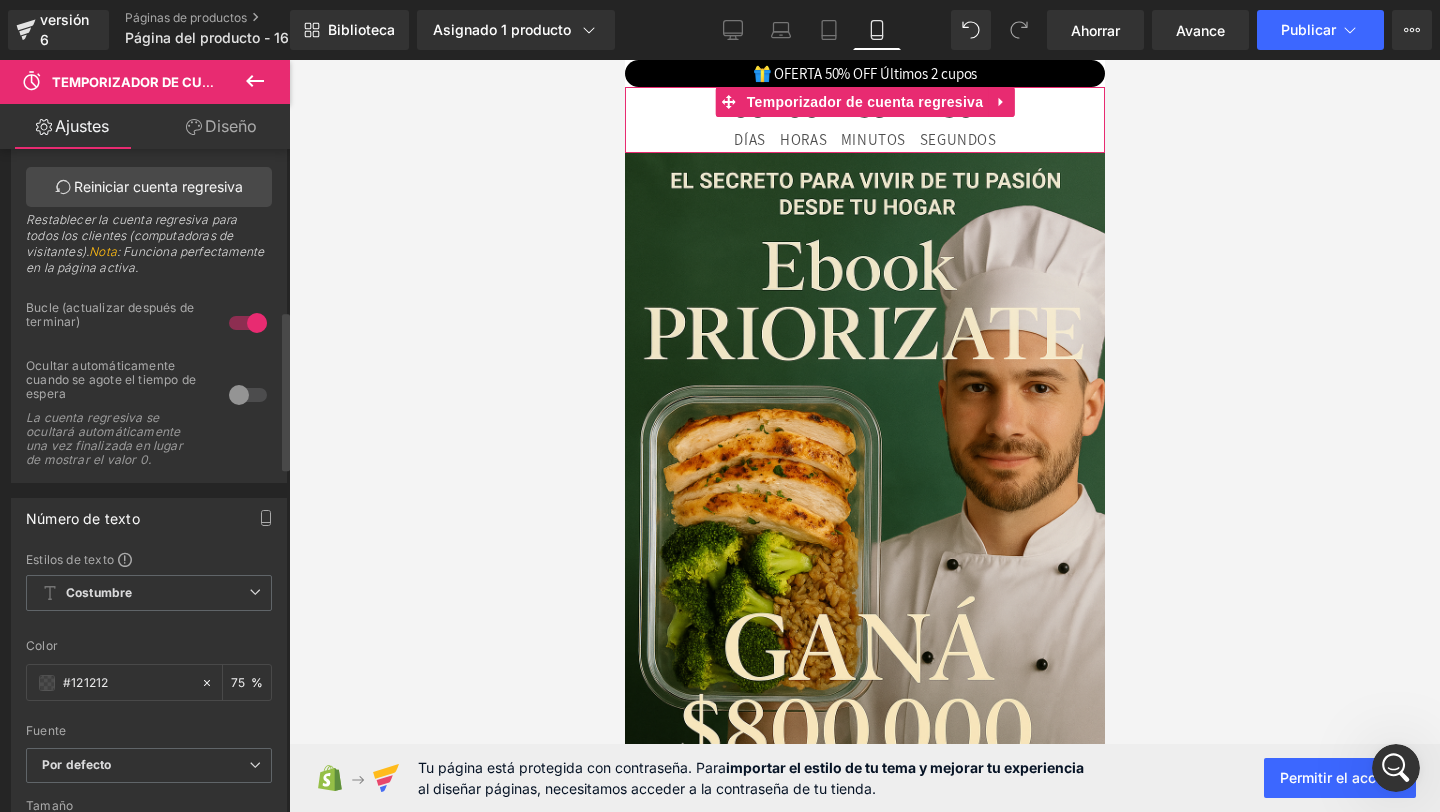 scroll, scrollTop: 0, scrollLeft: 0, axis: both 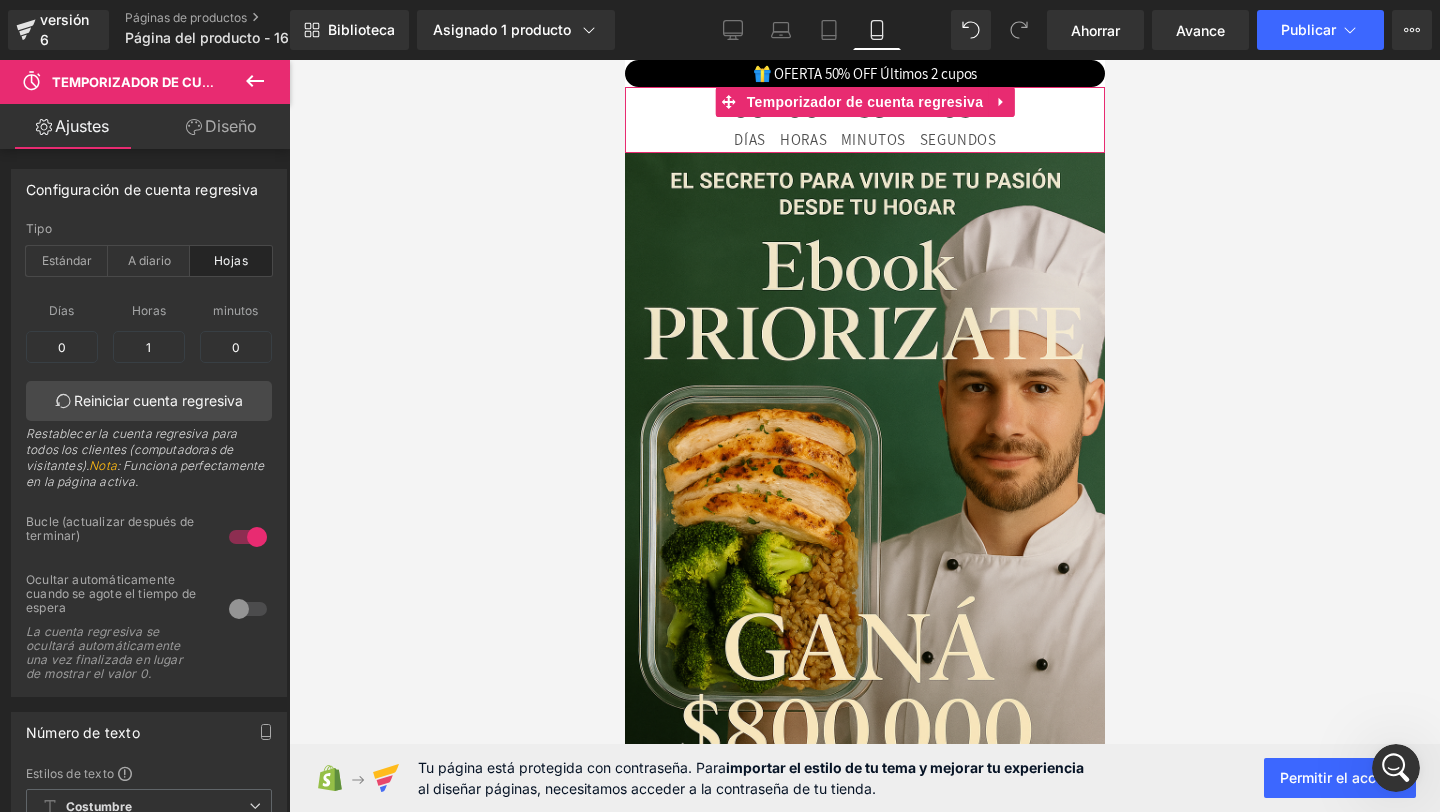 click on "Diseño" at bounding box center (231, 126) 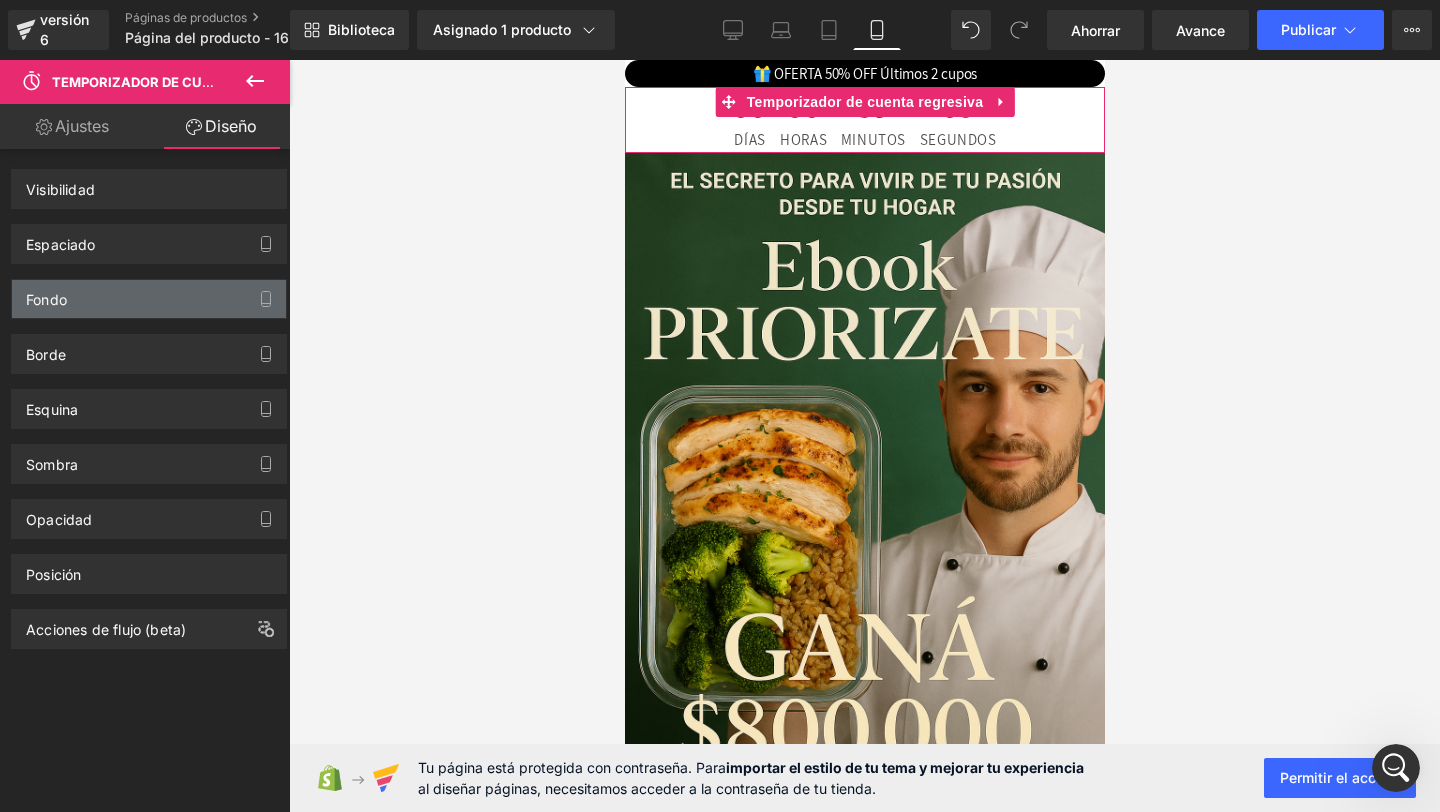 click on "Fondo" at bounding box center [149, 299] 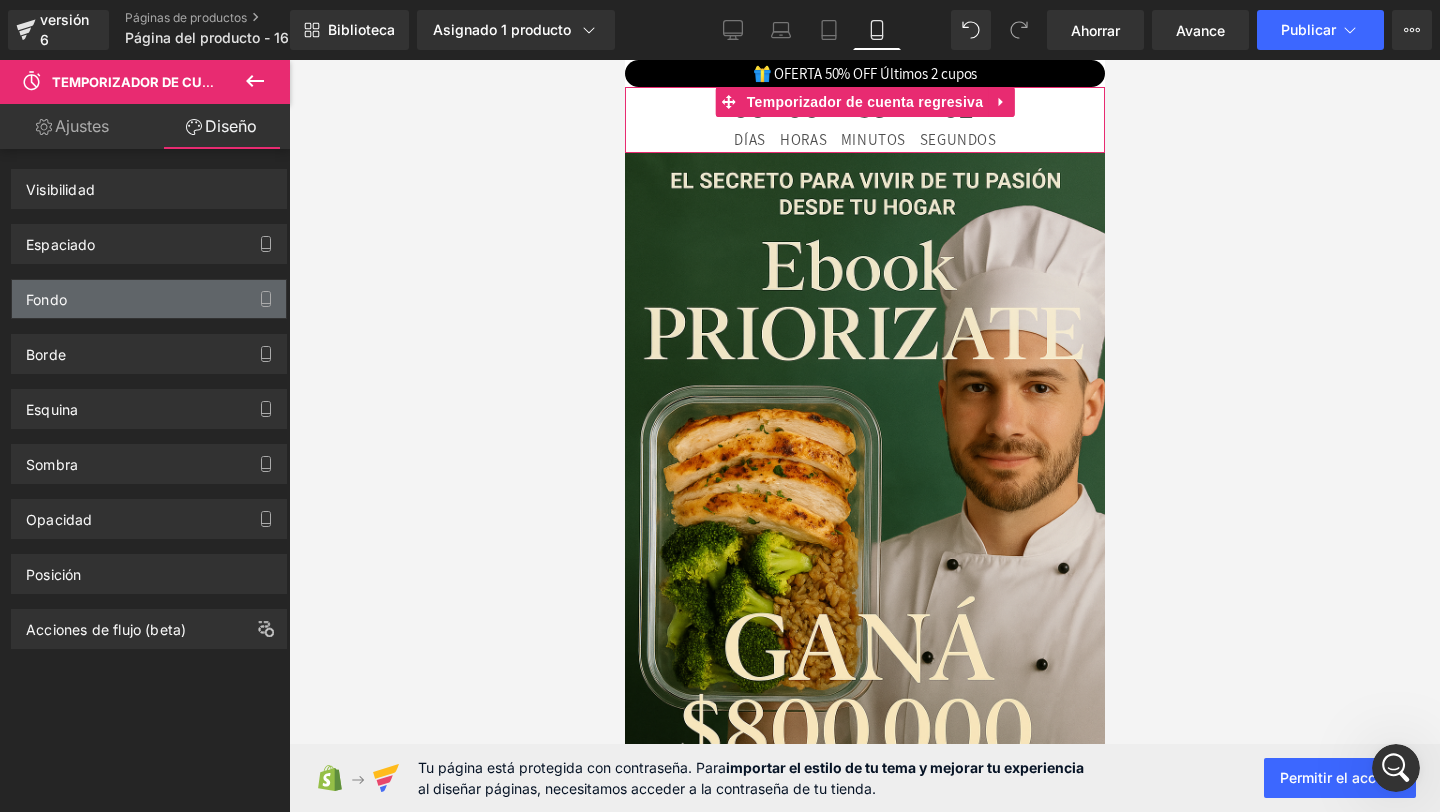 click on "Fondo" at bounding box center [149, 299] 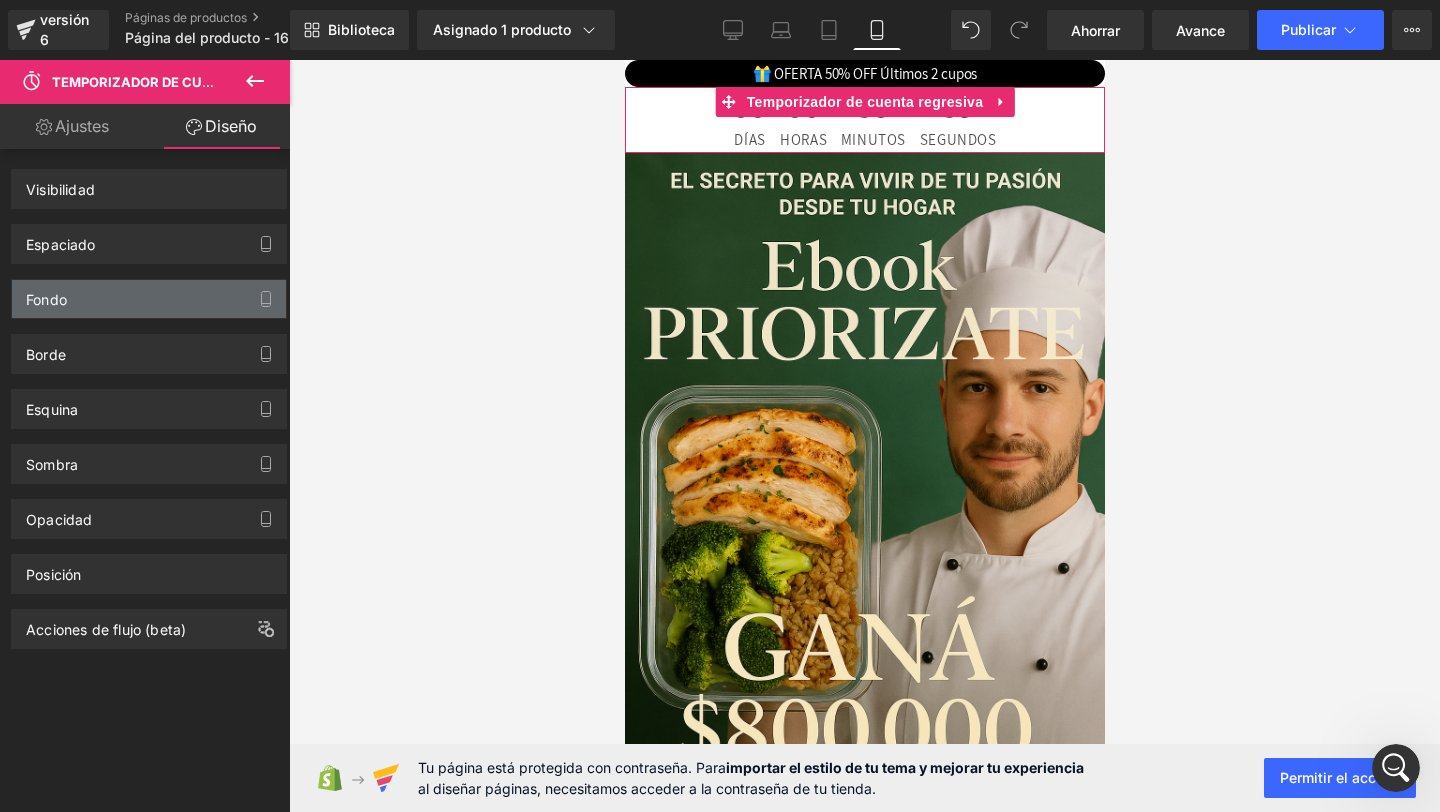 click on "Fondo" at bounding box center [149, 299] 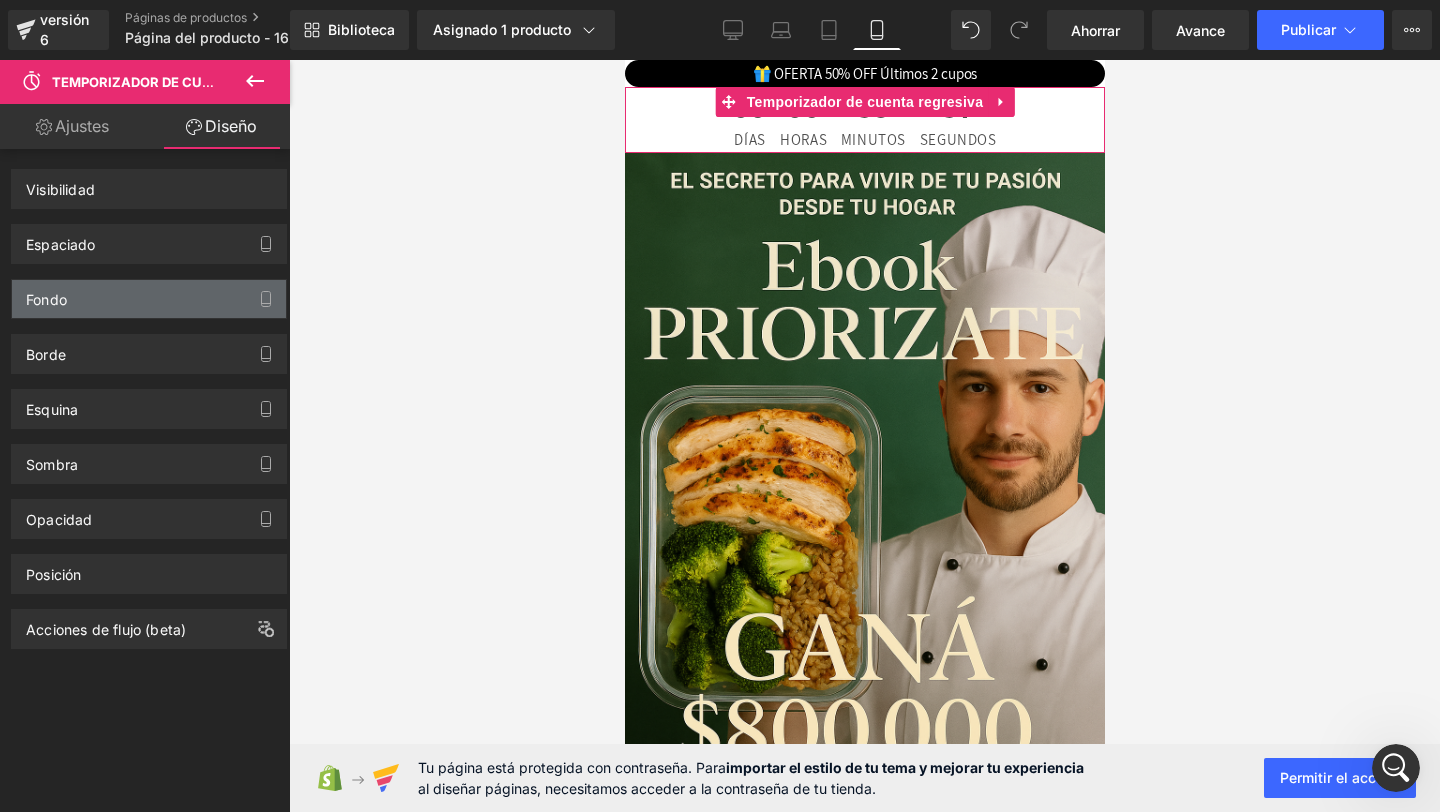 click on "Fondo" at bounding box center (149, 299) 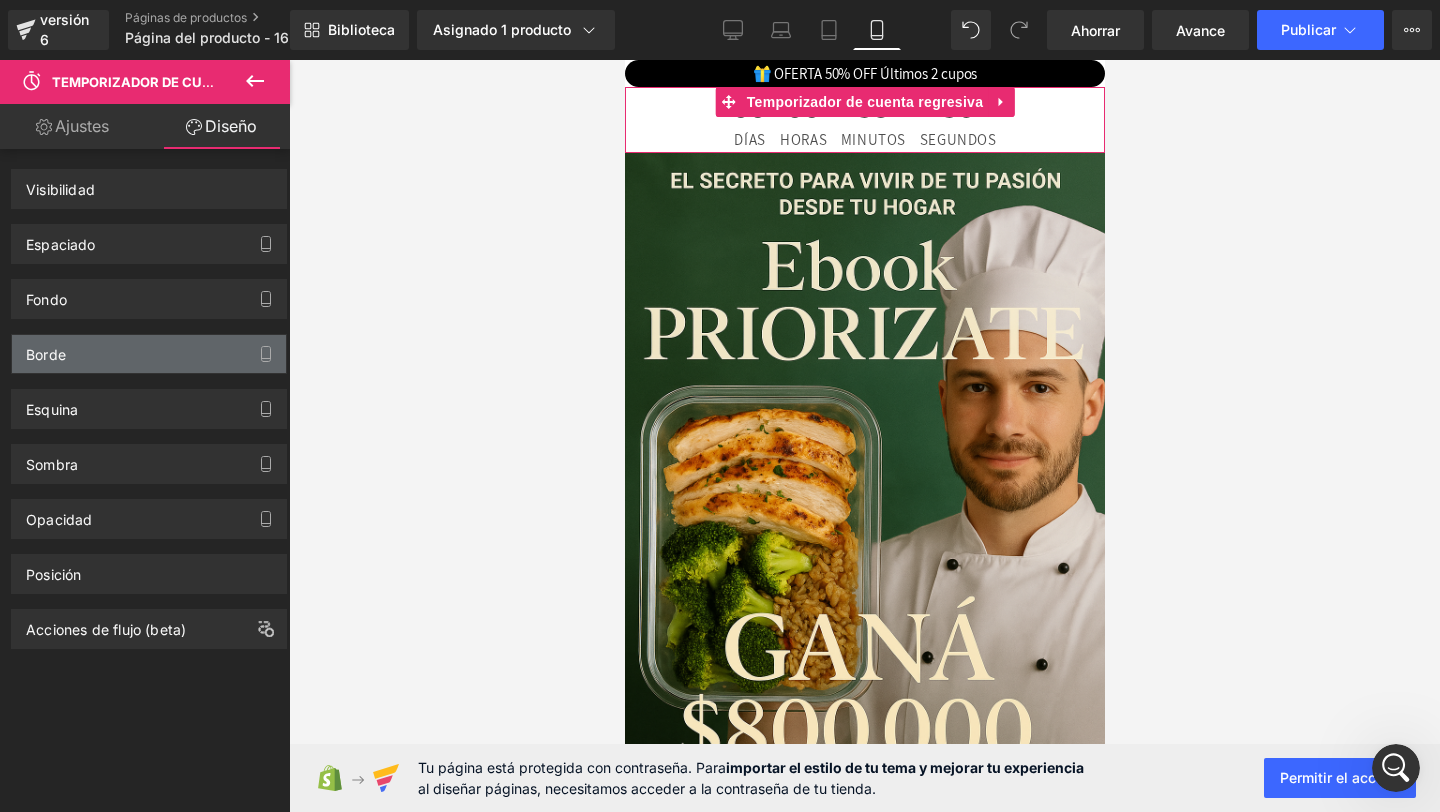 click on "Borde" at bounding box center [149, 354] 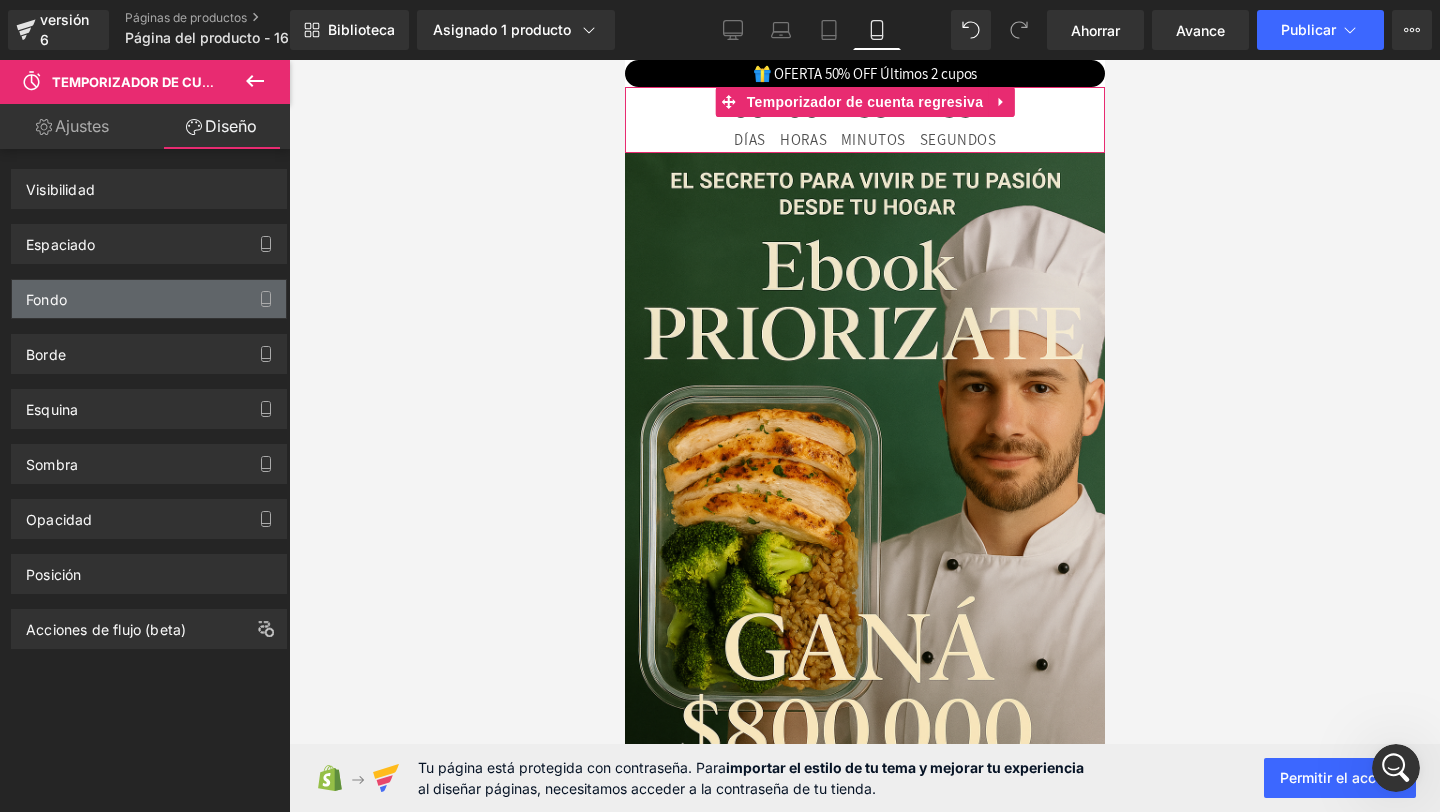 click on "Fondo" at bounding box center (149, 299) 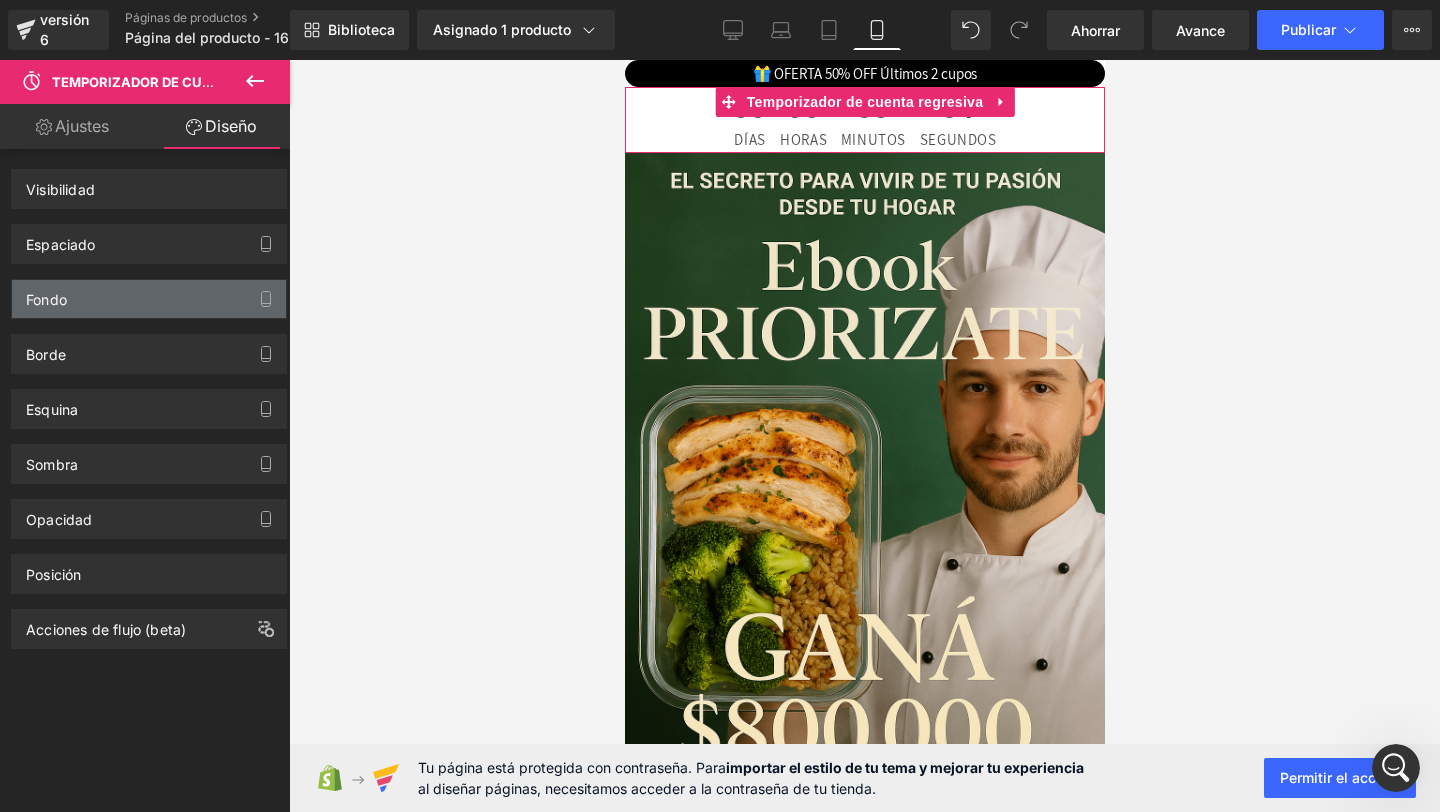 click on "Fondo" at bounding box center [149, 299] 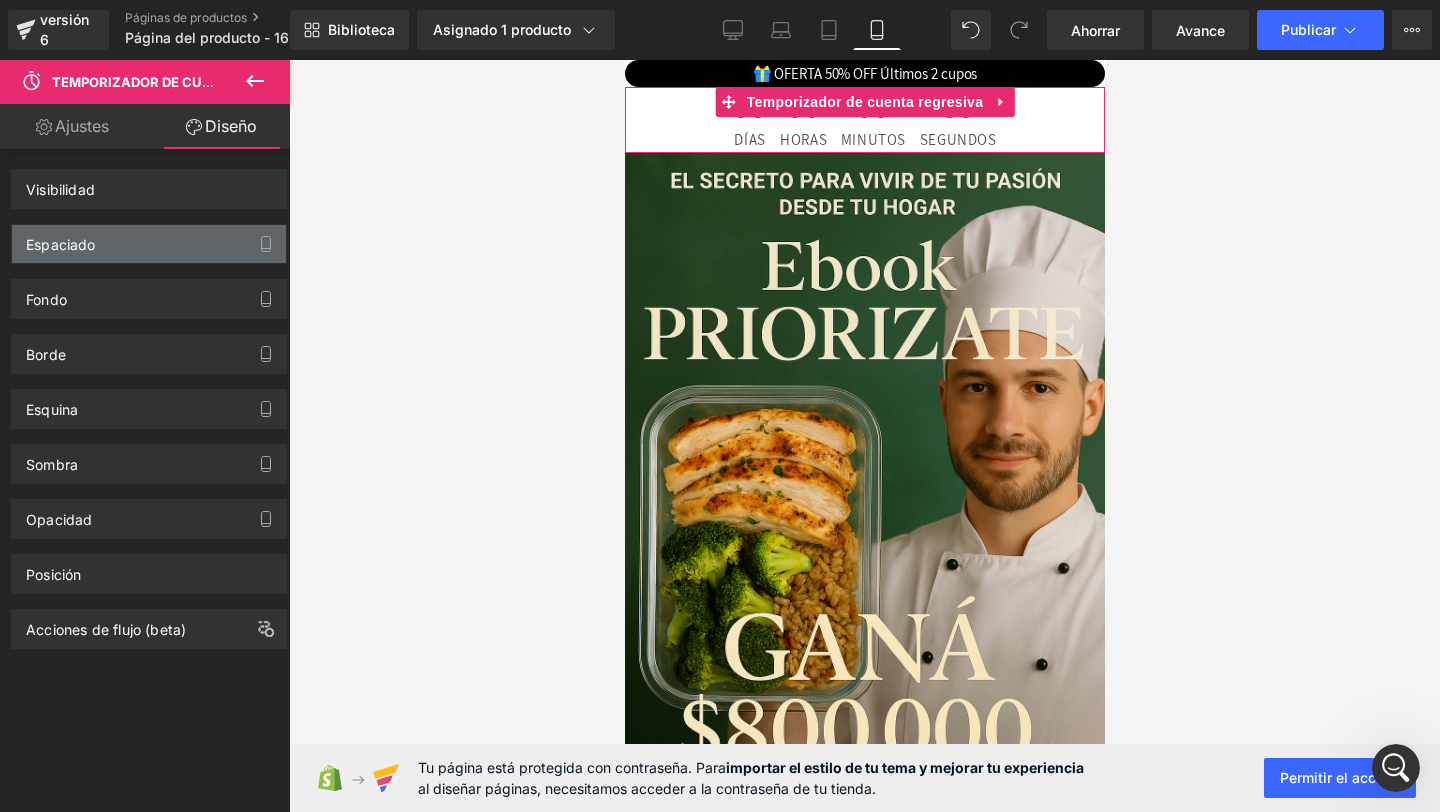 click on "Espaciado" at bounding box center (149, 244) 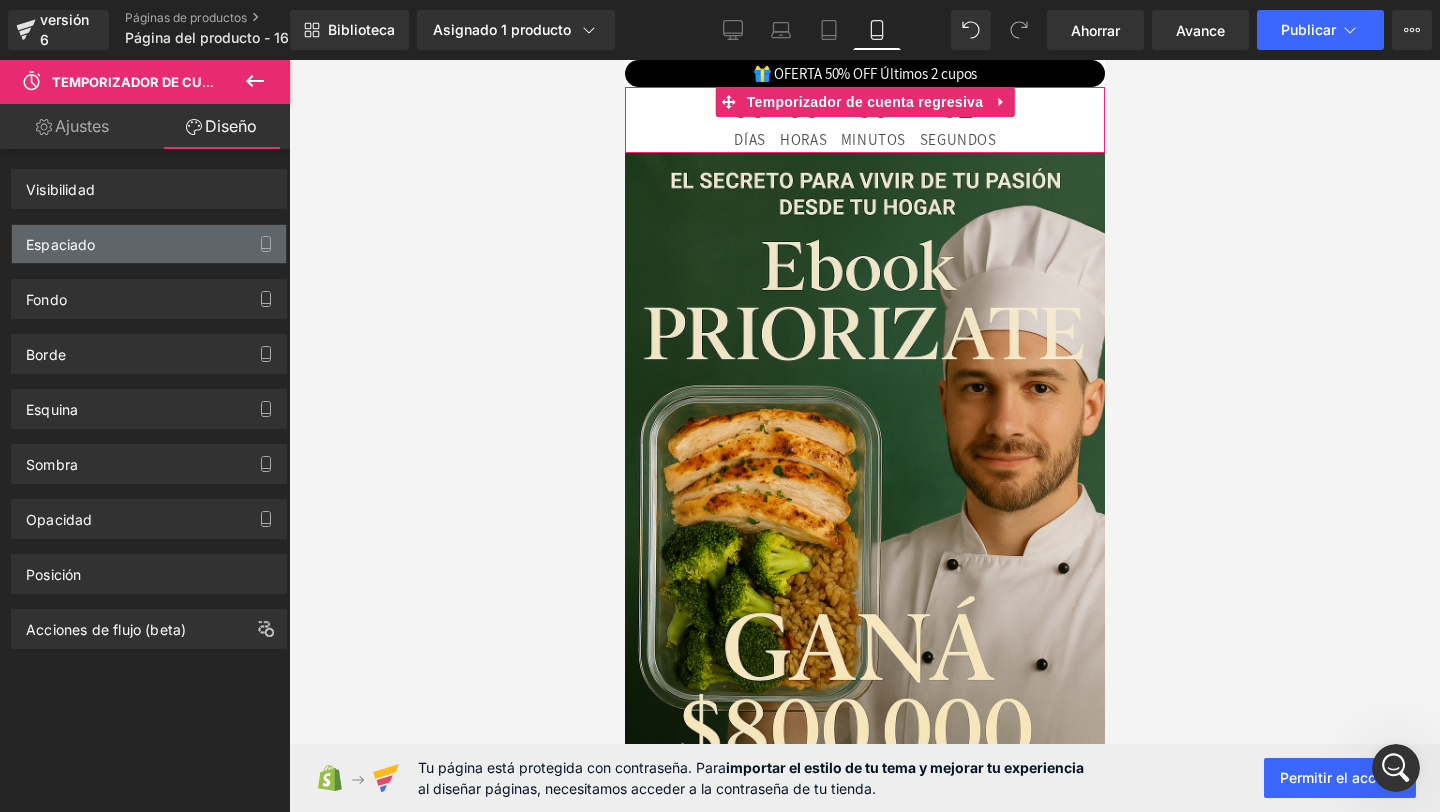 click on "Espaciado" at bounding box center [149, 244] 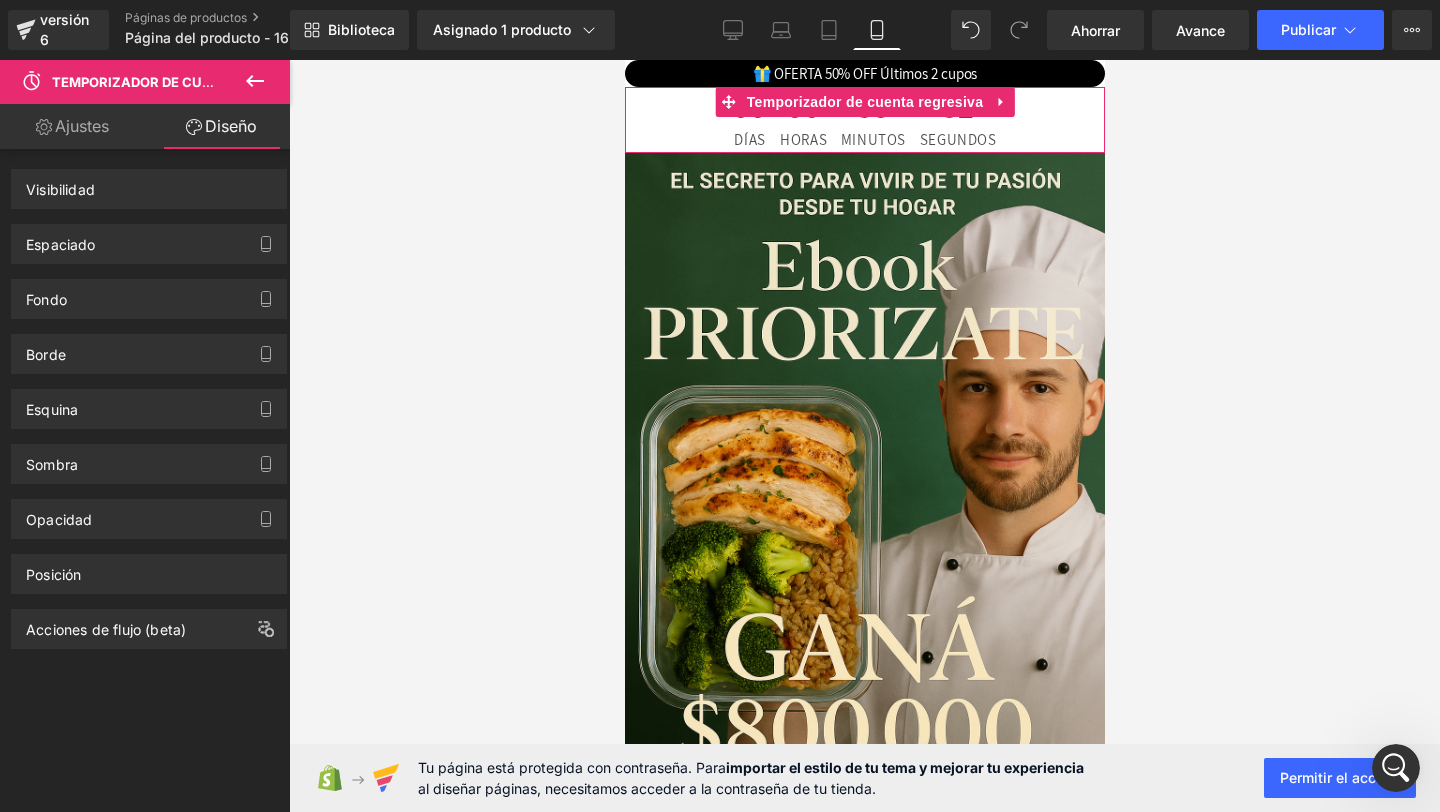click on "Visibilidad
0|0|0|0" at bounding box center [149, 181] 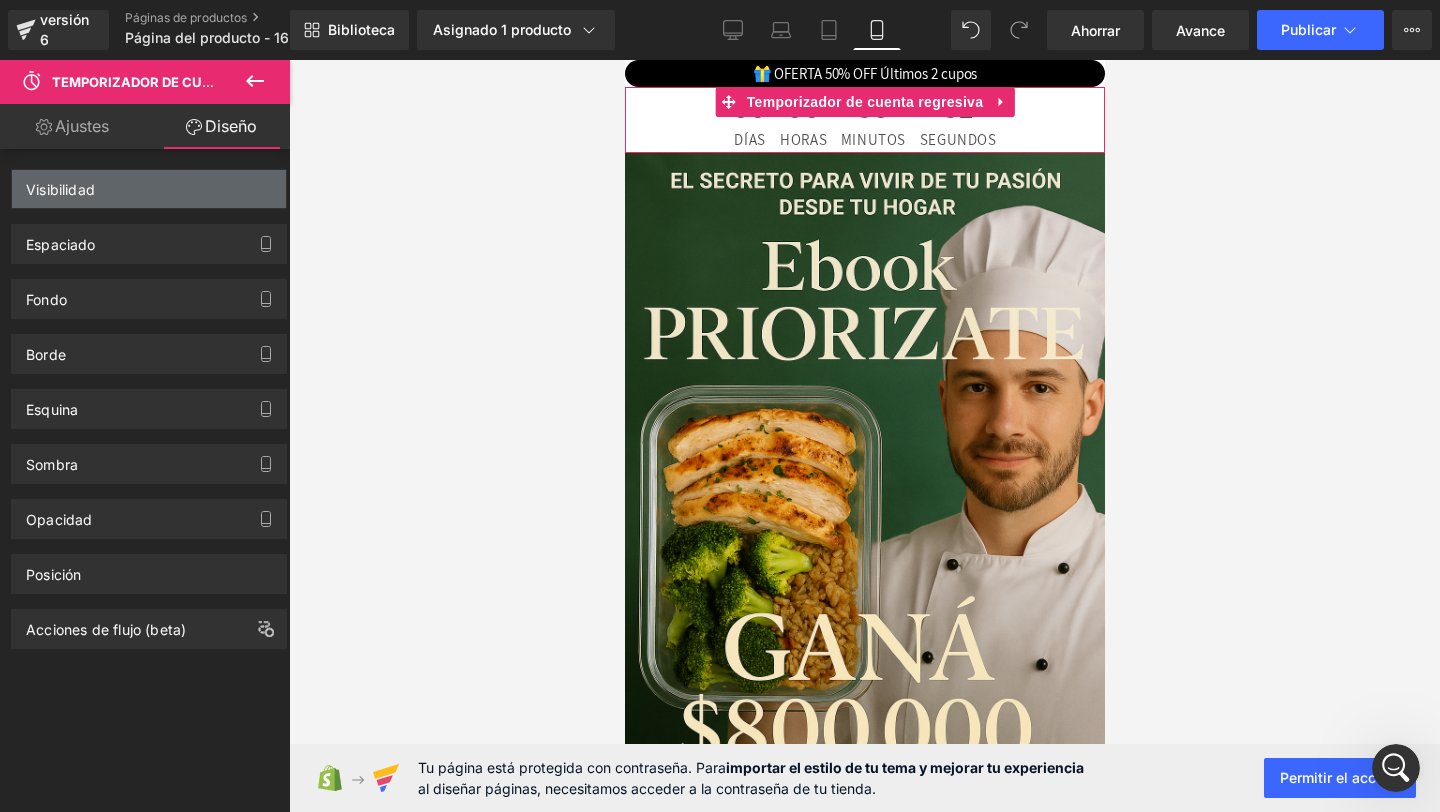 click on "Visibilidad" at bounding box center [149, 189] 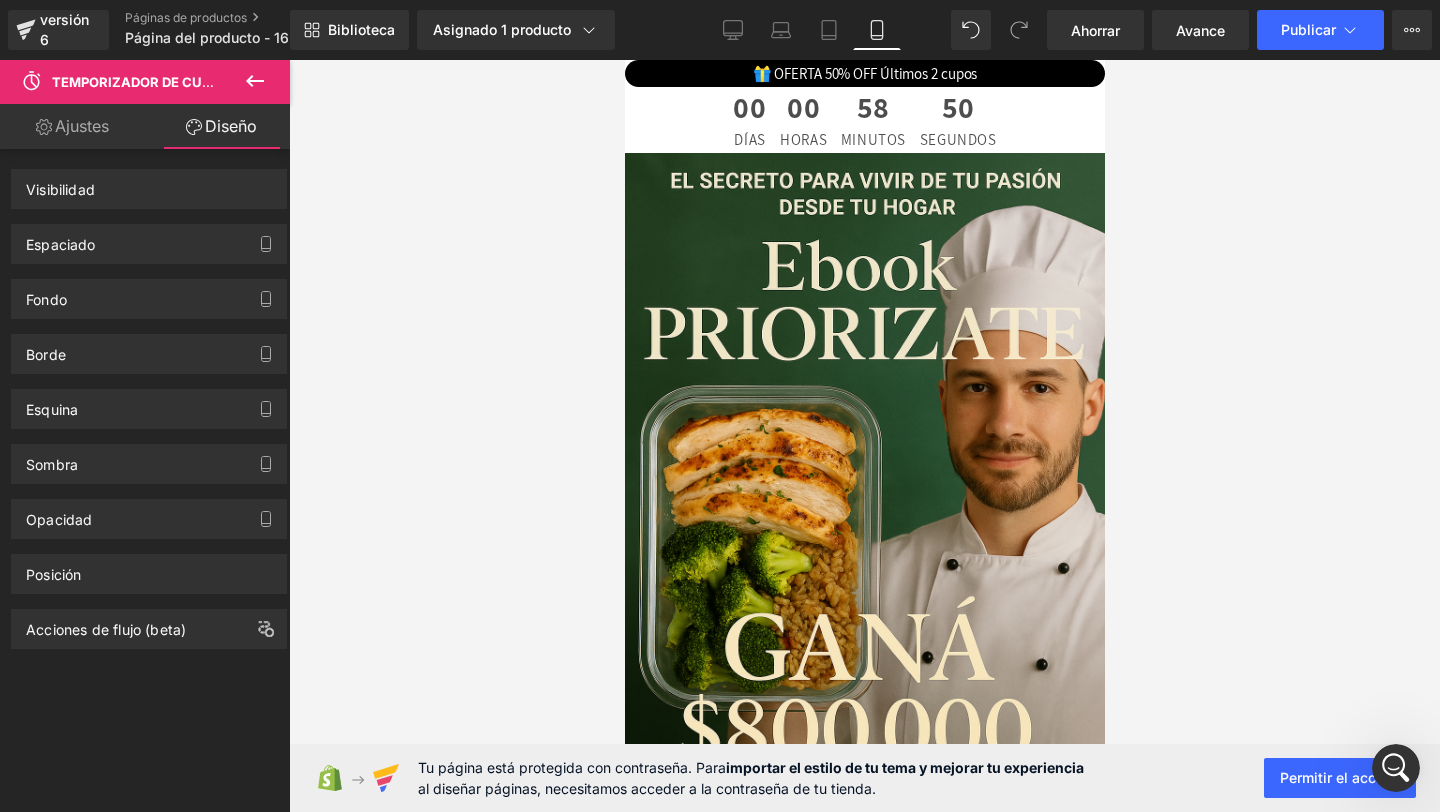 click 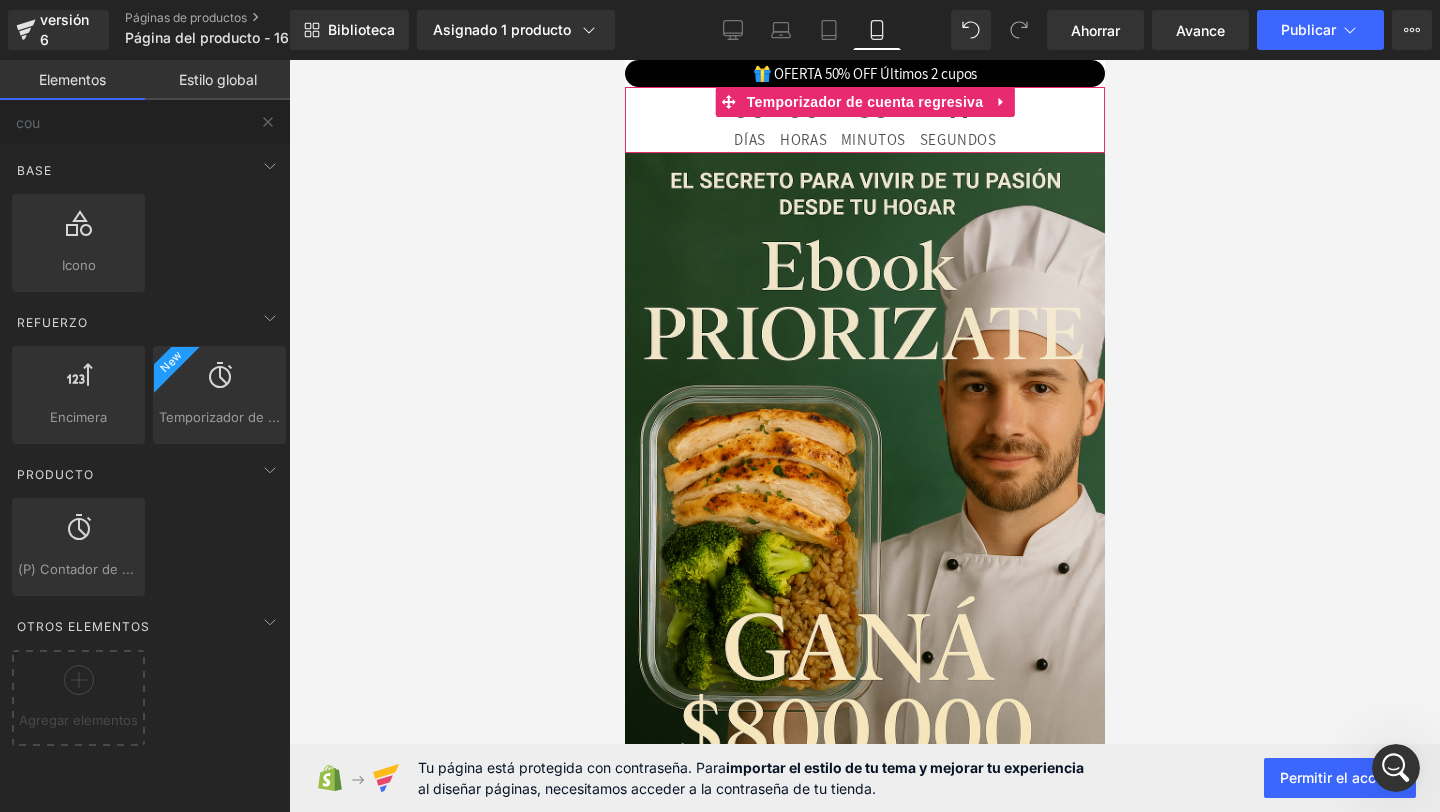 click on "00 Días
00 Horas
58 Minutos
47 Segundos" at bounding box center [864, 120] 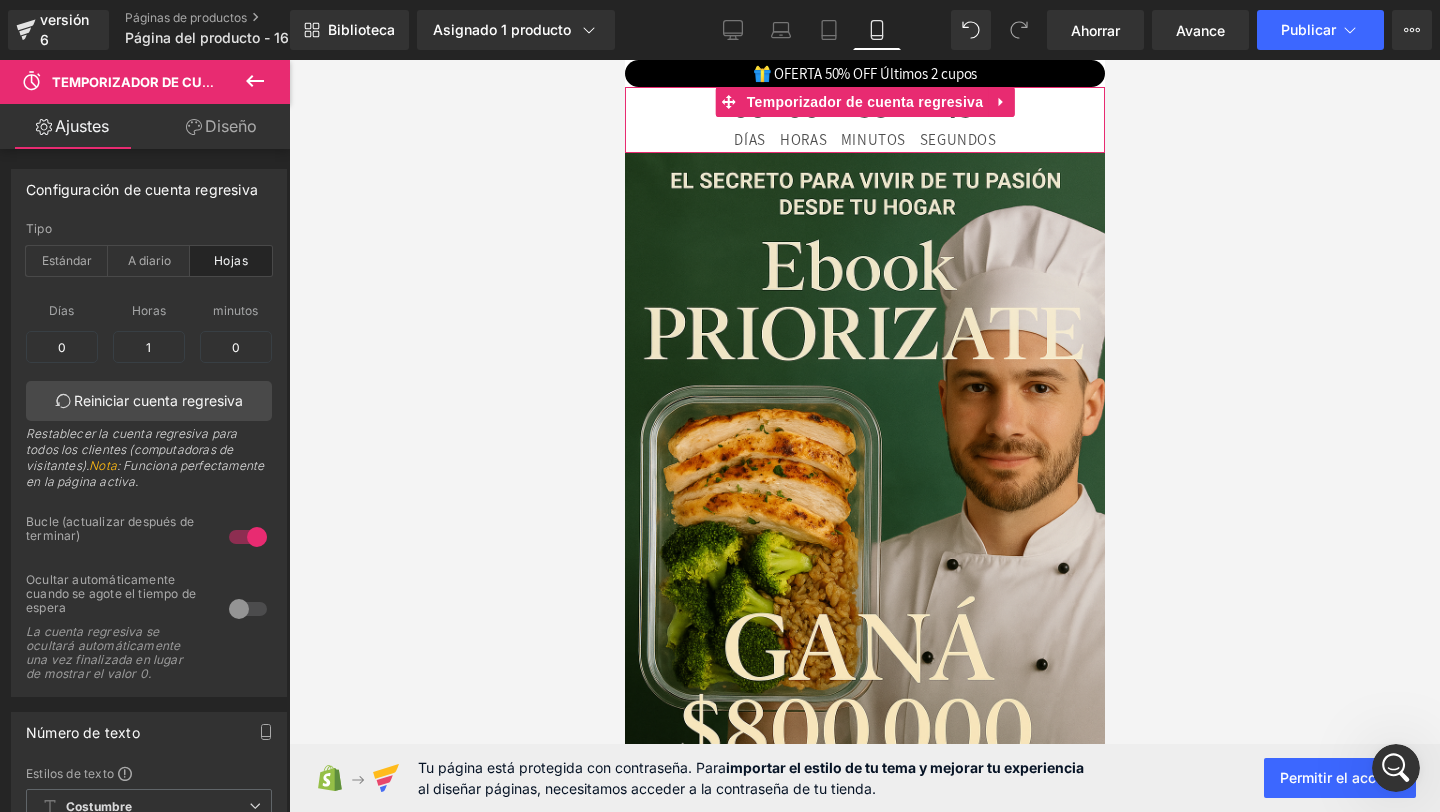 click on "Diseño" at bounding box center [231, 126] 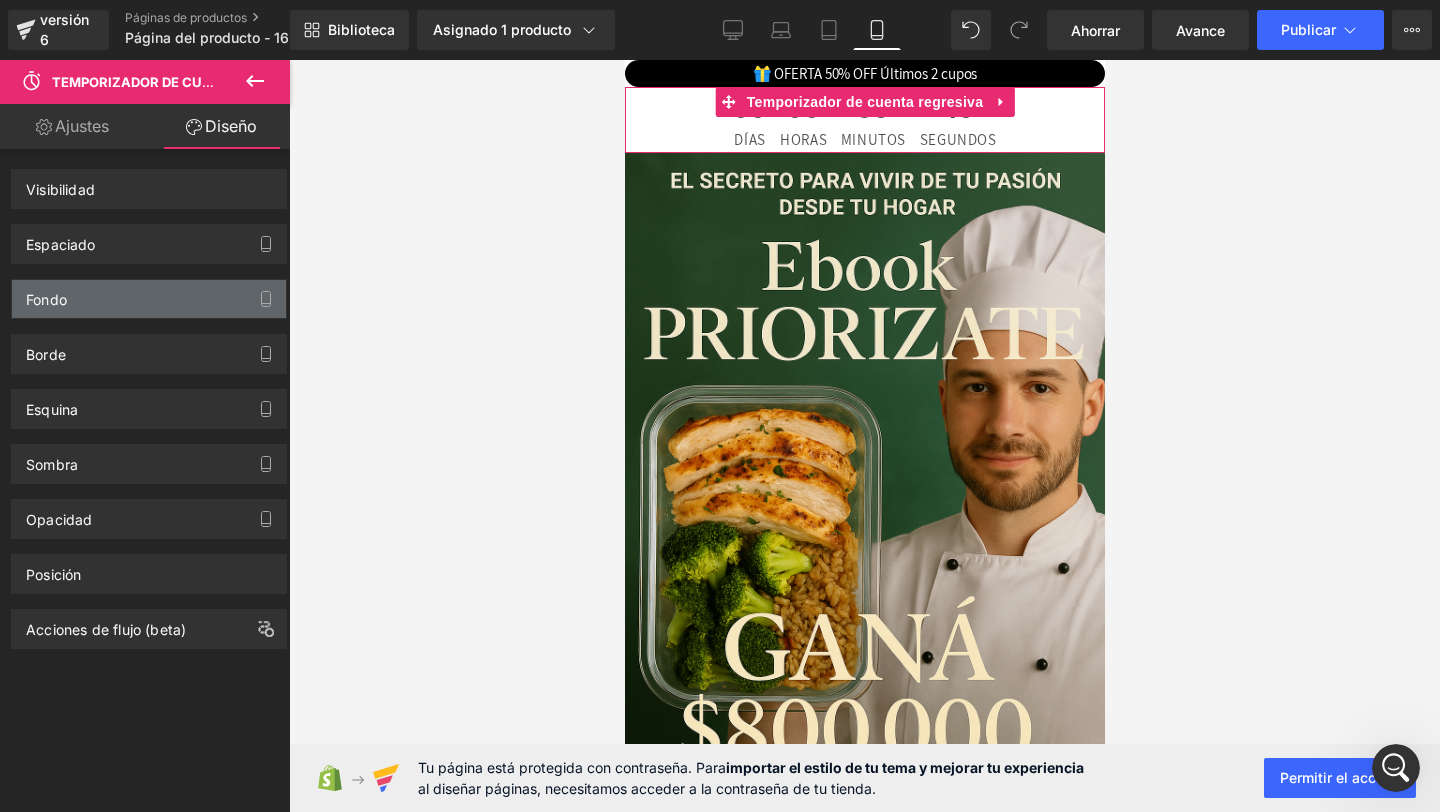click on "Fondo" at bounding box center [149, 299] 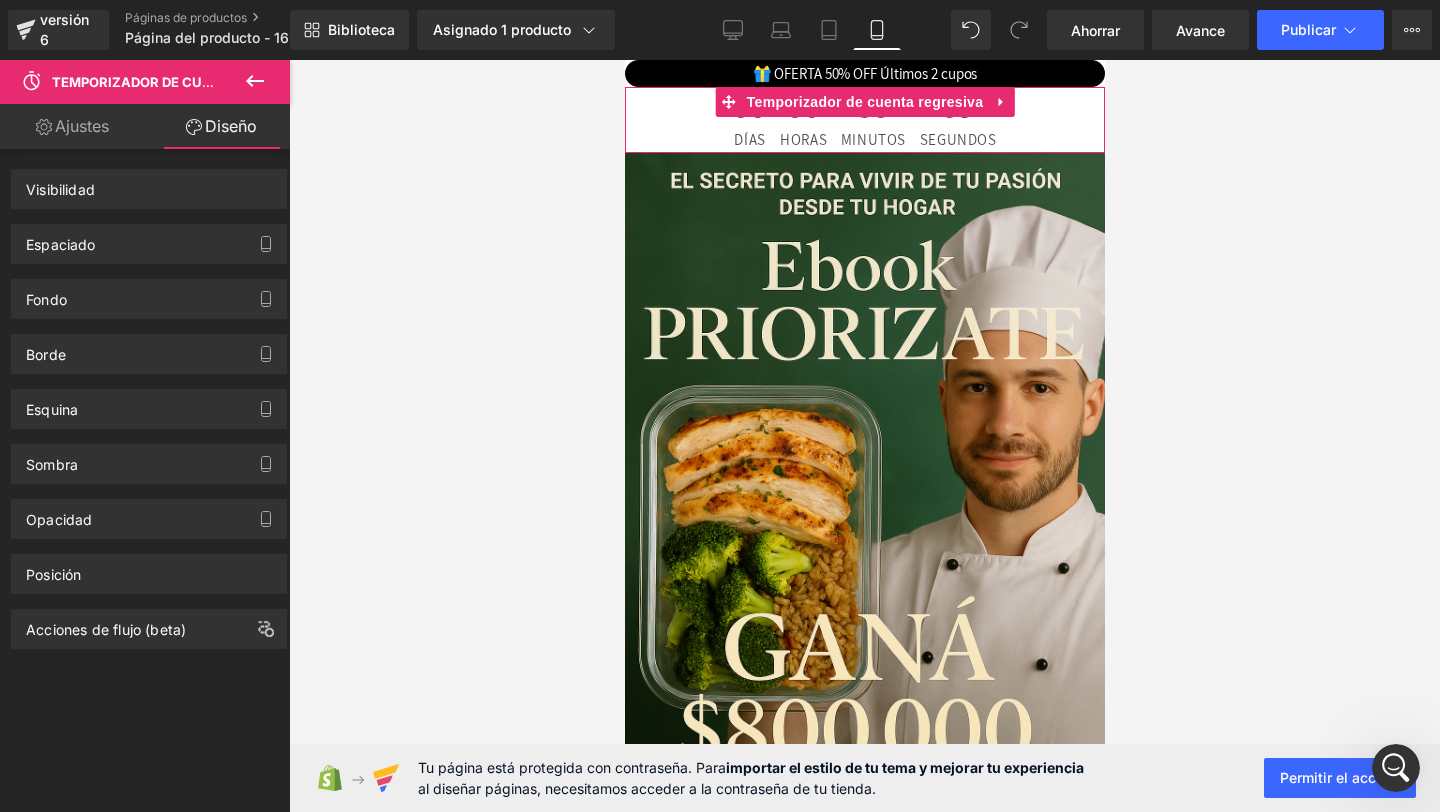 click on "Ajustes" at bounding box center [82, 126] 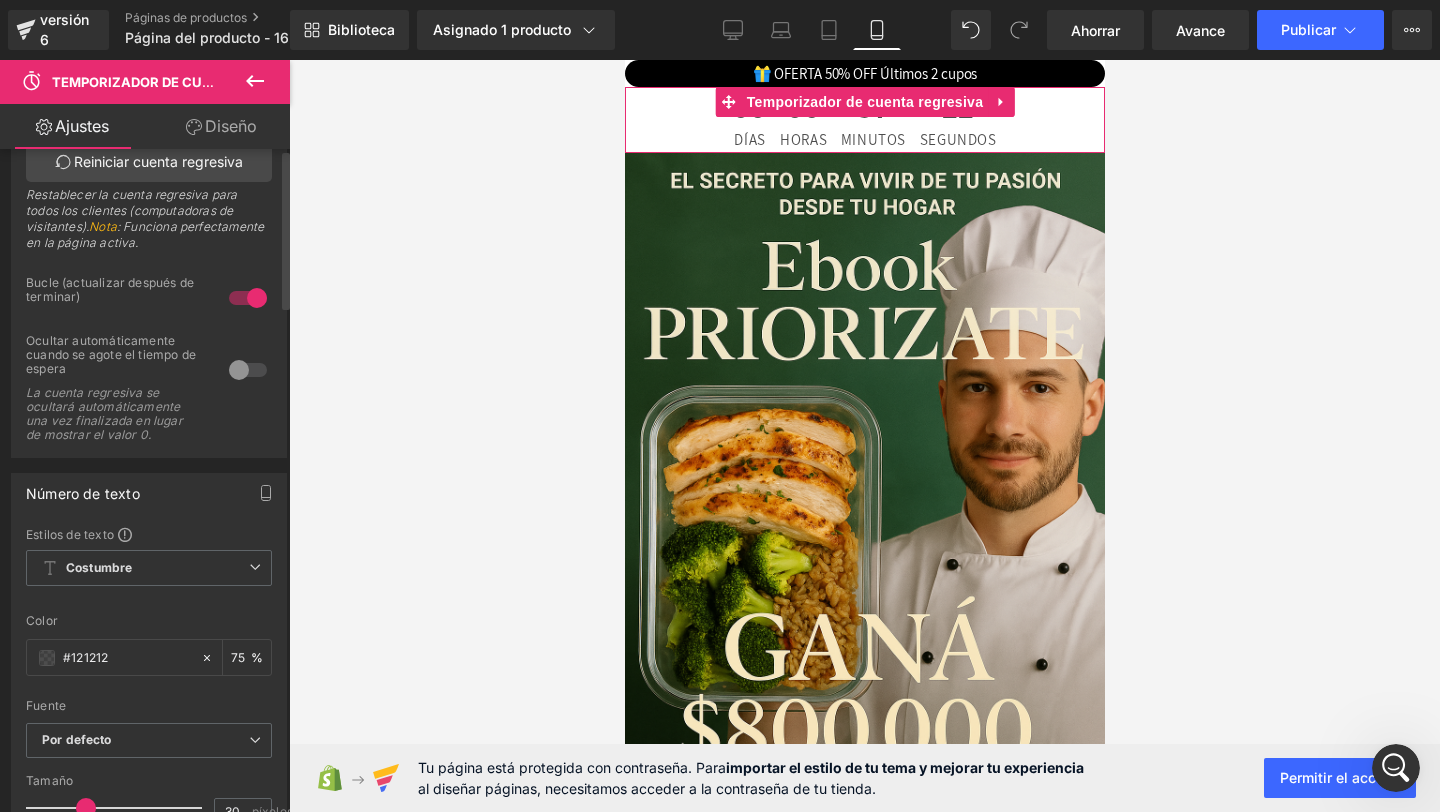 scroll, scrollTop: 0, scrollLeft: 0, axis: both 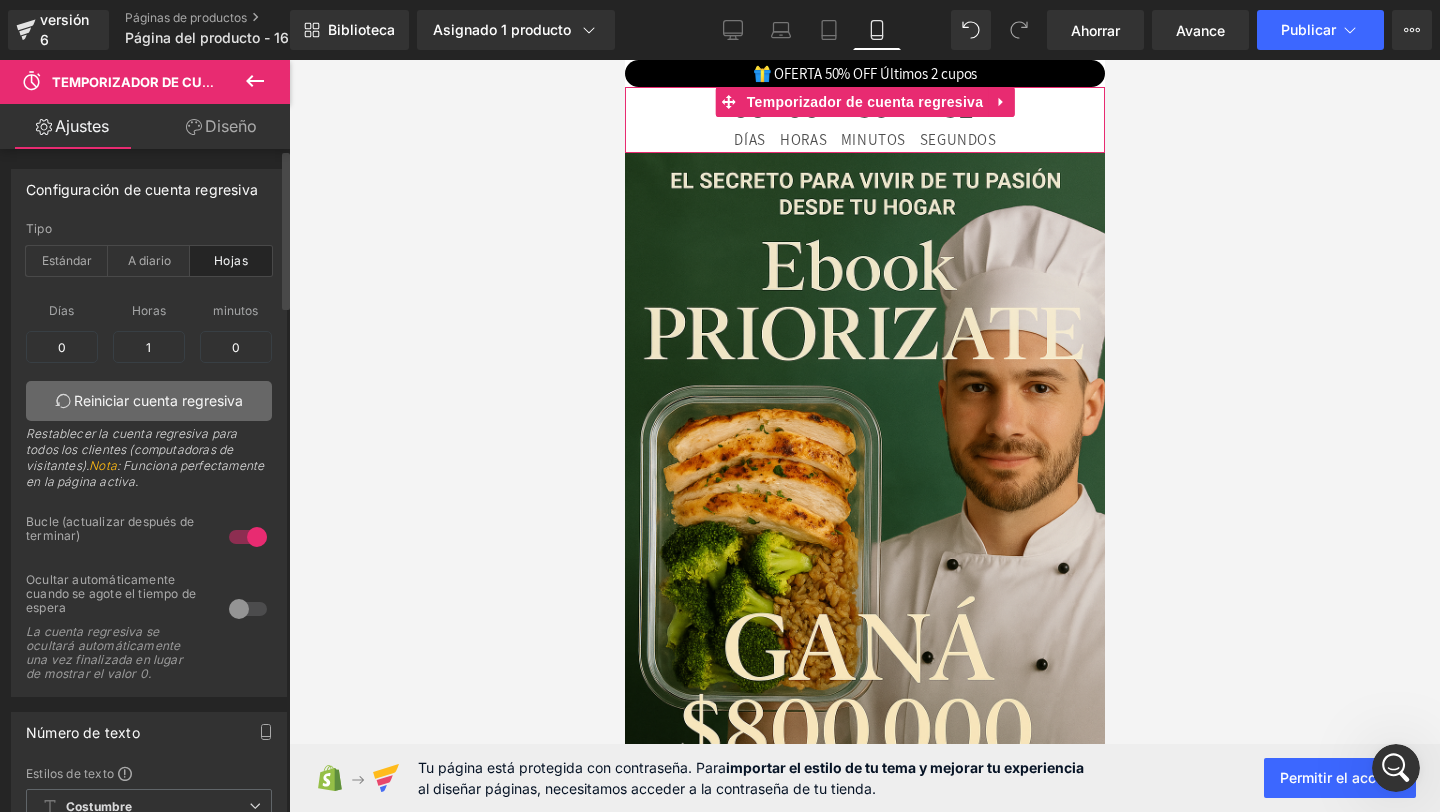 click on "Reiniciar cuenta regresiva" at bounding box center [158, 400] 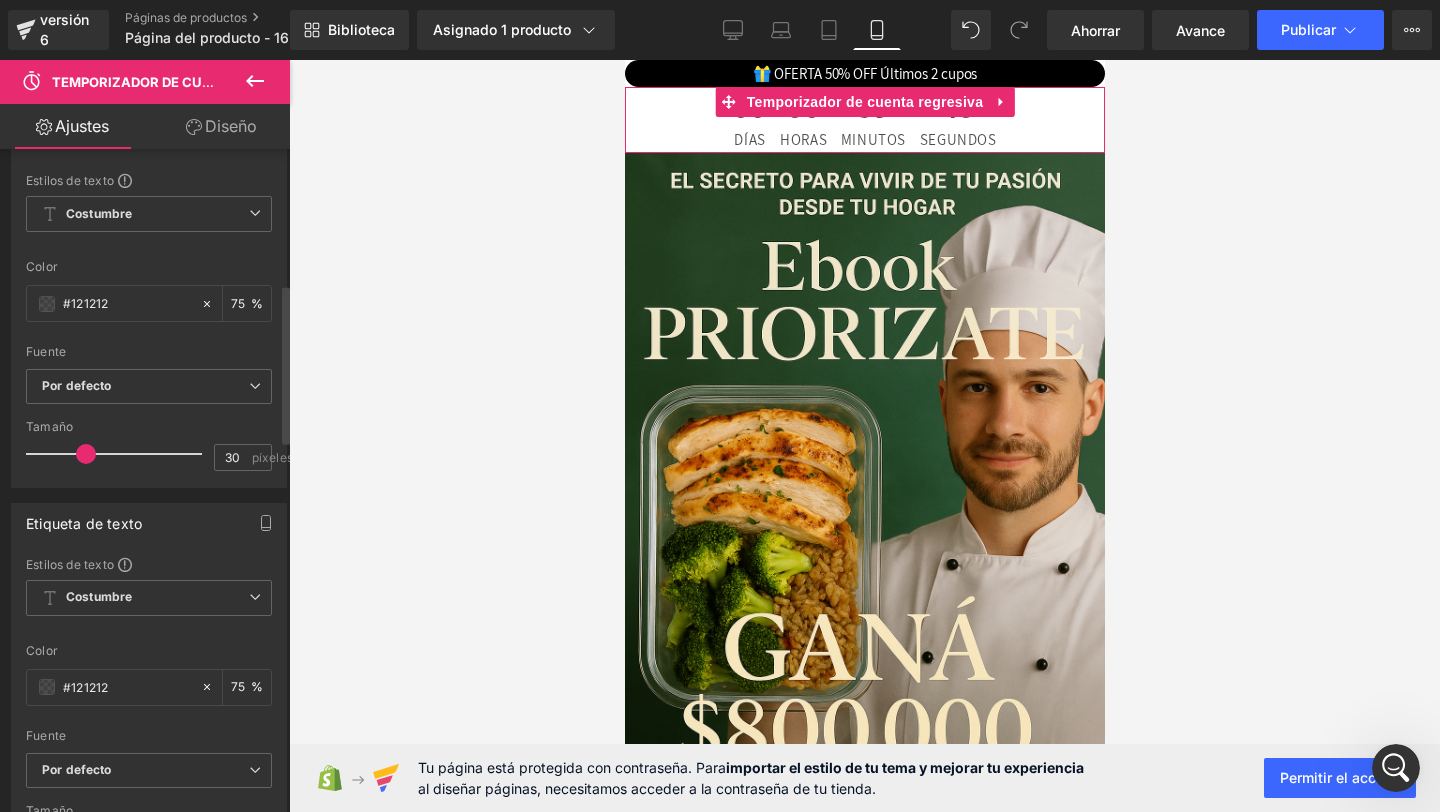 scroll, scrollTop: 0, scrollLeft: 0, axis: both 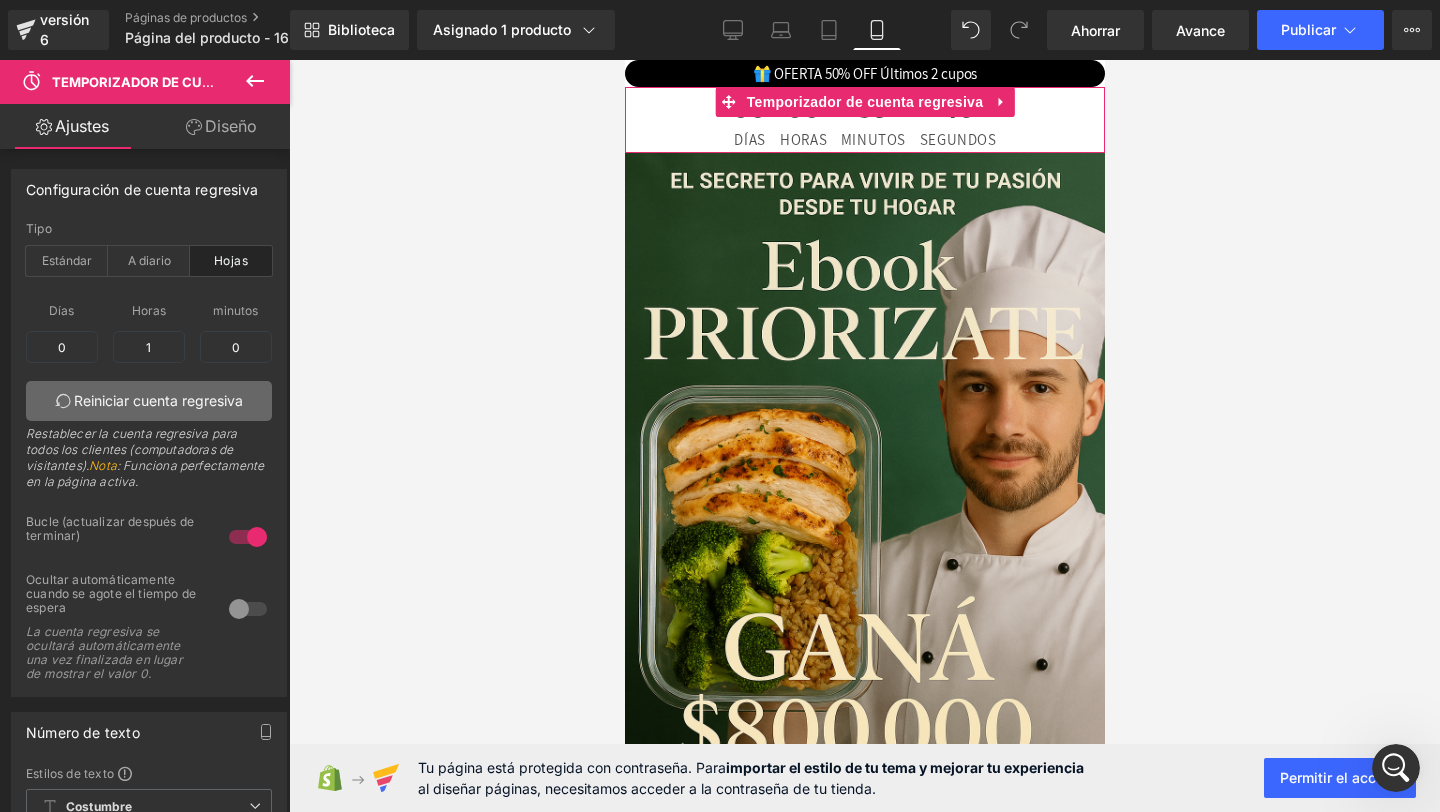 click on "Diseño" at bounding box center [221, 126] 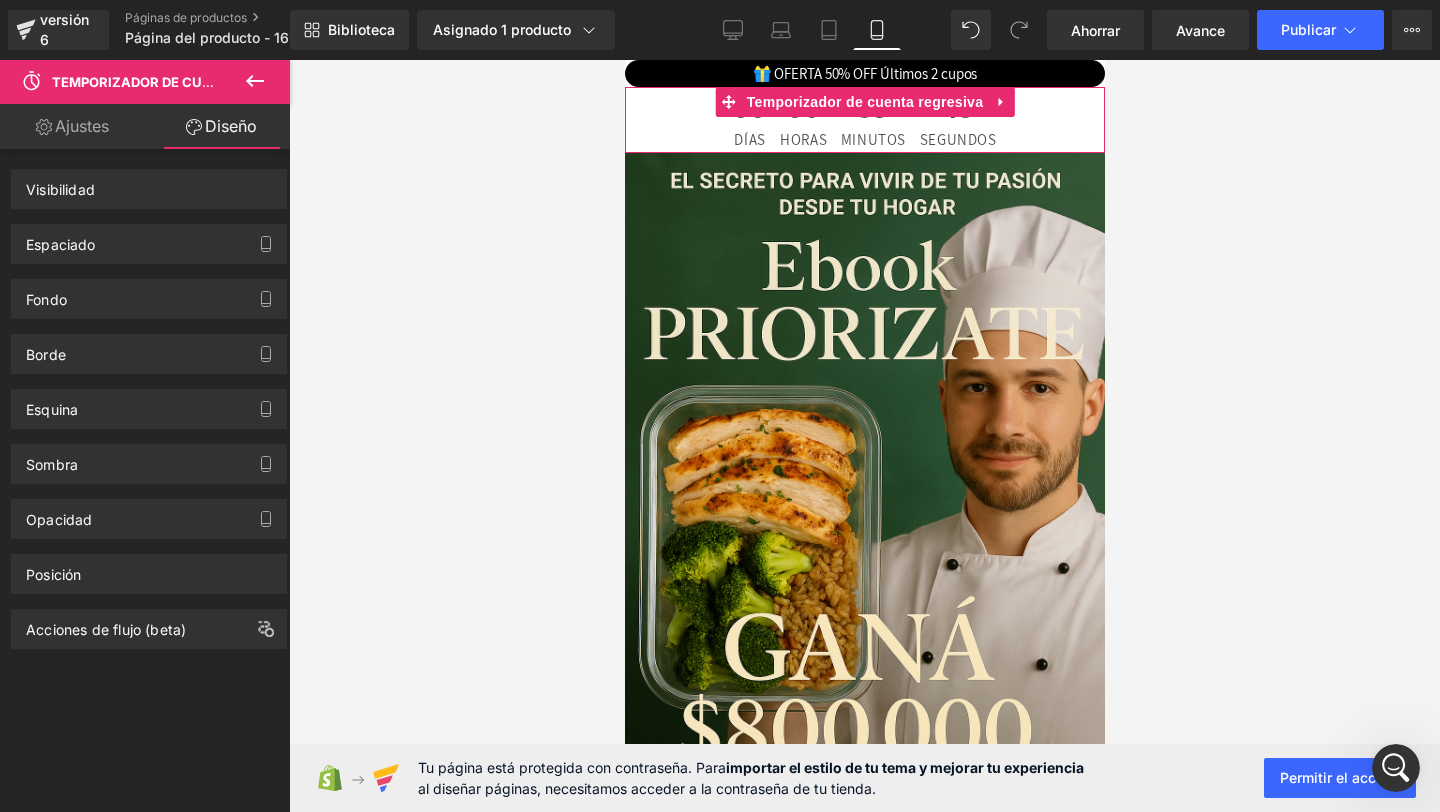 click on "Ajustes" at bounding box center (82, 126) 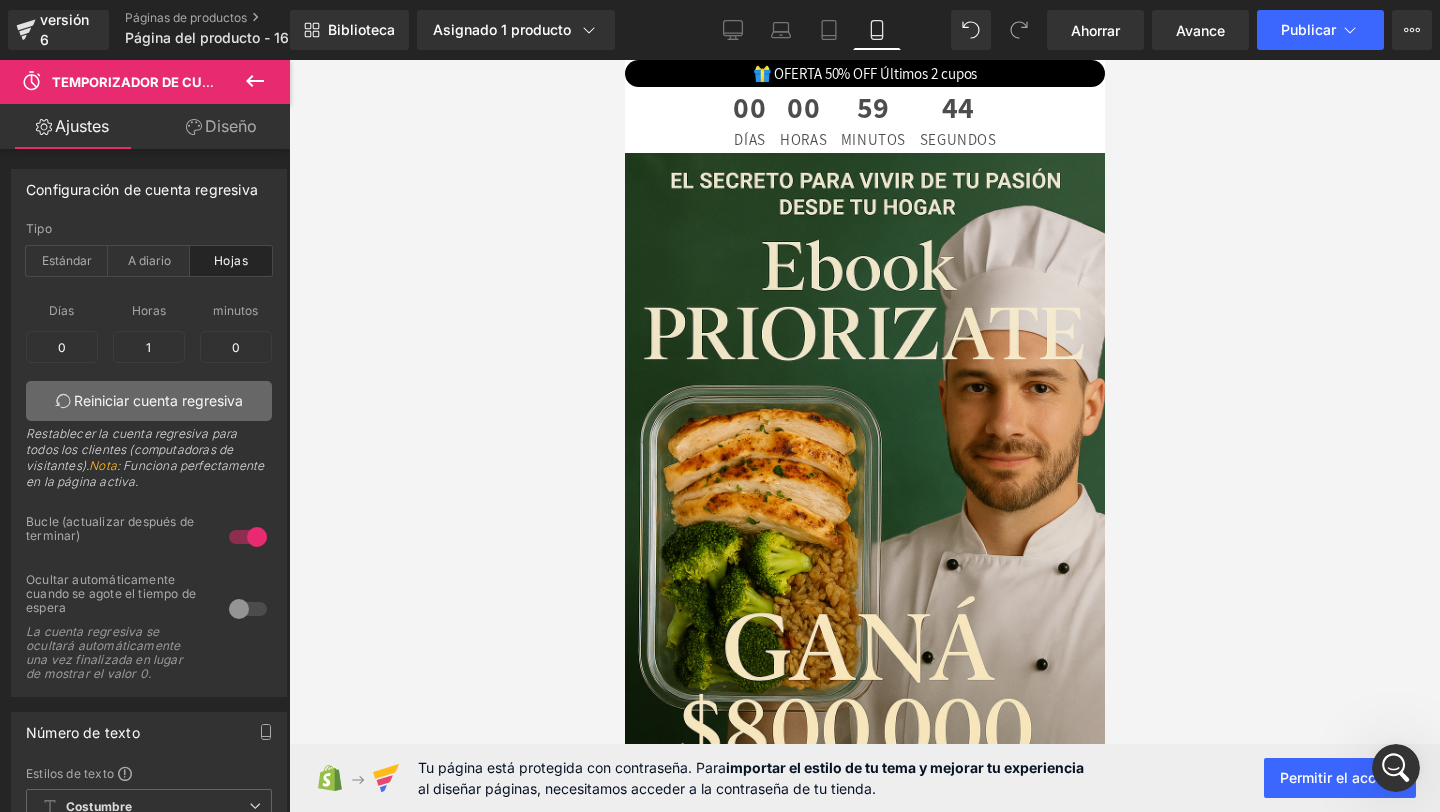 click 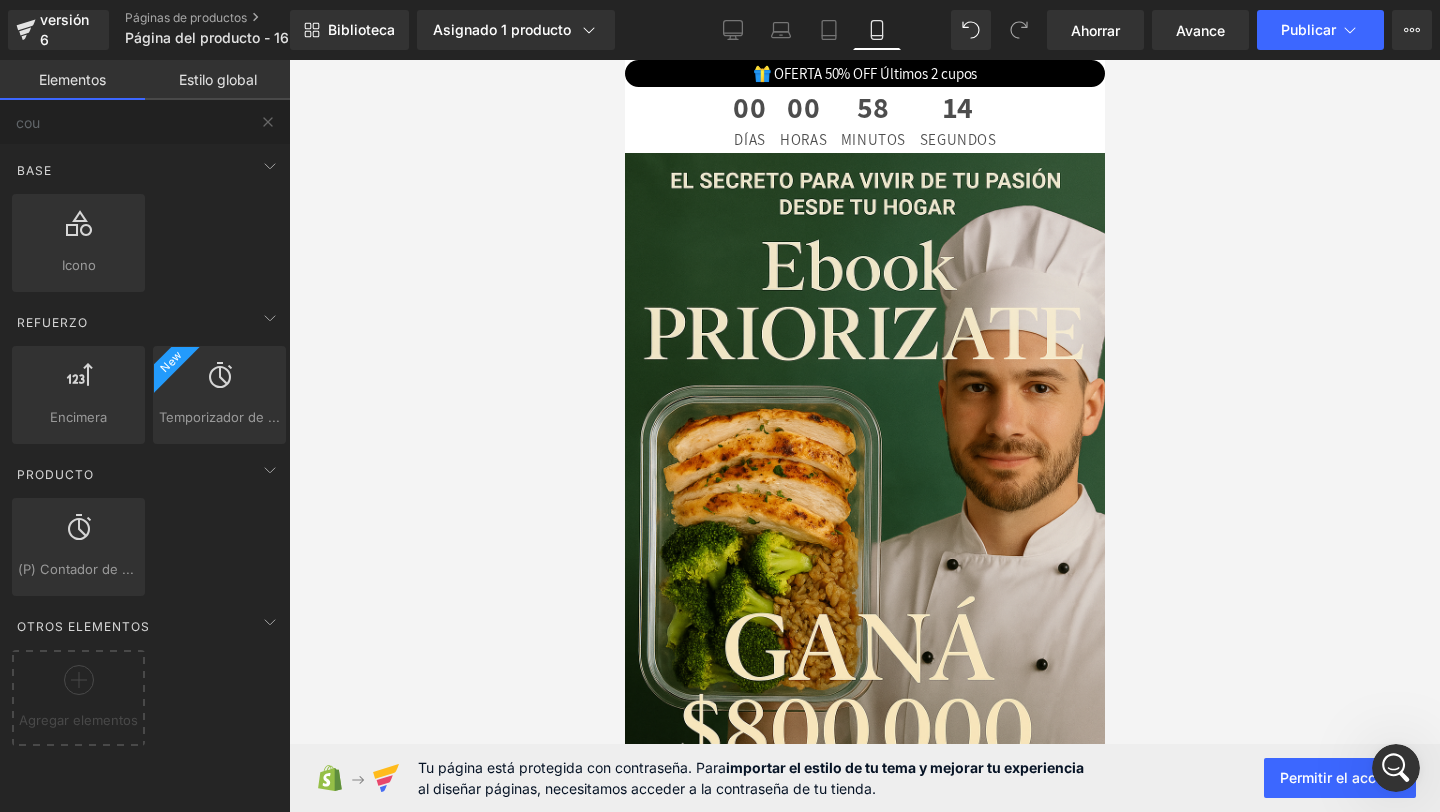 click on "00 Días
00 Horas
58 Minutos
14 Segundos" at bounding box center (864, 120) 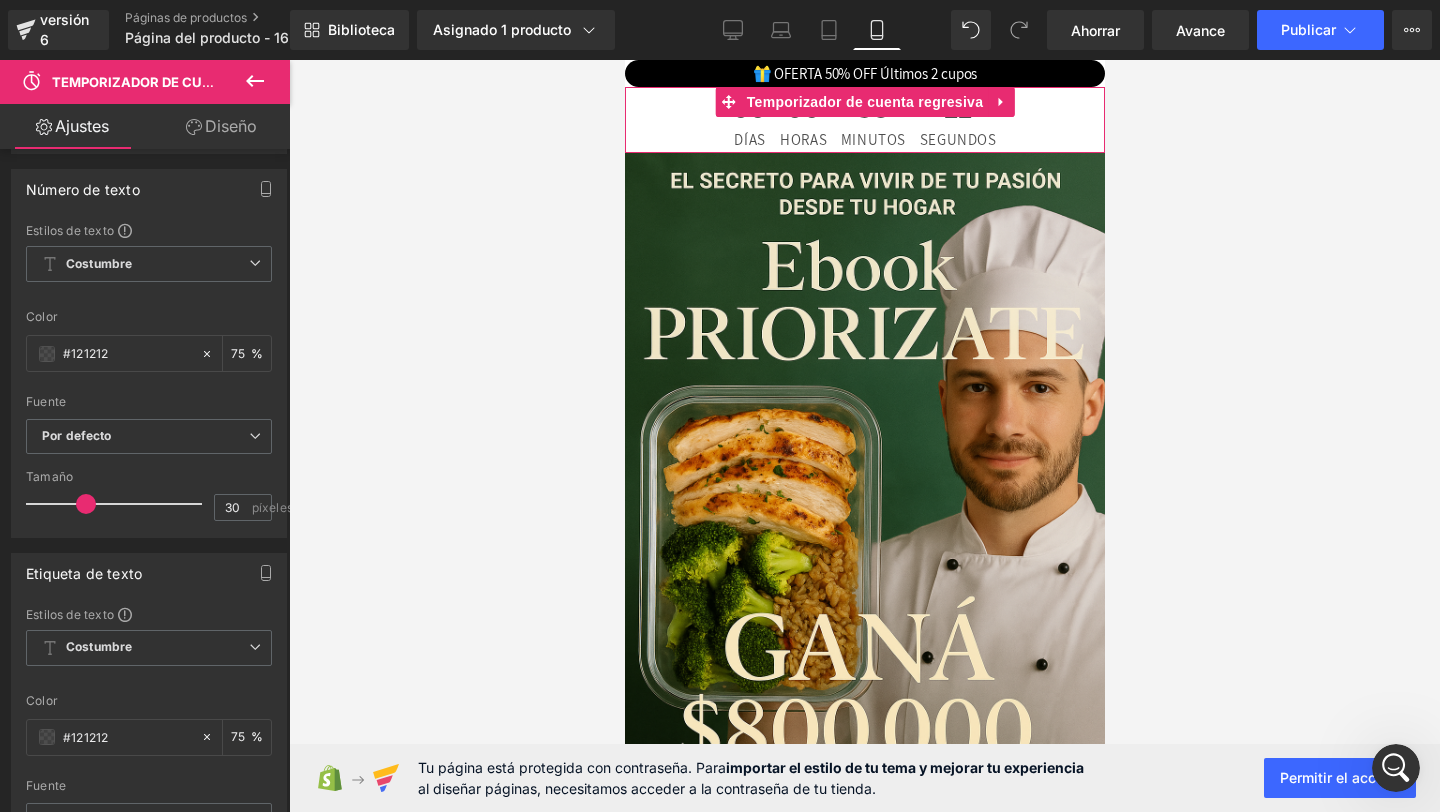 scroll, scrollTop: 541, scrollLeft: 0, axis: vertical 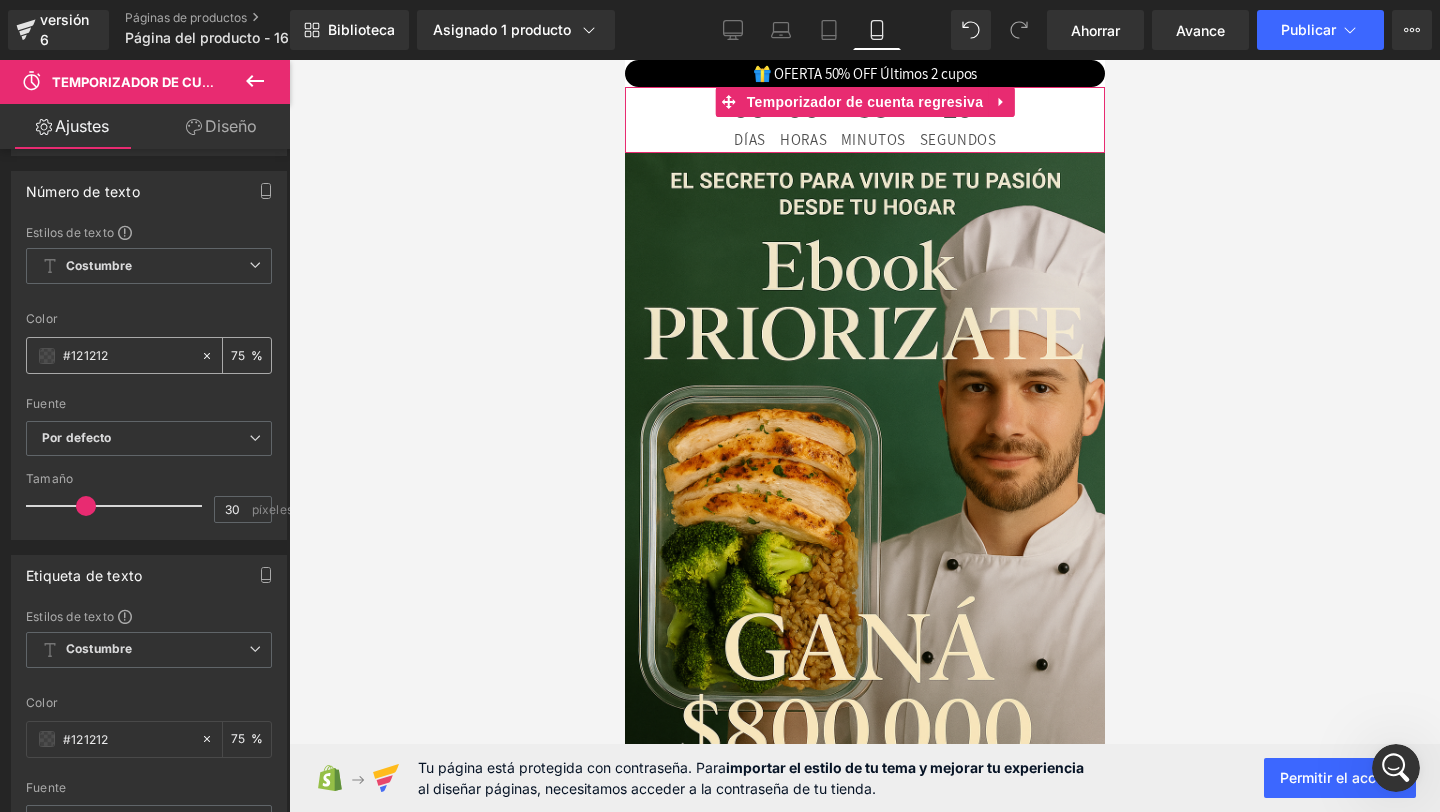 click on "#121212" at bounding box center (127, 356) 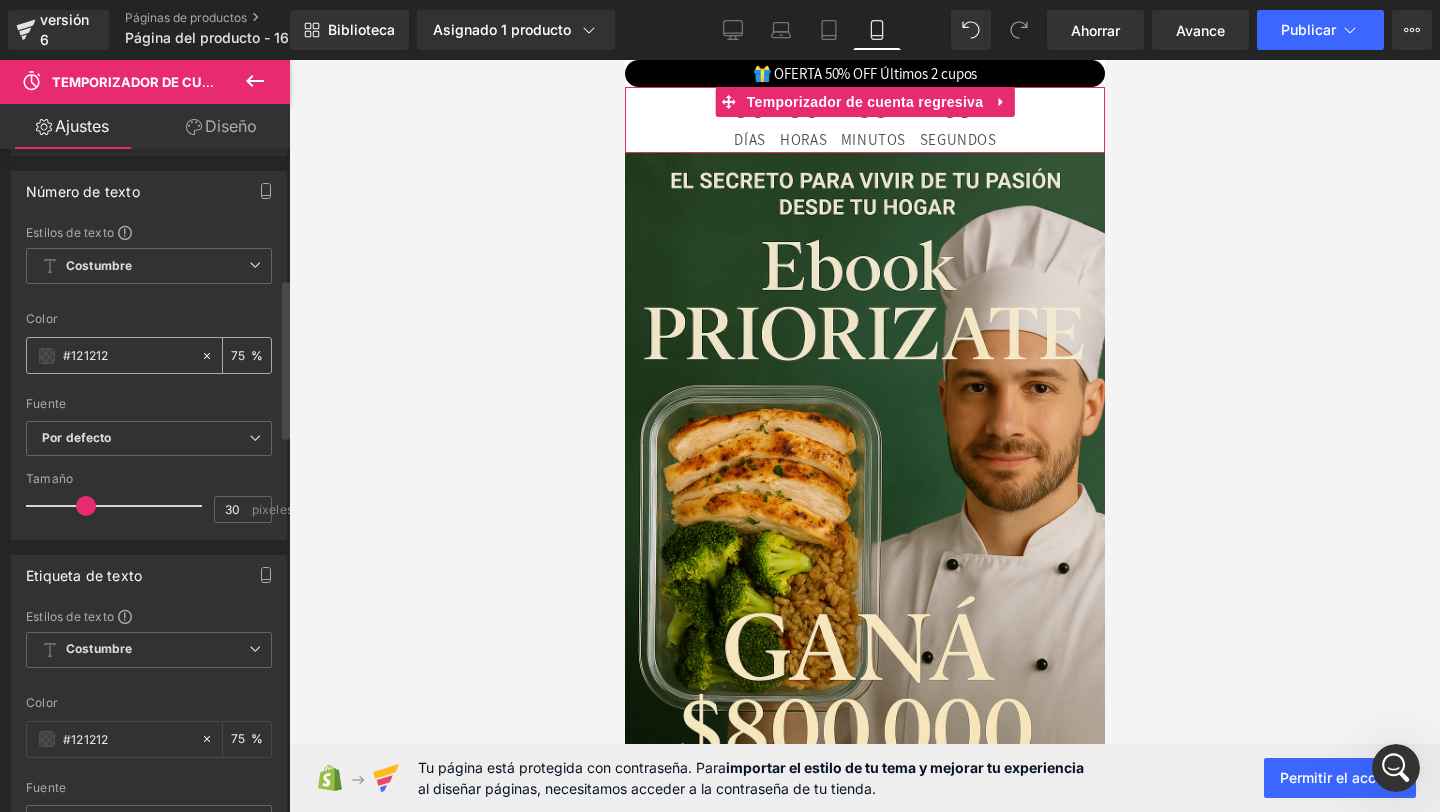 click on "#121212" at bounding box center [127, 356] 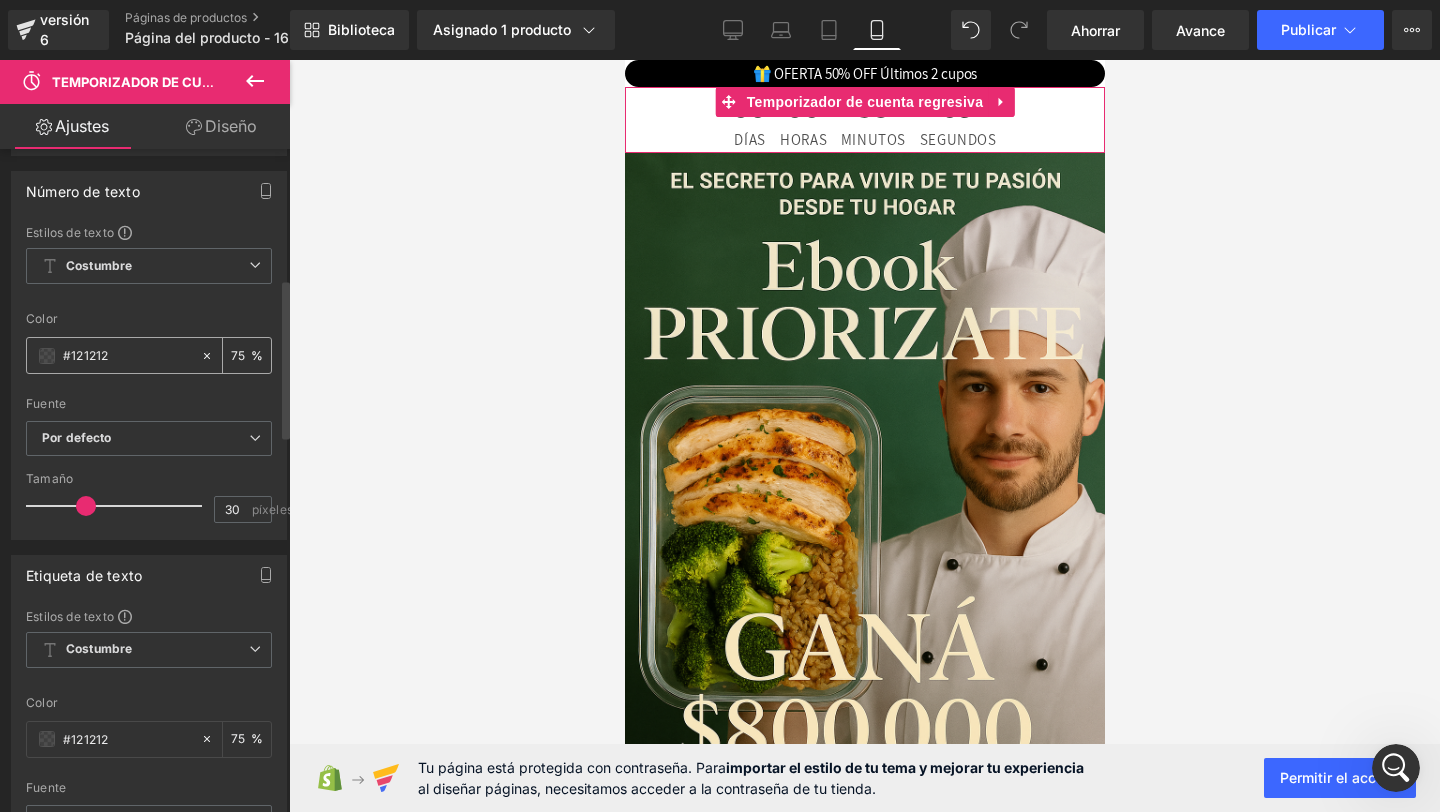 click on "#121212" at bounding box center (113, 355) 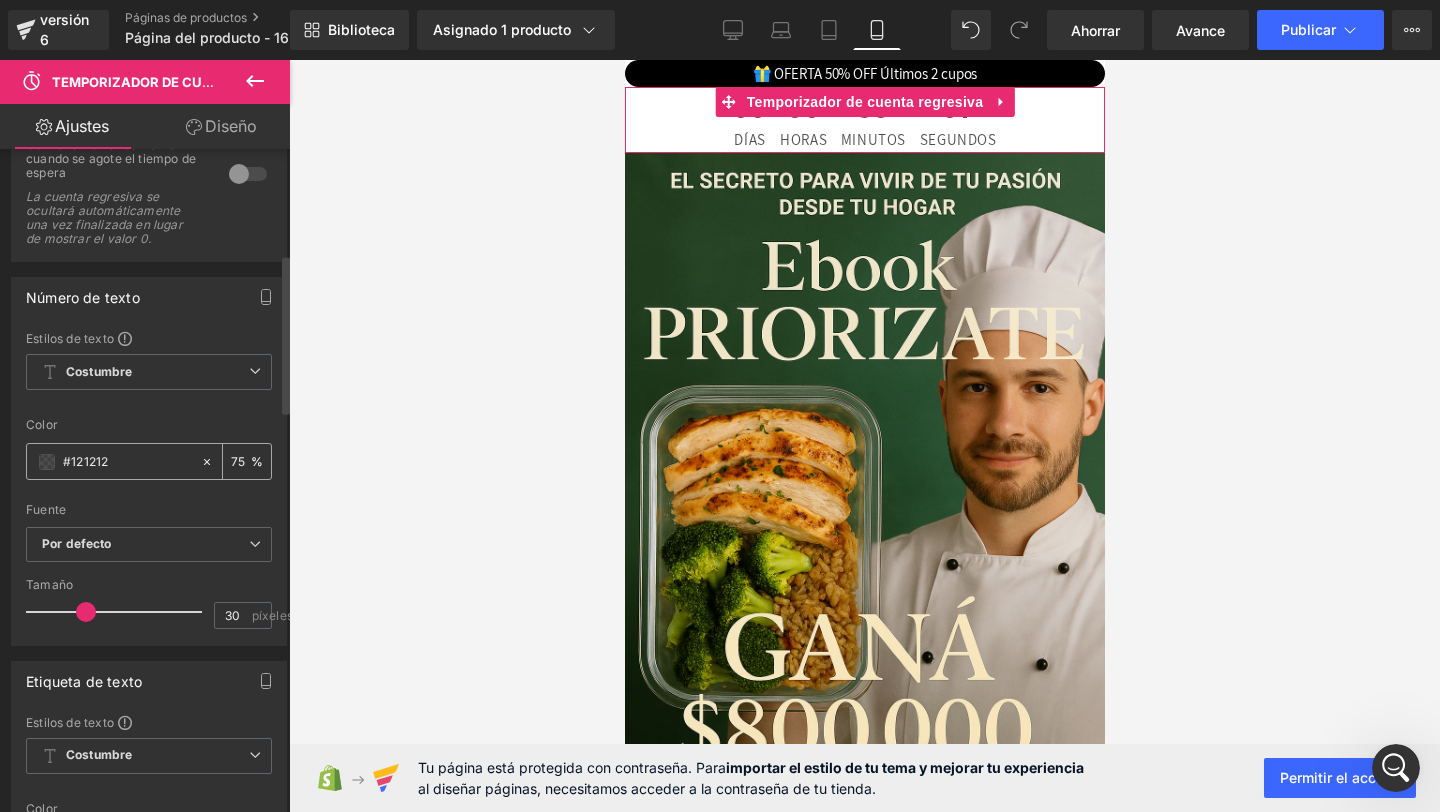 scroll, scrollTop: 432, scrollLeft: 0, axis: vertical 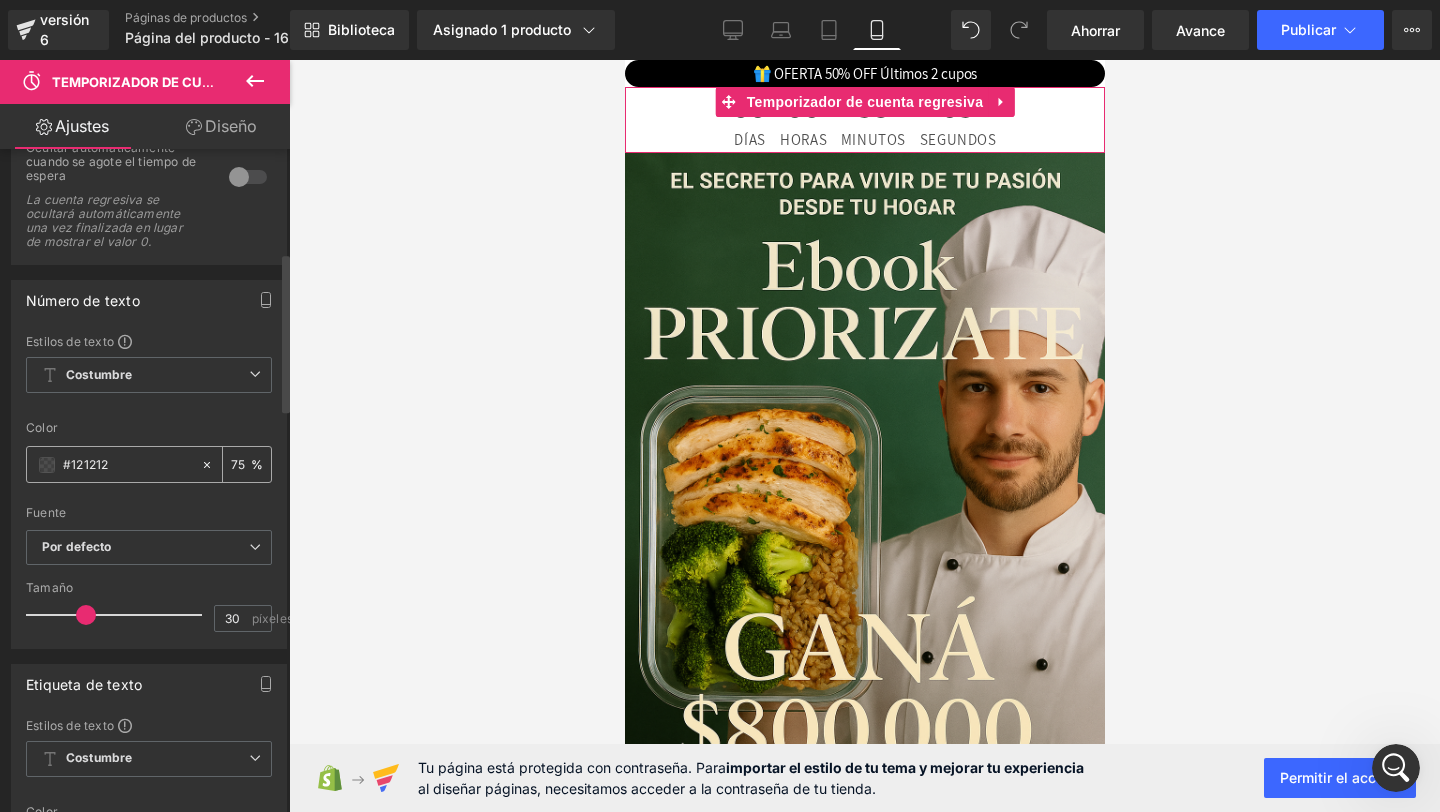 click at bounding box center (47, 465) 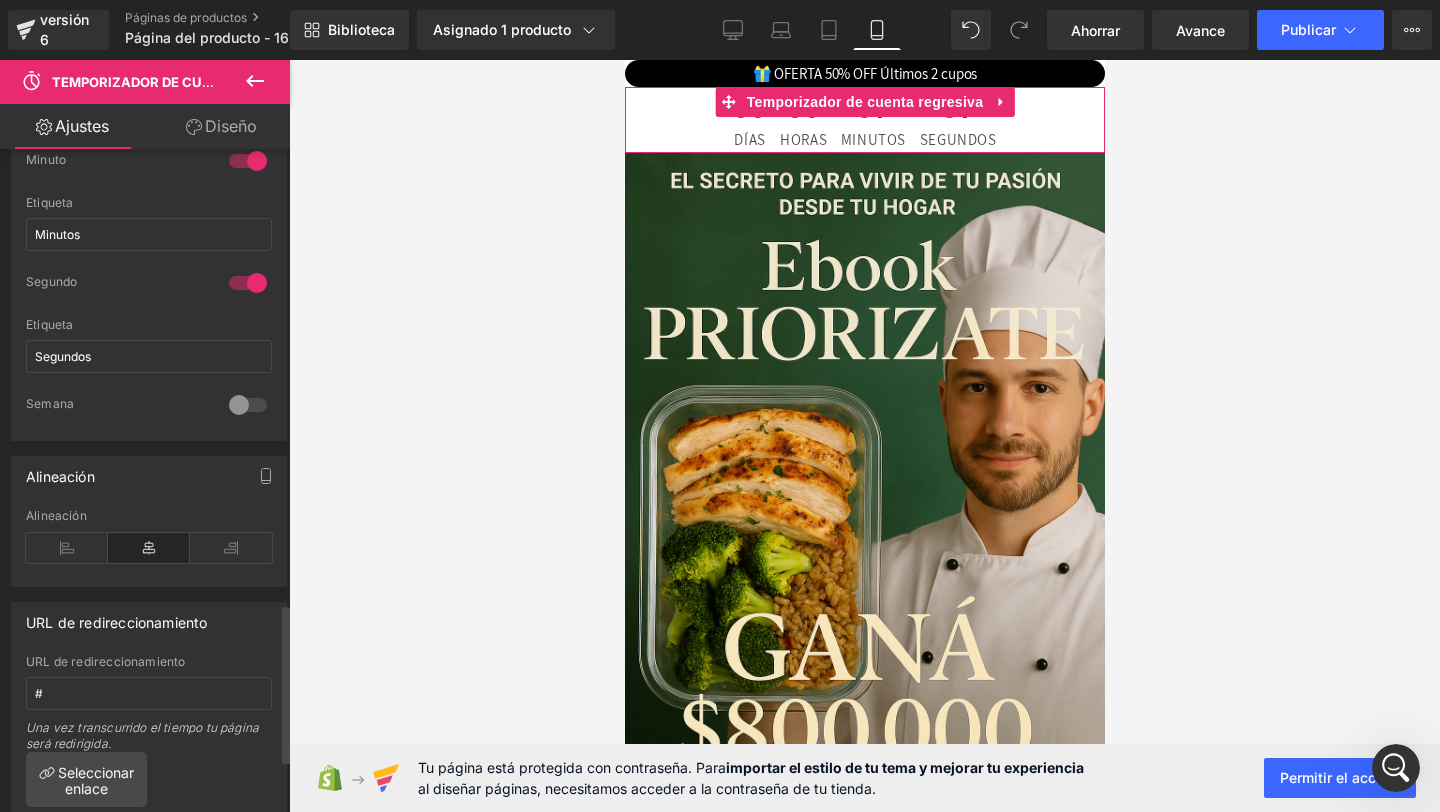 scroll, scrollTop: 2119, scrollLeft: 0, axis: vertical 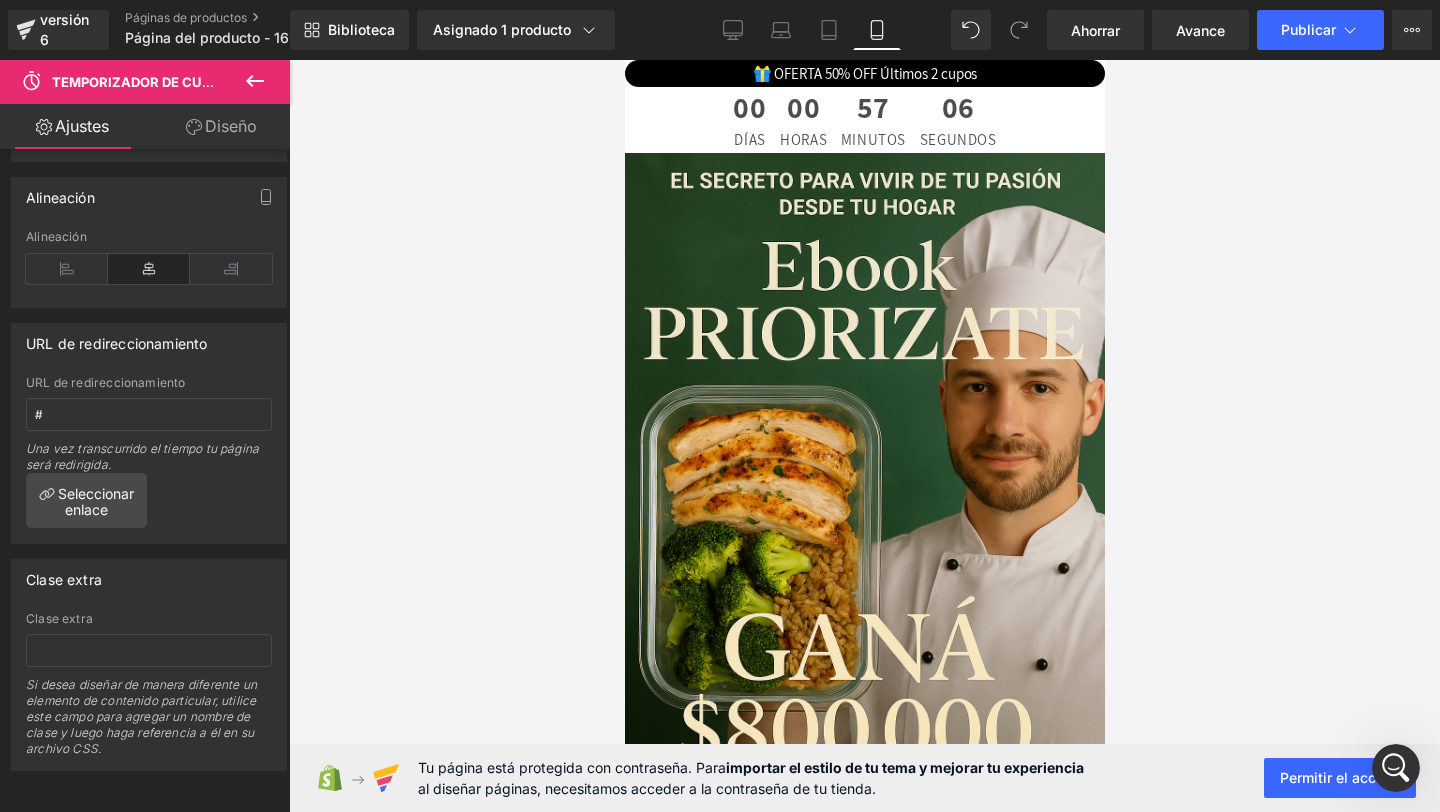 click at bounding box center (864, 436) 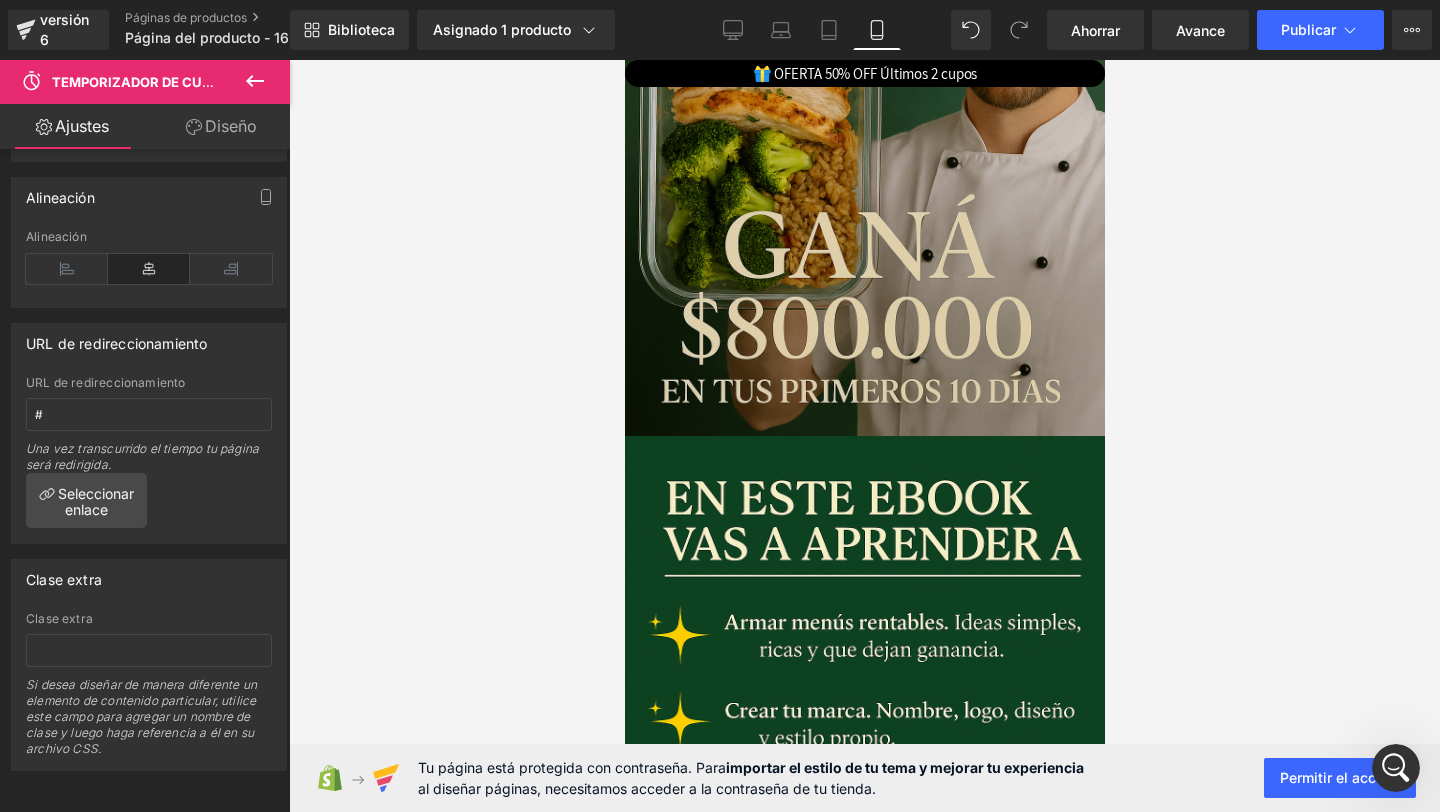 scroll, scrollTop: 0, scrollLeft: 0, axis: both 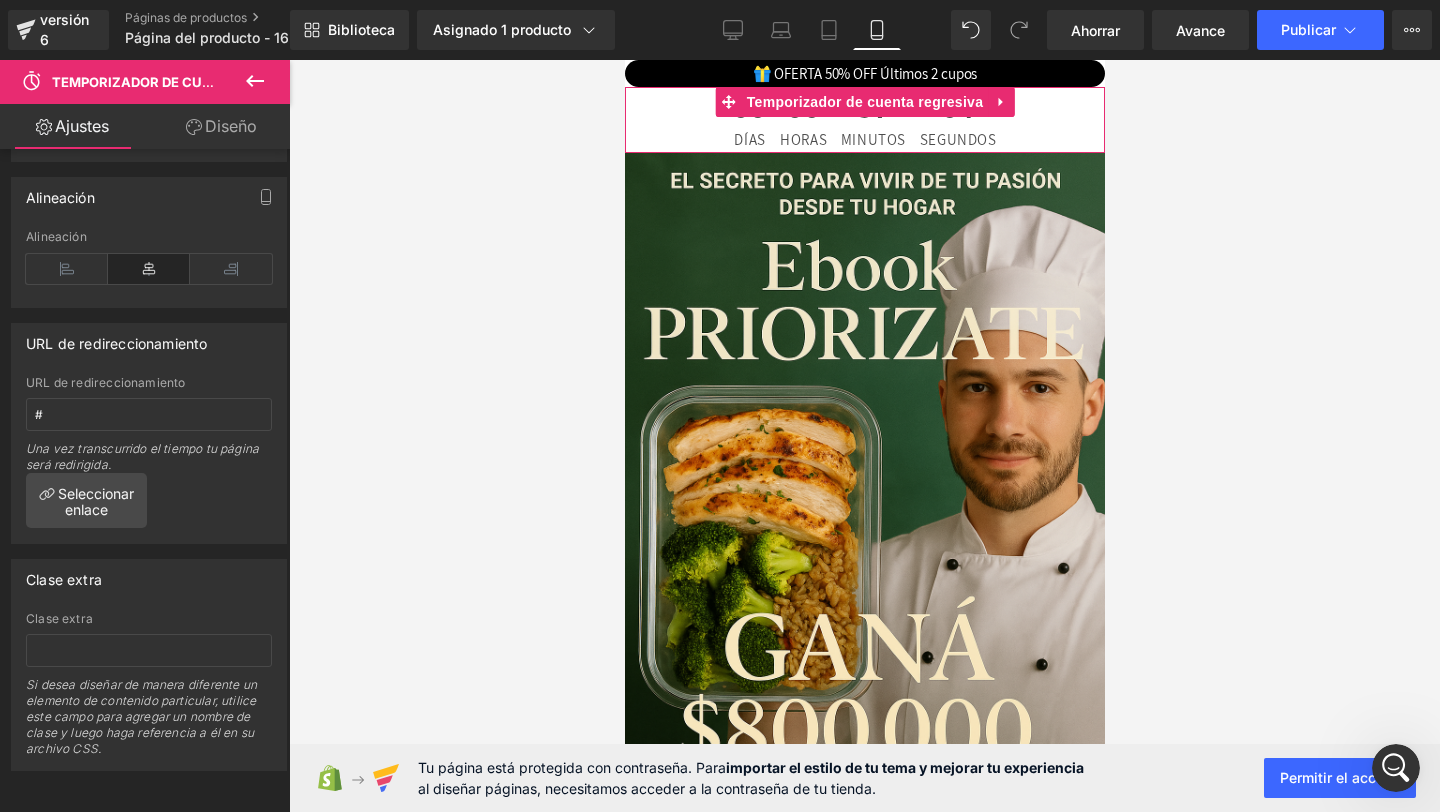 click on "00 Días
00 Horas
57 Minutos
04 Segundos" at bounding box center [864, 120] 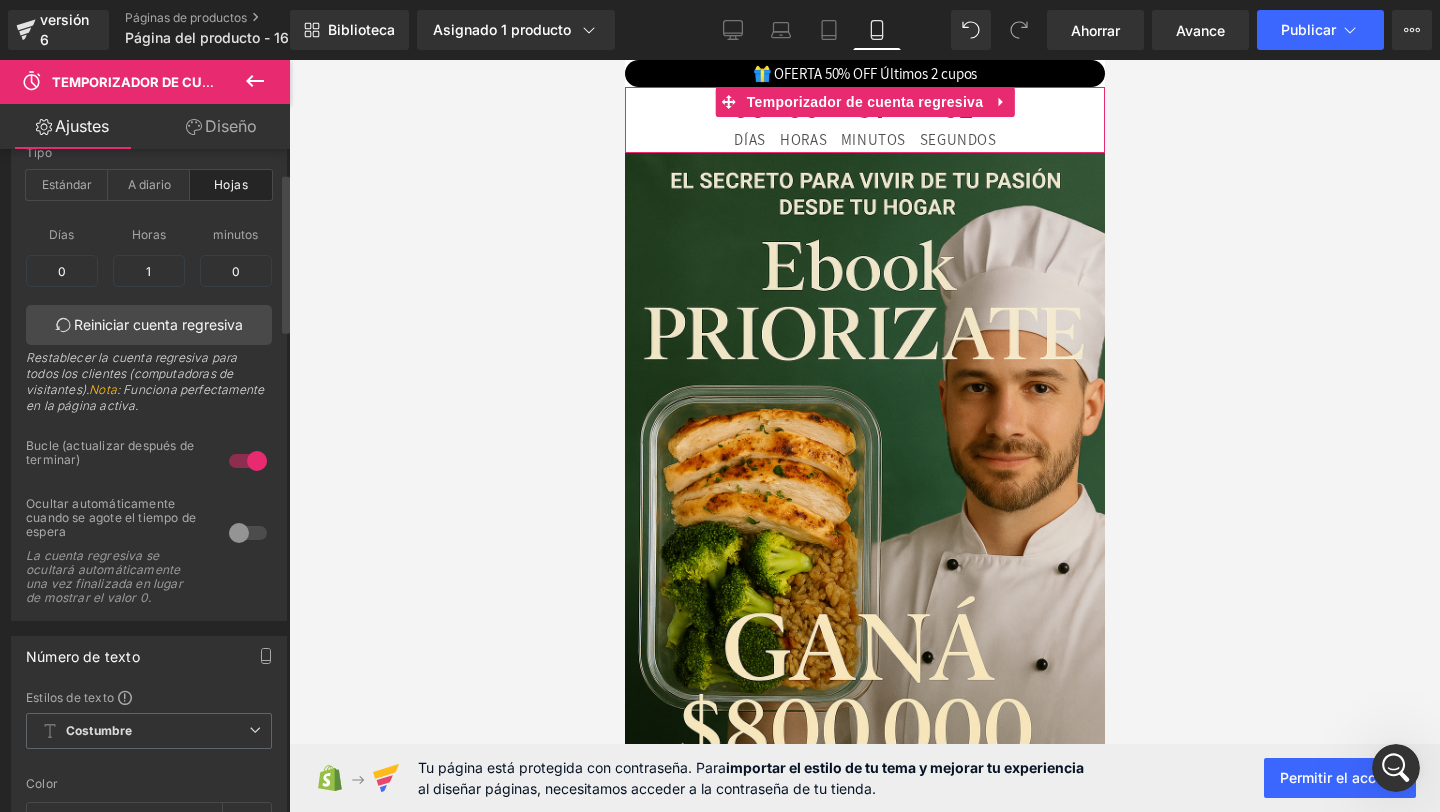scroll, scrollTop: 99, scrollLeft: 0, axis: vertical 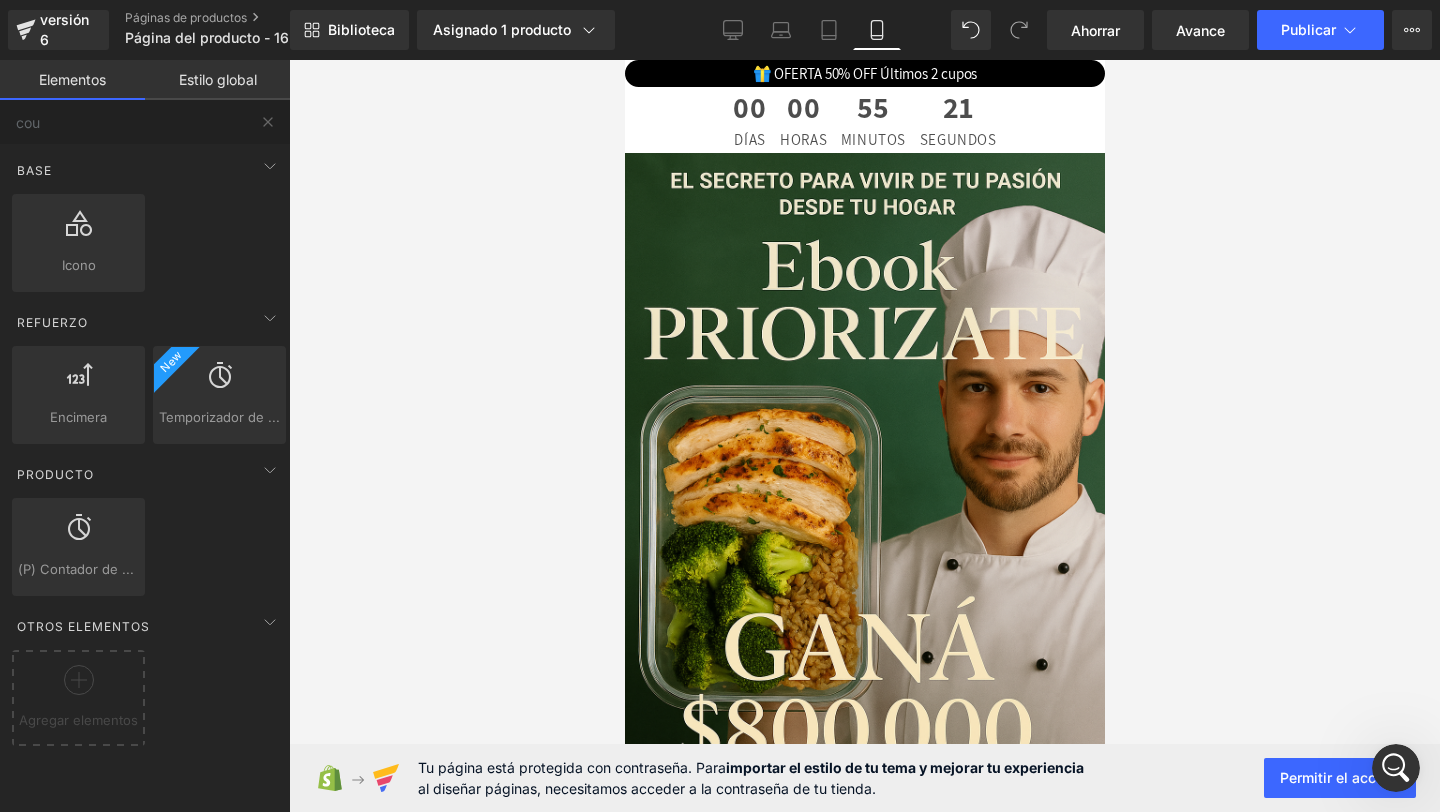 click at bounding box center [864, 436] 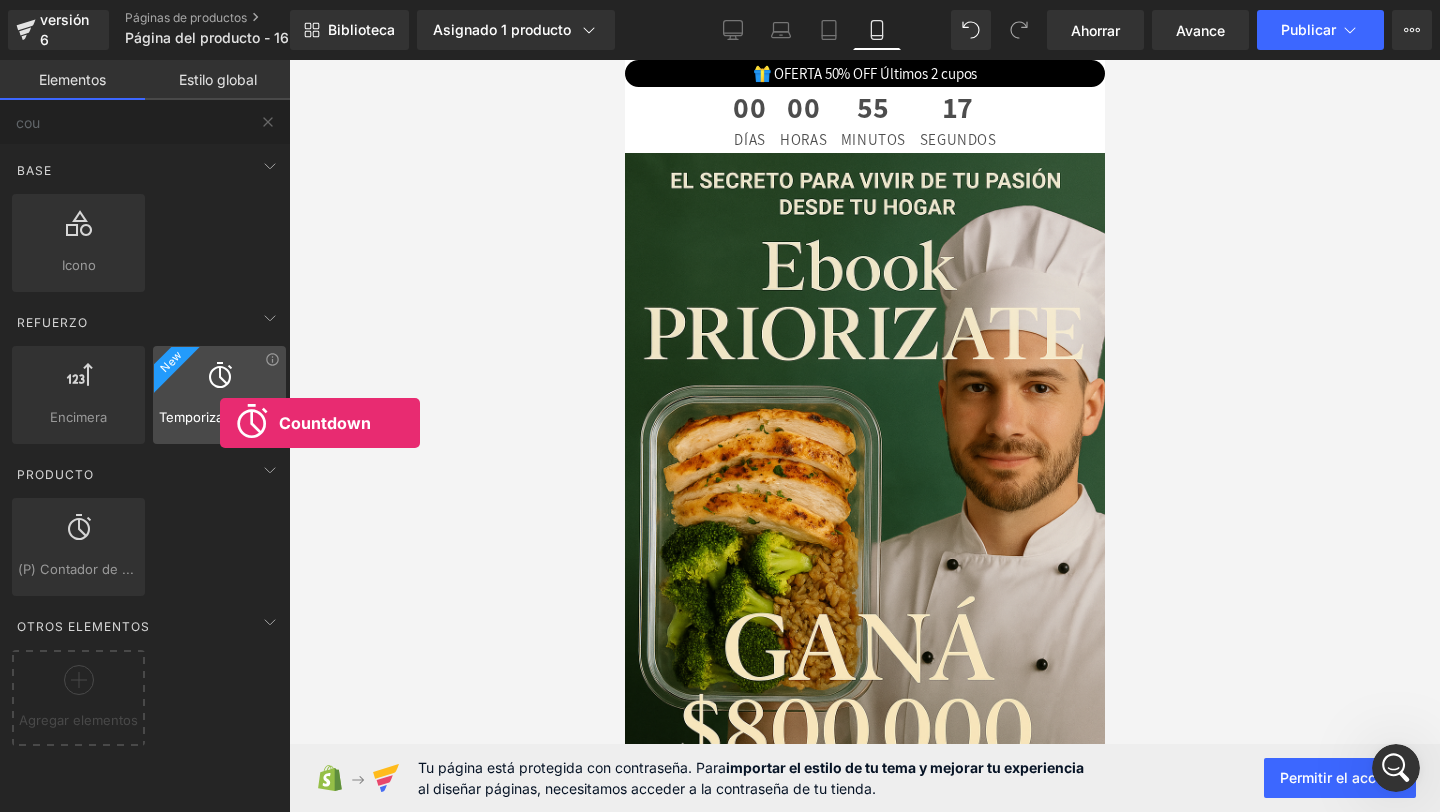 click on "Temporizador de cuenta regresiva" at bounding box center (265, 417) 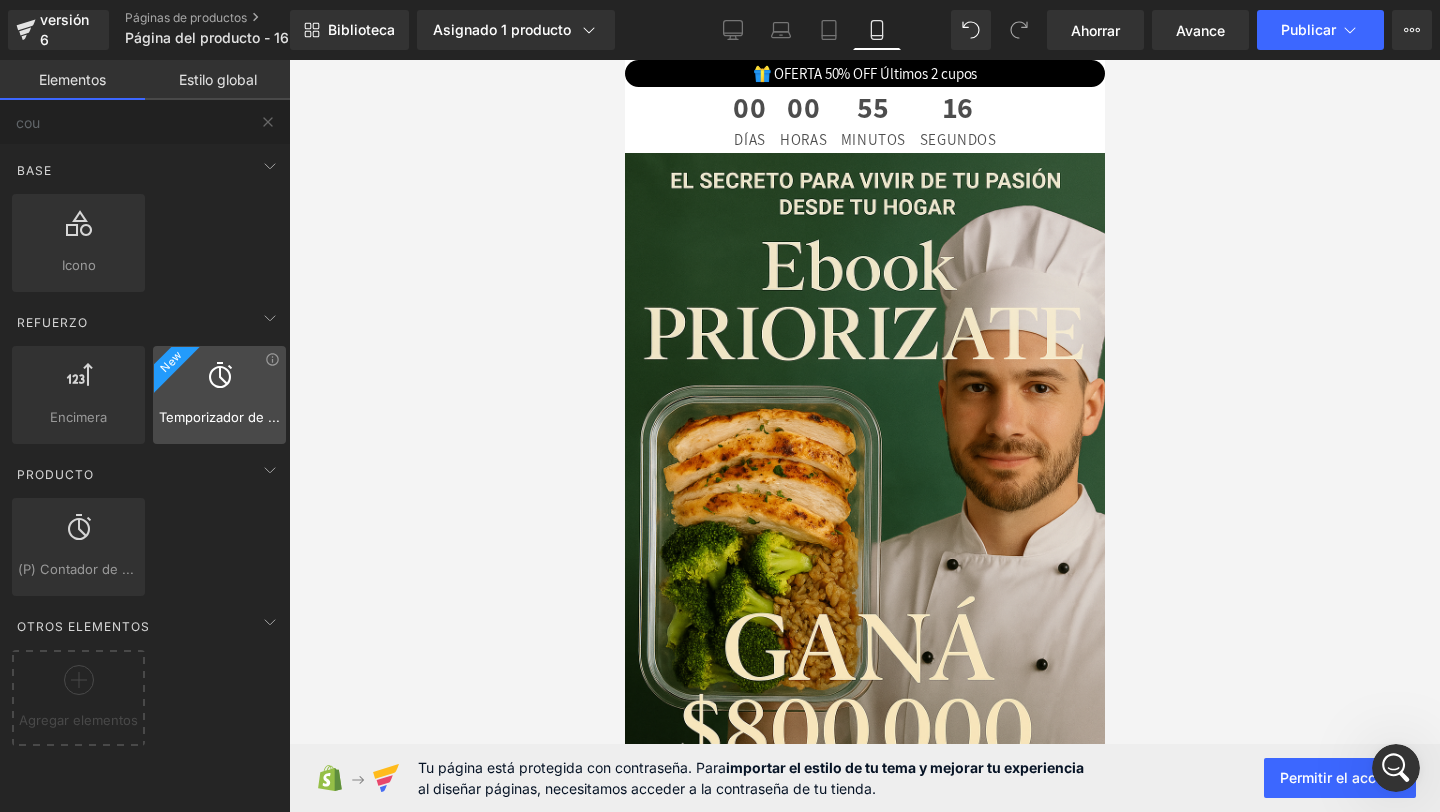 click on "Temporizador de cuenta regresiva" at bounding box center [265, 417] 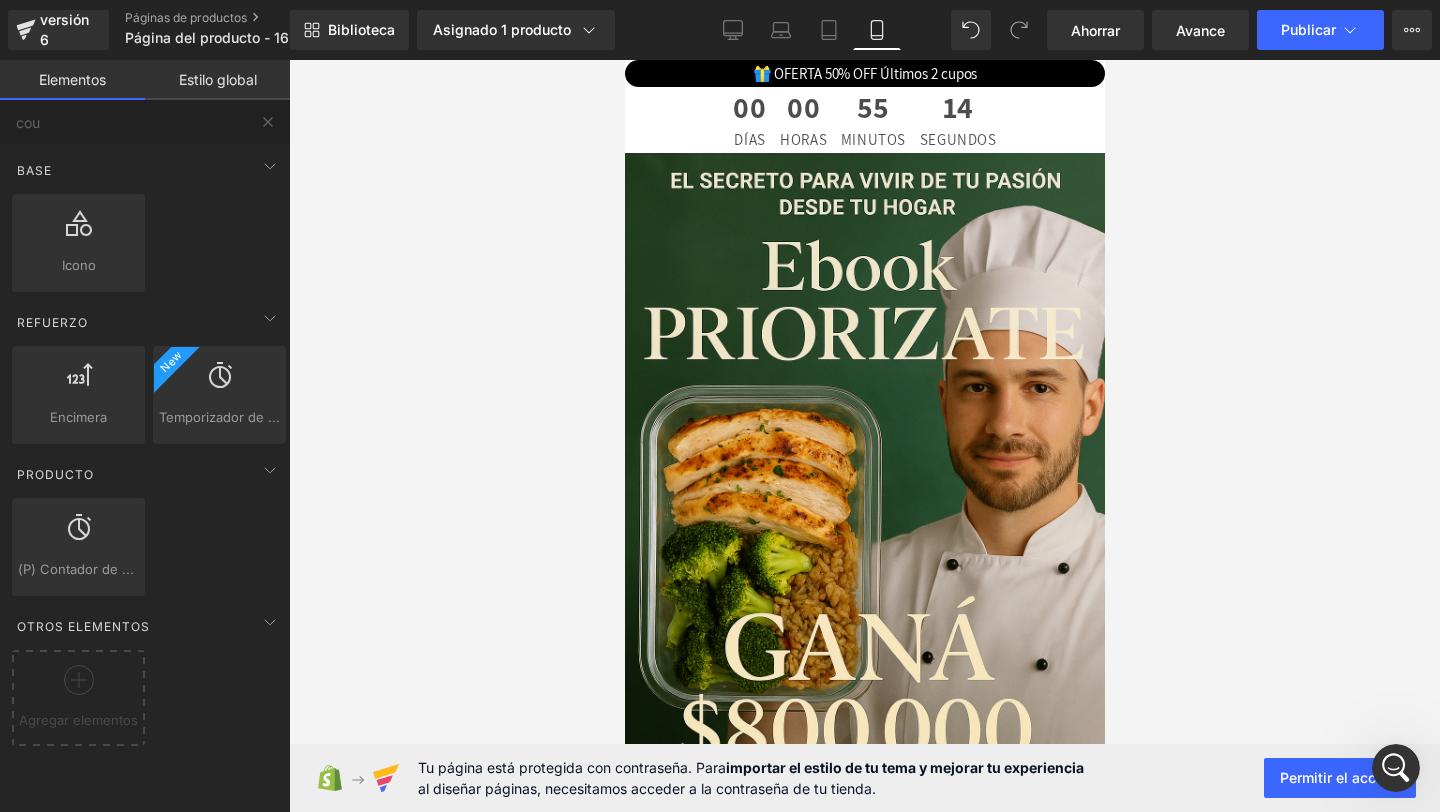 click on "00" at bounding box center (802, 112) 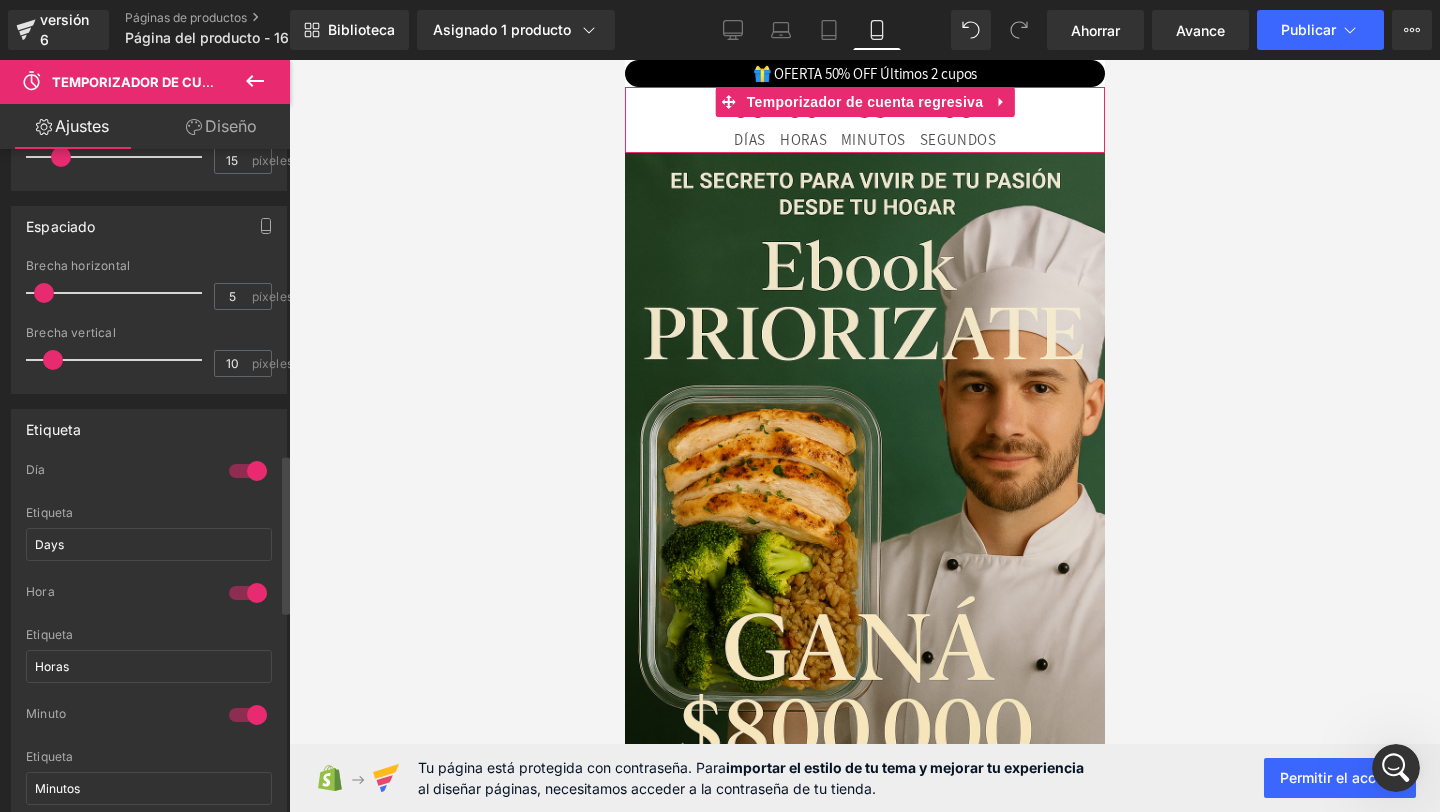 scroll, scrollTop: 1278, scrollLeft: 0, axis: vertical 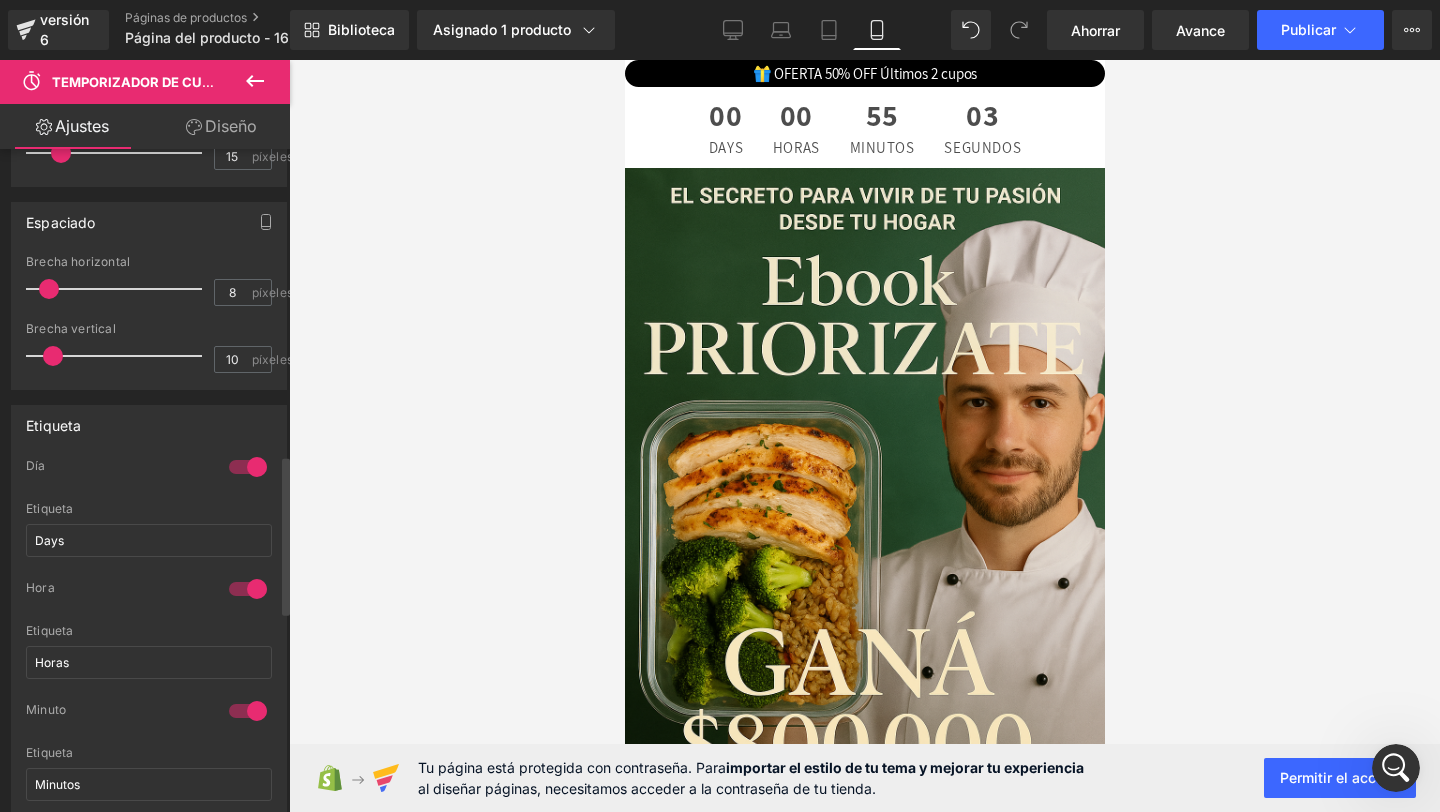 click at bounding box center [49, 289] 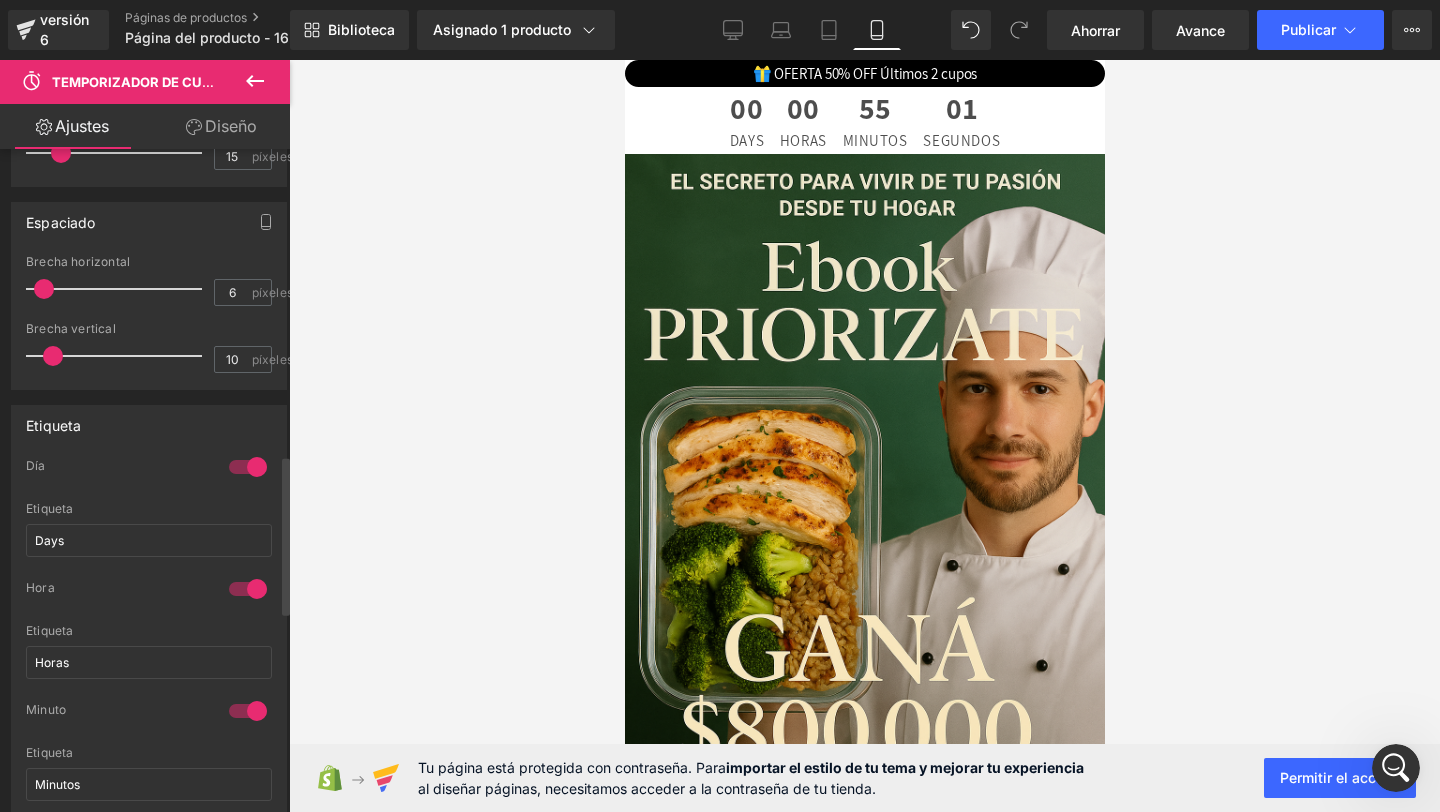 type on "7" 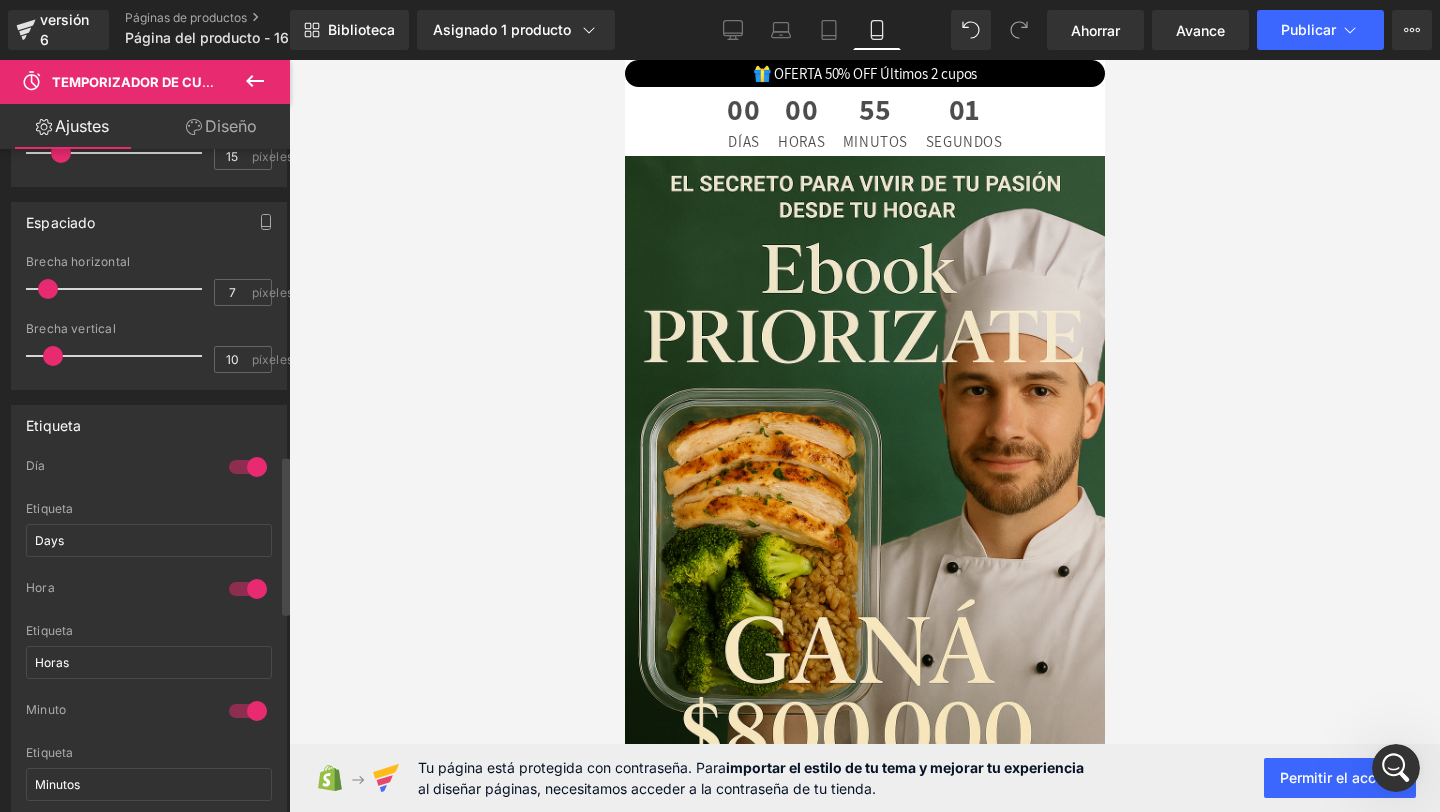 click at bounding box center [48, 289] 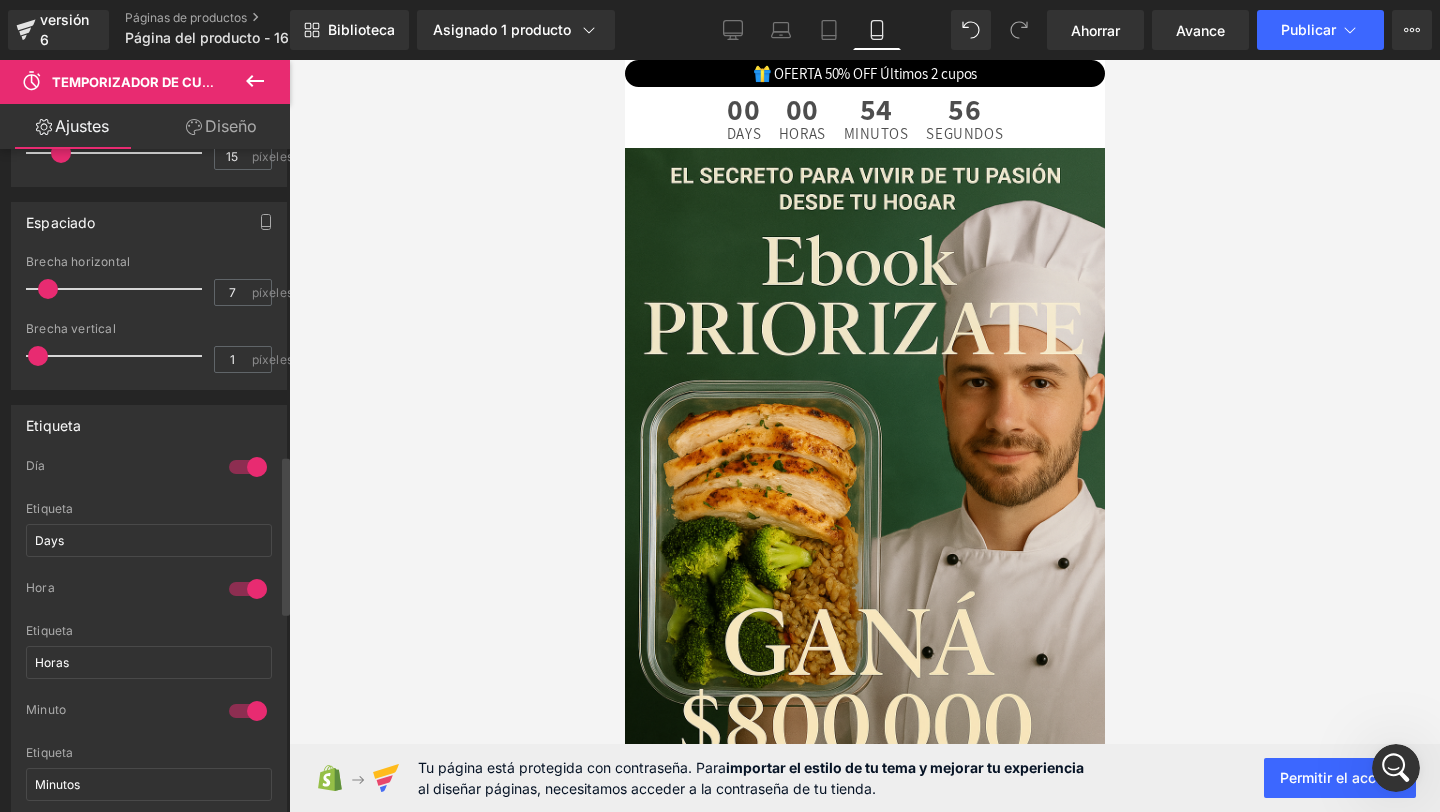 type on "0" 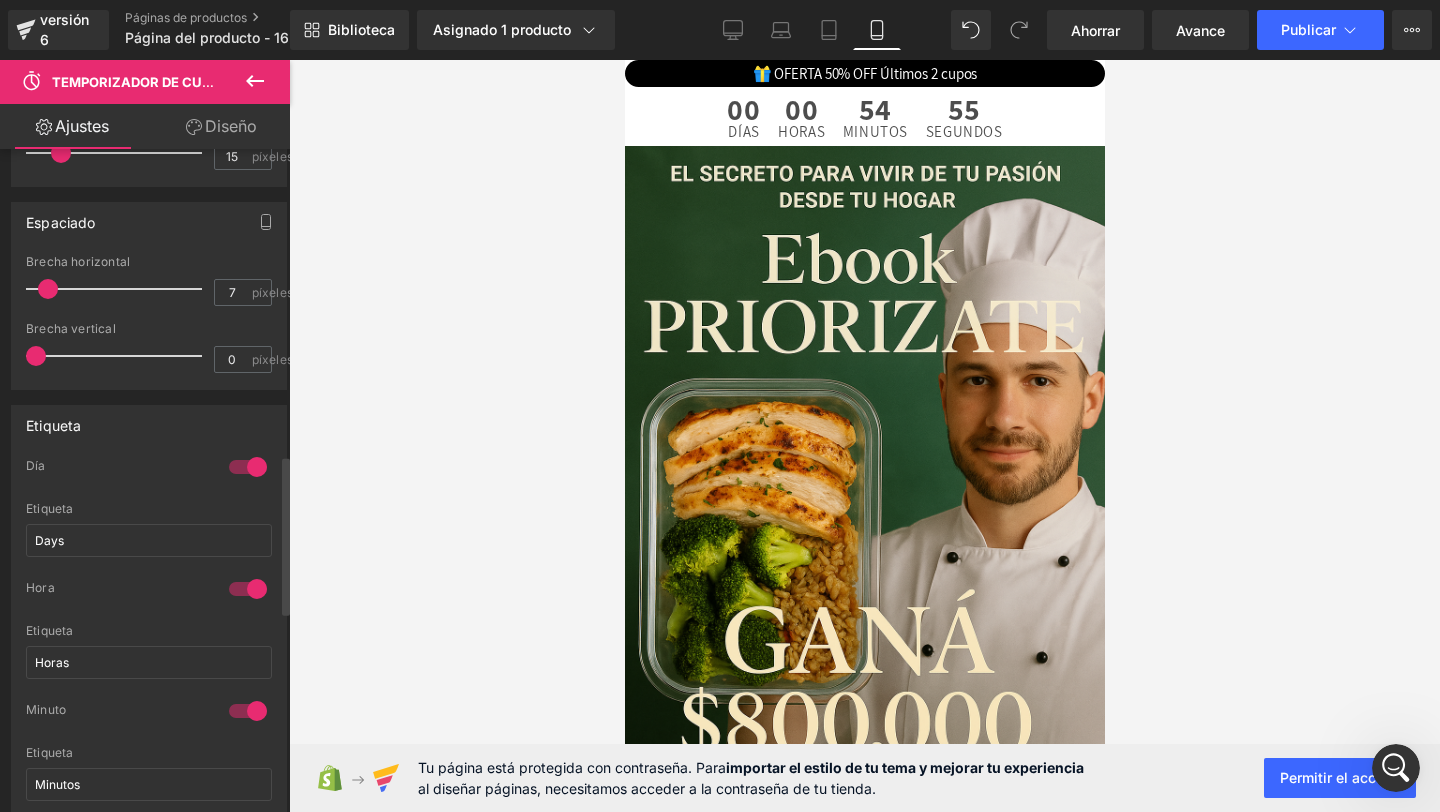 drag, startPoint x: 52, startPoint y: 357, endPoint x: 21, endPoint y: 357, distance: 31 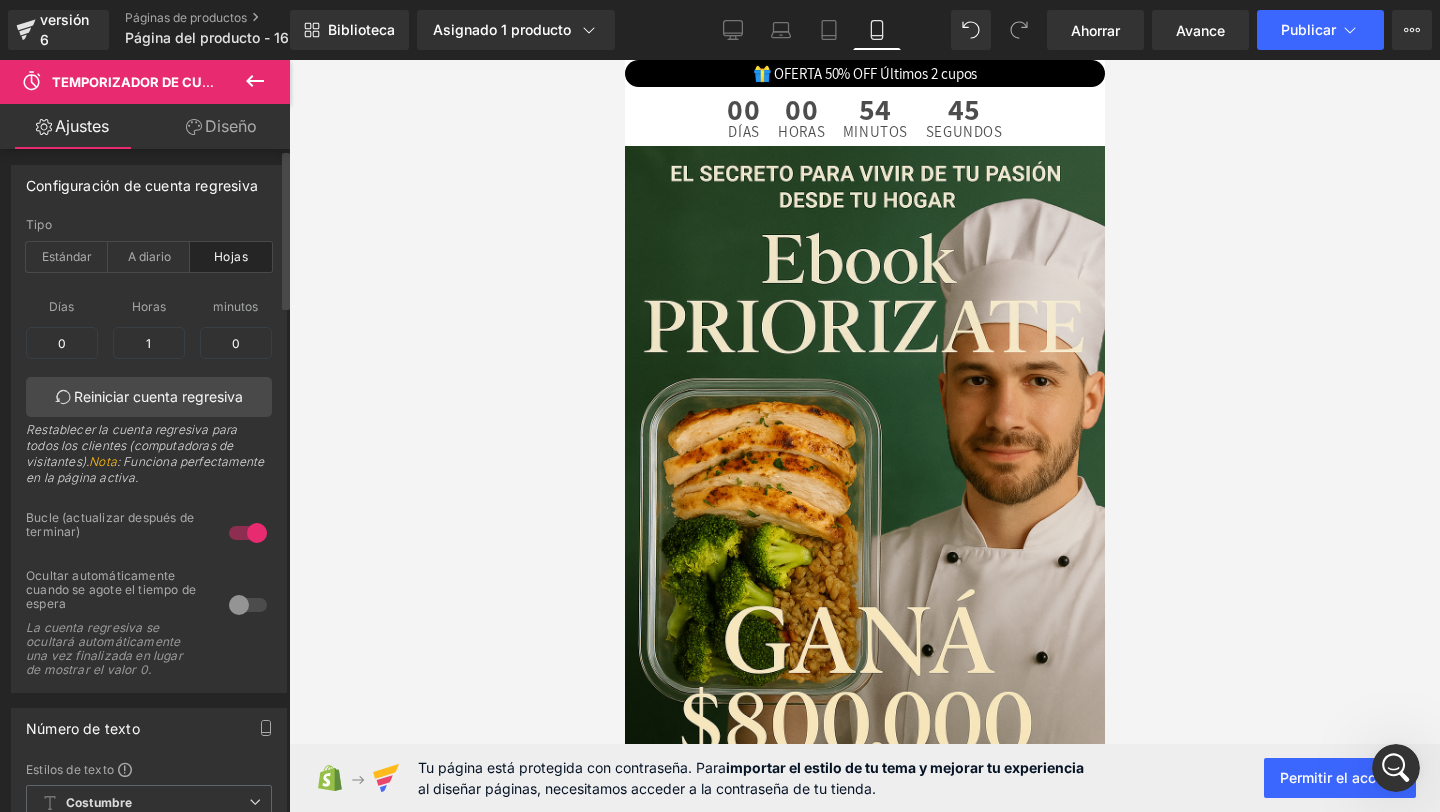 scroll, scrollTop: 0, scrollLeft: 0, axis: both 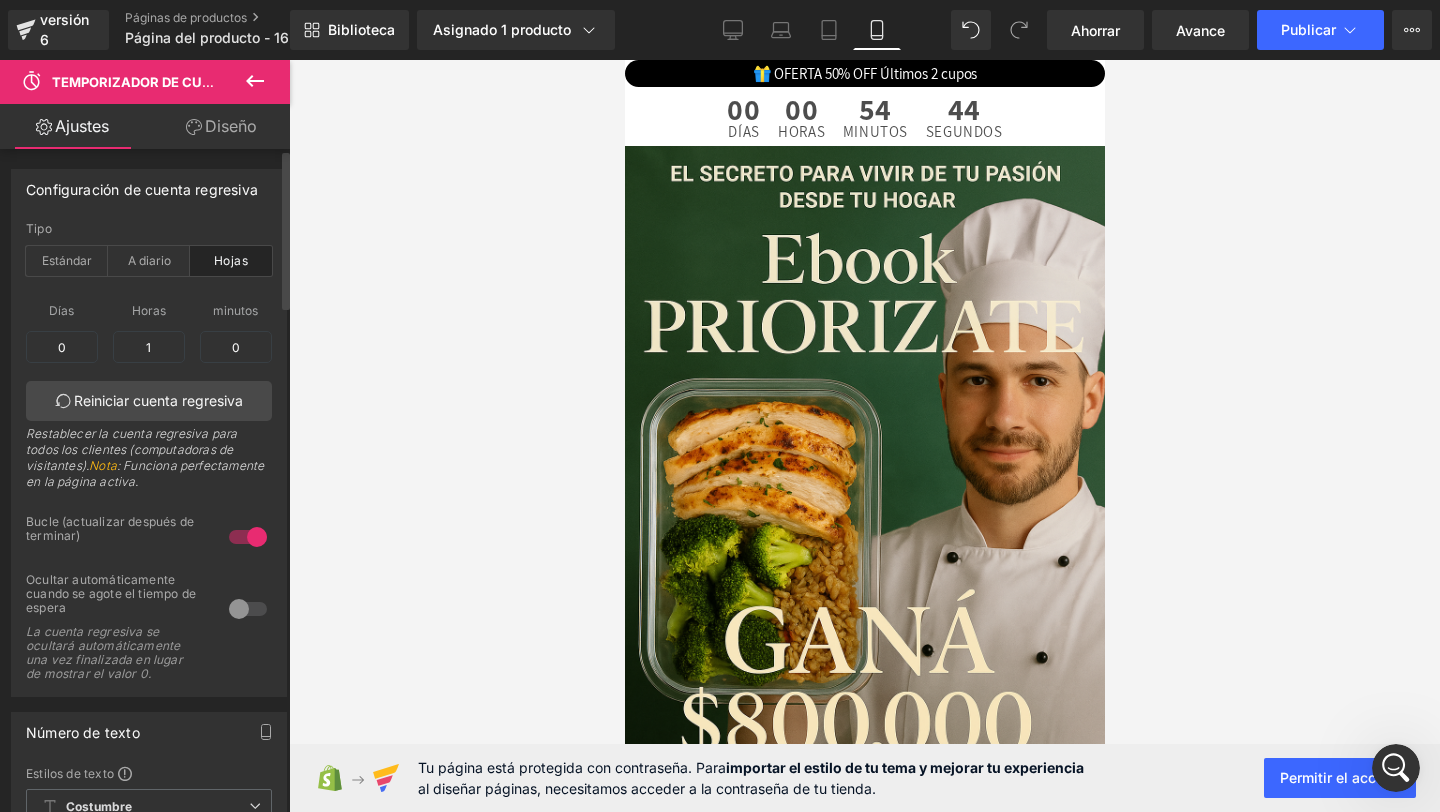 click on "Configuración de cuenta regresiva" at bounding box center (142, 184) 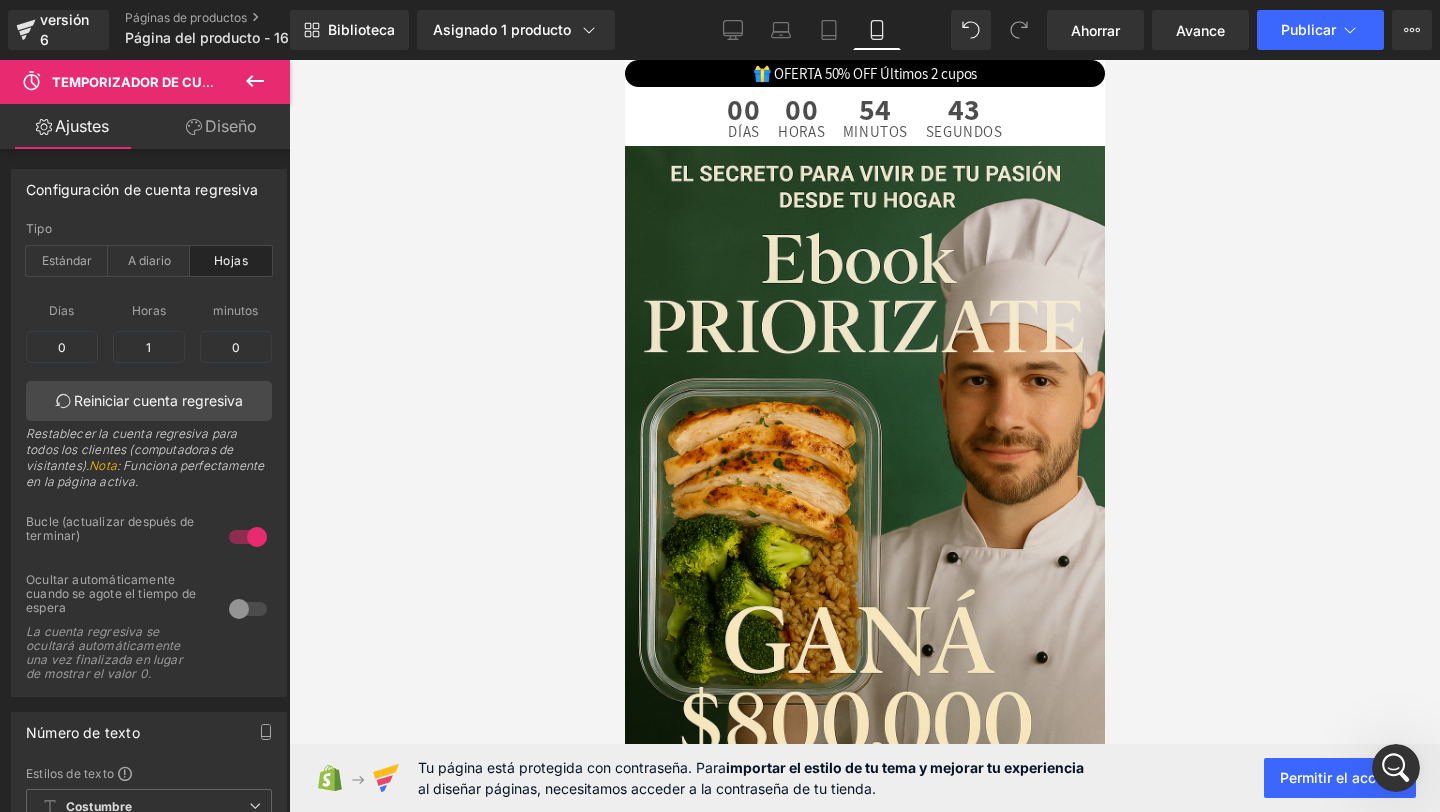 click on "Diseño" at bounding box center [221, 126] 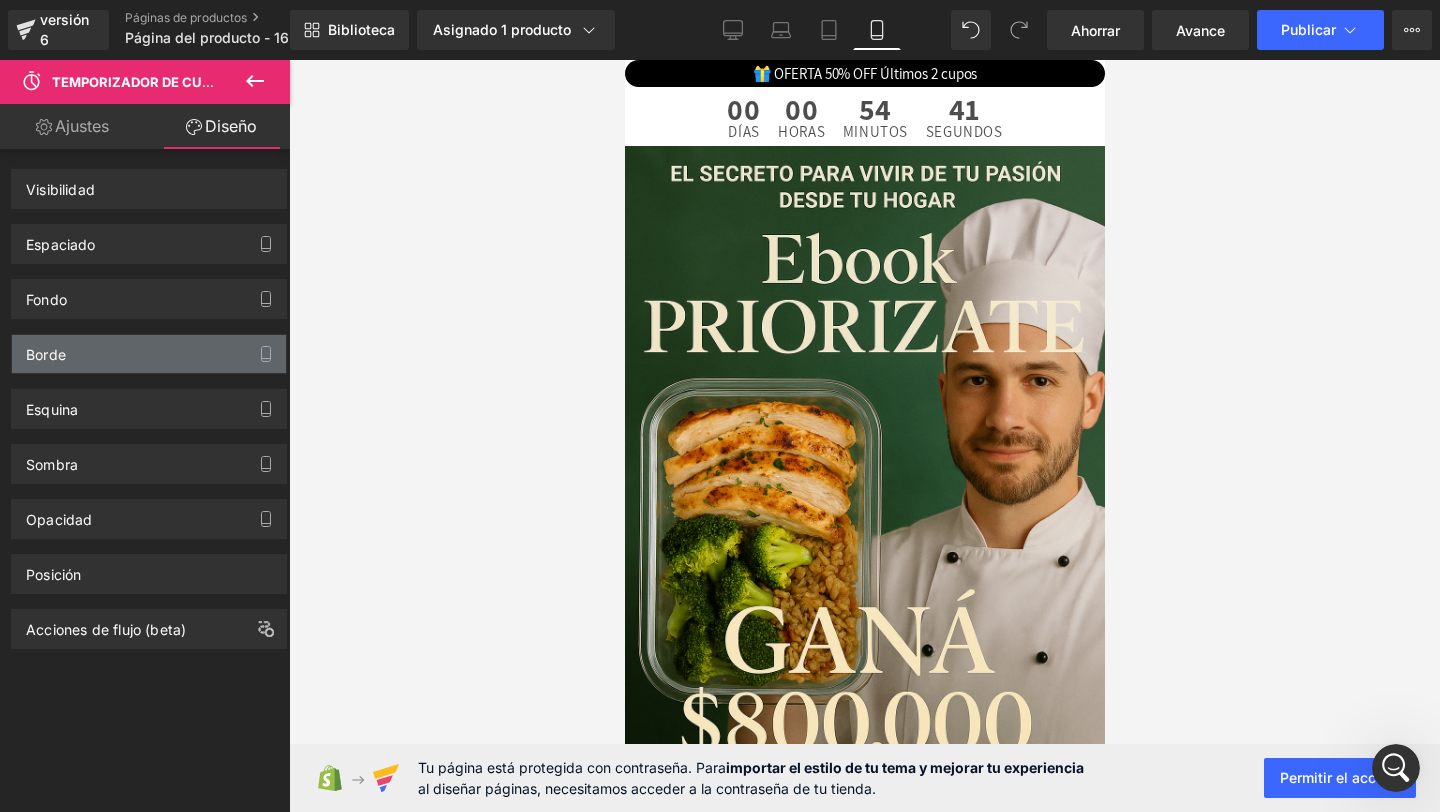 click on "Borde" at bounding box center (149, 354) 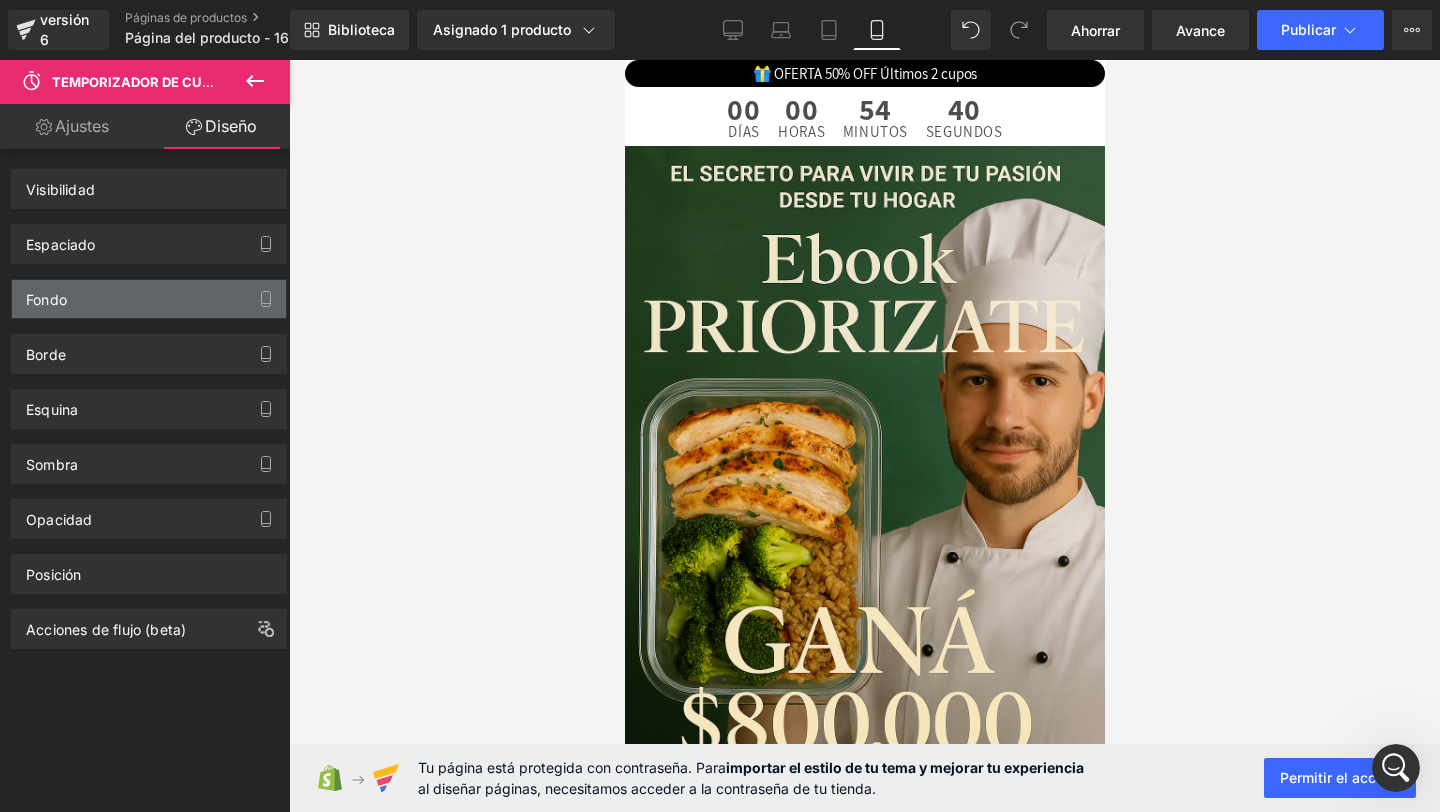 click on "Fondo" at bounding box center (149, 299) 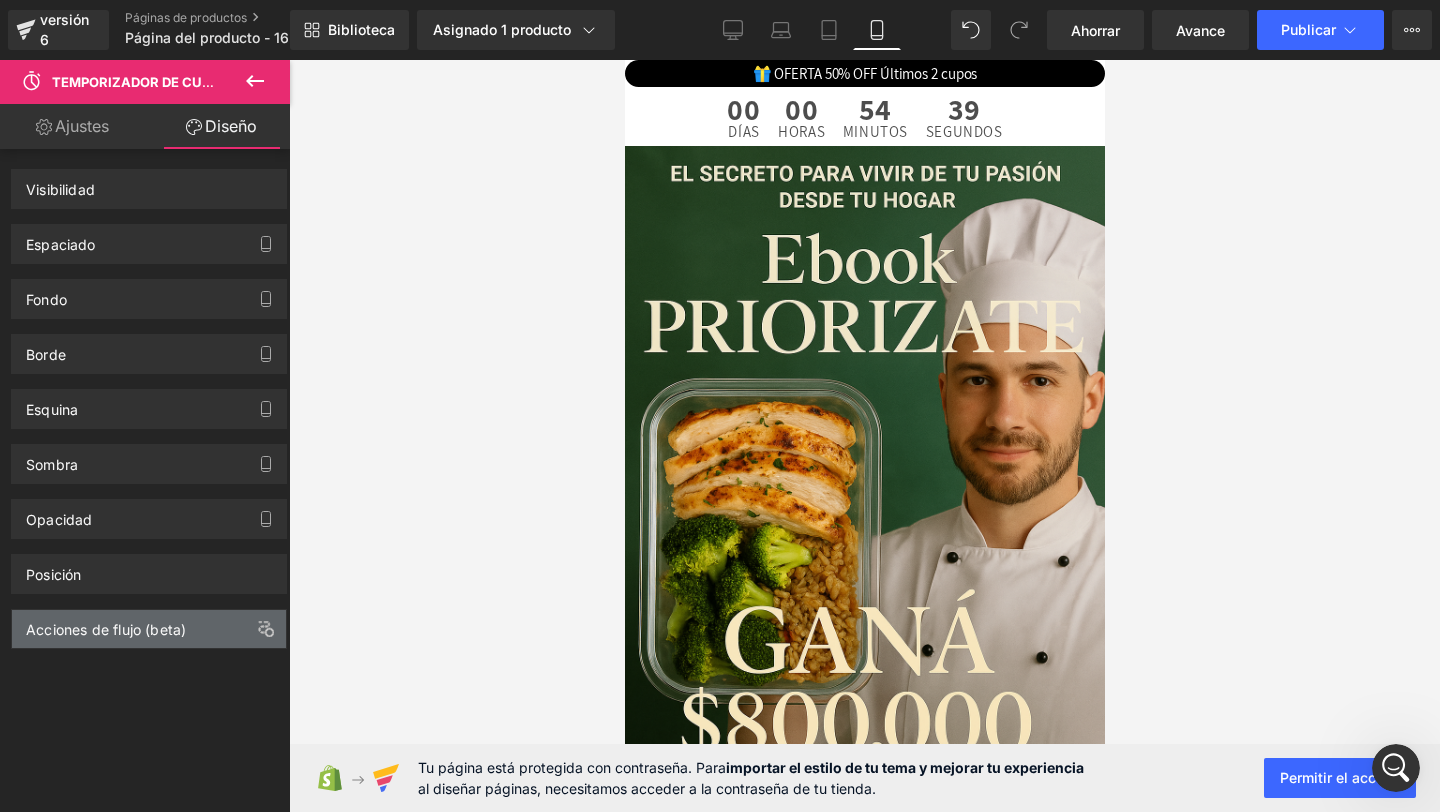 click on "Acciones de flujo (beta)" at bounding box center [106, 629] 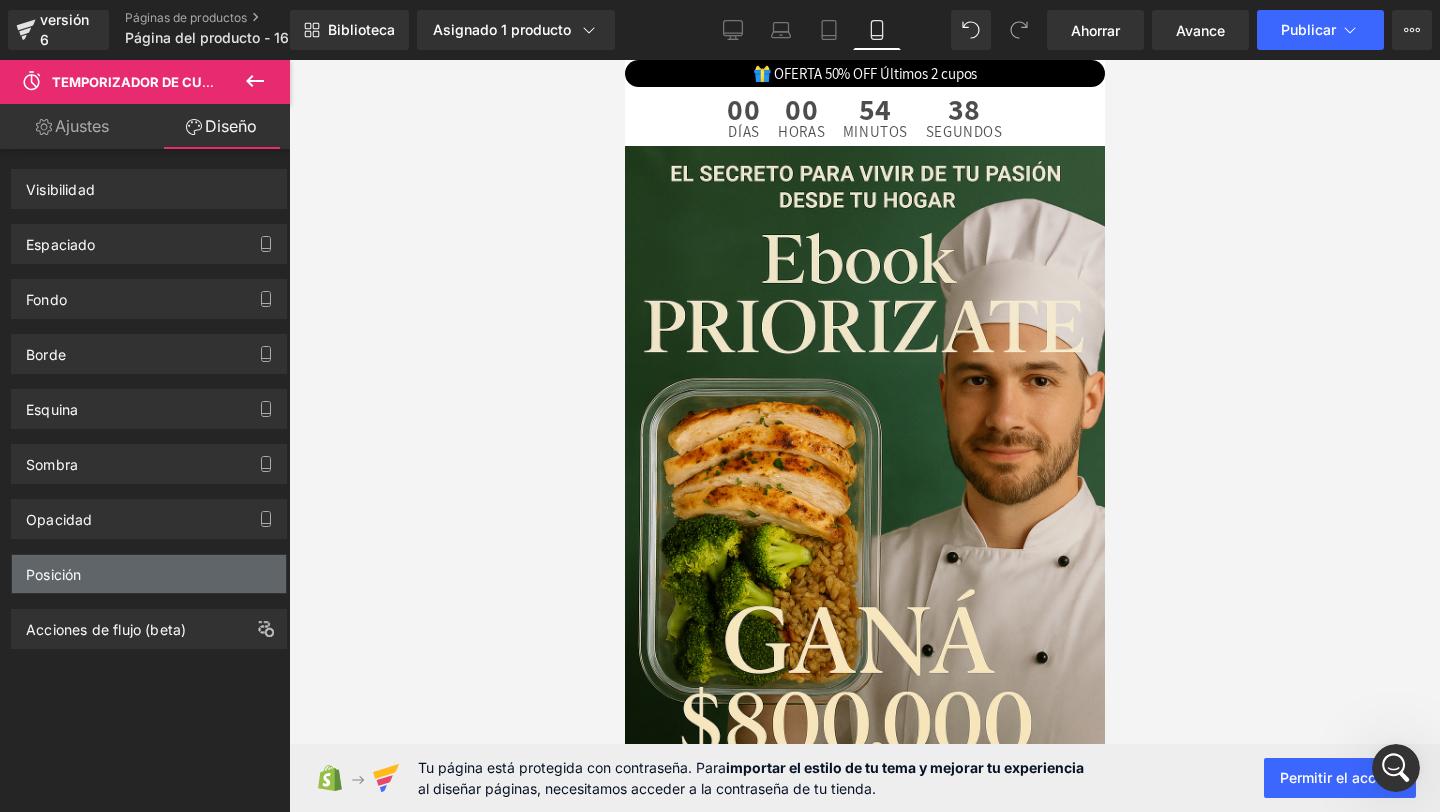 click on "Posición" at bounding box center [149, 574] 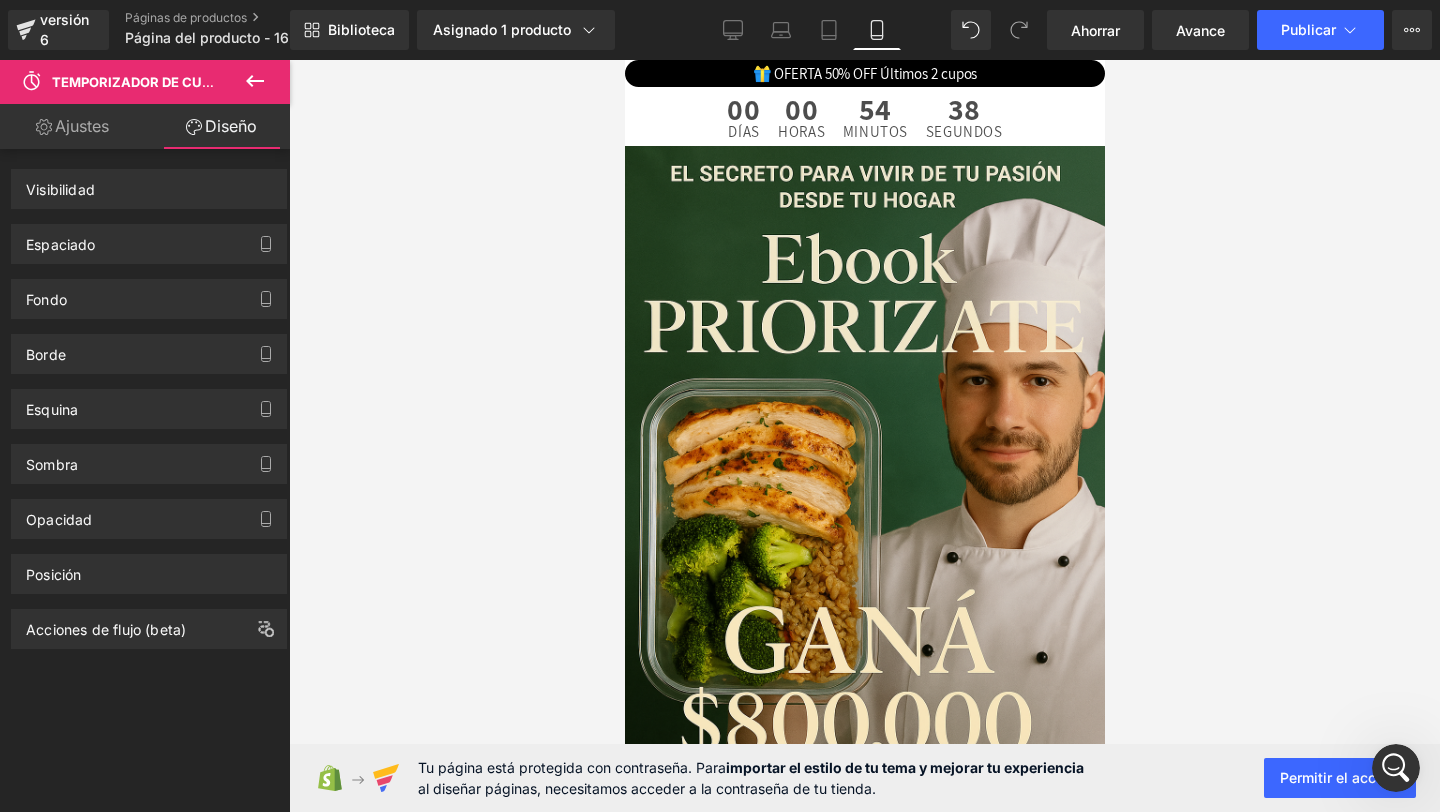click on "Opacidad
1" at bounding box center (149, 511) 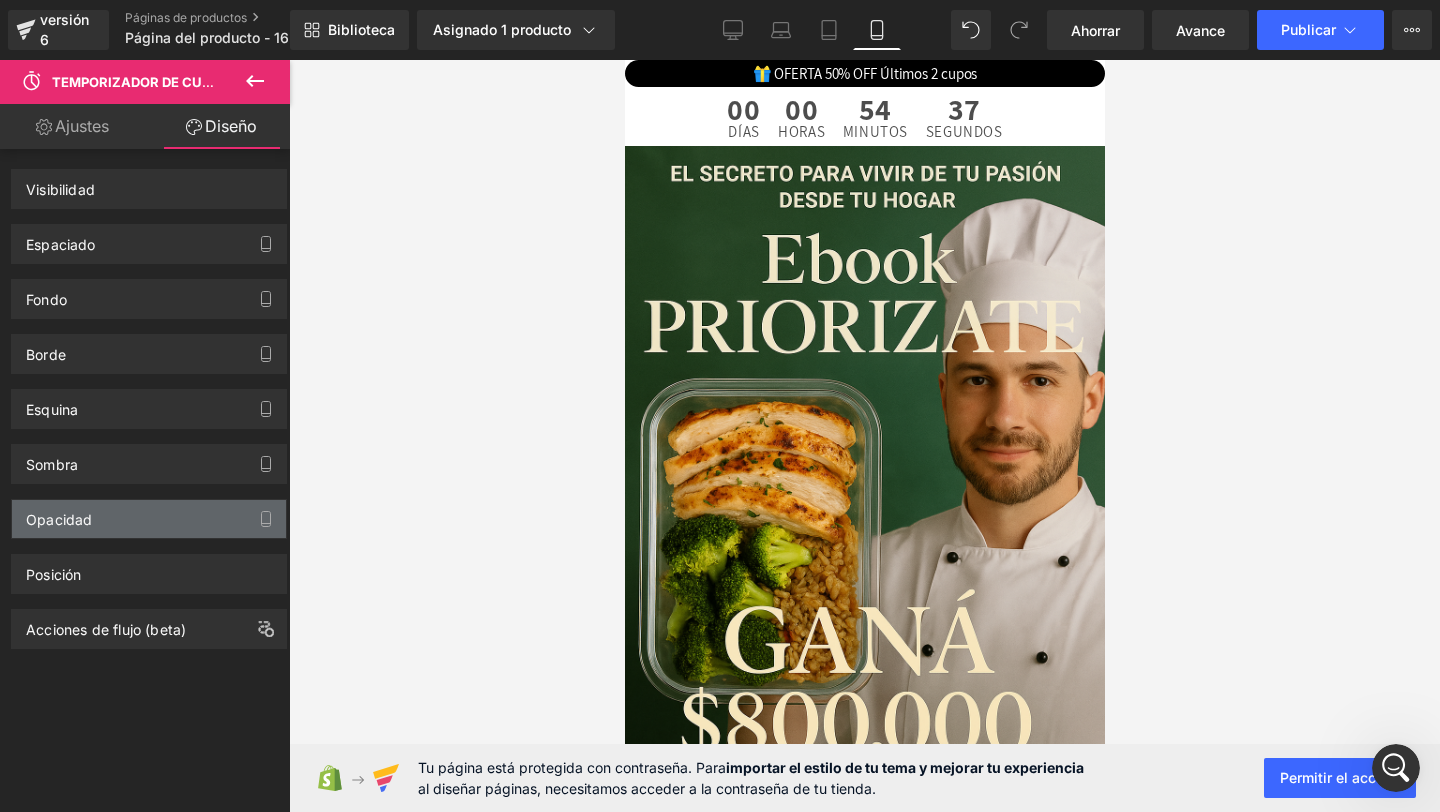 click on "Opacidad" at bounding box center (149, 519) 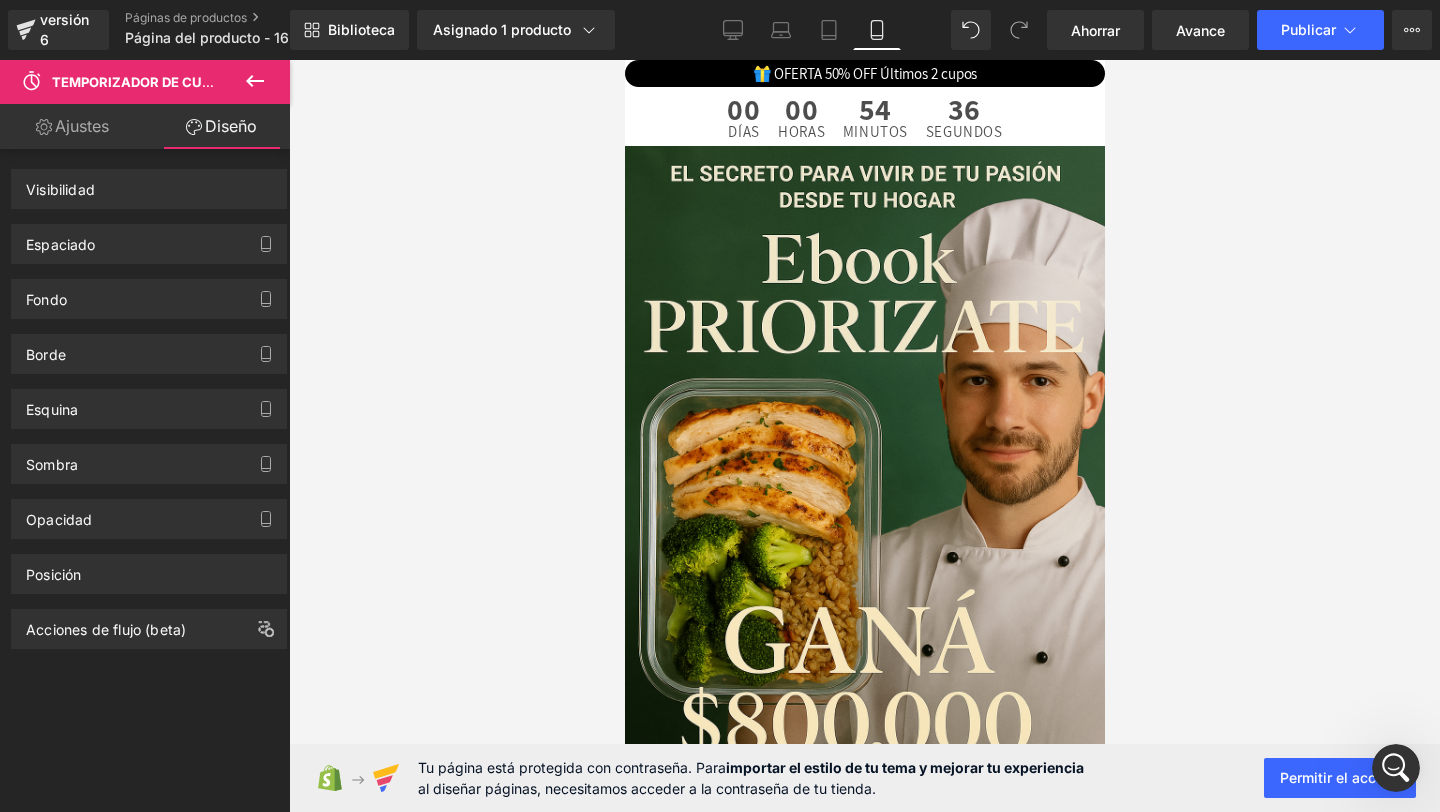 click on "Sombra" at bounding box center [149, 456] 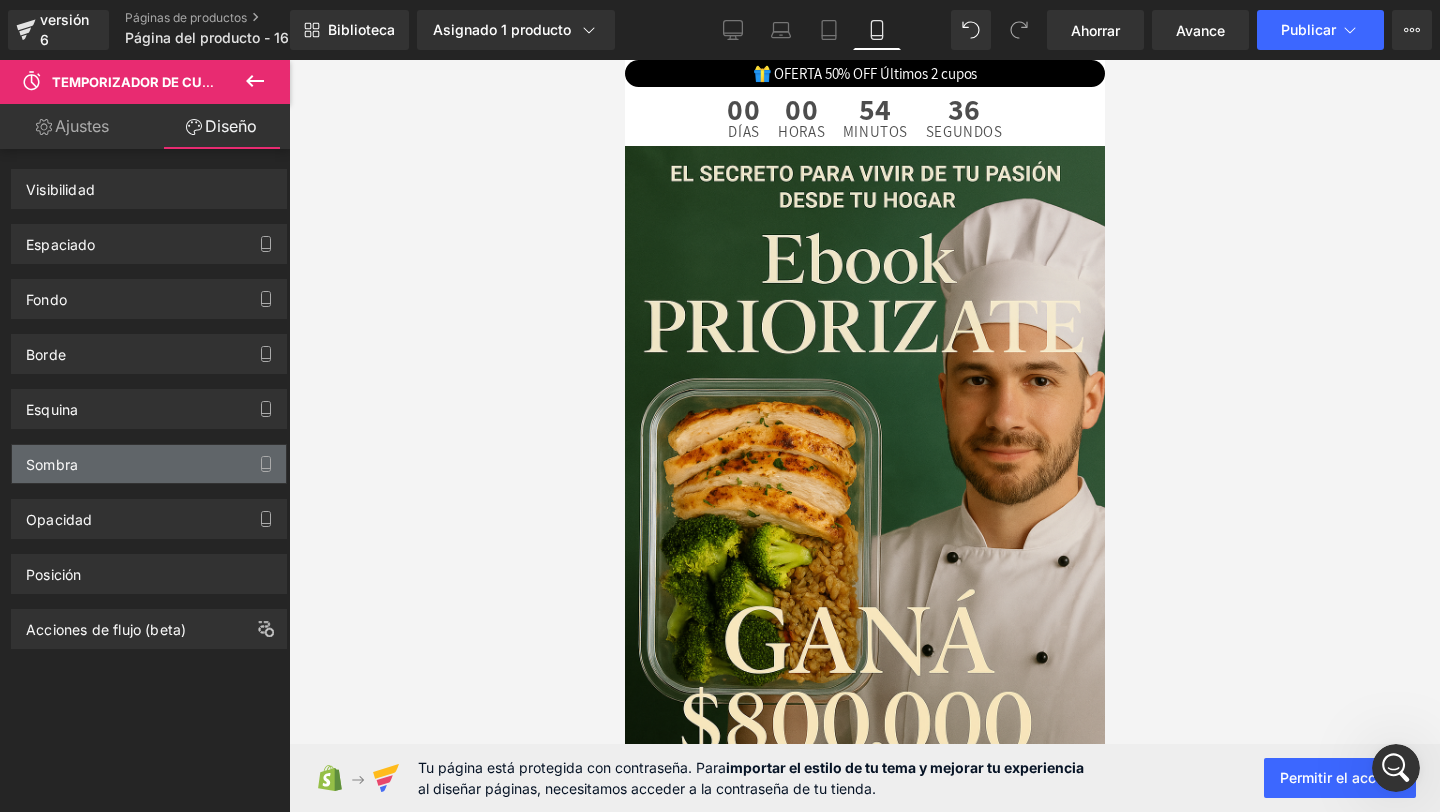 click on "Sombra" at bounding box center [149, 464] 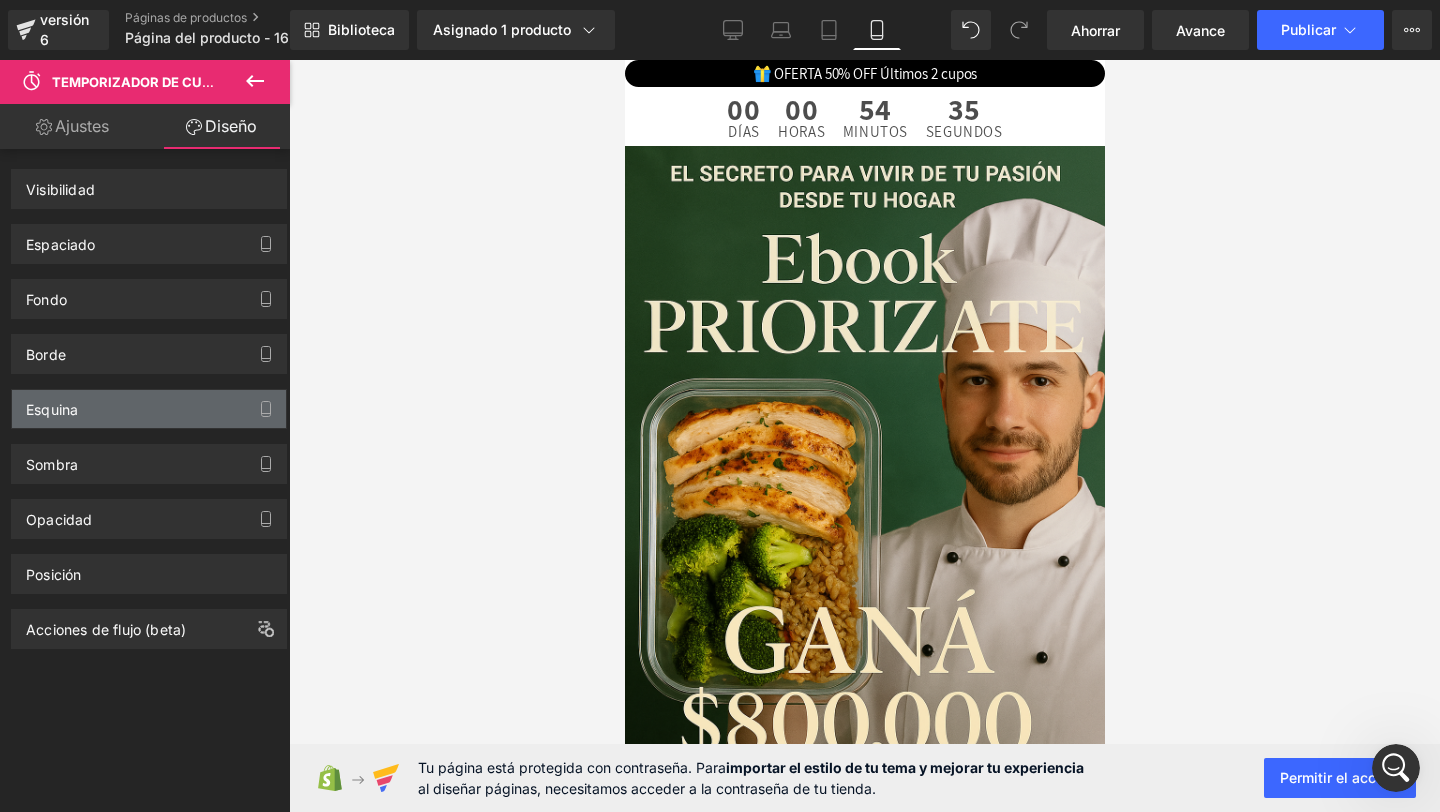 click on "Esquina" at bounding box center (149, 409) 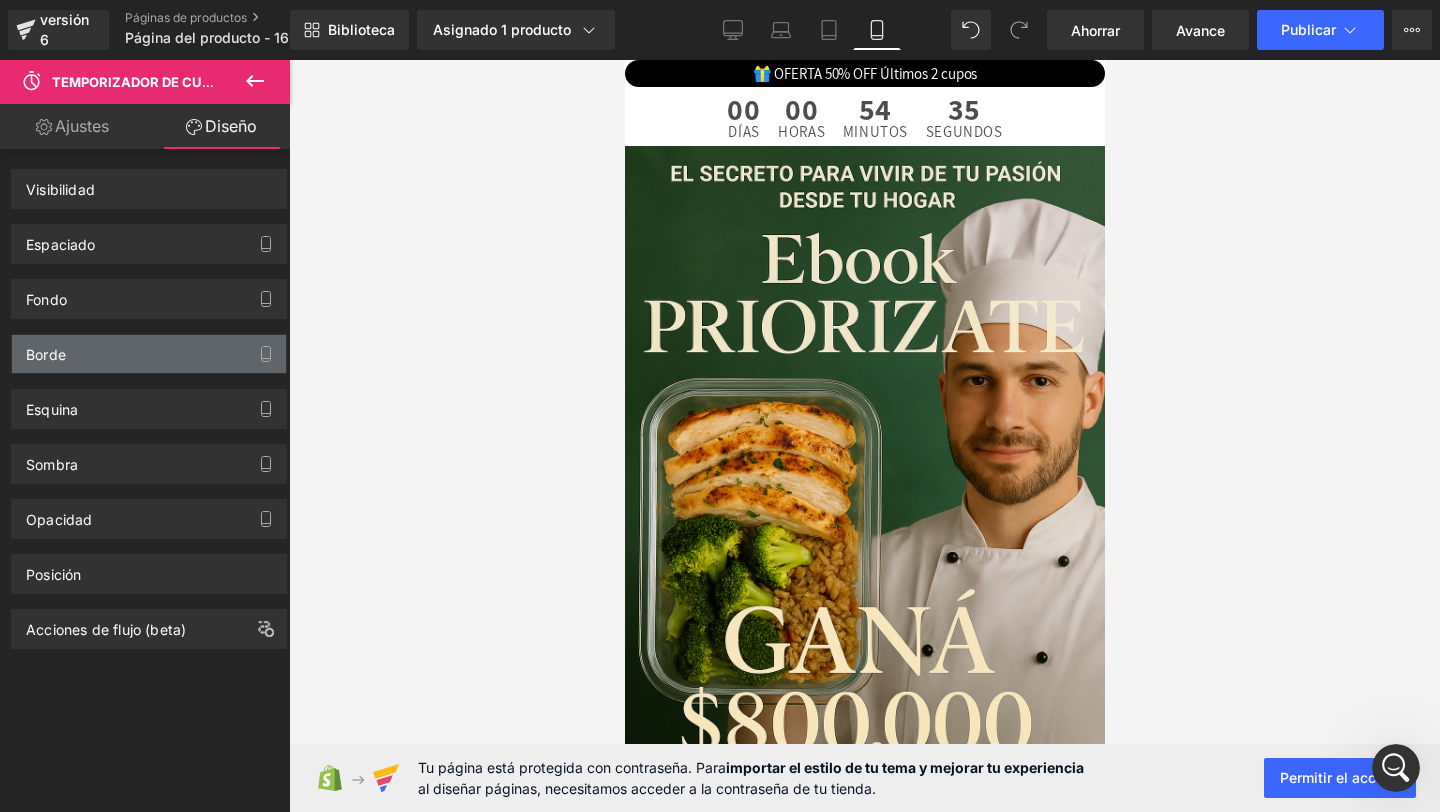 click on "Borde" at bounding box center (149, 354) 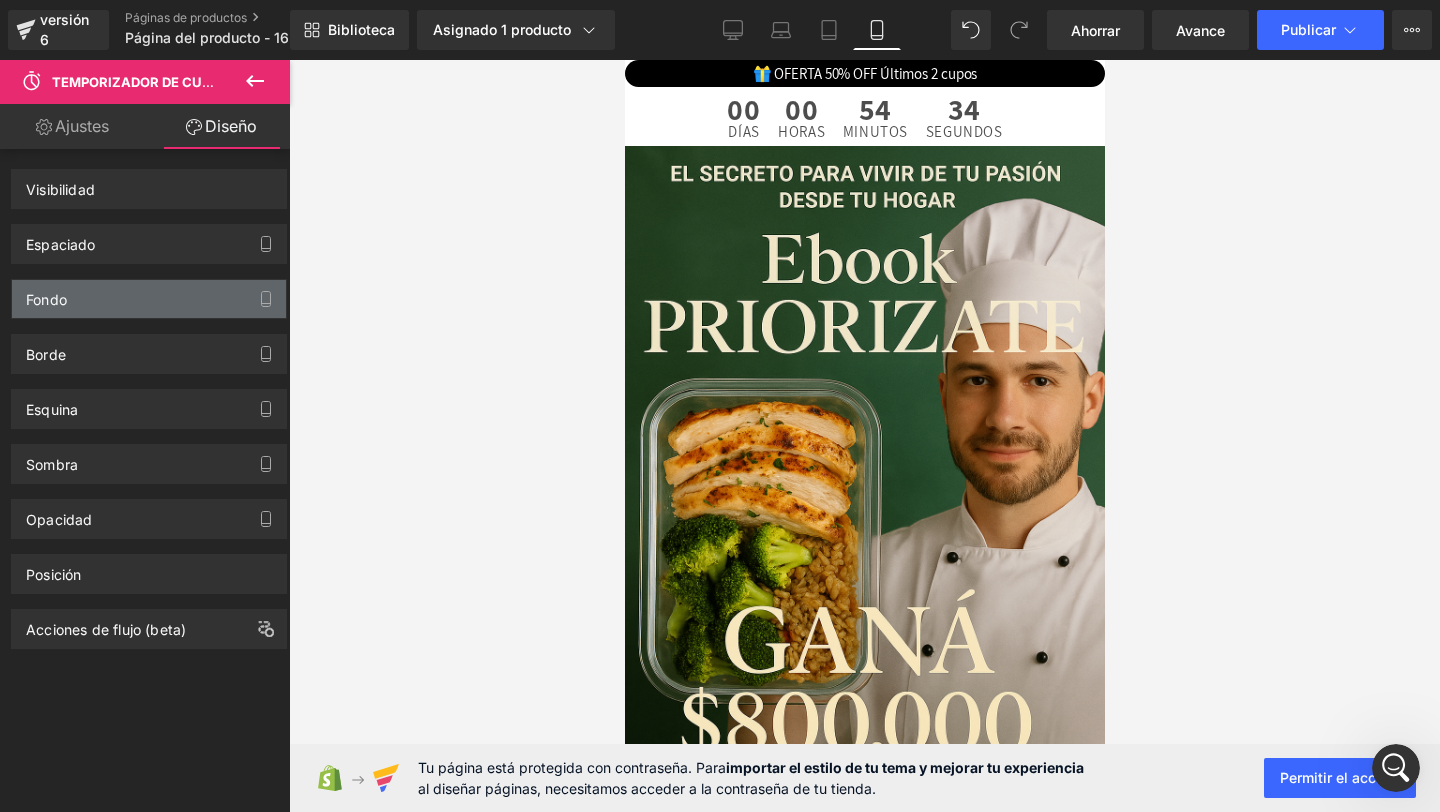 click on "Fondo" at bounding box center [149, 299] 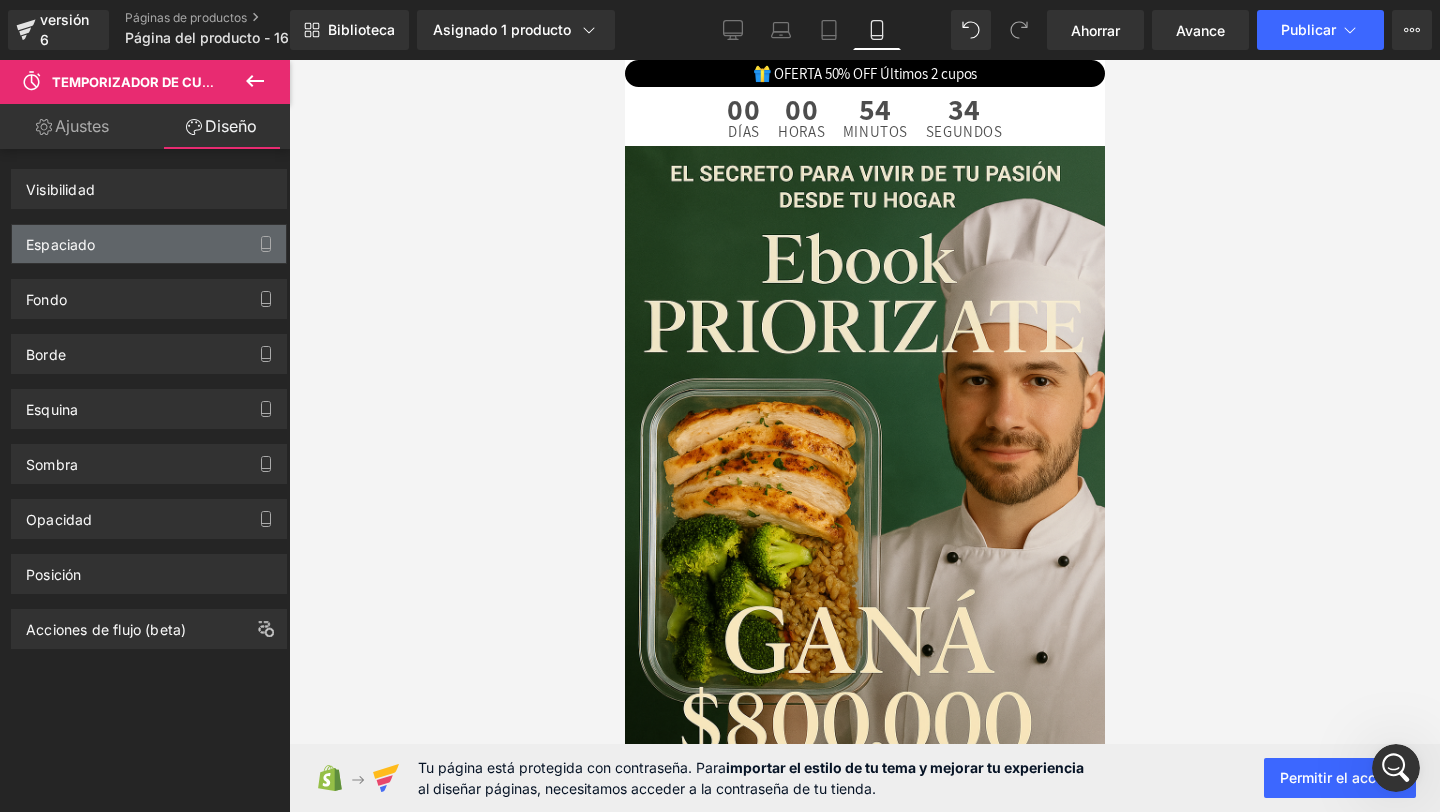 click on "Espaciado" at bounding box center (149, 244) 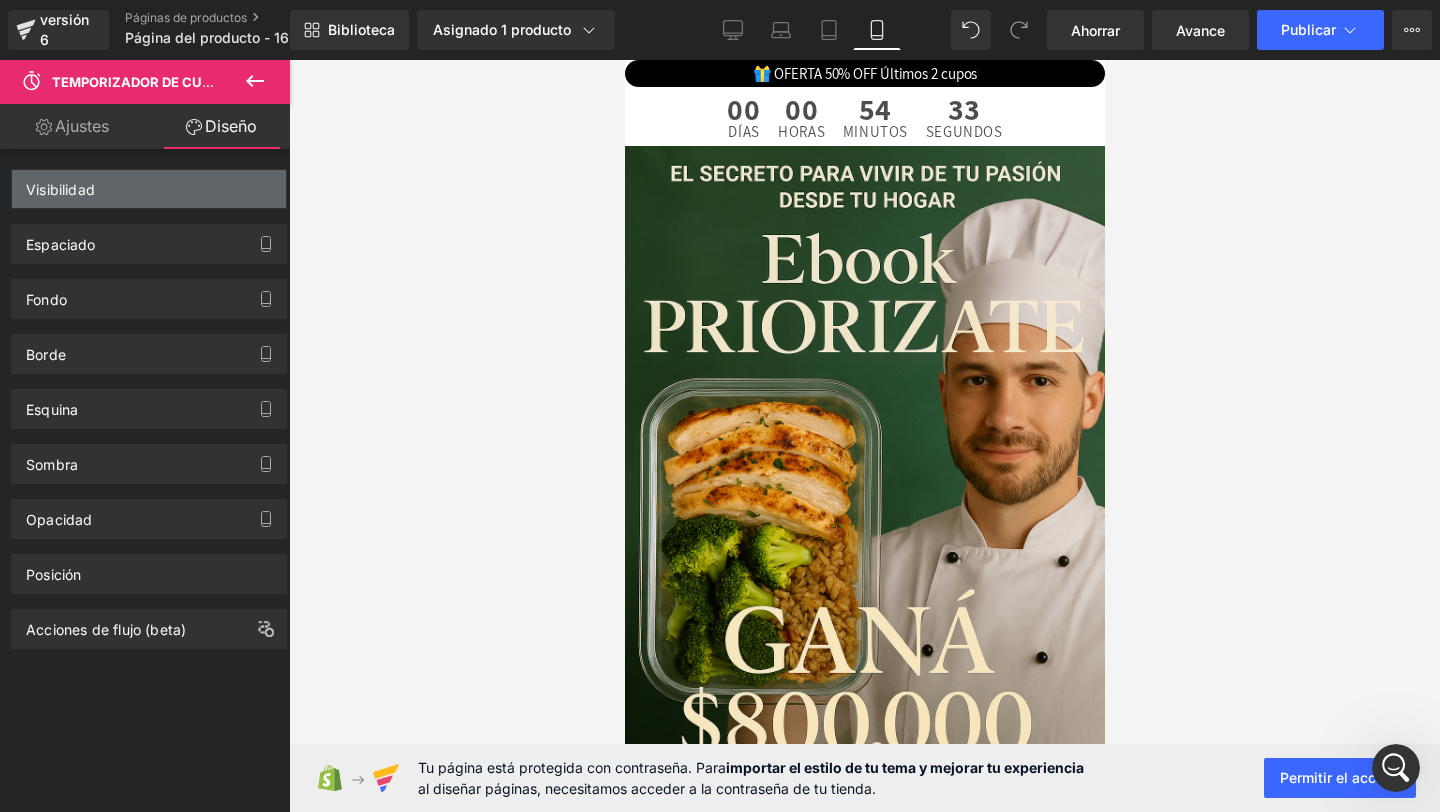 click on "Visibilidad" at bounding box center [149, 189] 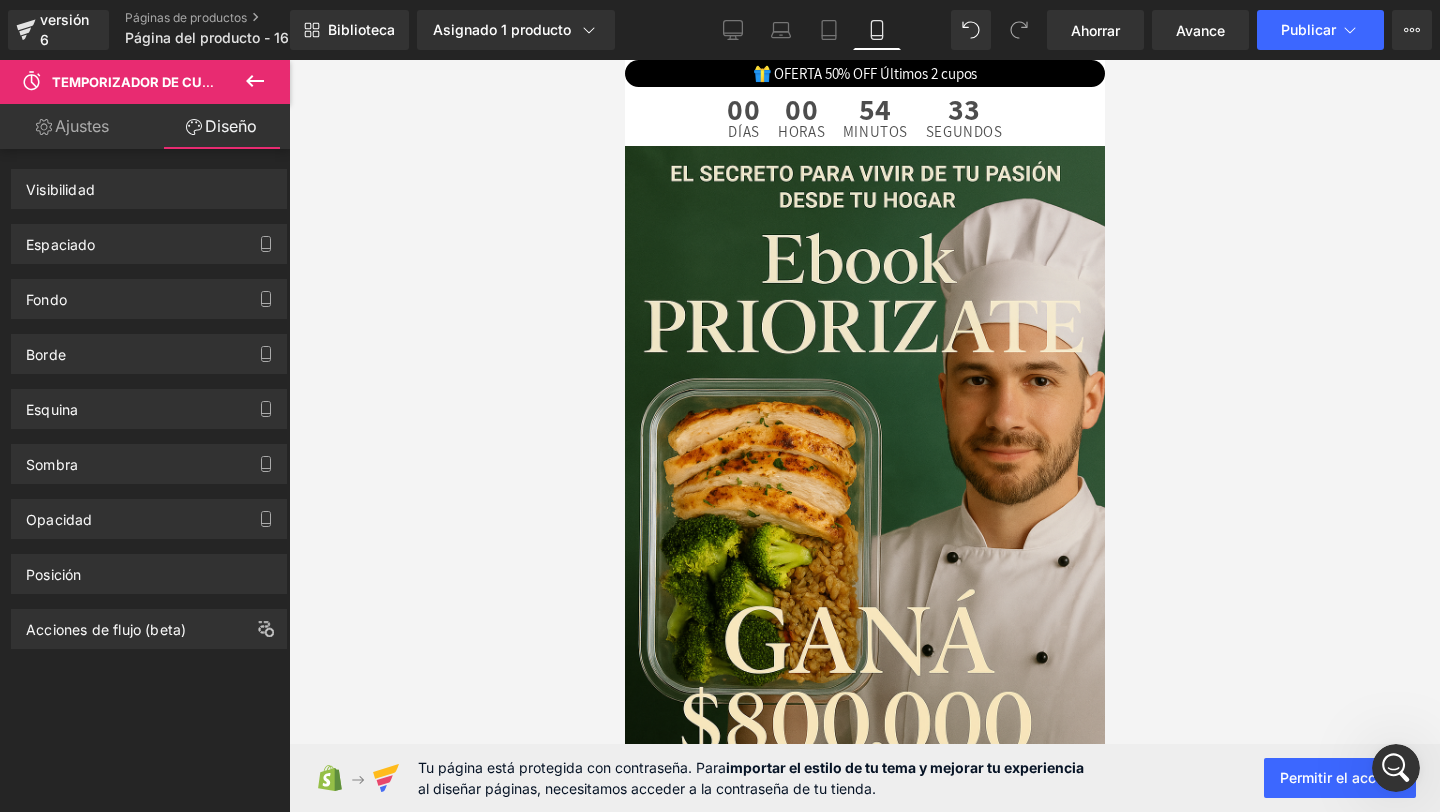 click on "Ajustes" at bounding box center (82, 126) 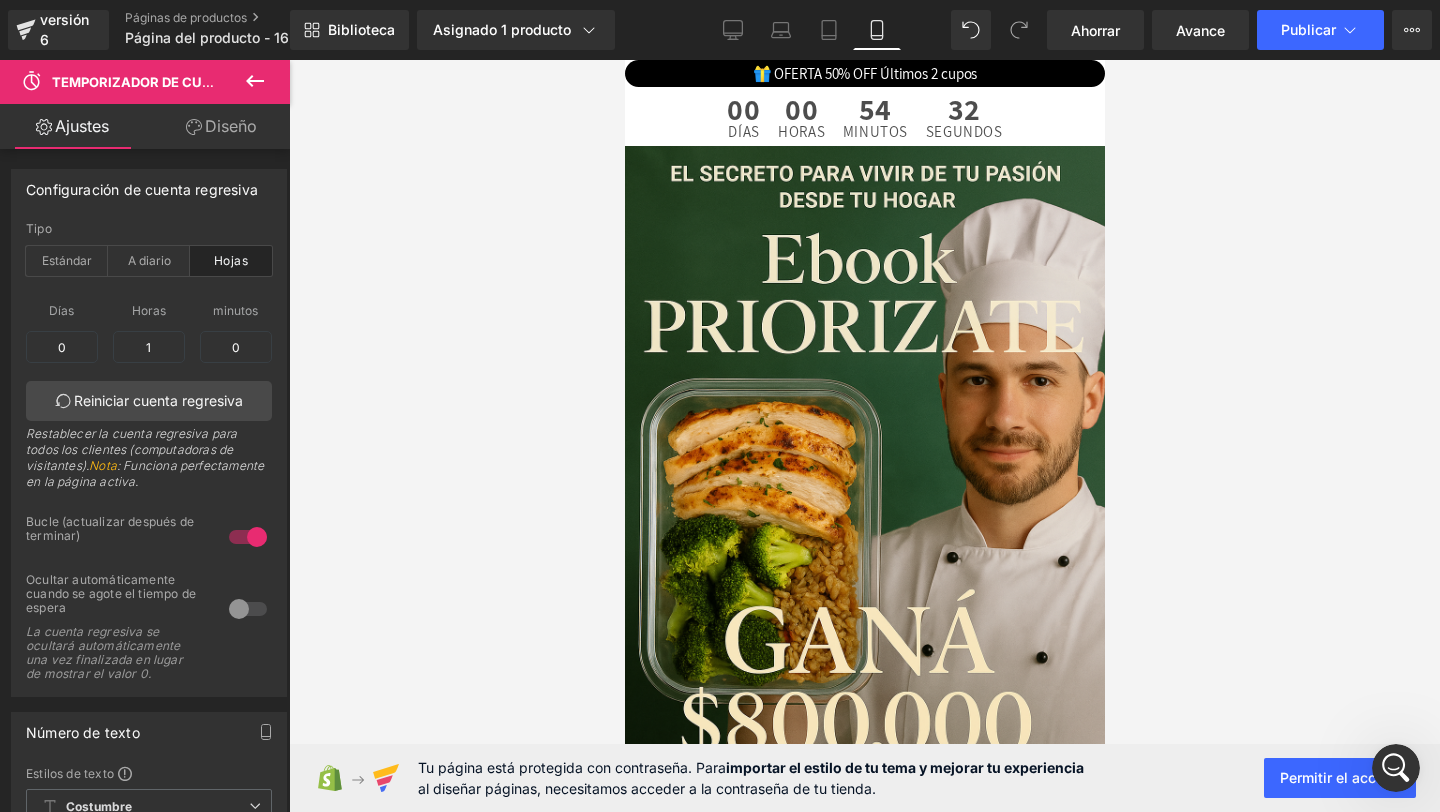 click on "Ajustes" at bounding box center [82, 126] 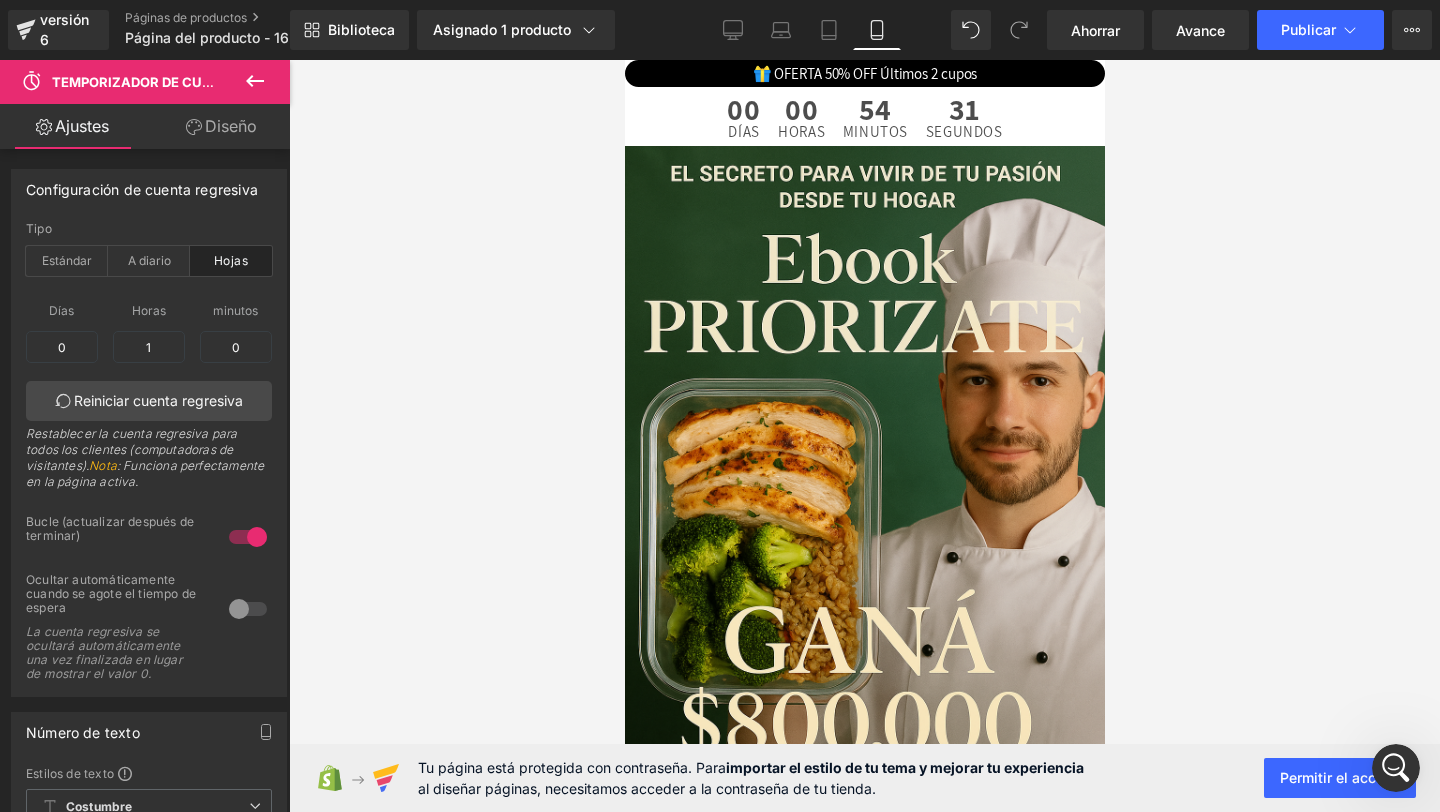 click on "00 Días
00 Horas
54 Minutos
31 Segundos" at bounding box center [864, 116] 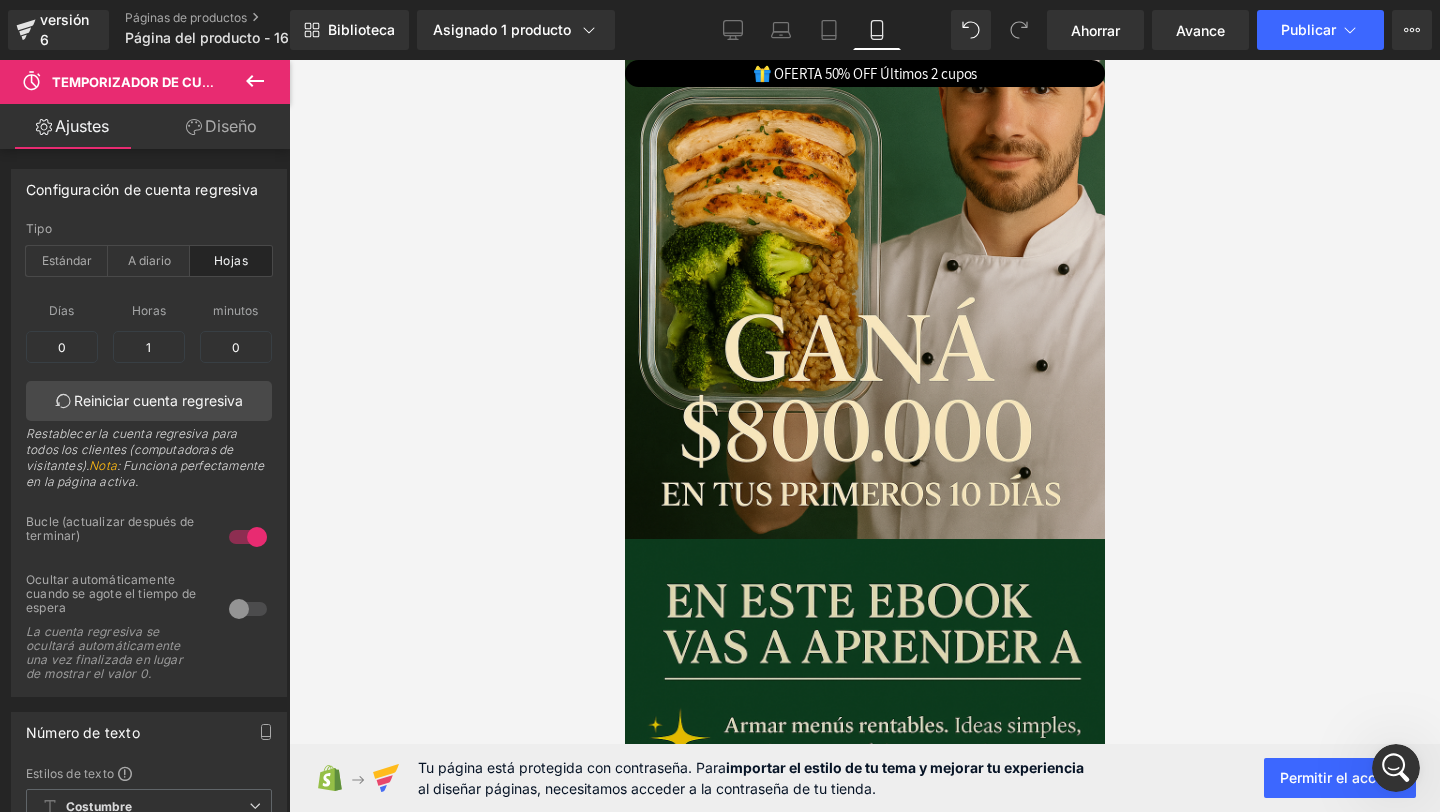 scroll, scrollTop: 0, scrollLeft: 0, axis: both 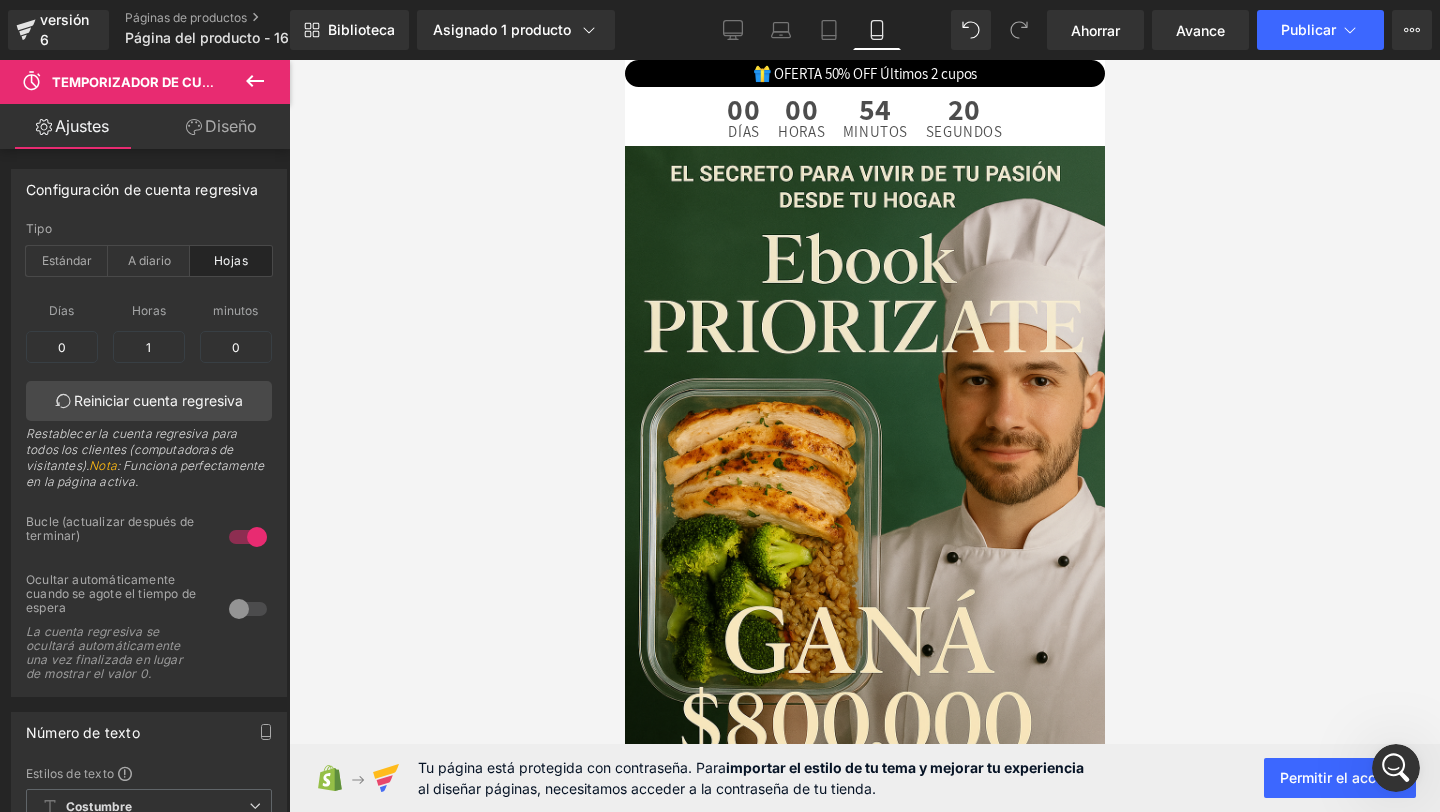 click 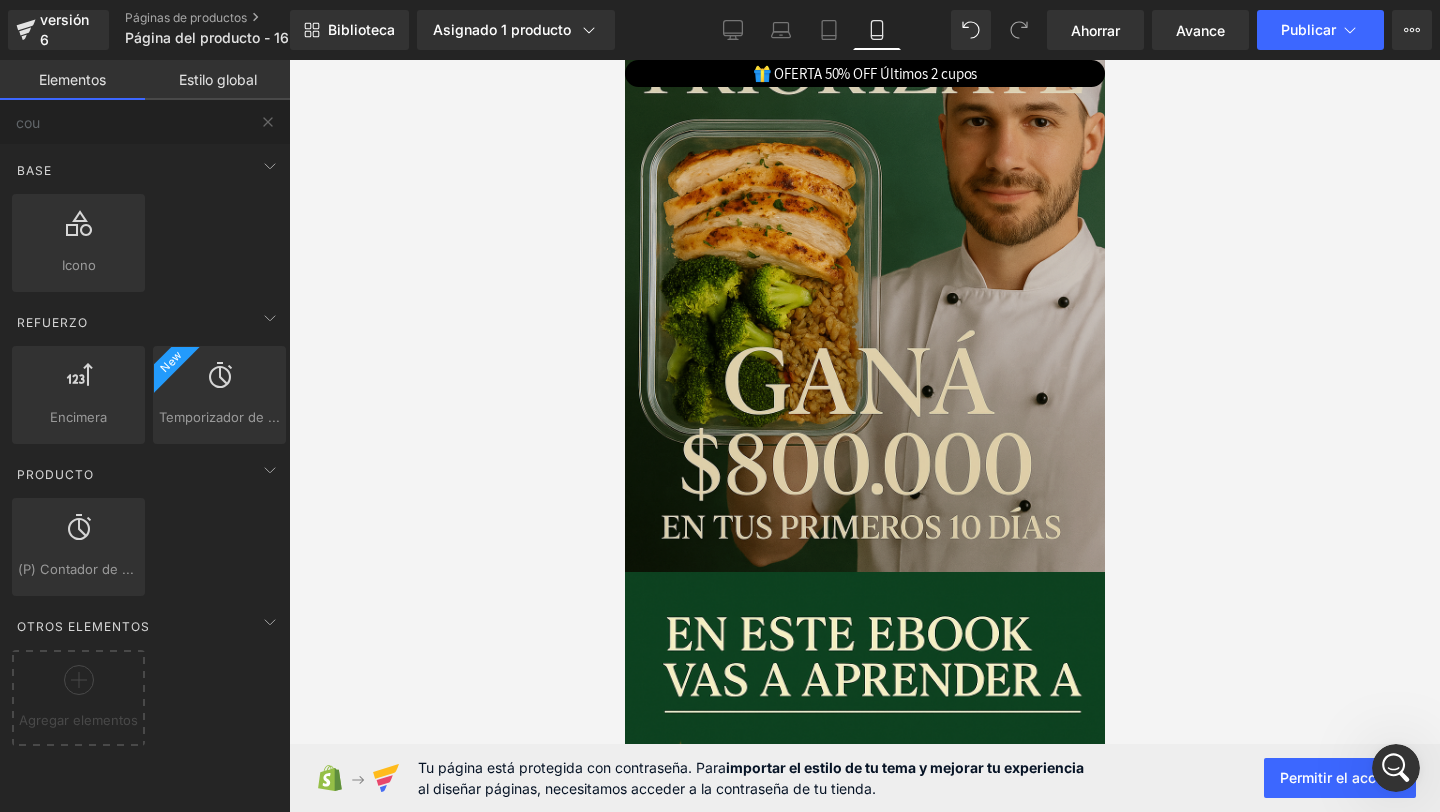 scroll, scrollTop: 0, scrollLeft: 0, axis: both 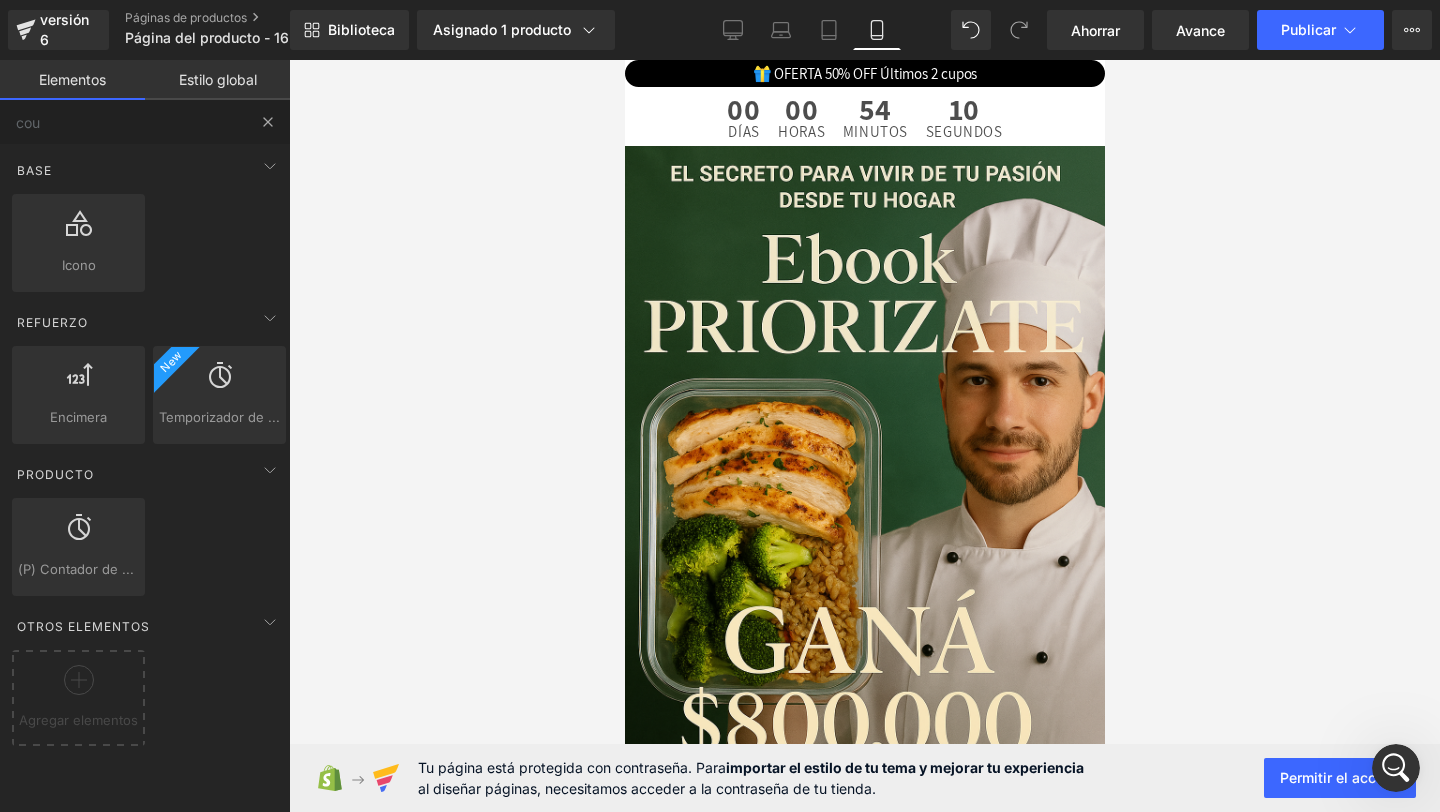 type 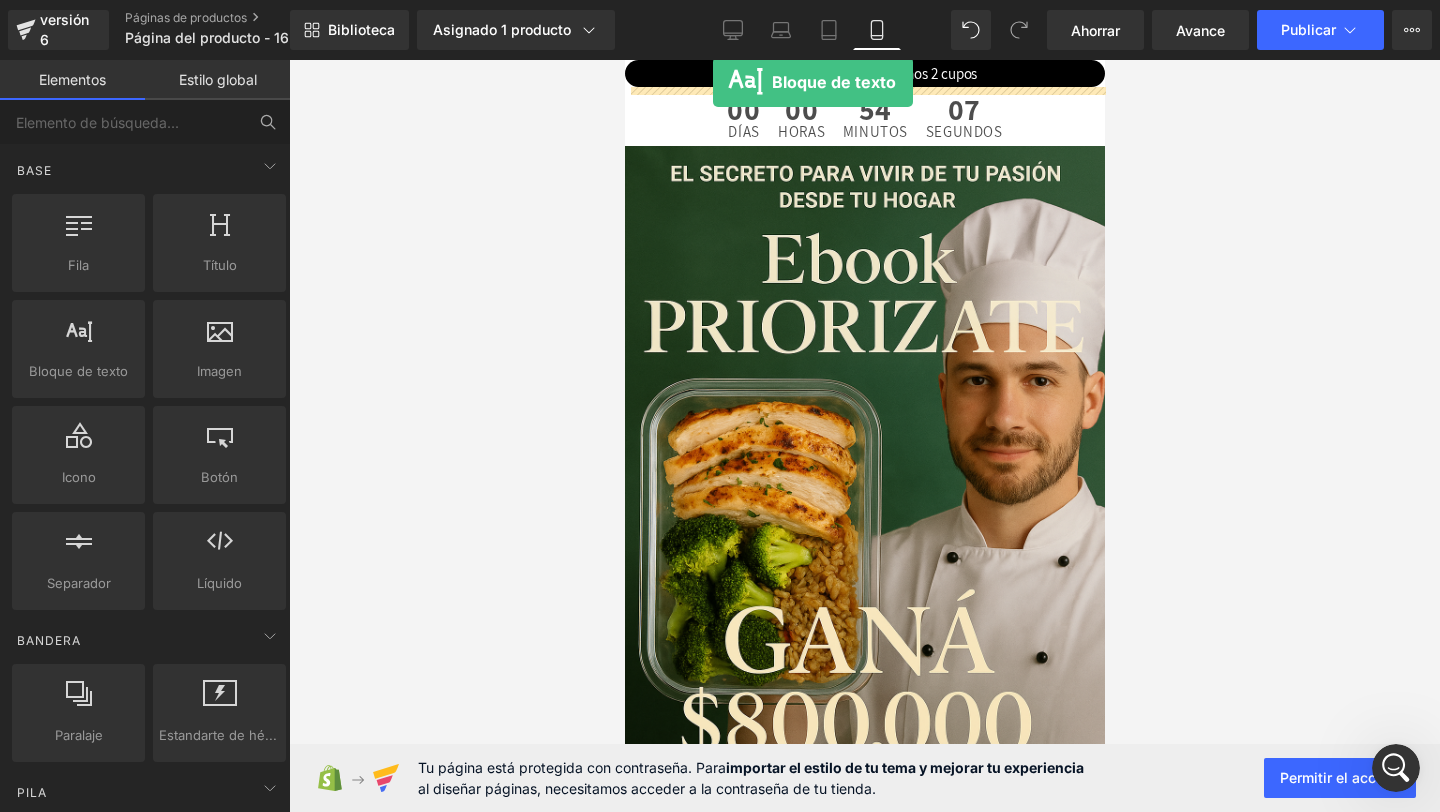 drag, startPoint x: 690, startPoint y: 439, endPoint x: 712, endPoint y: 83, distance: 356.67914 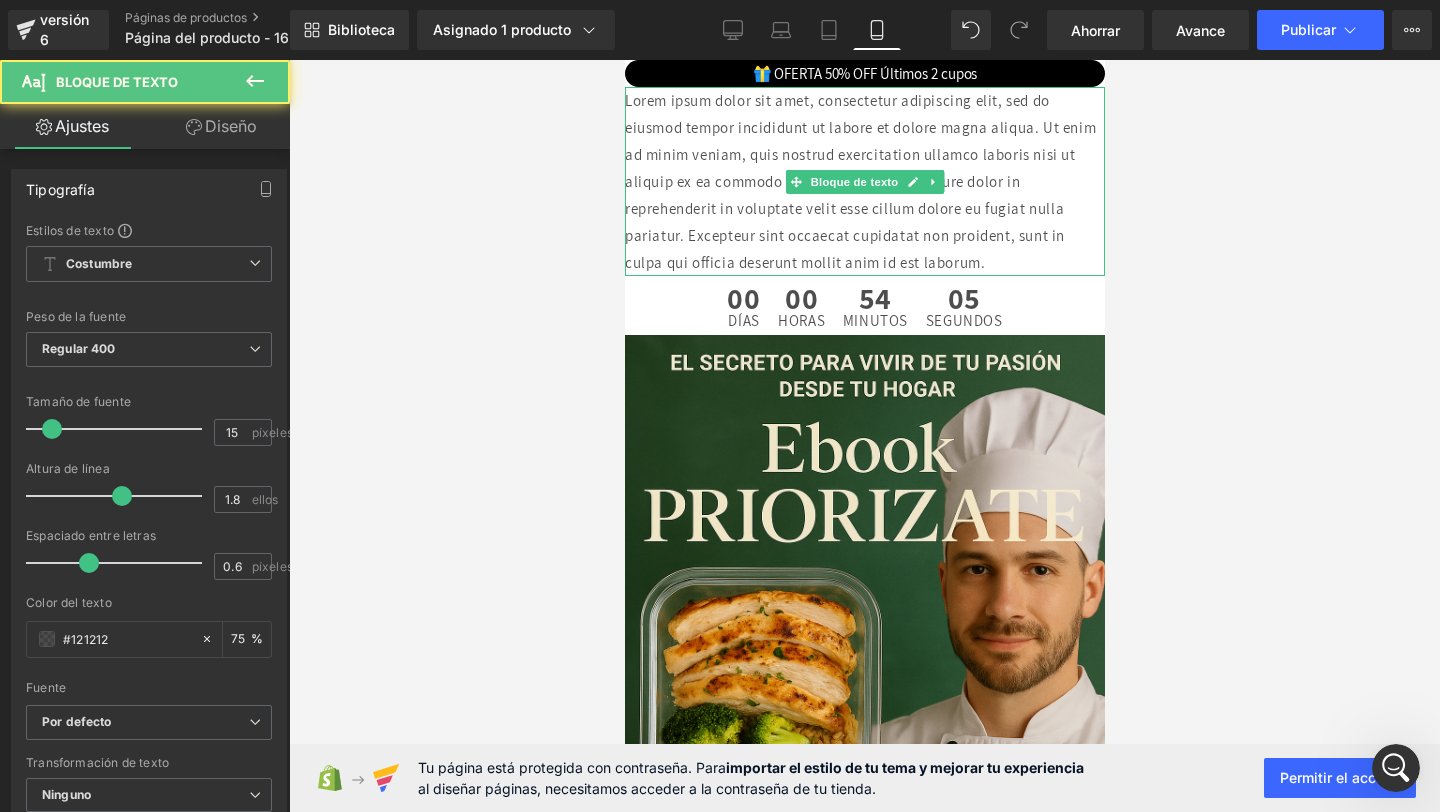 click on "Lorem ipsum dolor sit amet, consectetur adipiscing elit, sed do eiusmod tempor incididunt ut labore et dolore magna aliqua. Ut enim ad minim veniam, quis nostrud exercitation ullamco laboris nisi ut aliquip ex ea commodo consequat. Duis aute irure dolor in reprehenderit in voluptate velit esse cillum dolore eu fugiat nulla pariatur. Excepteur sint occaecat cupidatat non proident, sunt in culpa qui officia deserunt mollit anim id est laborum." at bounding box center (859, 181) 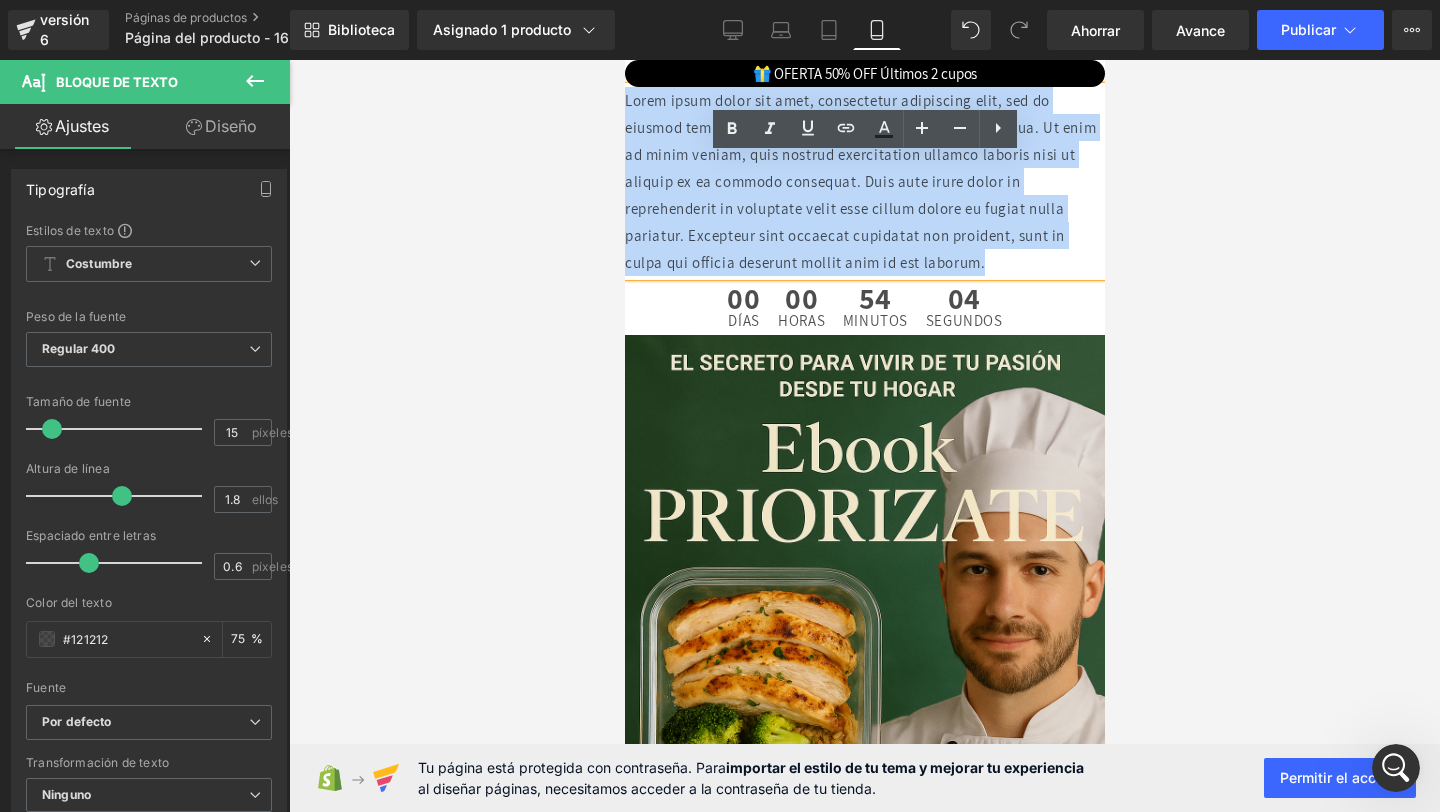 drag, startPoint x: 1005, startPoint y: 257, endPoint x: 608, endPoint y: 74, distance: 437.14758 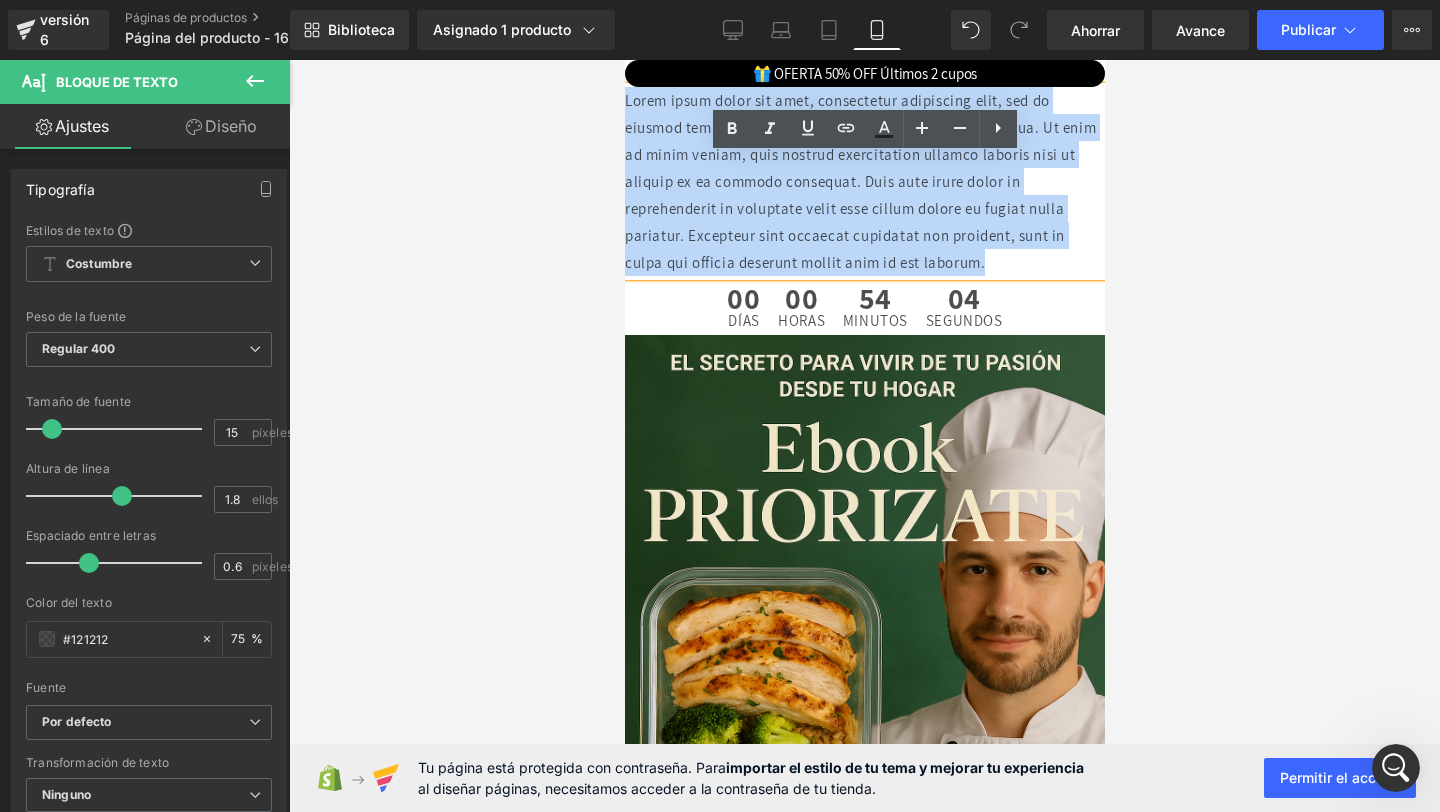 click on "Imagen
Lorem ipsum dolor sit amet, consectetur adipiscing elit, sed do eiusmod tempor incididunt ut labore et dolore magna aliqua. Ut enim ad minim veniam, quis nostrud exercitation ullamco laboris nisi ut aliquip ex ea commodo consequat. Duis aute irure dolor in reprehenderit in voluptate velit esse cillum dolore eu fugiat nulla pariatur. Excepteur sint occaecat cupidatat non proident, sunt in culpa qui officia deserunt mollit anim id est laborum.
Bloque de texto
00 Días
00 Horas
54 Minutos
04 Segundos
Temporizador de cuenta regresiva         Imagen
Imagen
Imagen" at bounding box center (864, 436) 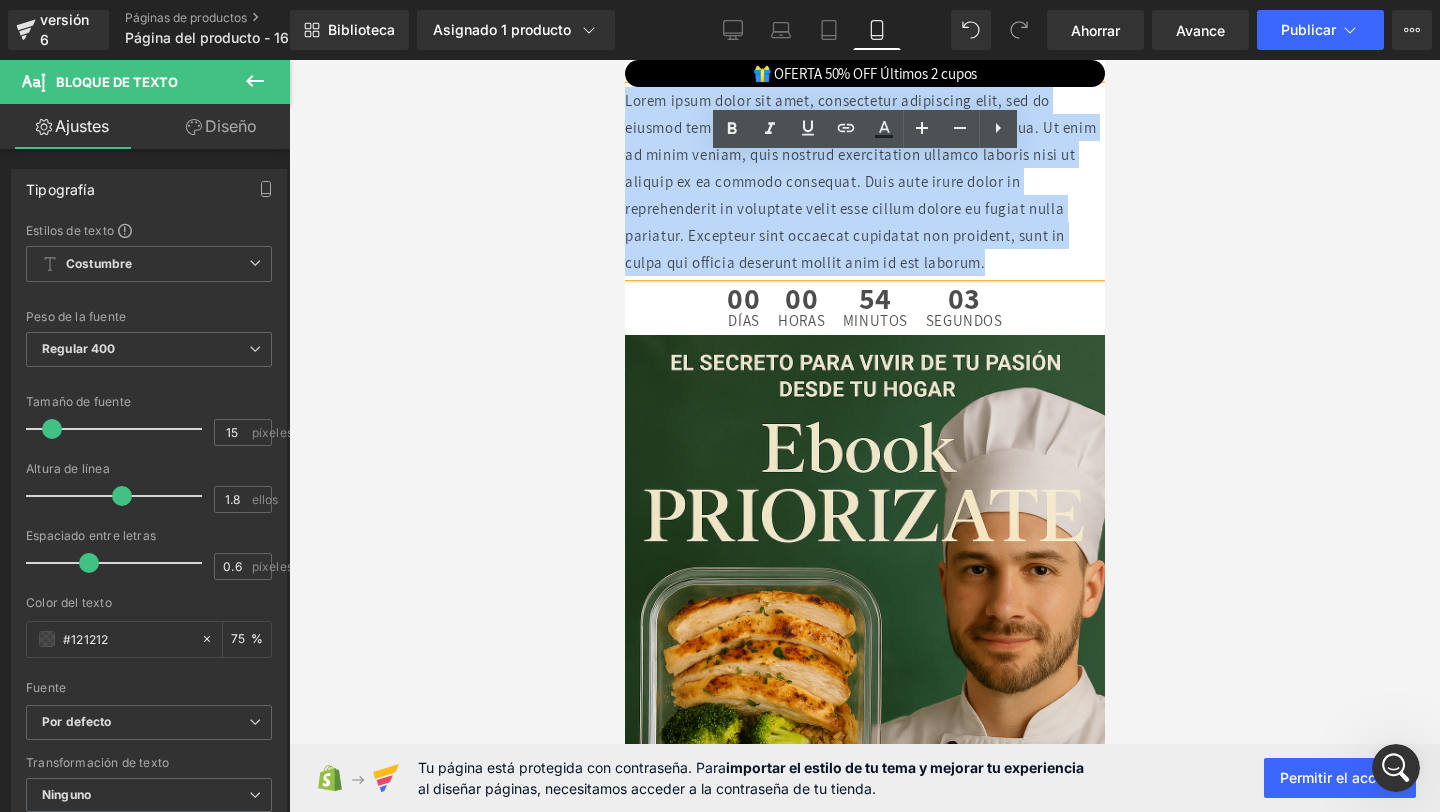 type 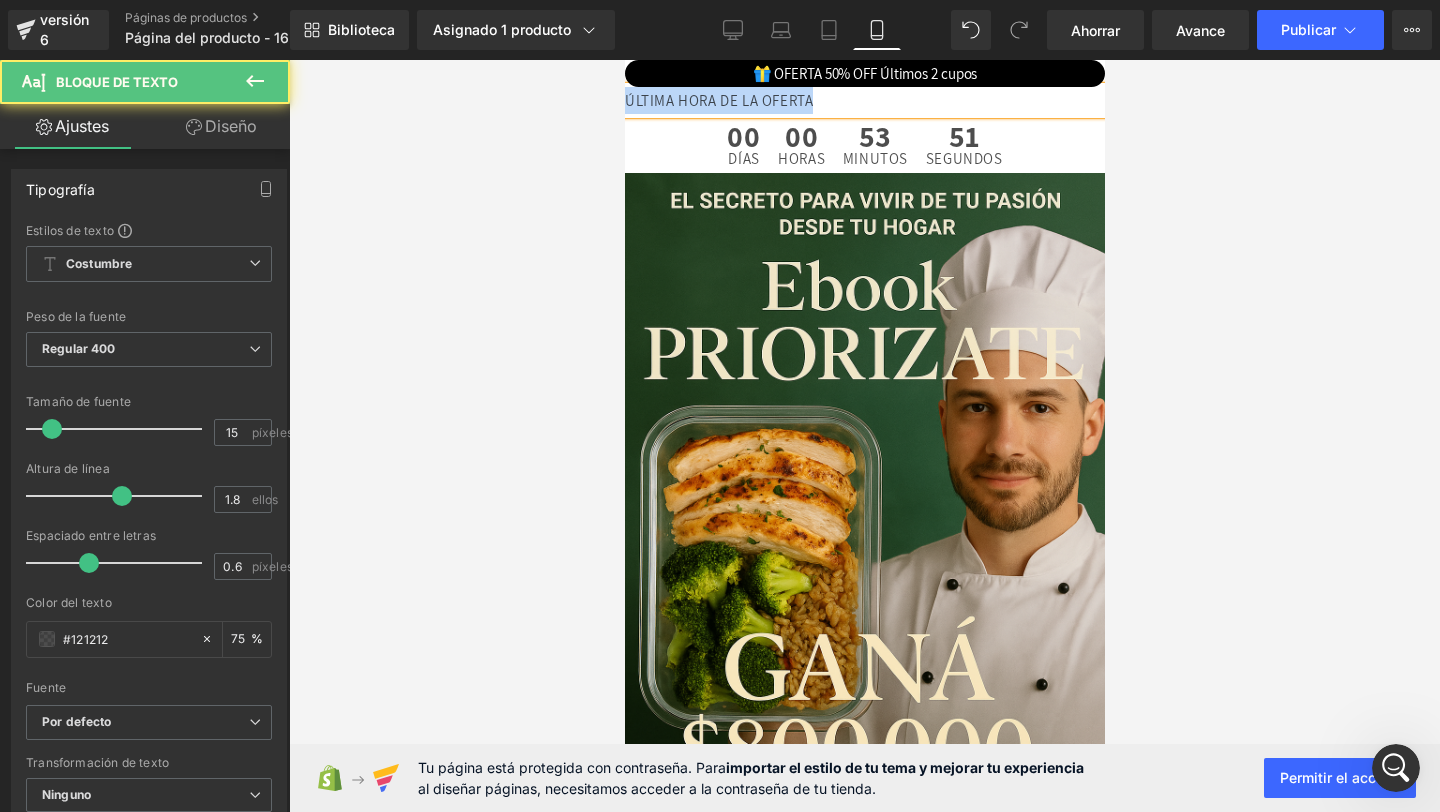drag, startPoint x: 867, startPoint y: 108, endPoint x: 557, endPoint y: 95, distance: 310.27246 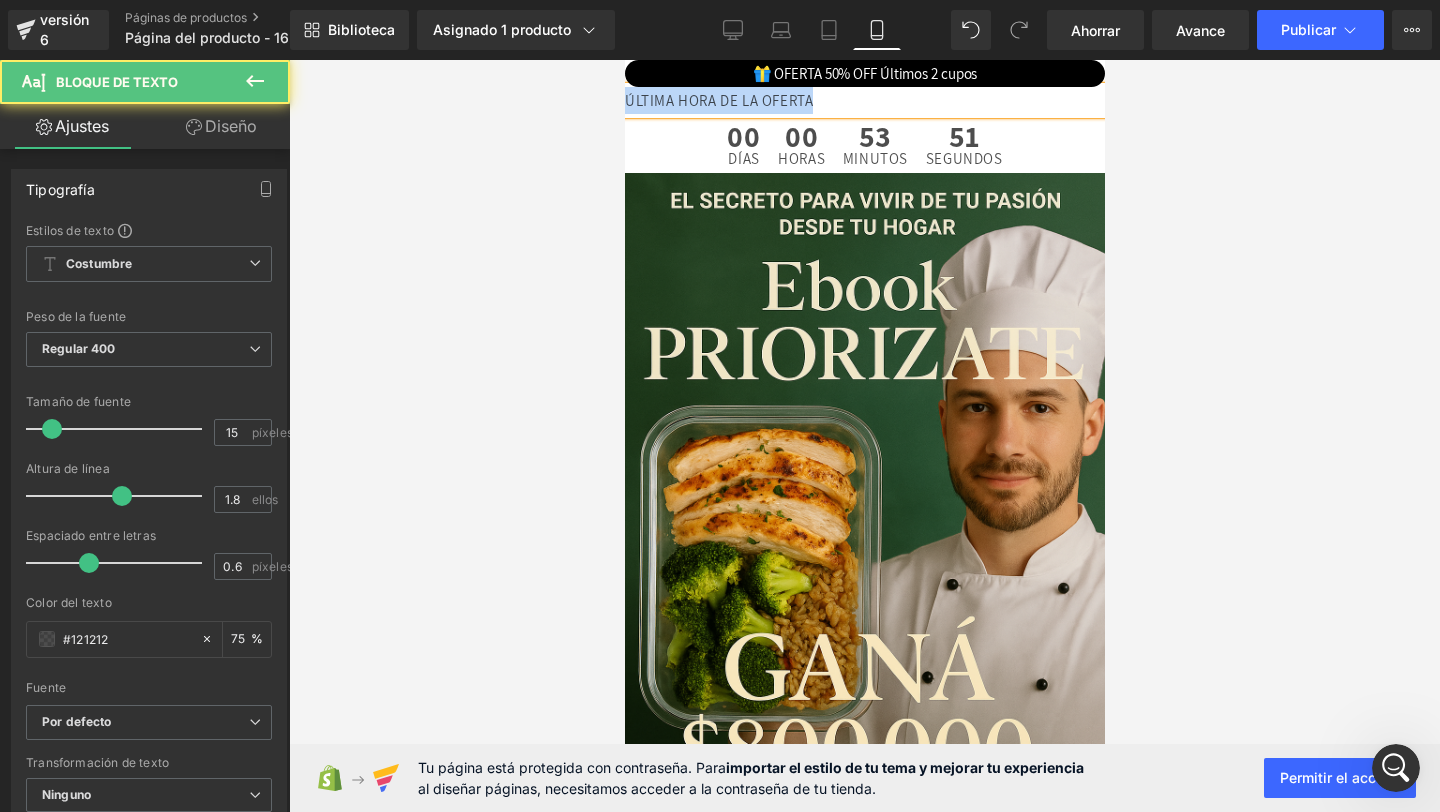 click on "Imagen
ÚLTIMA HORA DE LA OFERTA
Bloque de texto
00 Días
00 Horas
53 Minutos
51 Segundos
Temporizador de cuenta regresiva         Imagen
Imagen
Imagen         Imagen
Imagen
Fila
37 personas   están viendo
Bloque de texto
Venta de liquidación
(P) Imagen" at bounding box center (864, 436) 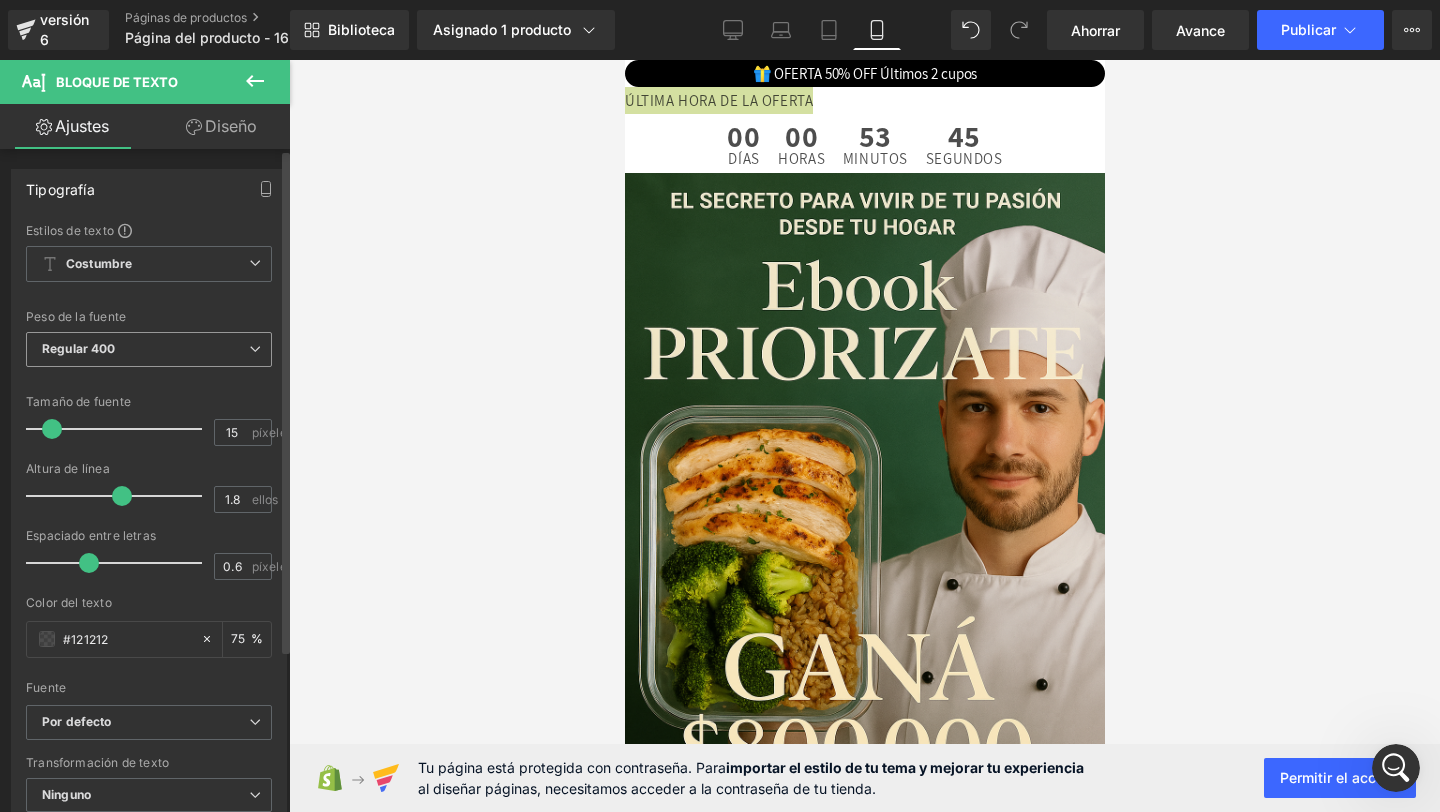 click on "Regular 400" at bounding box center (149, 349) 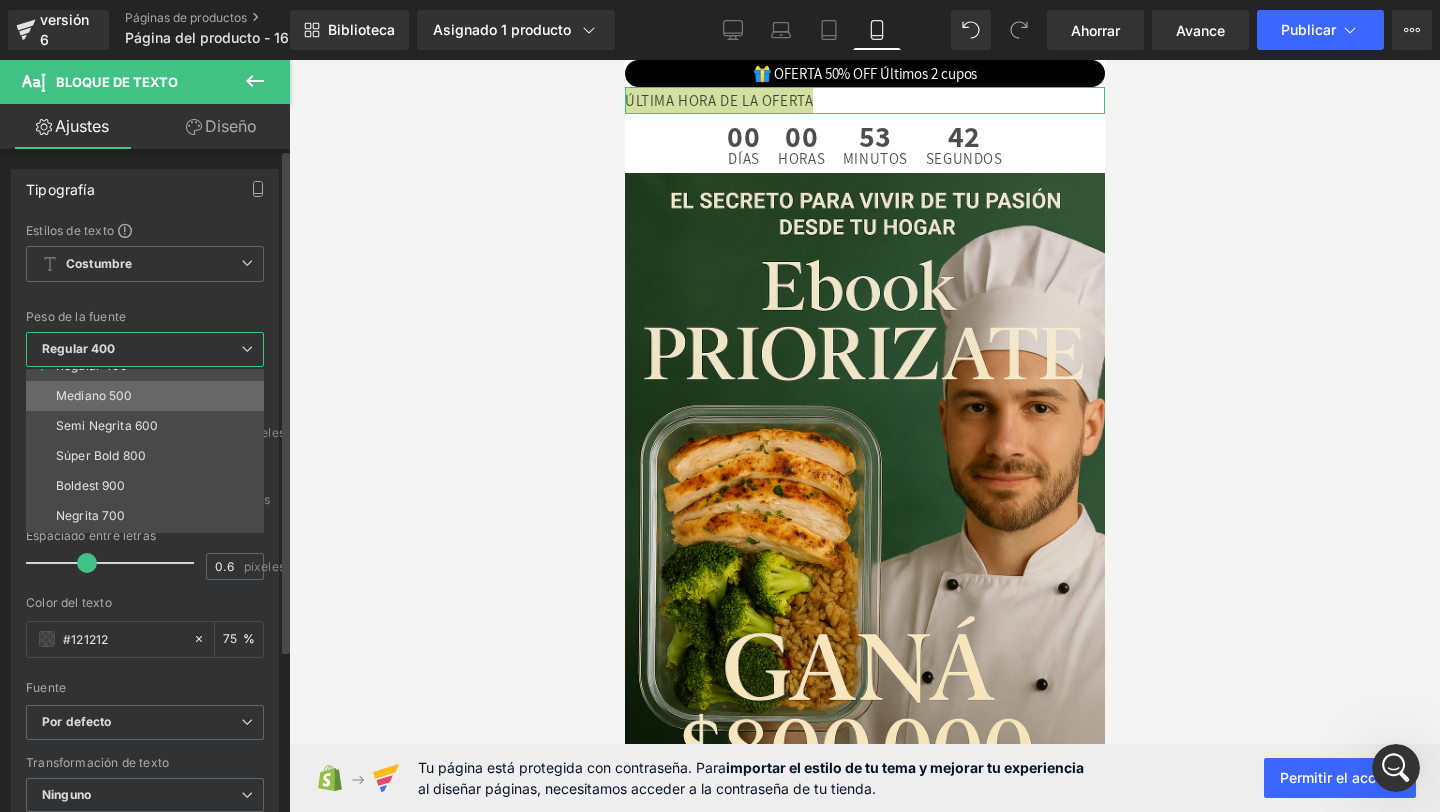 scroll, scrollTop: 110, scrollLeft: 0, axis: vertical 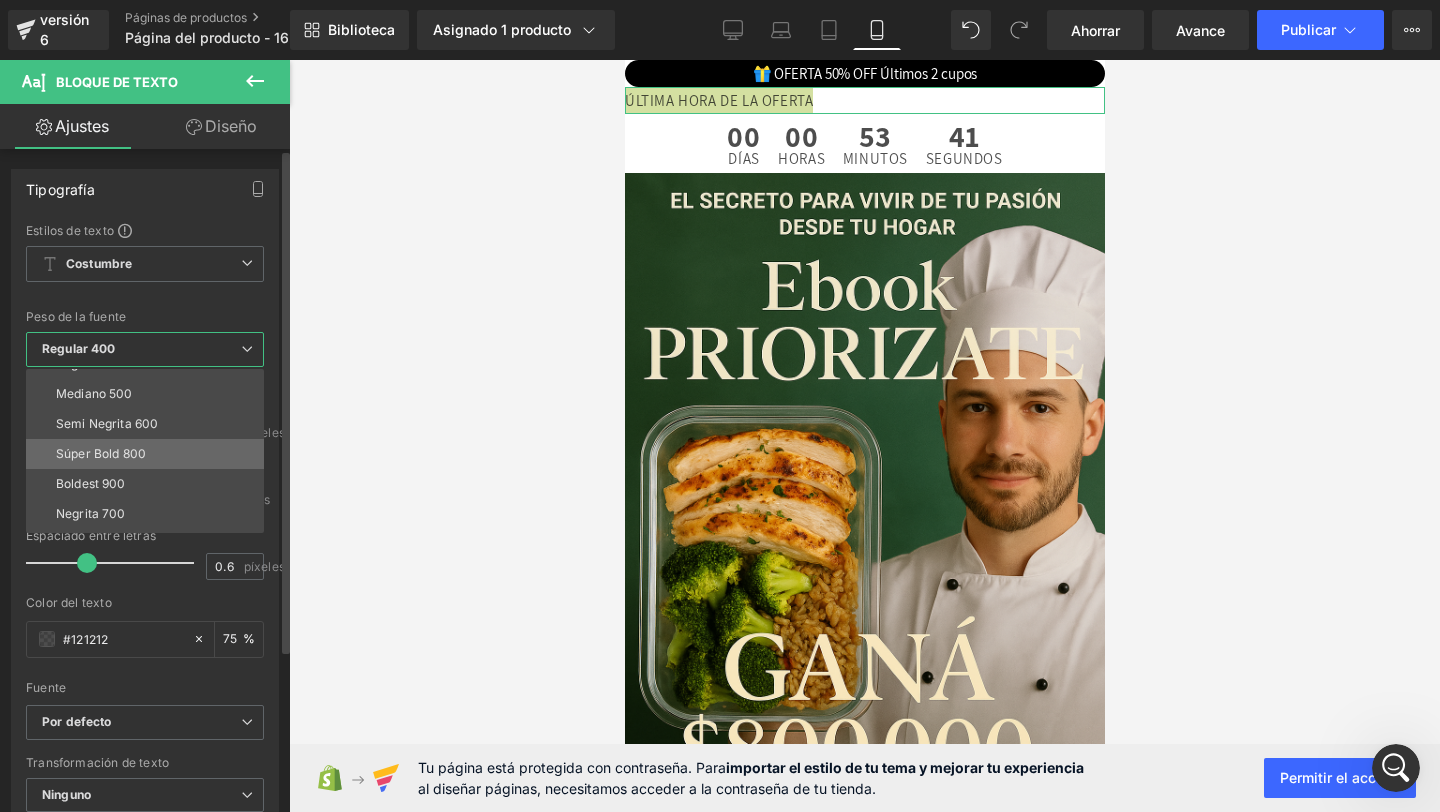 click on "Súper Bold 800" at bounding box center (101, 453) 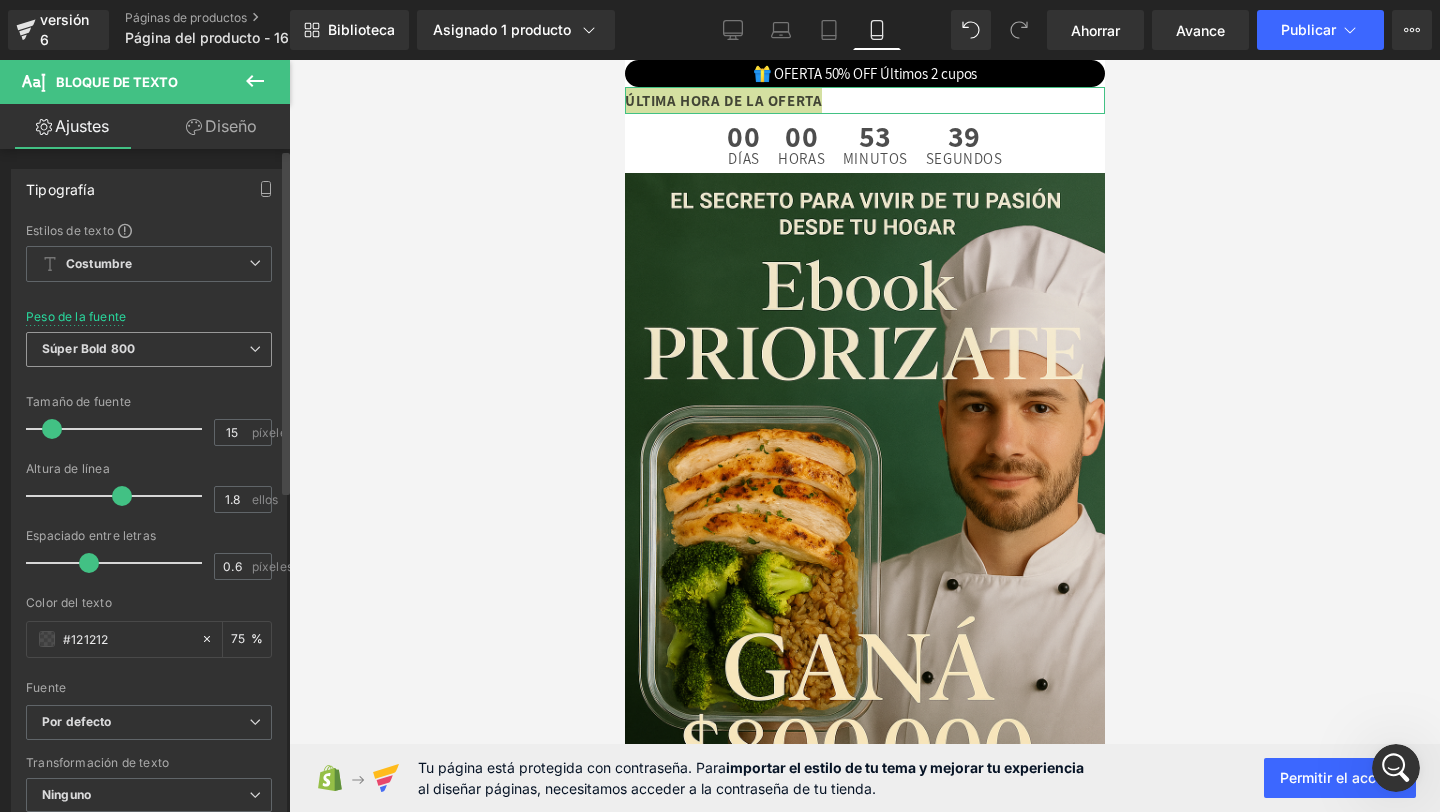 click on "Súper Bold 800" at bounding box center (149, 349) 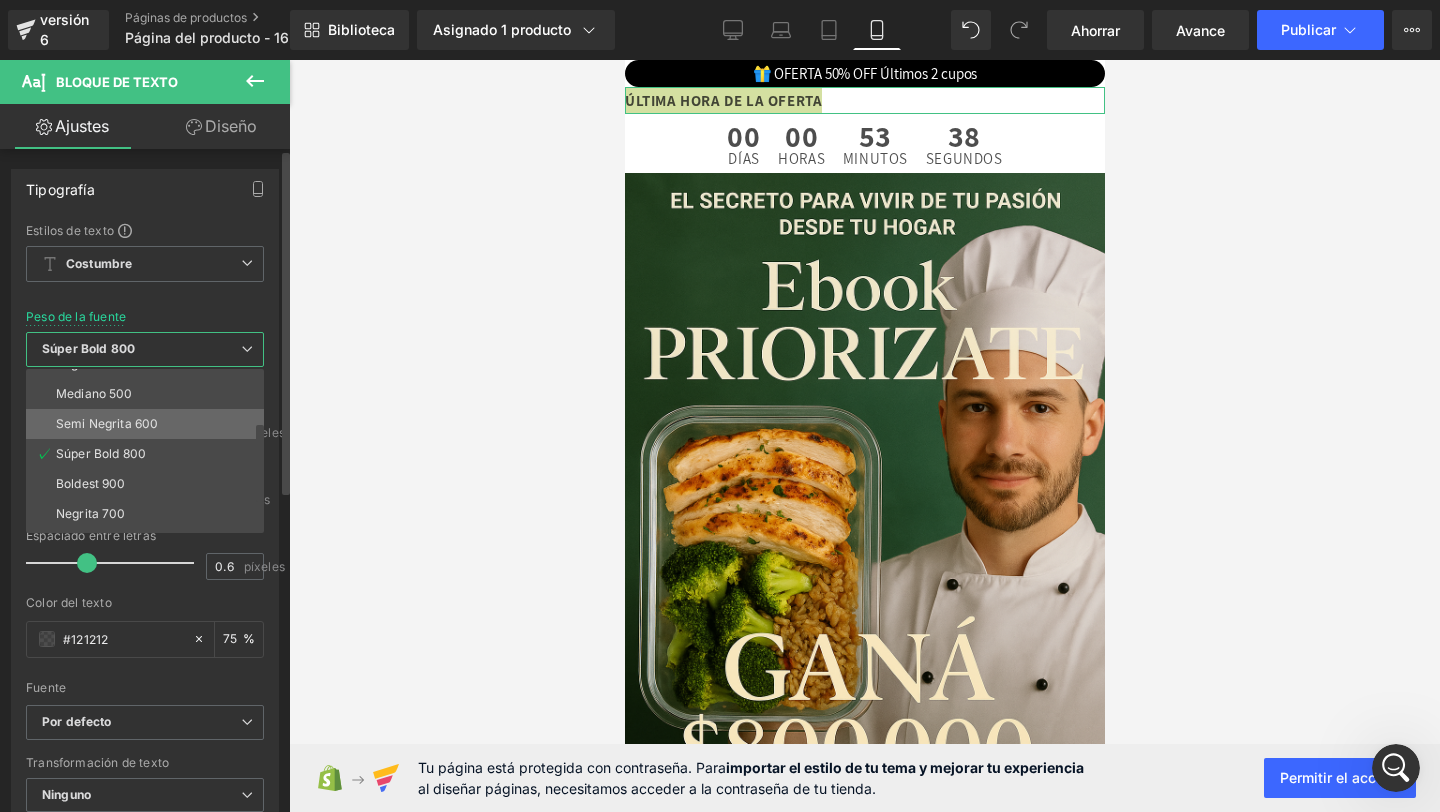 click on "Semi Negrita 600" at bounding box center (107, 423) 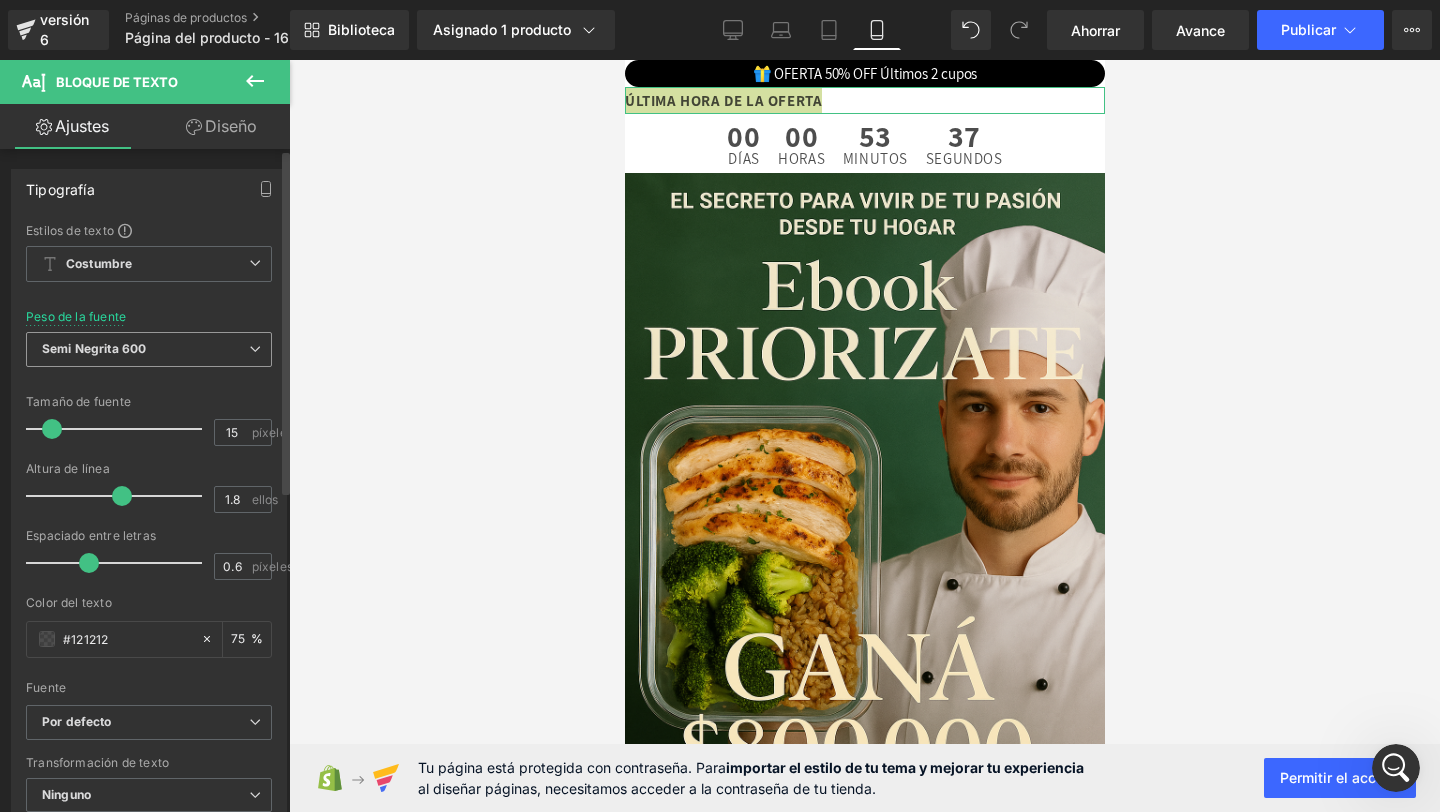 click on "Semi Negrita 600" at bounding box center [149, 349] 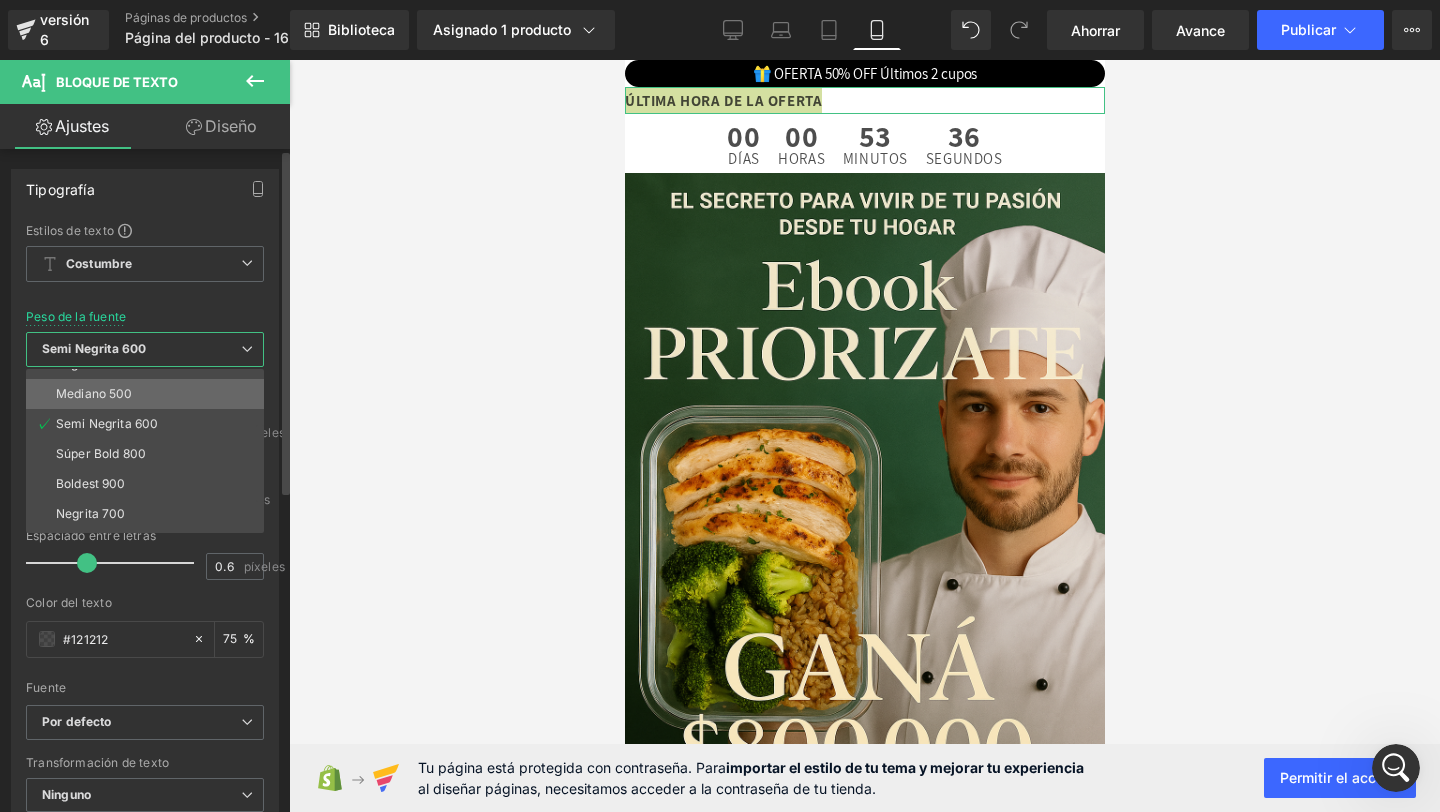 click on "Mediano 500" at bounding box center (149, 394) 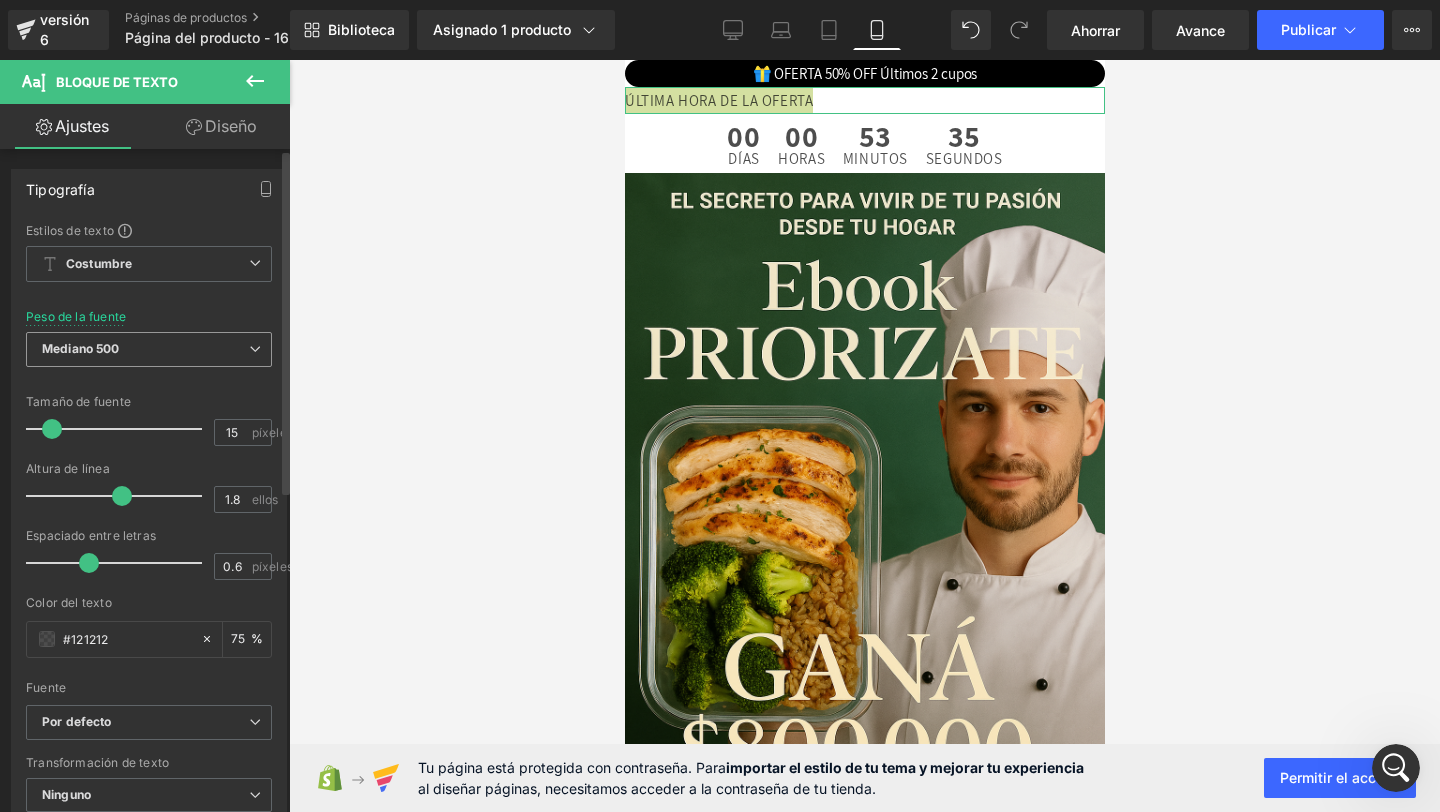 click on "Mediano 500" at bounding box center [149, 349] 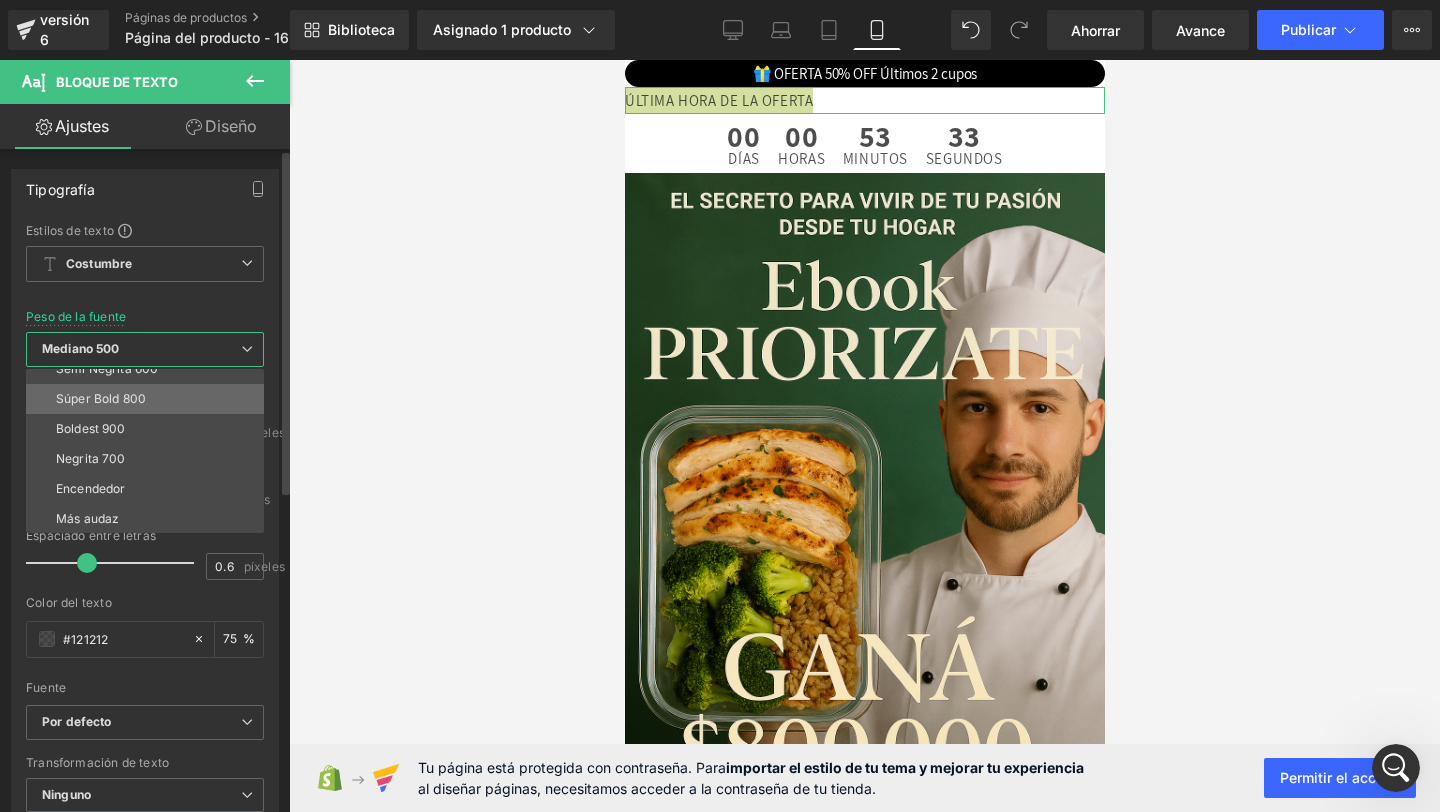 scroll, scrollTop: 166, scrollLeft: 0, axis: vertical 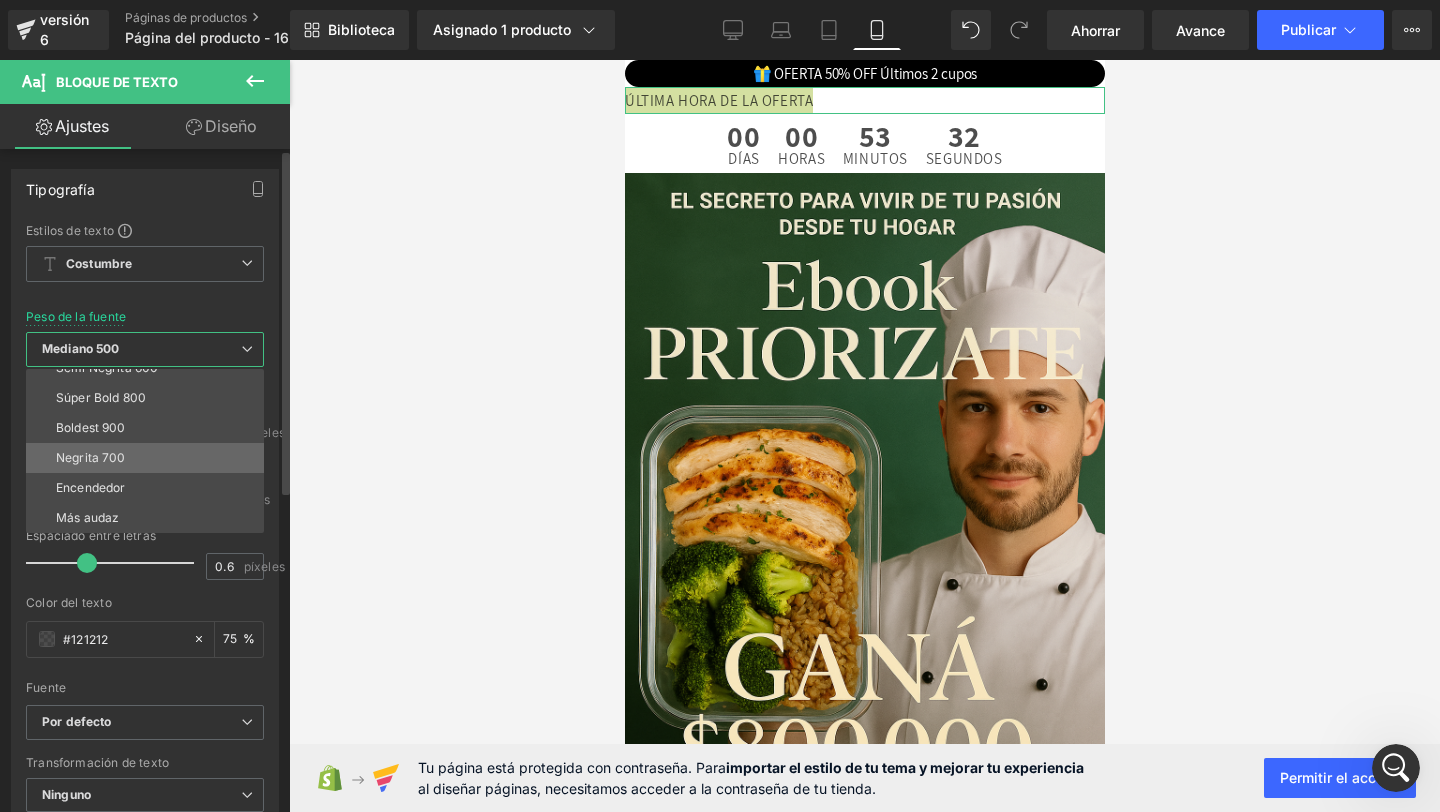 click on "Negrita 700" at bounding box center [149, 458] 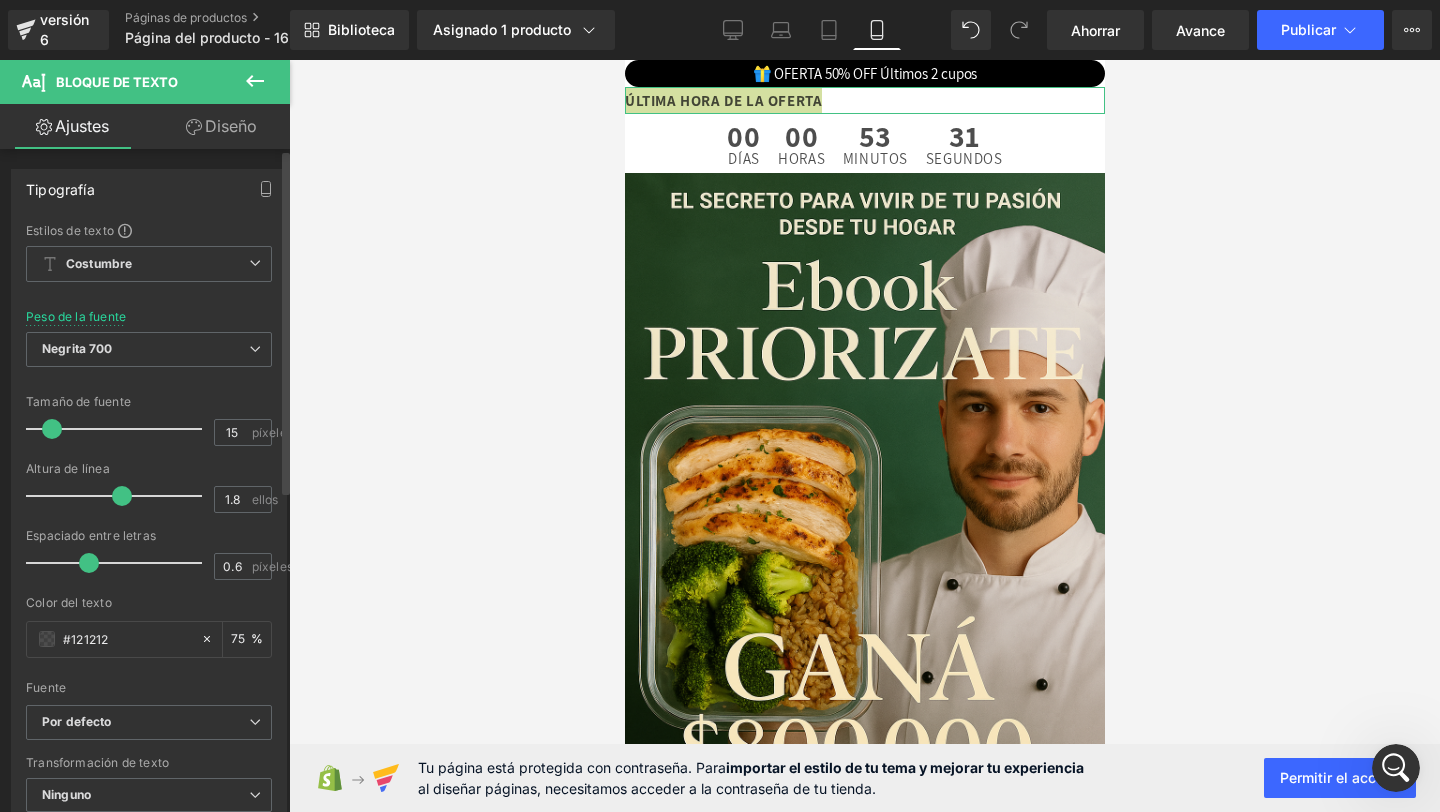 scroll, scrollTop: 3298, scrollLeft: 0, axis: vertical 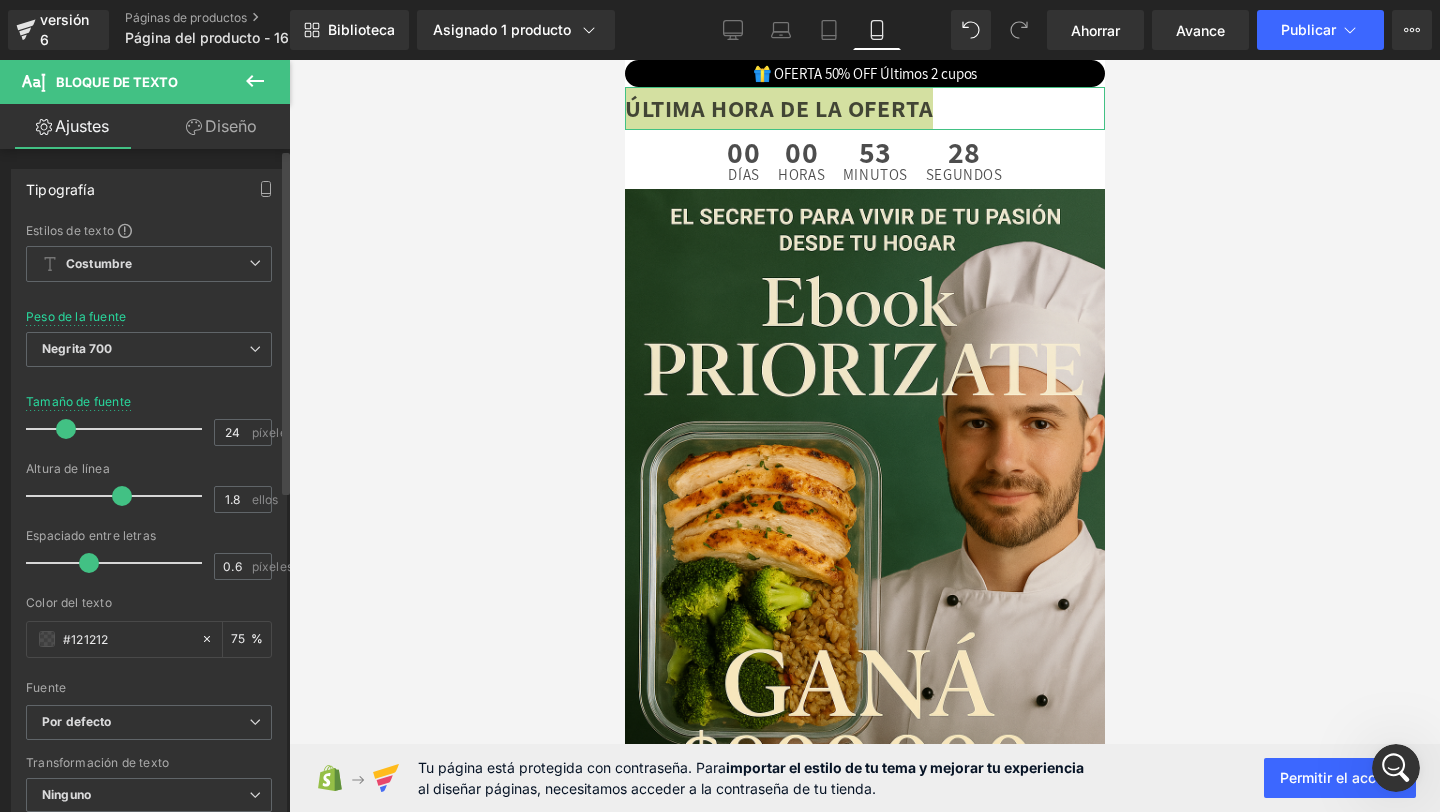 type on "23" 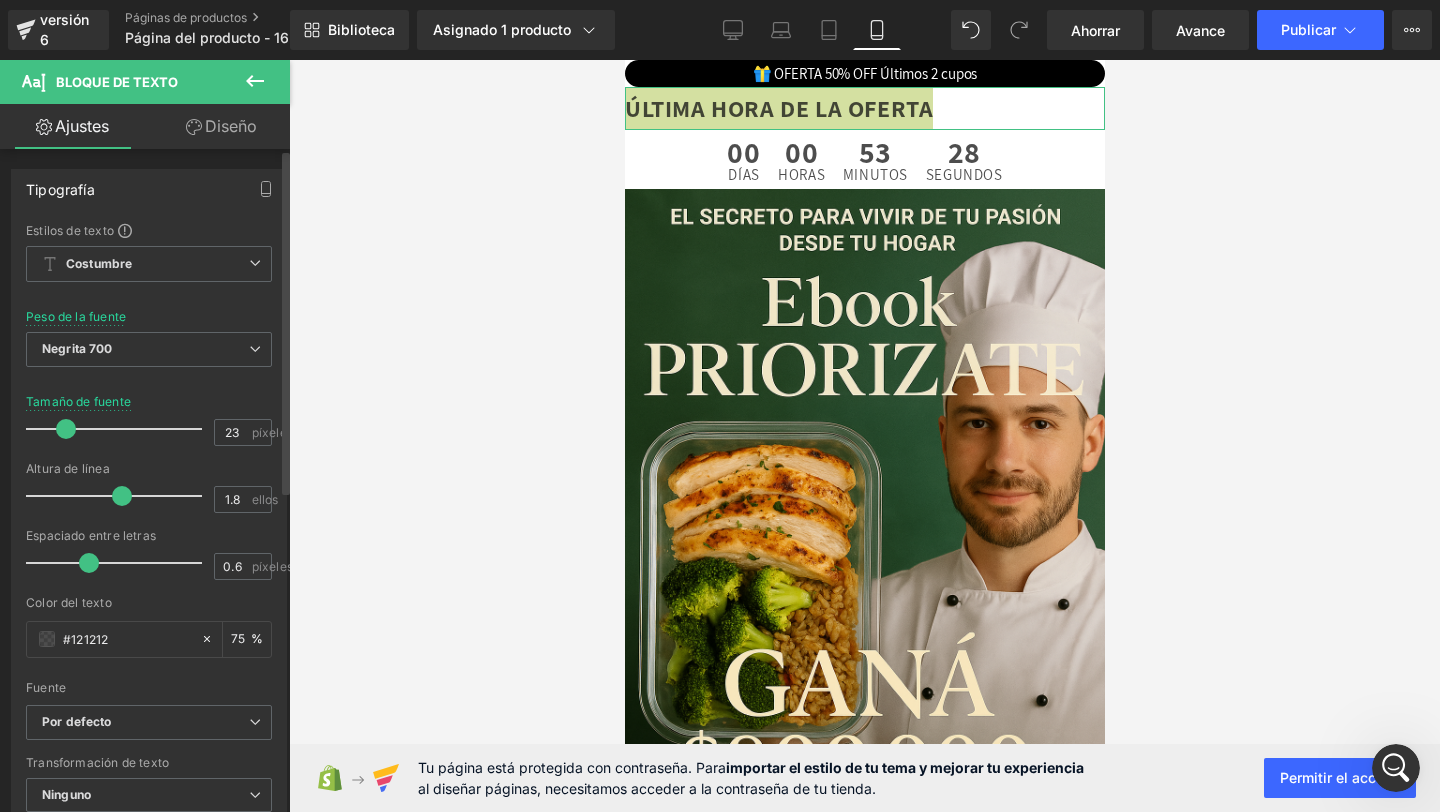 drag, startPoint x: 58, startPoint y: 430, endPoint x: 72, endPoint y: 433, distance: 14.3178215 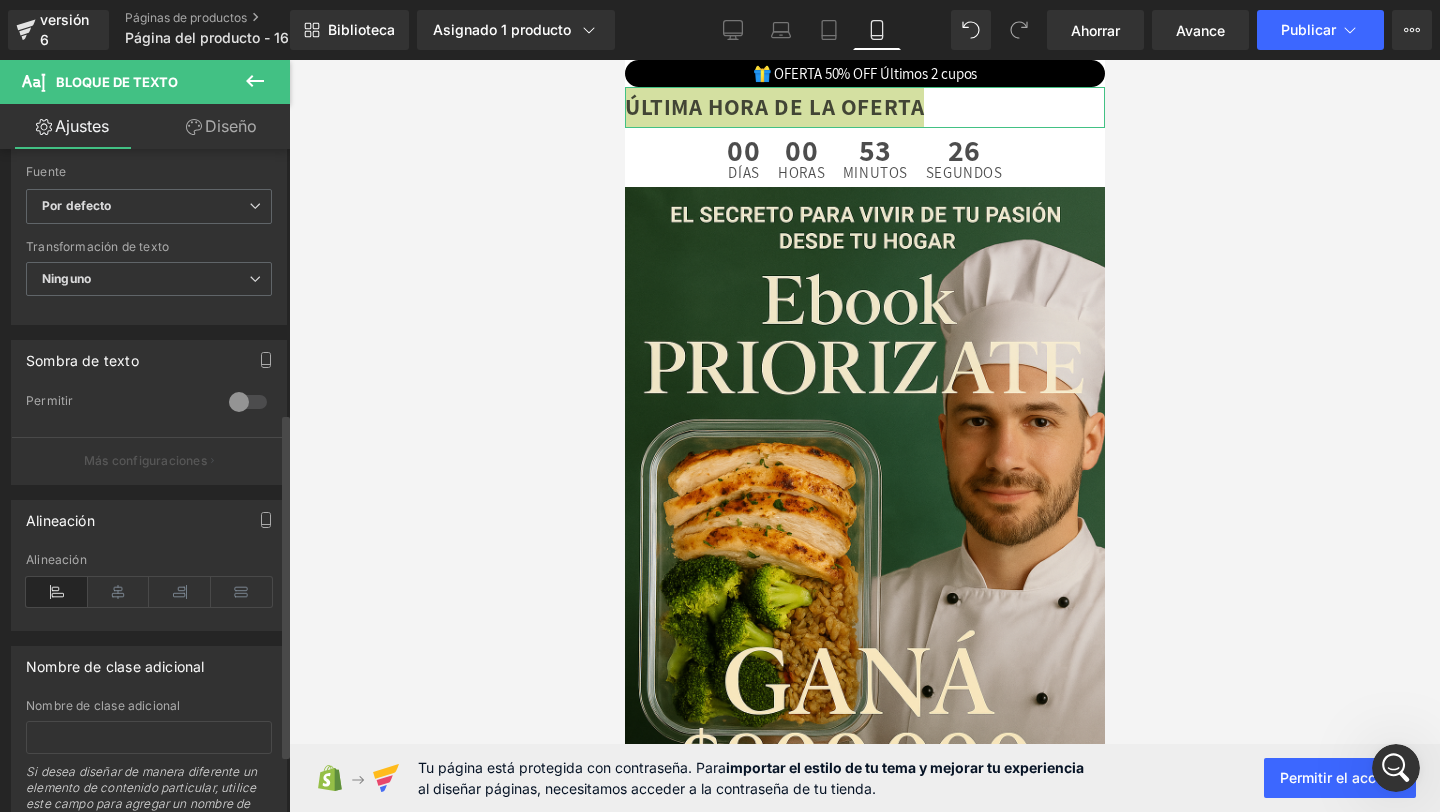 scroll, scrollTop: 526, scrollLeft: 0, axis: vertical 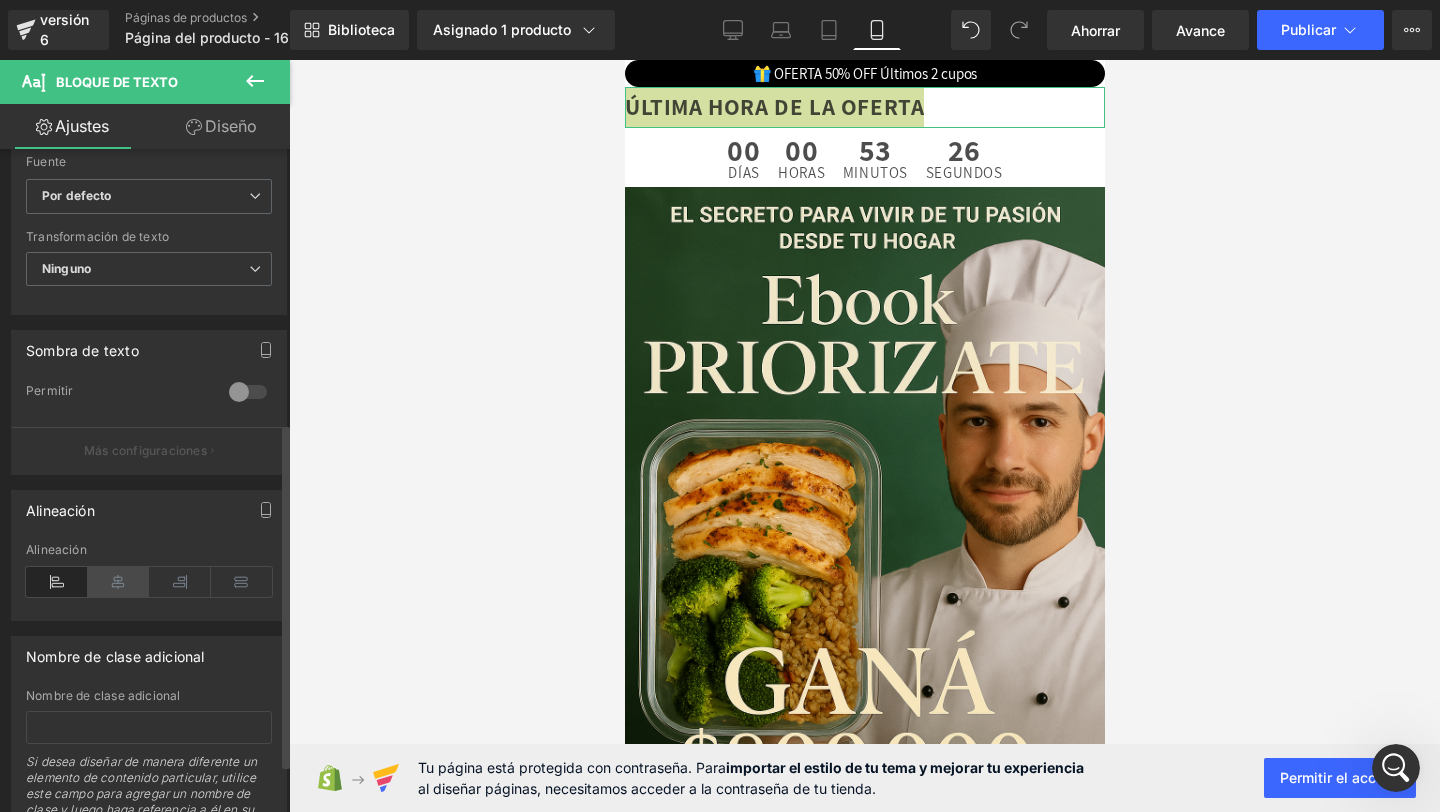 click at bounding box center (119, 582) 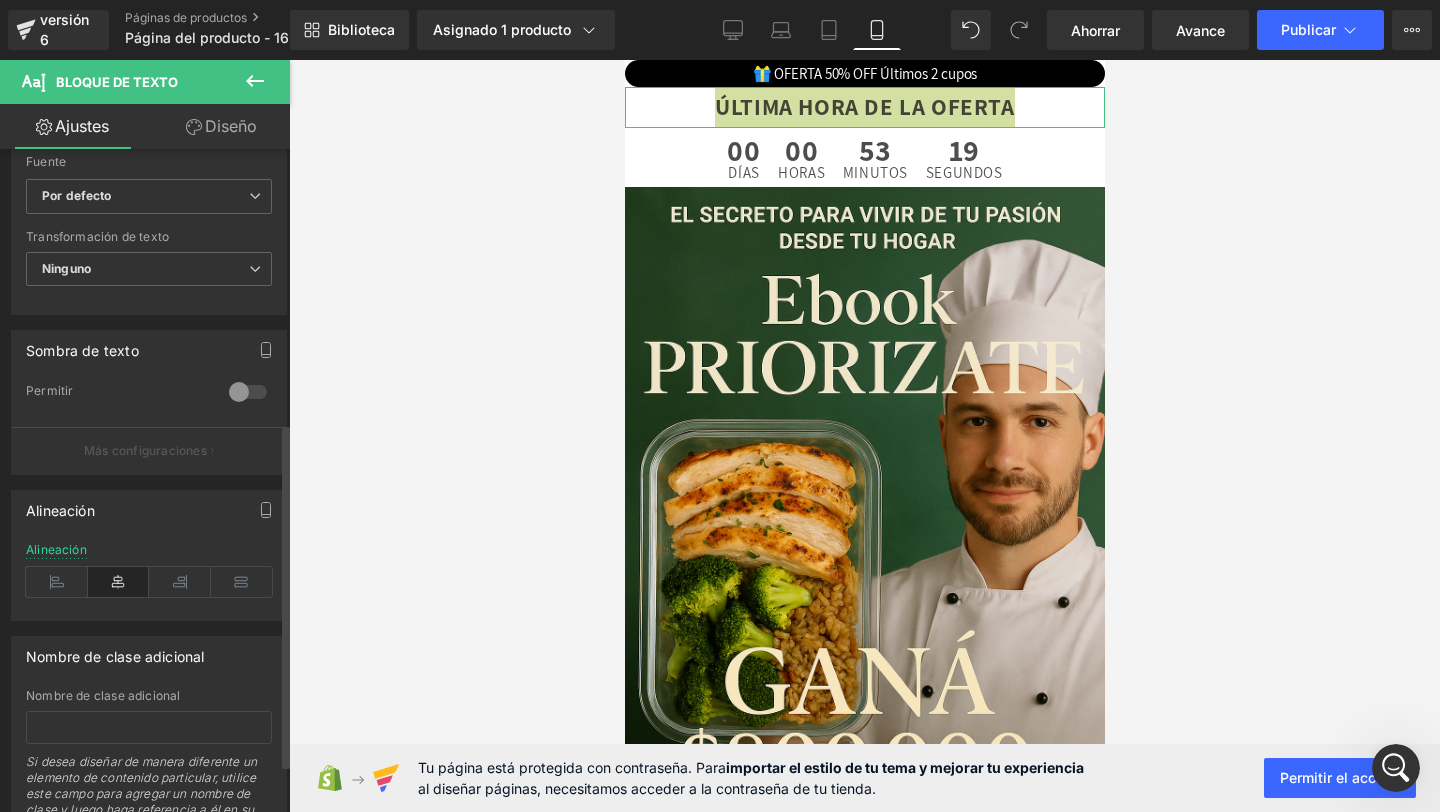 scroll, scrollTop: 619, scrollLeft: 0, axis: vertical 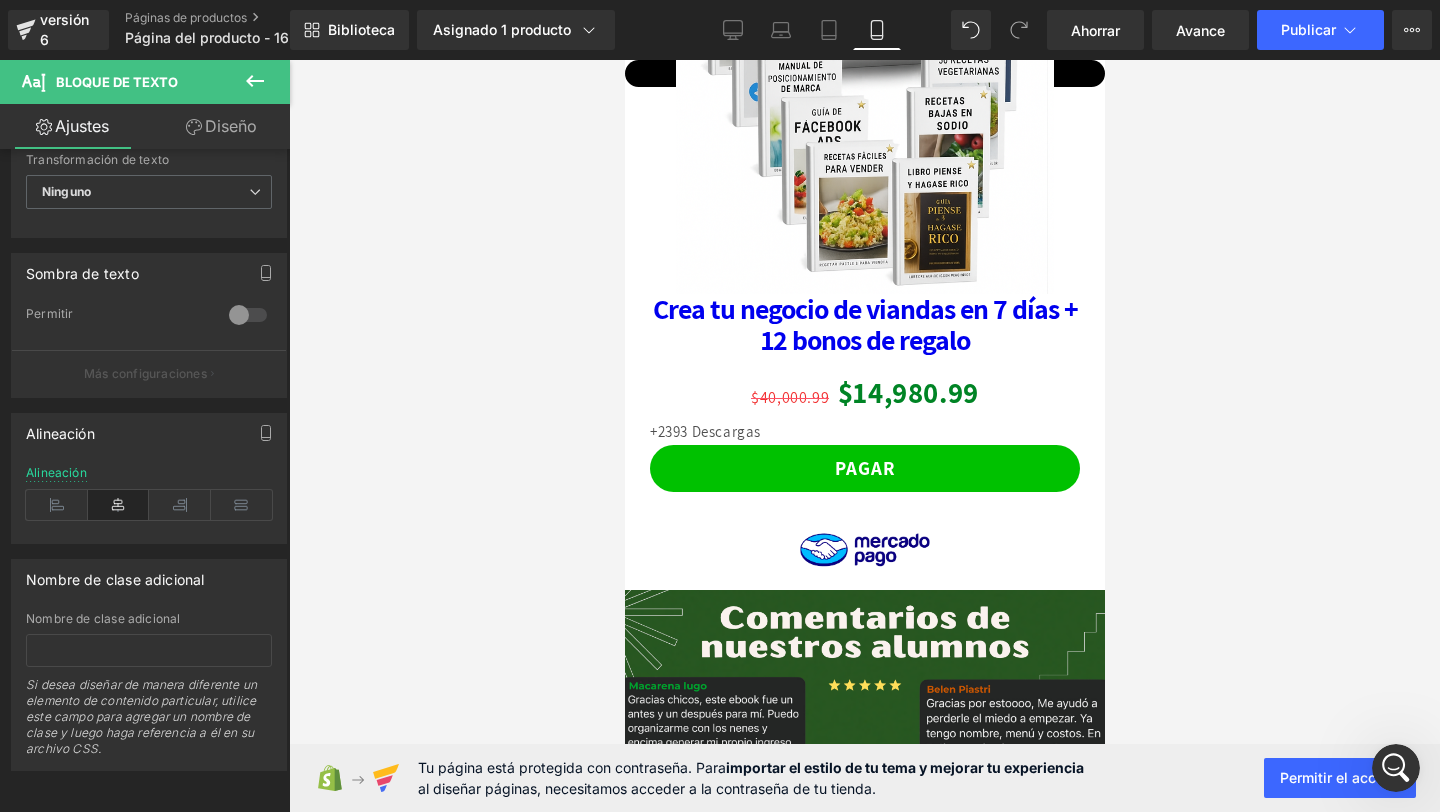 click at bounding box center (1396, 768) 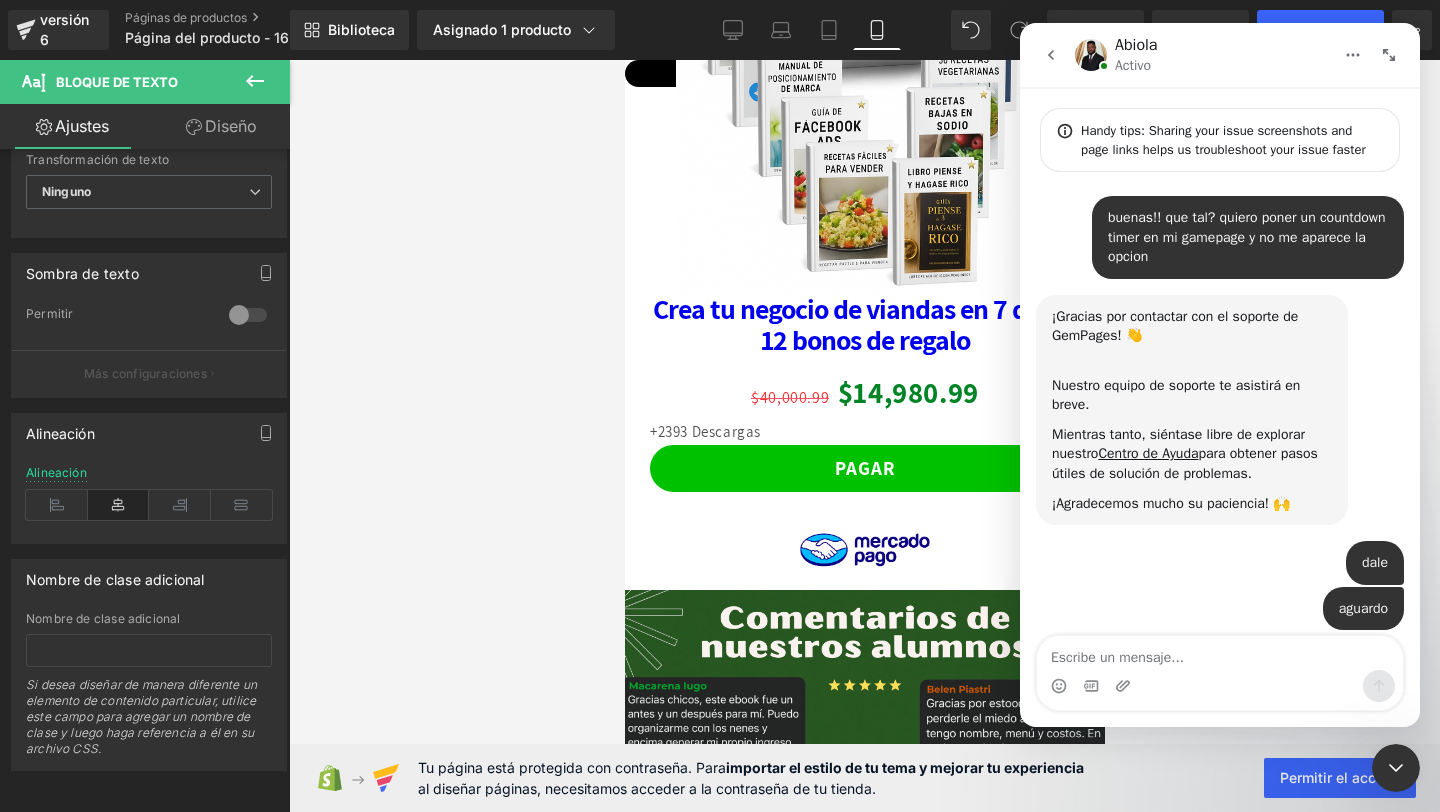 scroll, scrollTop: 110, scrollLeft: 0, axis: vertical 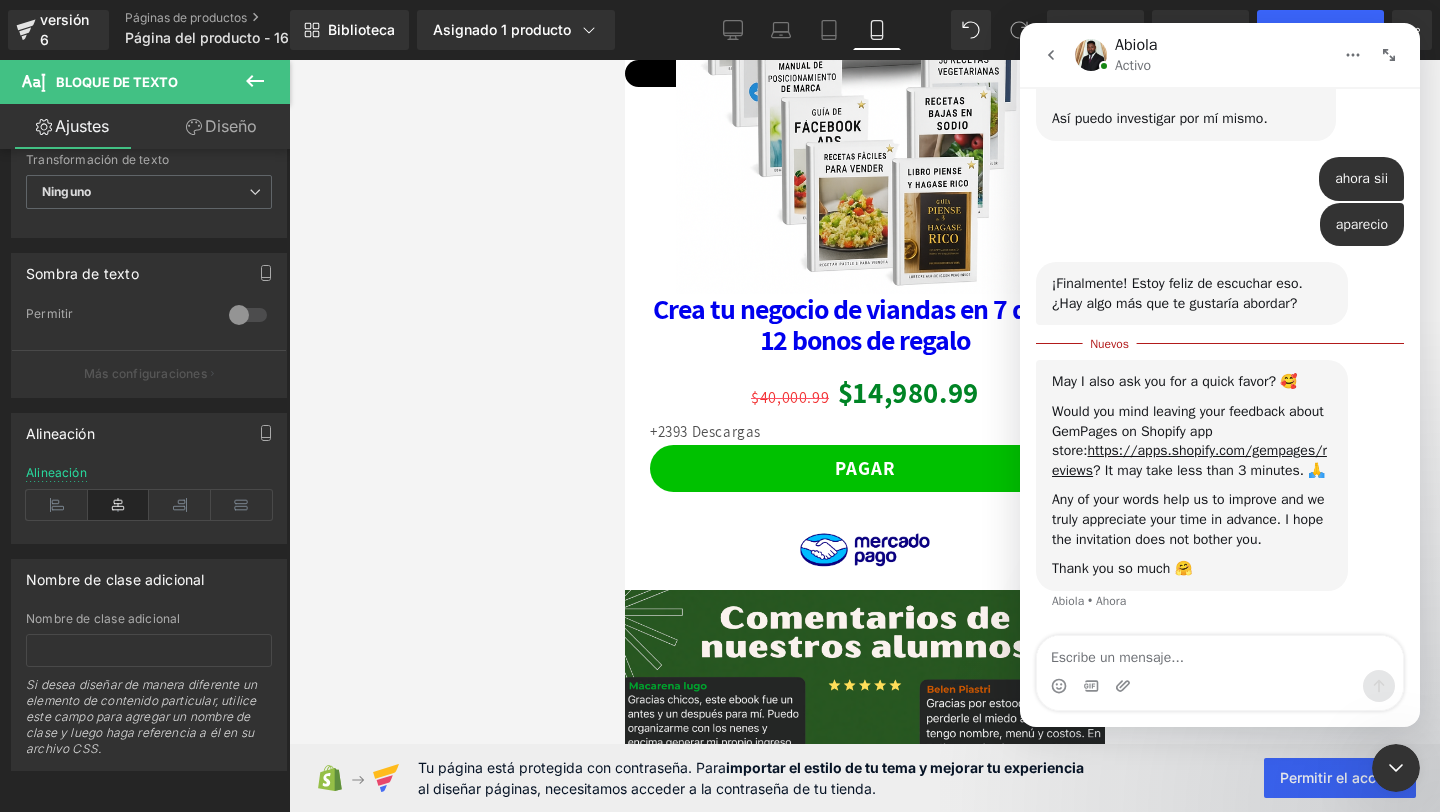 click at bounding box center (1220, 653) 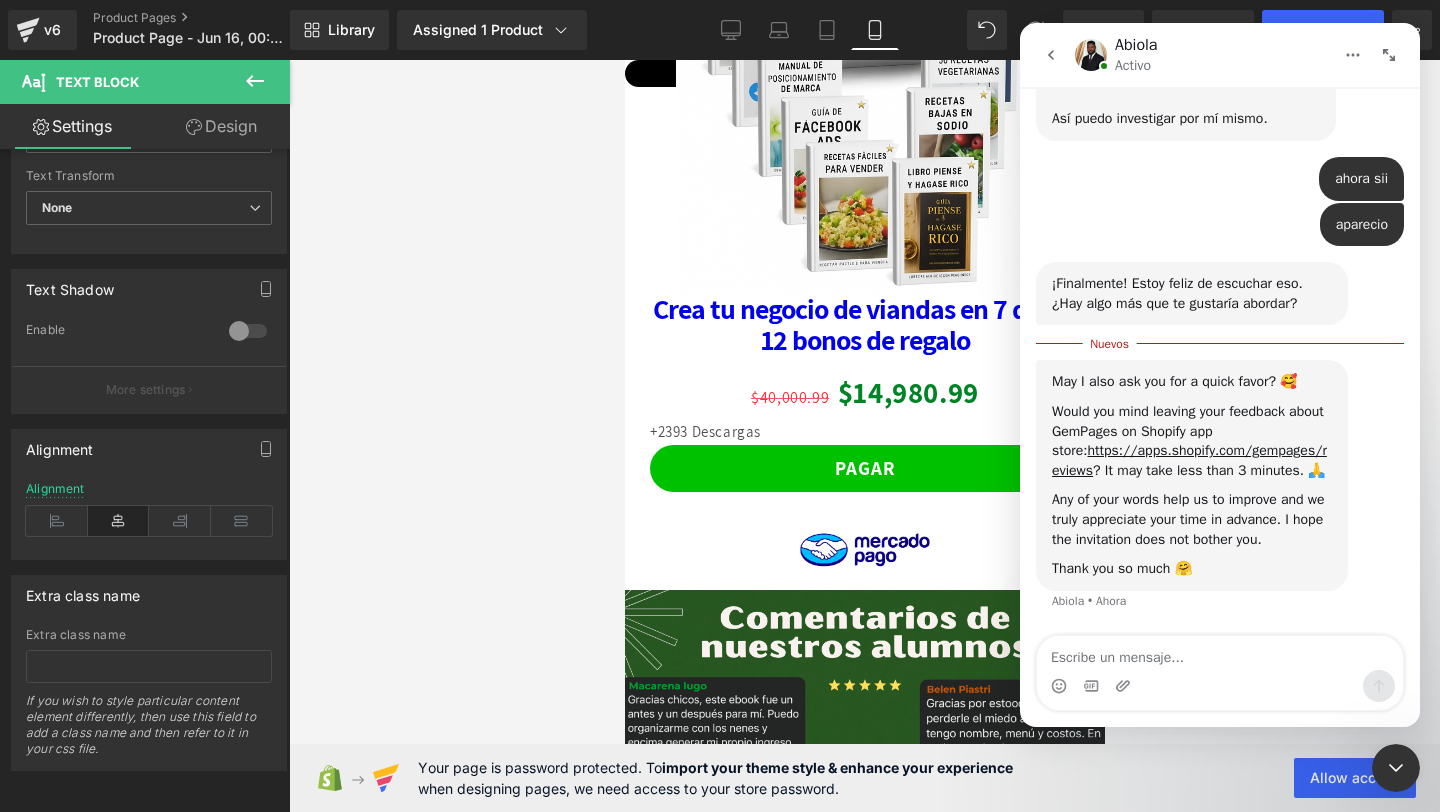 scroll, scrollTop: 603, scrollLeft: 0, axis: vertical 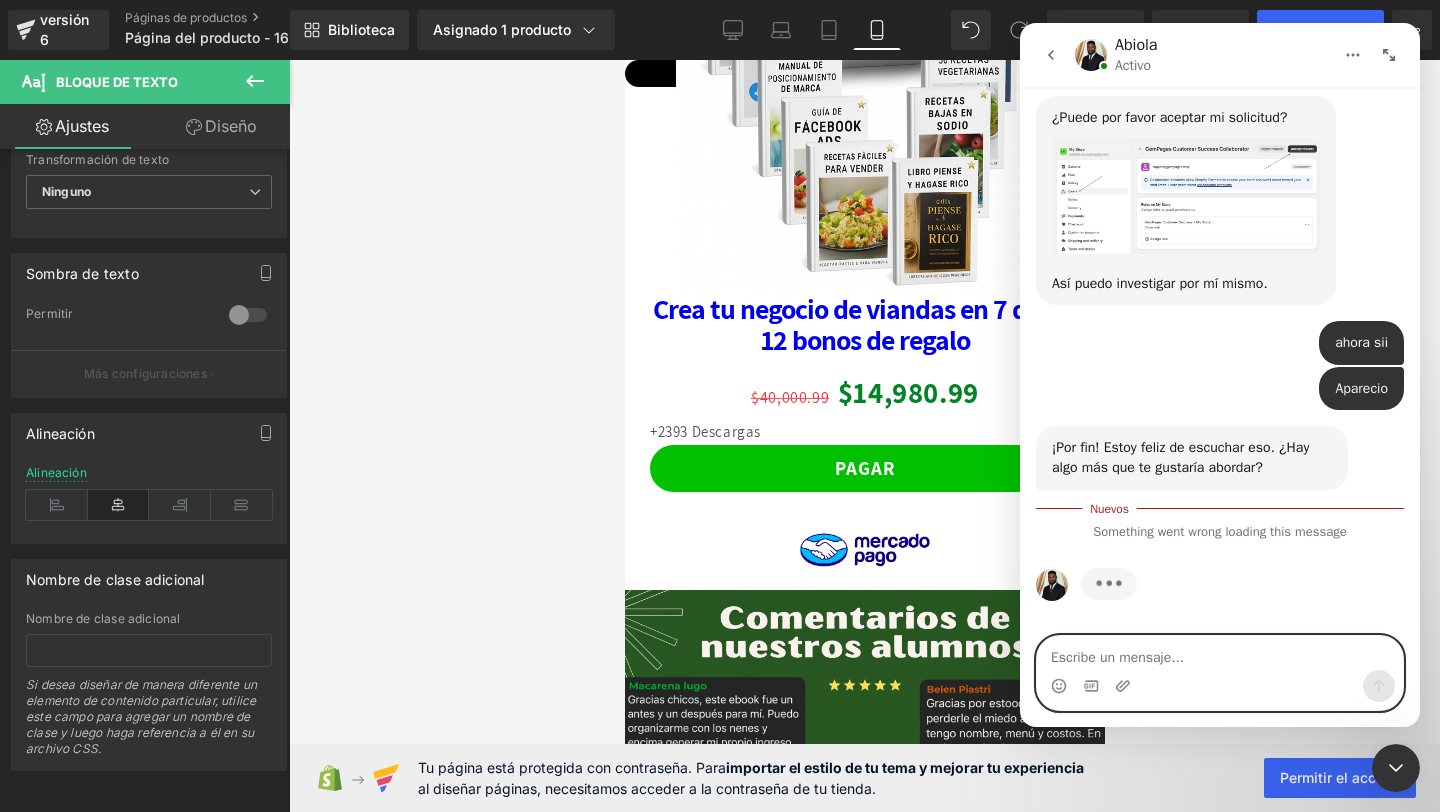 click at bounding box center [1220, 653] 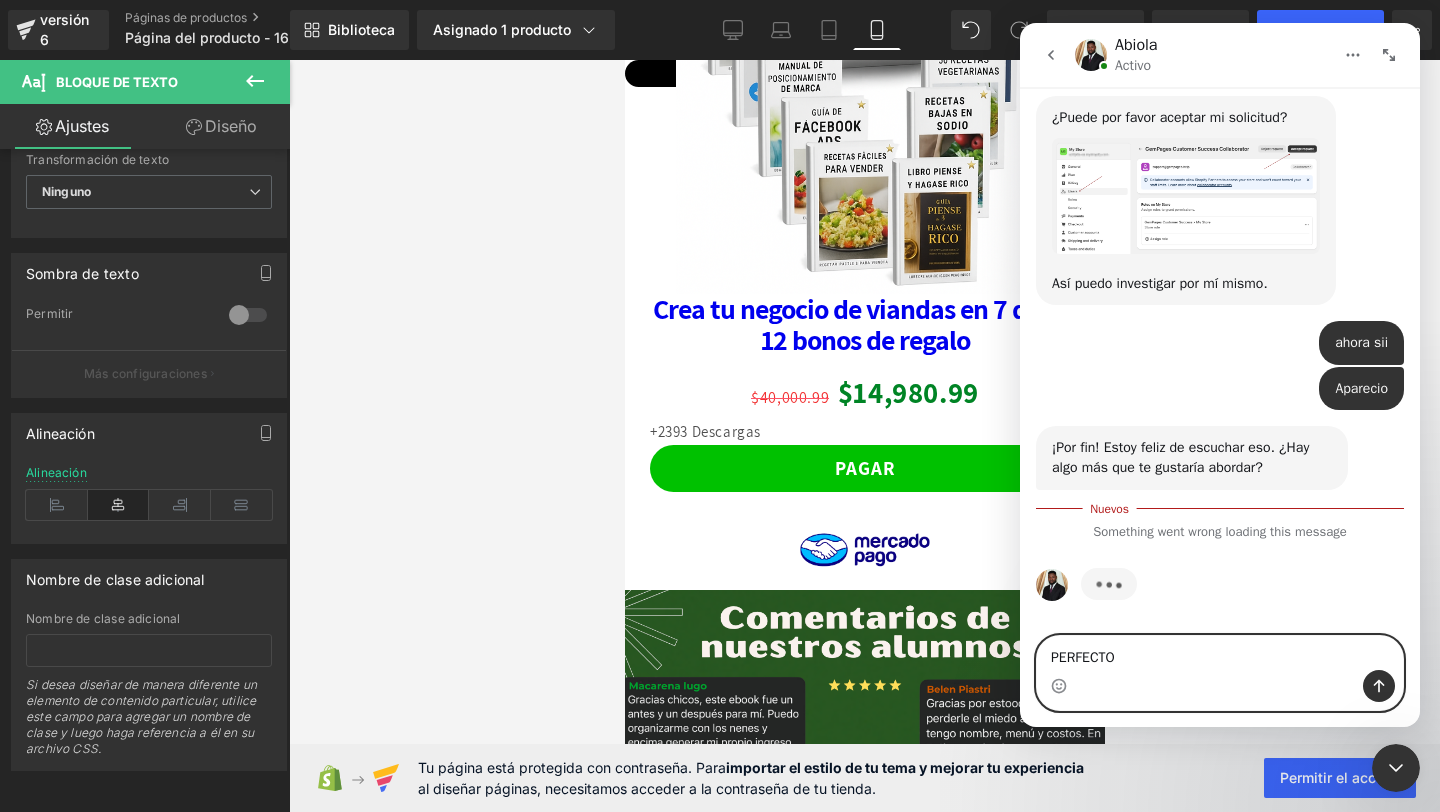 type on "PERFECTO" 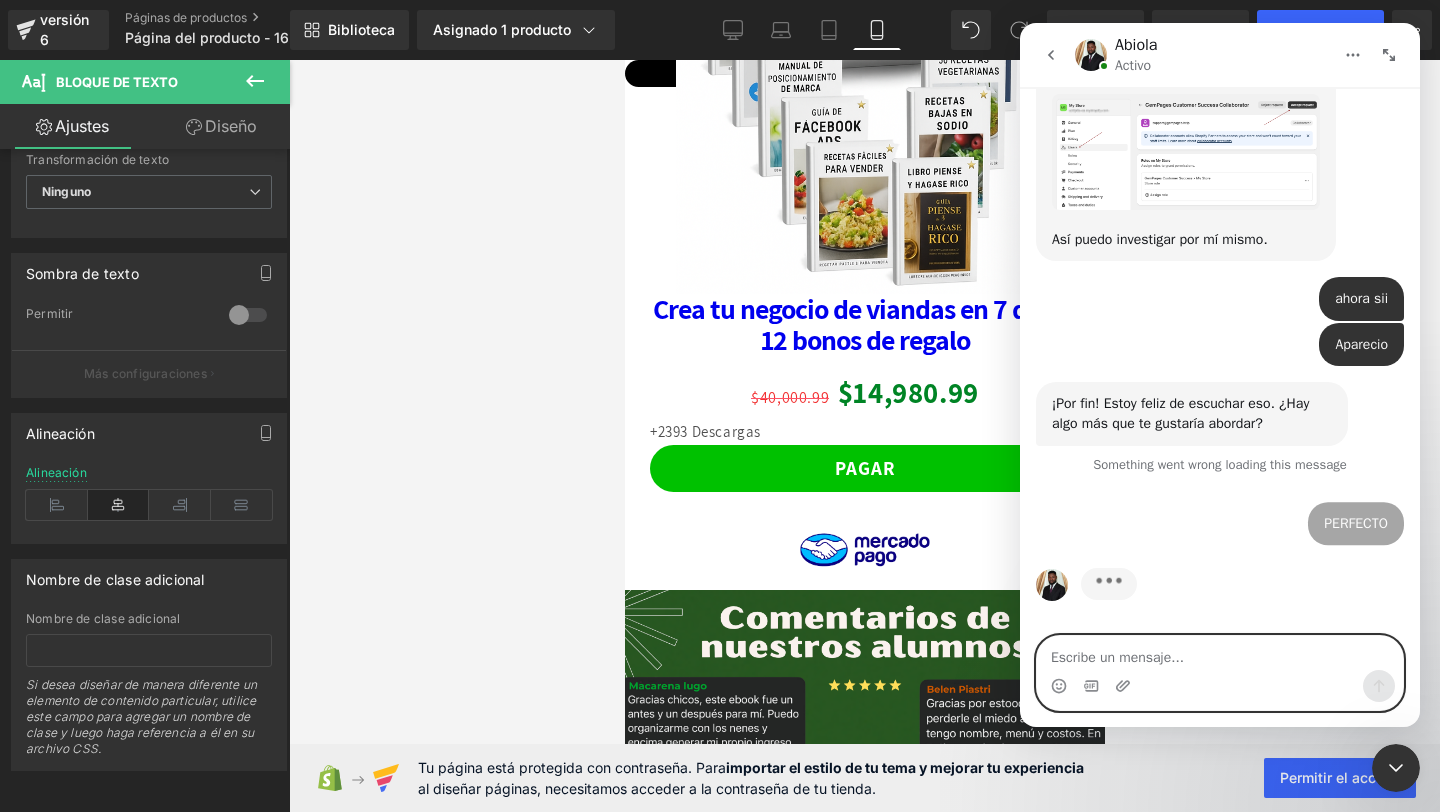 scroll, scrollTop: 3367, scrollLeft: 0, axis: vertical 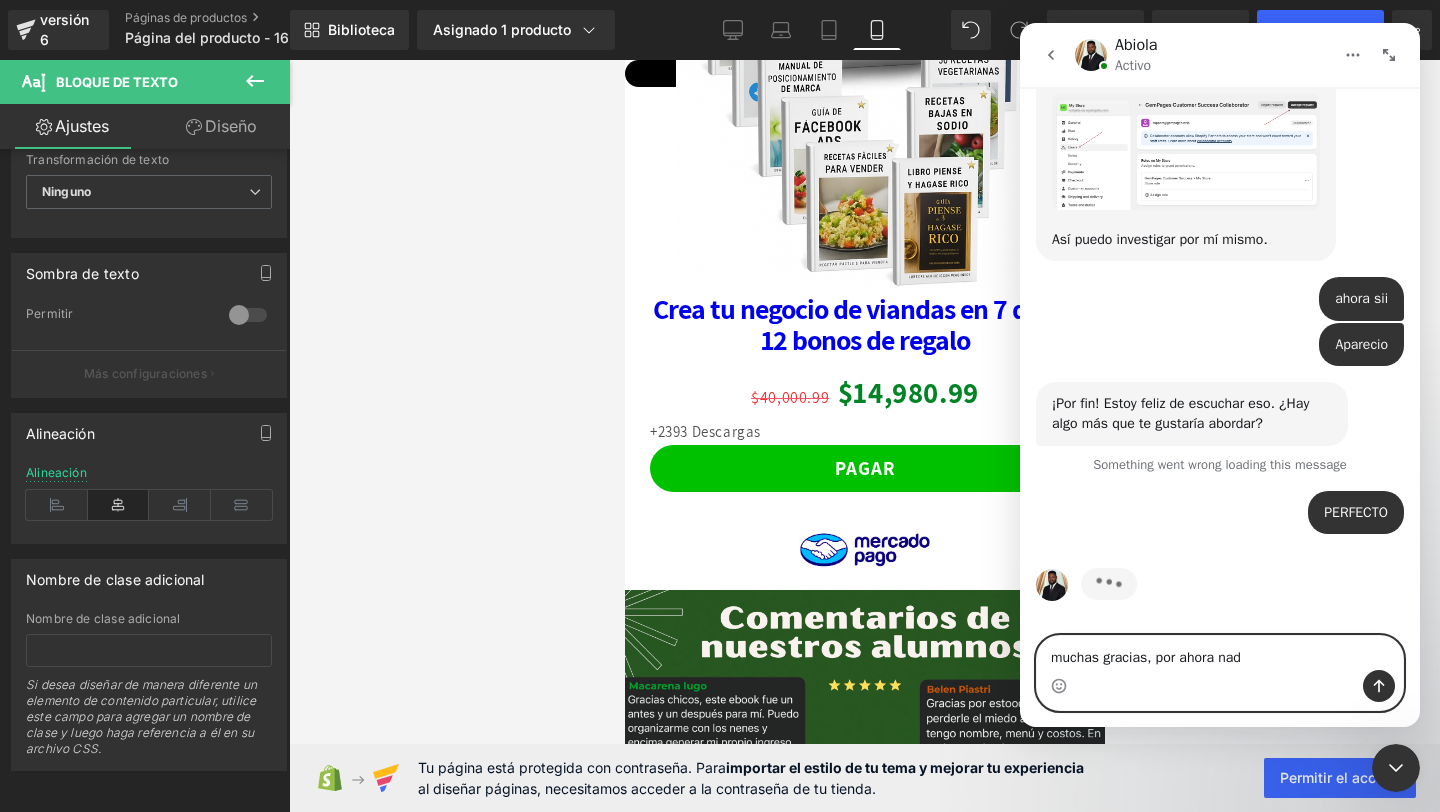 type on "muchas gracias, por ahora nada" 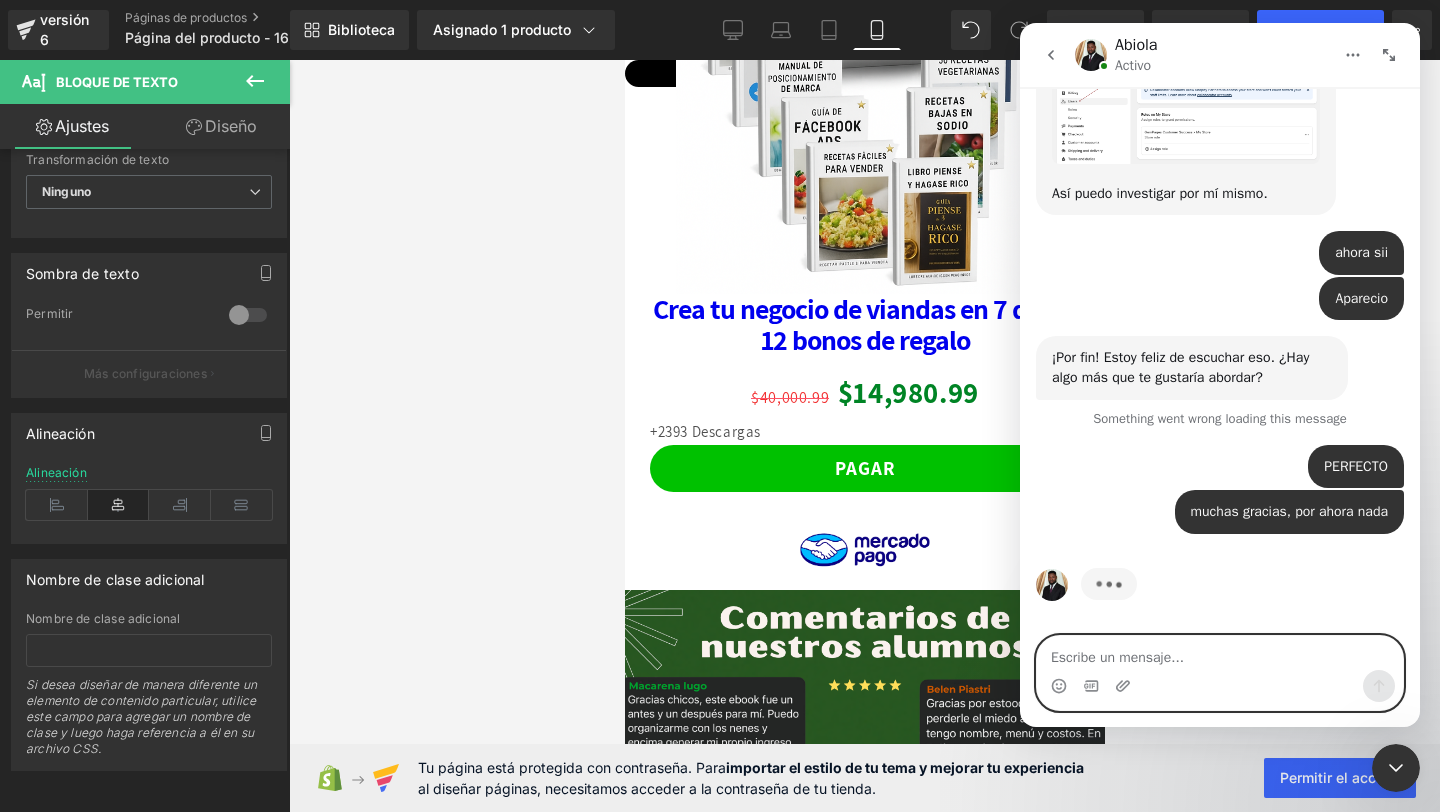 scroll, scrollTop: 3335, scrollLeft: 0, axis: vertical 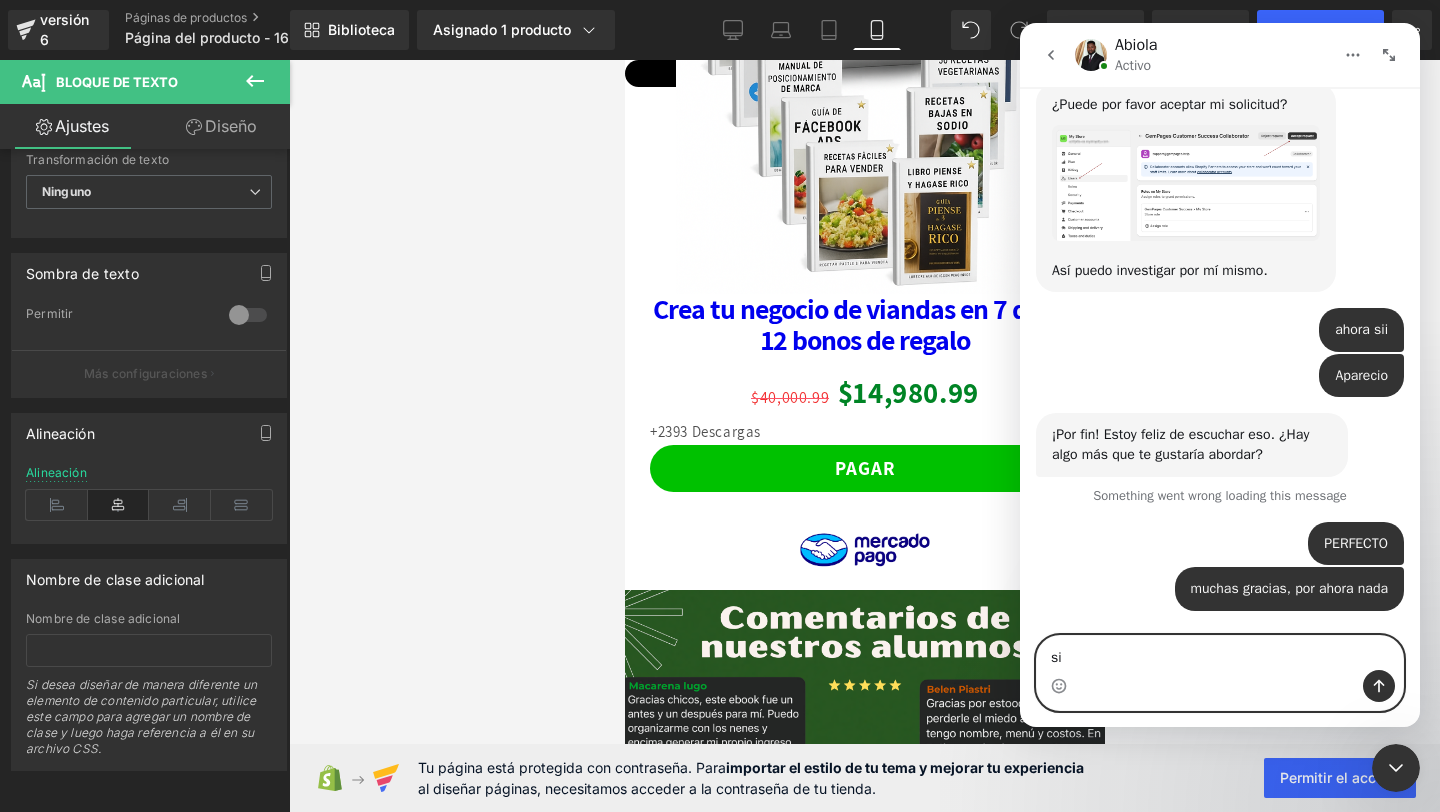 type on "sii" 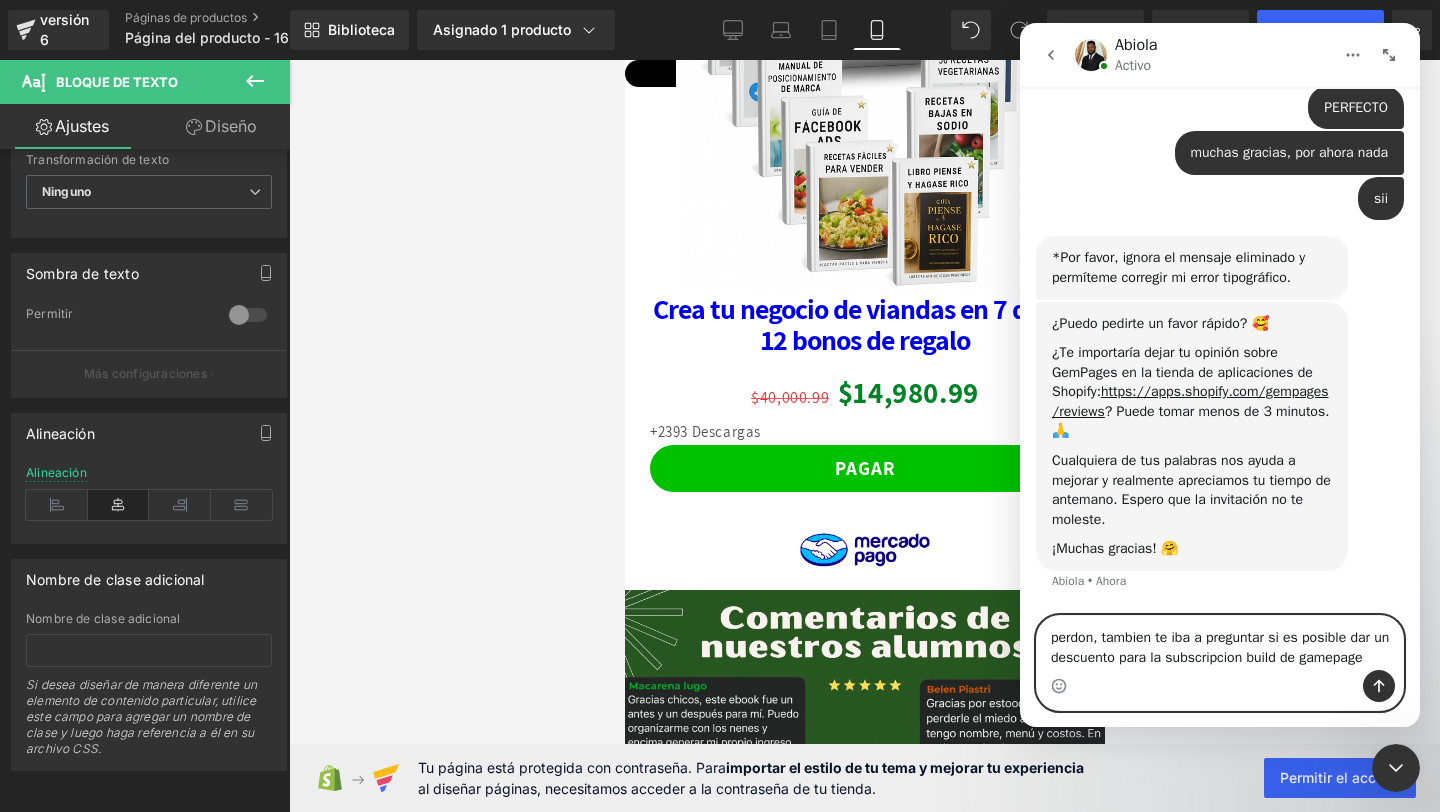 scroll, scrollTop: 3792, scrollLeft: 0, axis: vertical 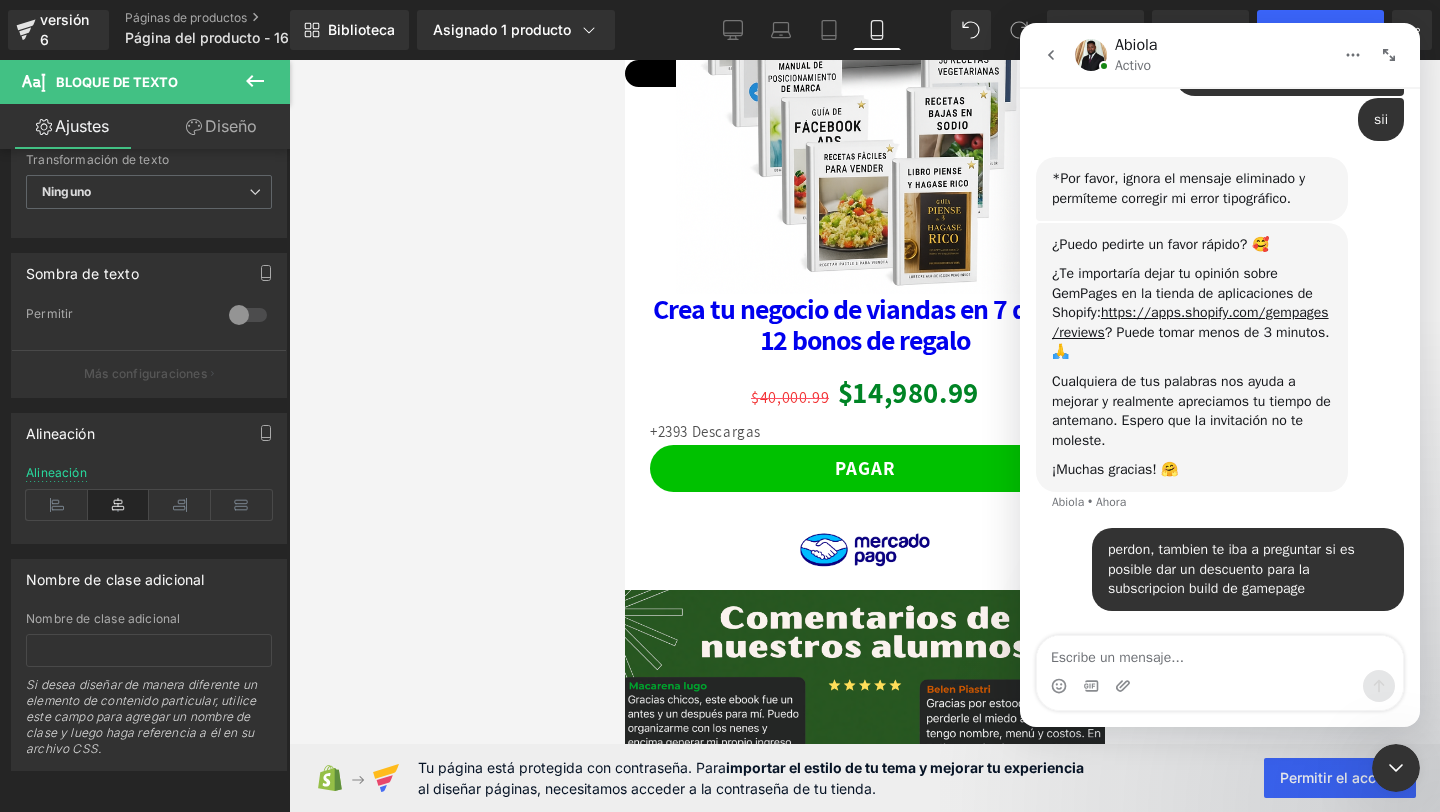 click at bounding box center [720, 376] 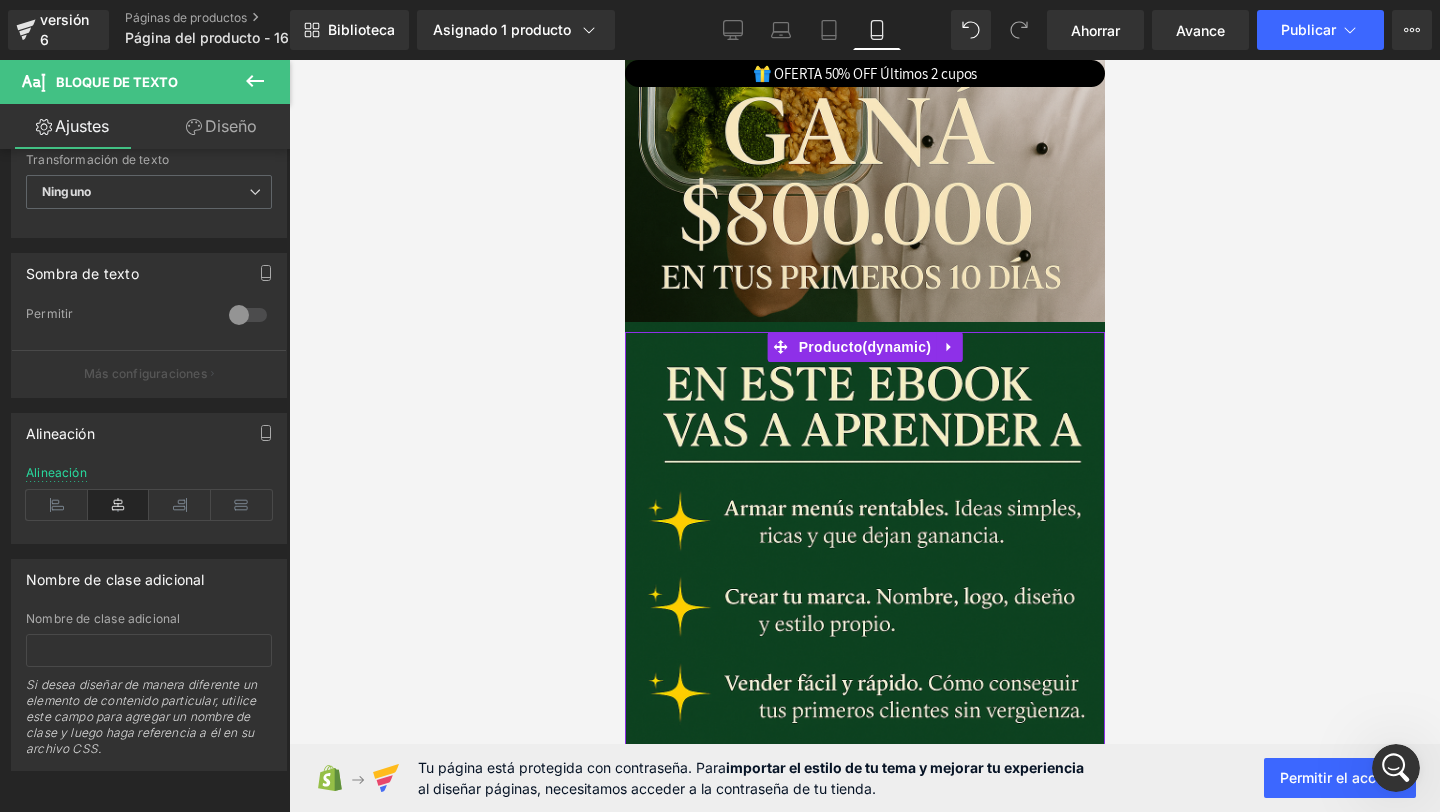 scroll, scrollTop: 0, scrollLeft: 0, axis: both 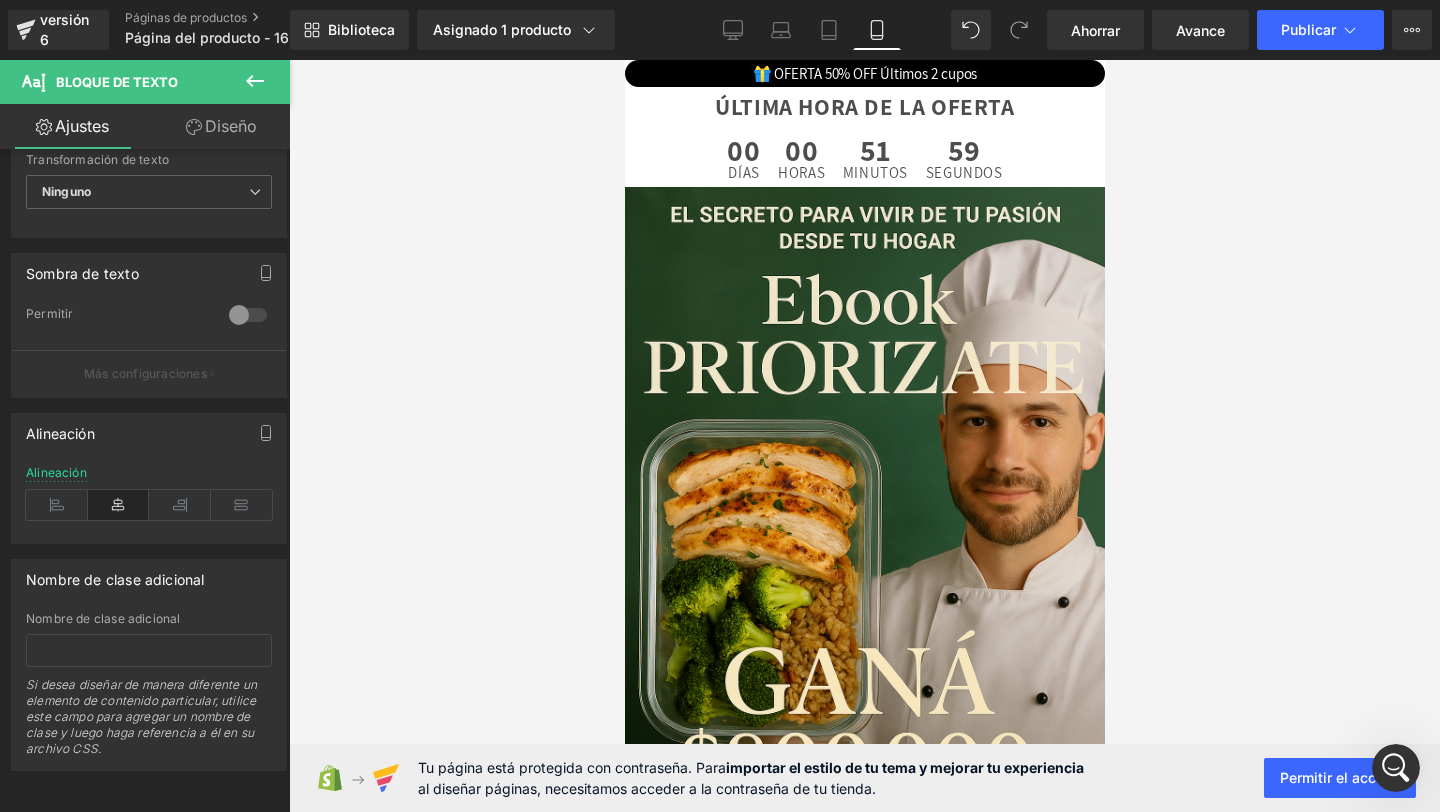 click 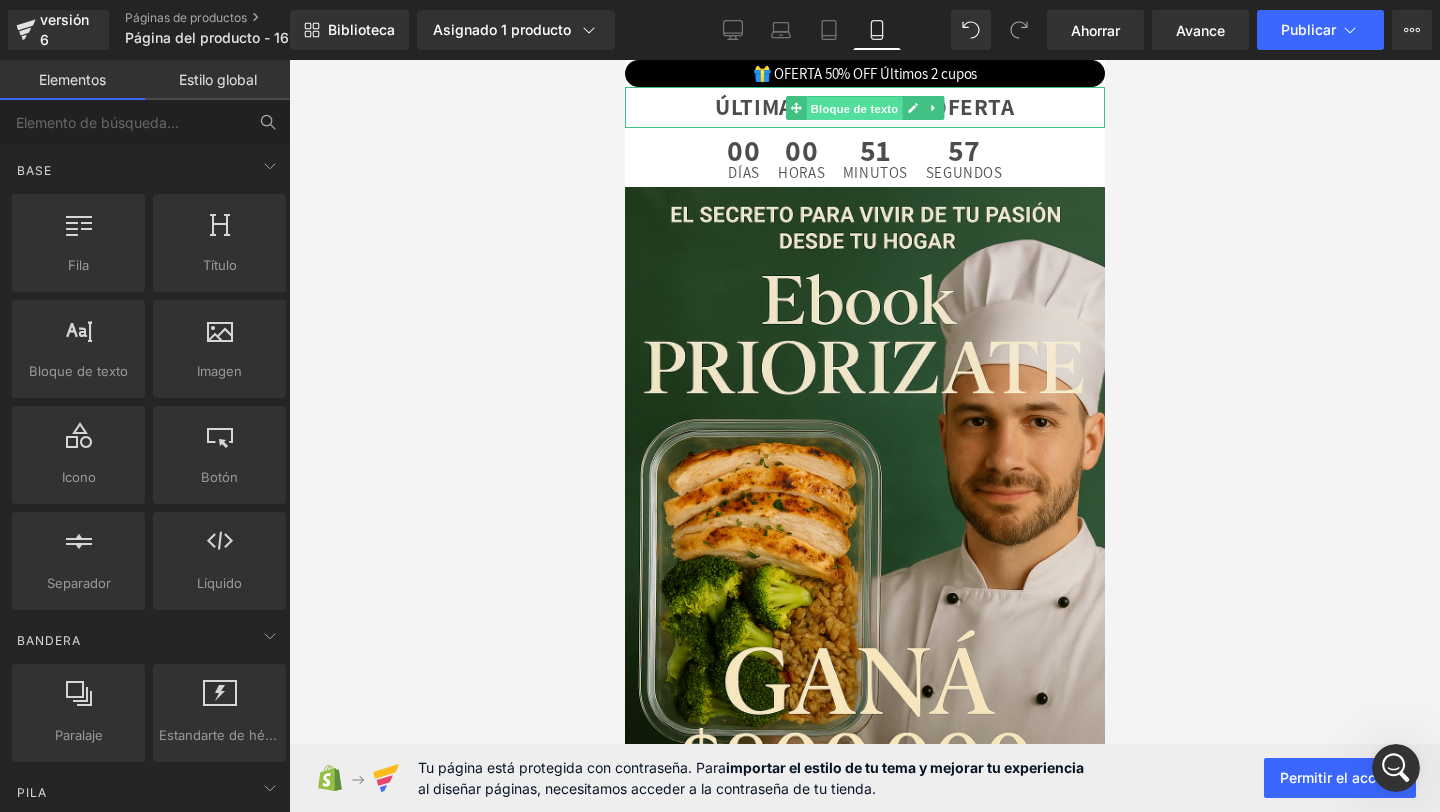 click on "Bloque de texto" at bounding box center (854, 108) 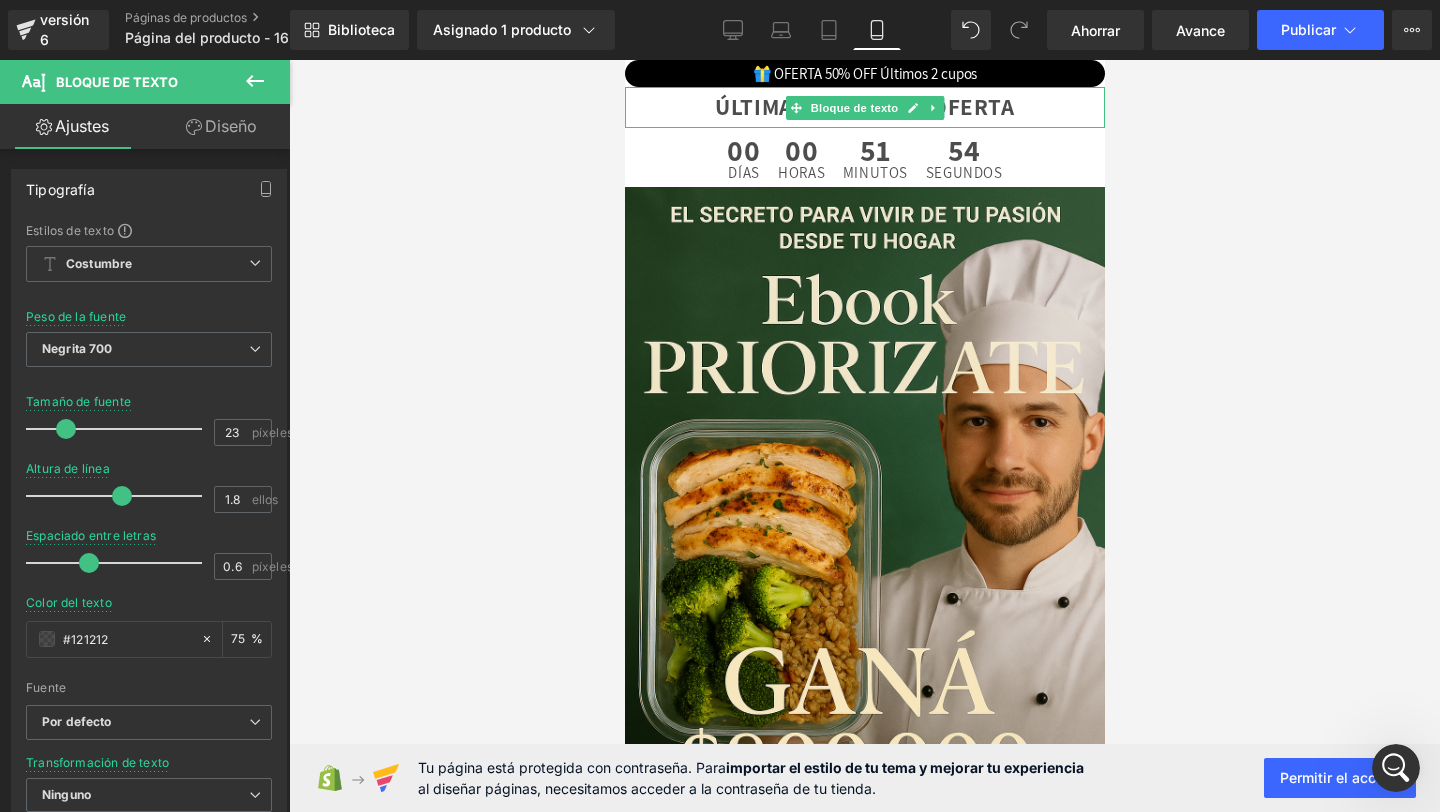 click on "ÚLTIMA HORA DE LA OFERTA" at bounding box center [863, 107] 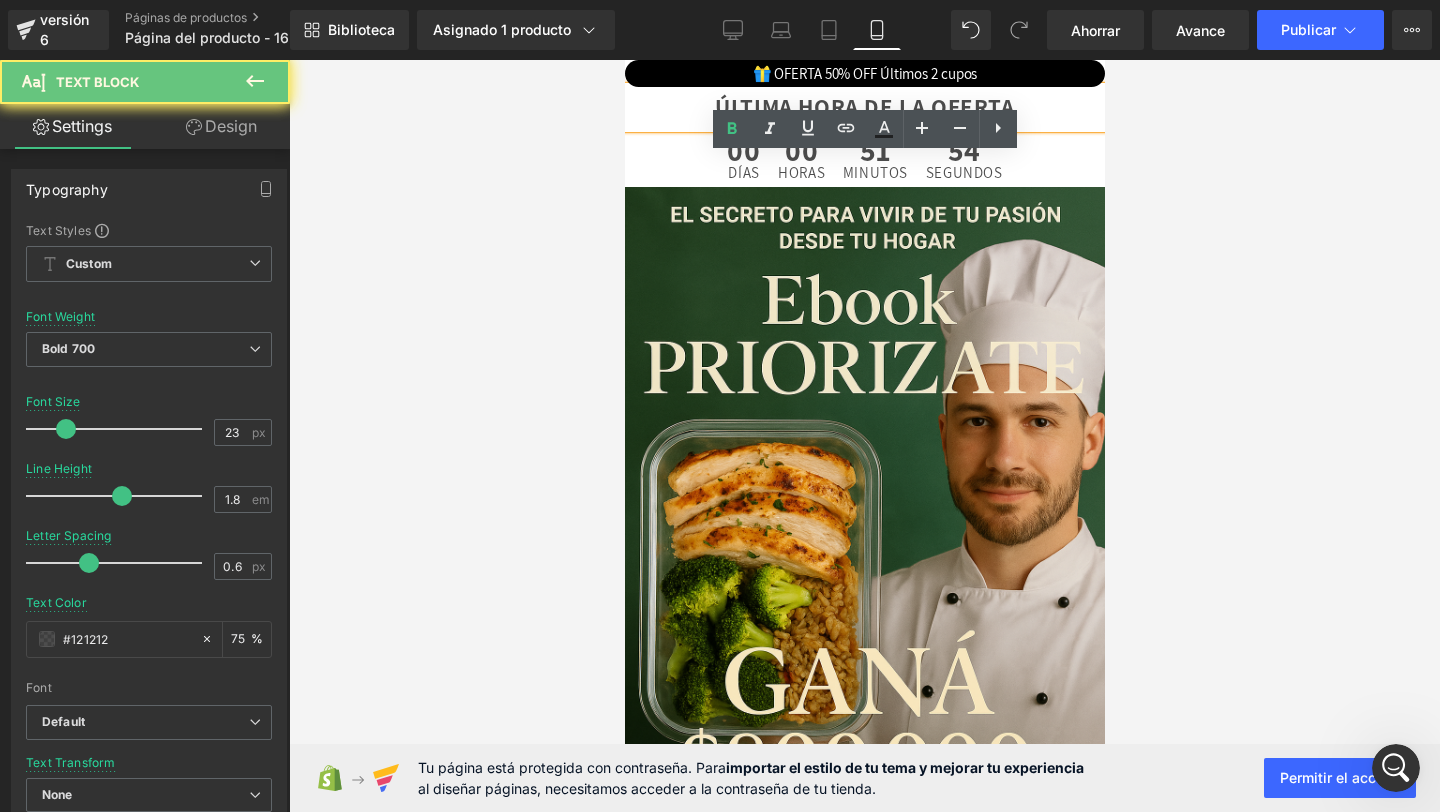 click on "ÚLTIMA HORA DE LA OFERTA" at bounding box center (863, 107) 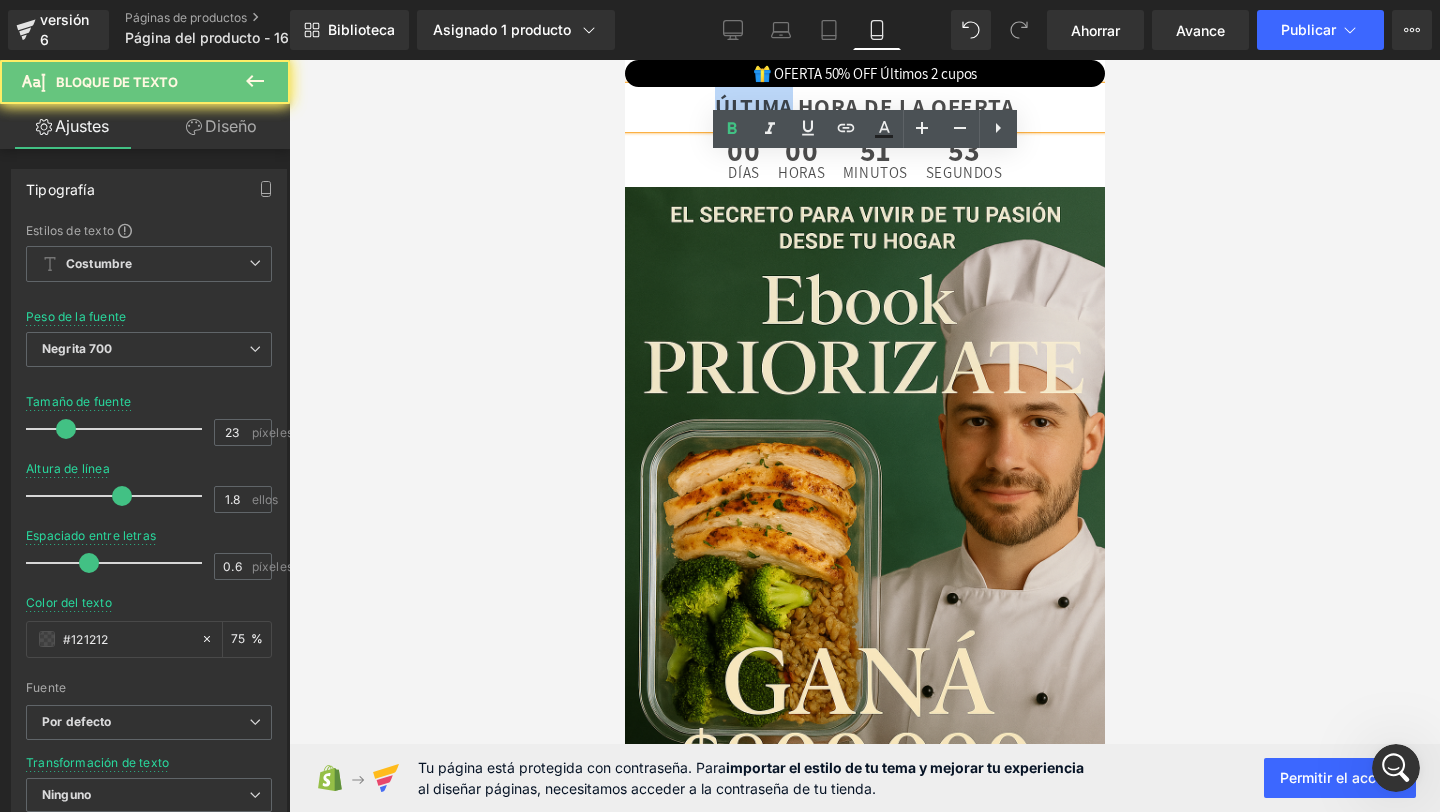 click on "ÚLTIMA HORA DE LA OFERTA" at bounding box center [864, 107] 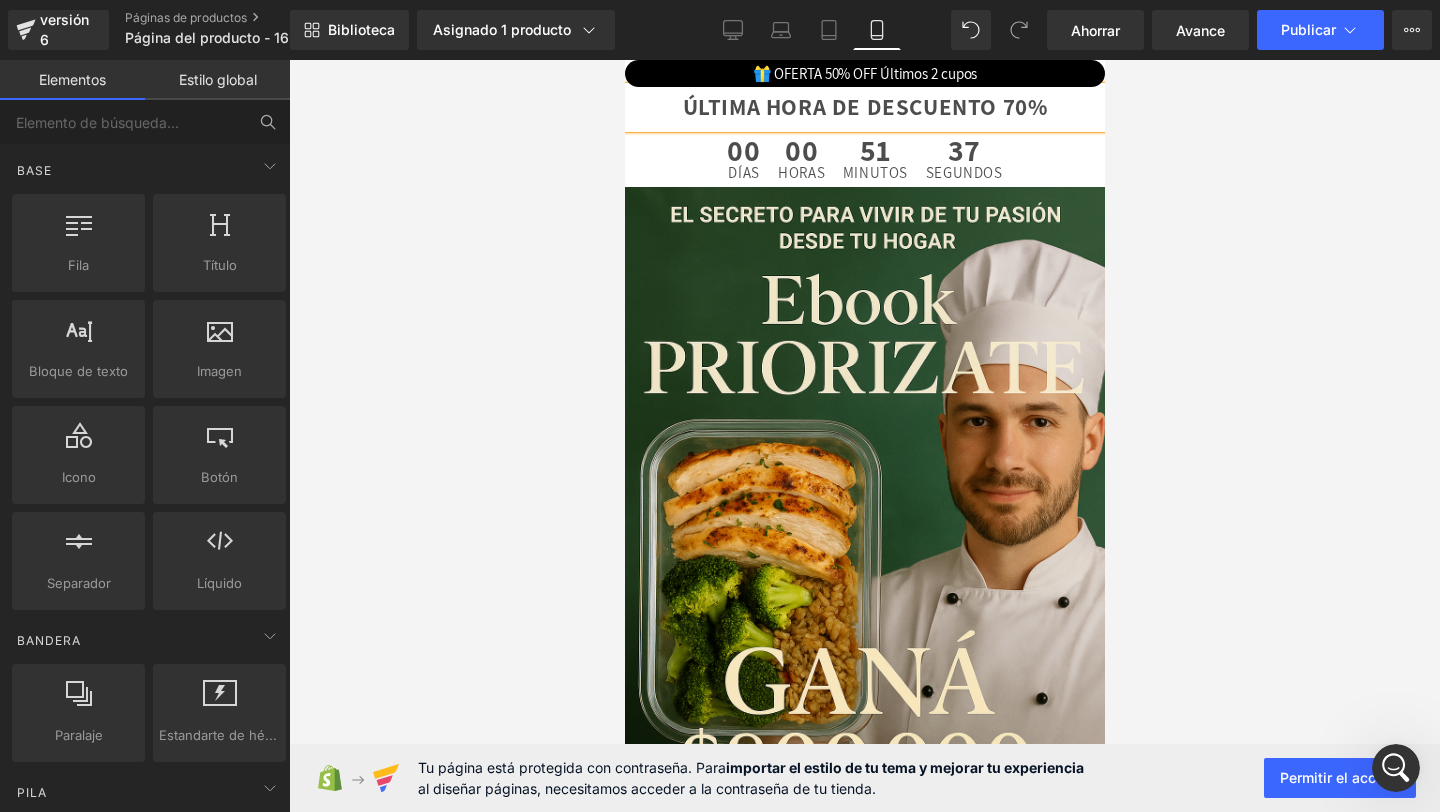click at bounding box center (864, 436) 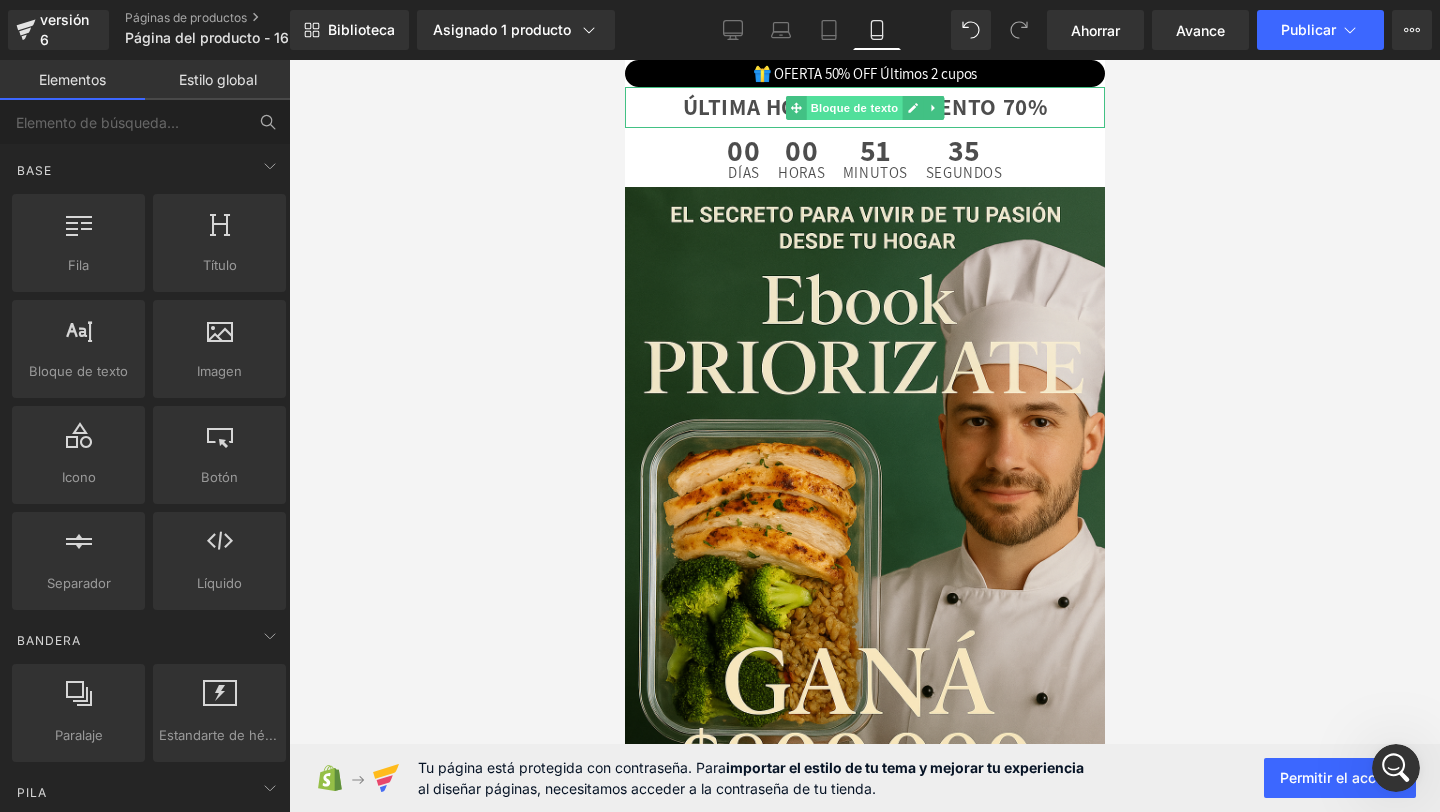 click on "Bloque de texto" at bounding box center [854, 107] 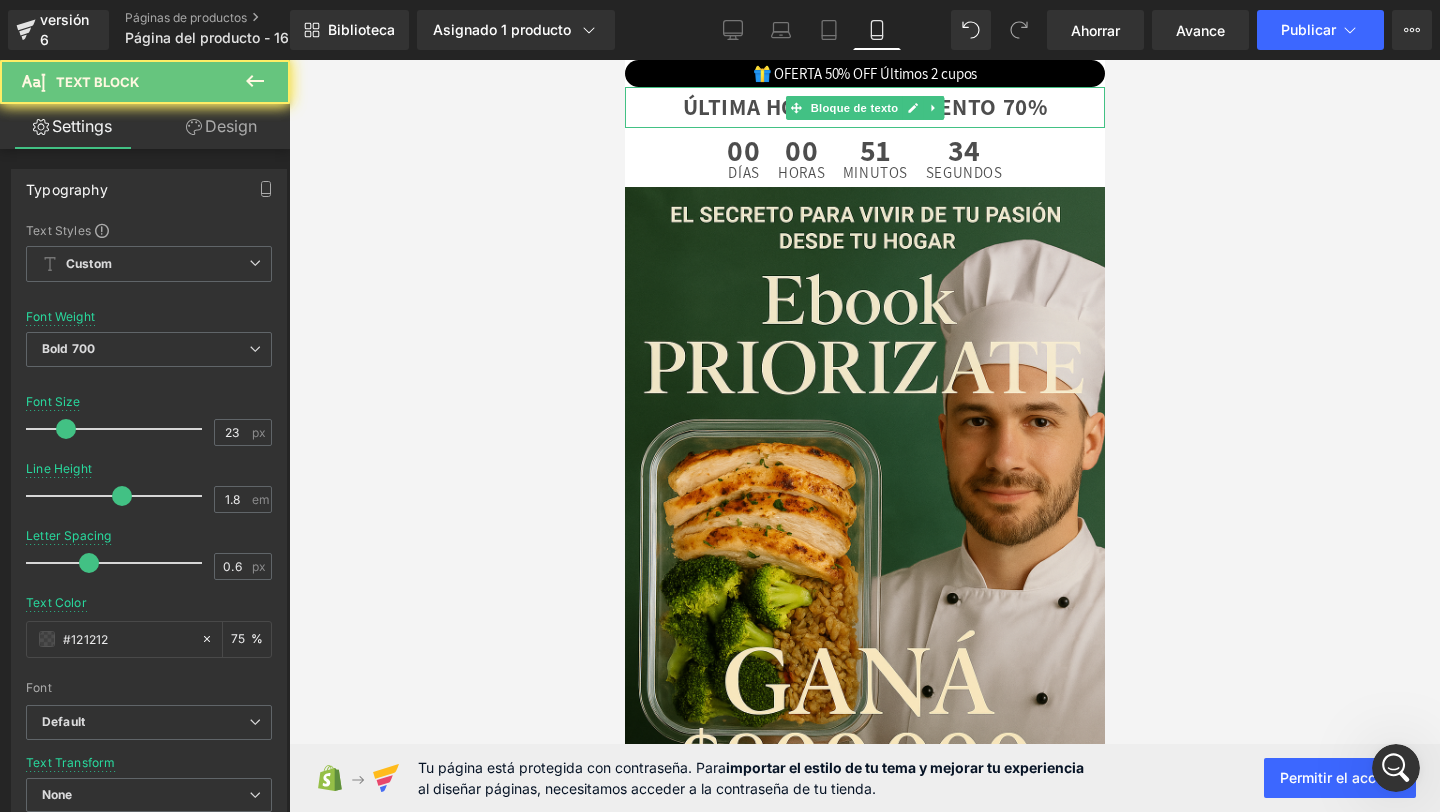 click on "ÚLTIMA HORA DE DESCUENTO 70%" at bounding box center [864, 107] 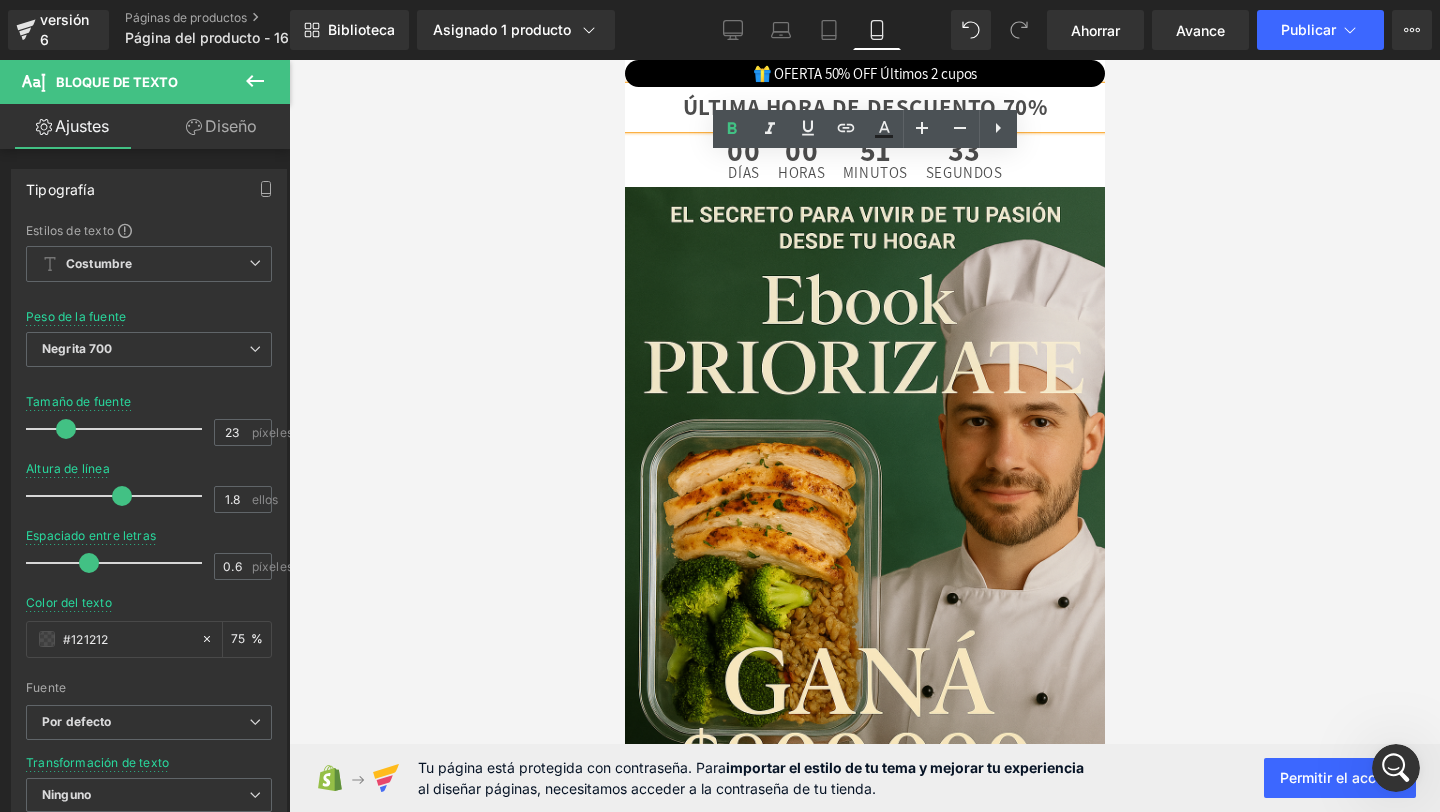 click on "ÚLTIMA HORA DE DESCUENTO 70%" at bounding box center (864, 107) 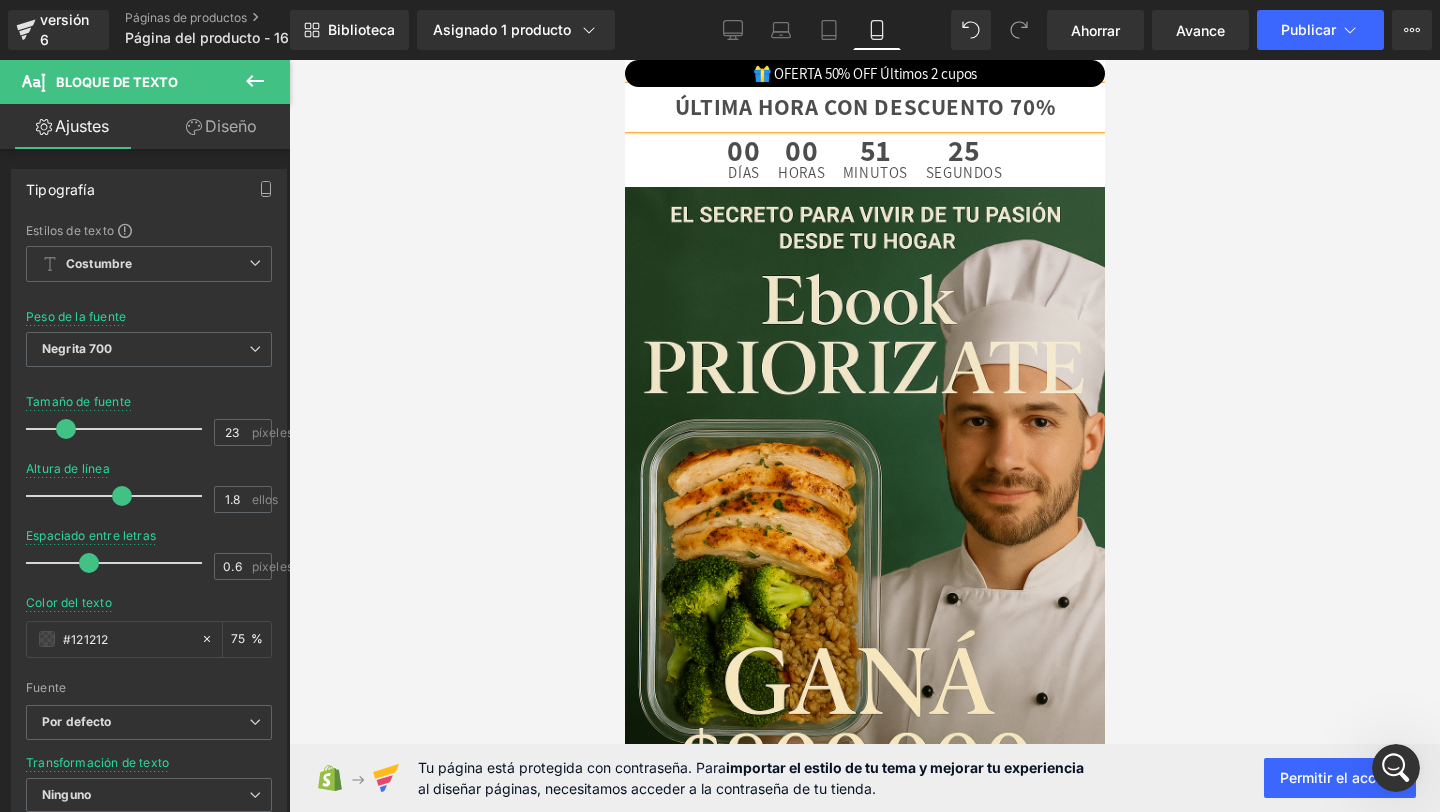 click on "ÚLTIMA HORA CON DESCUENTO 70%" at bounding box center (864, 107) 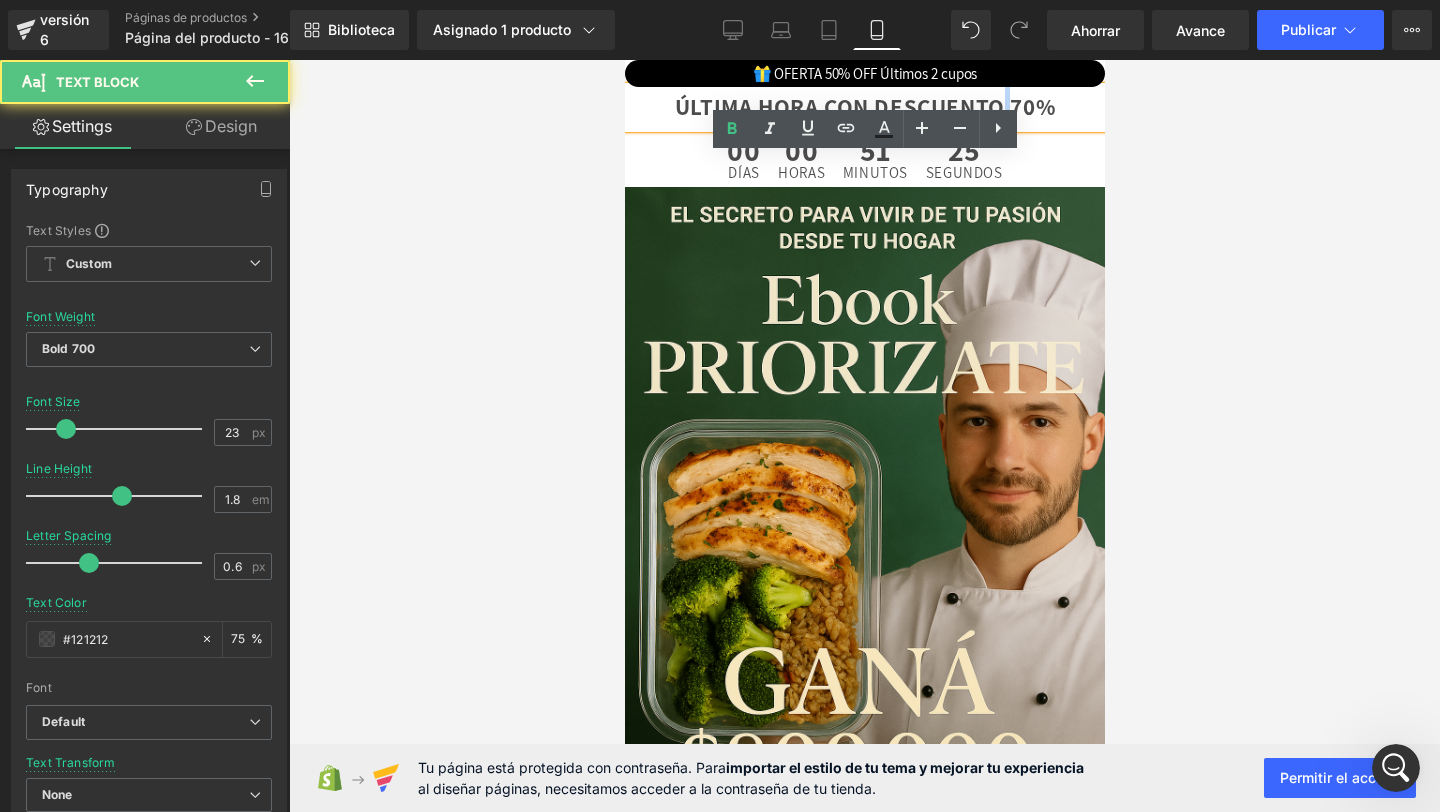 click on "ÚLTIMA HORA CON DESCUENTO 70%" at bounding box center (864, 107) 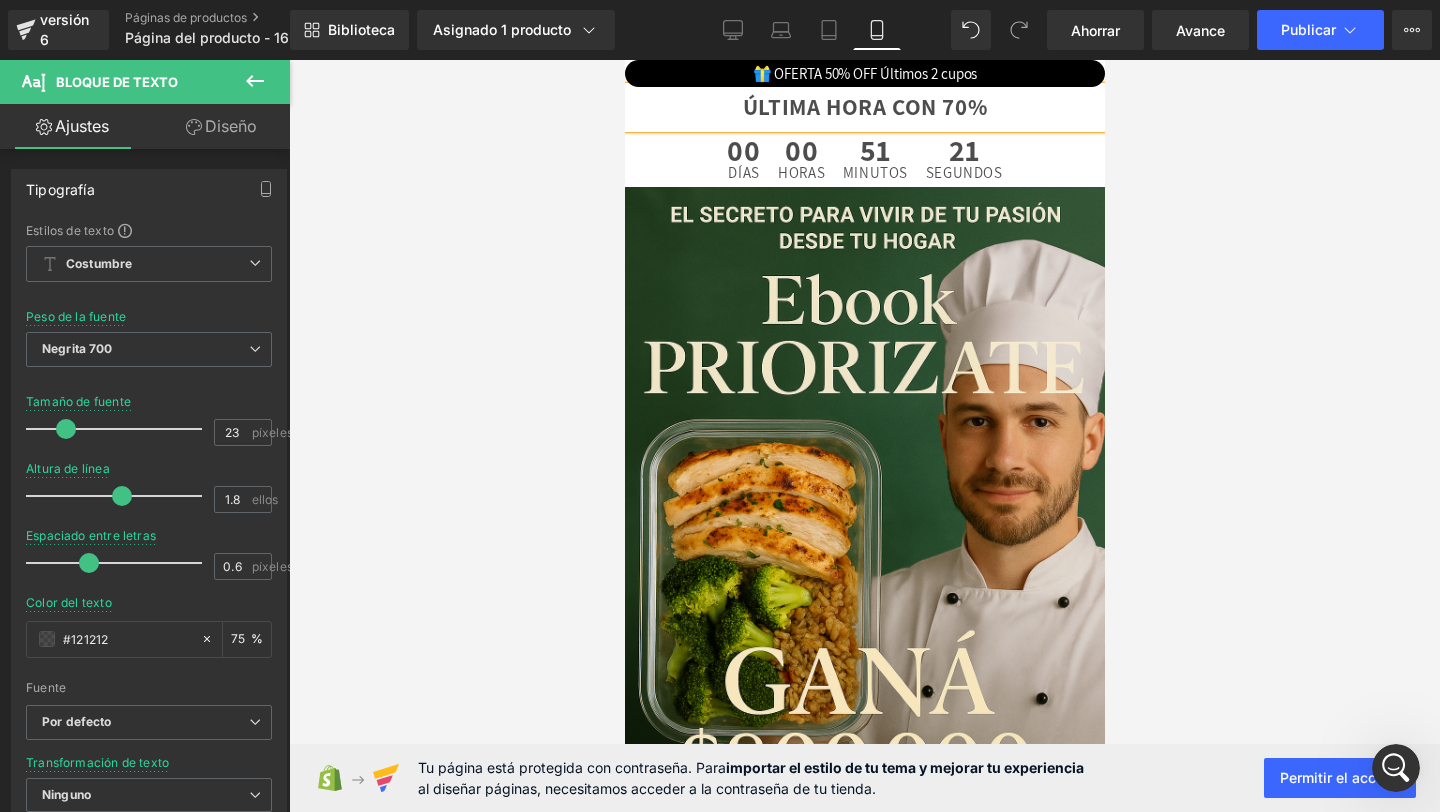 click on "ÚLTIMA HORA CON 70%" at bounding box center [864, 107] 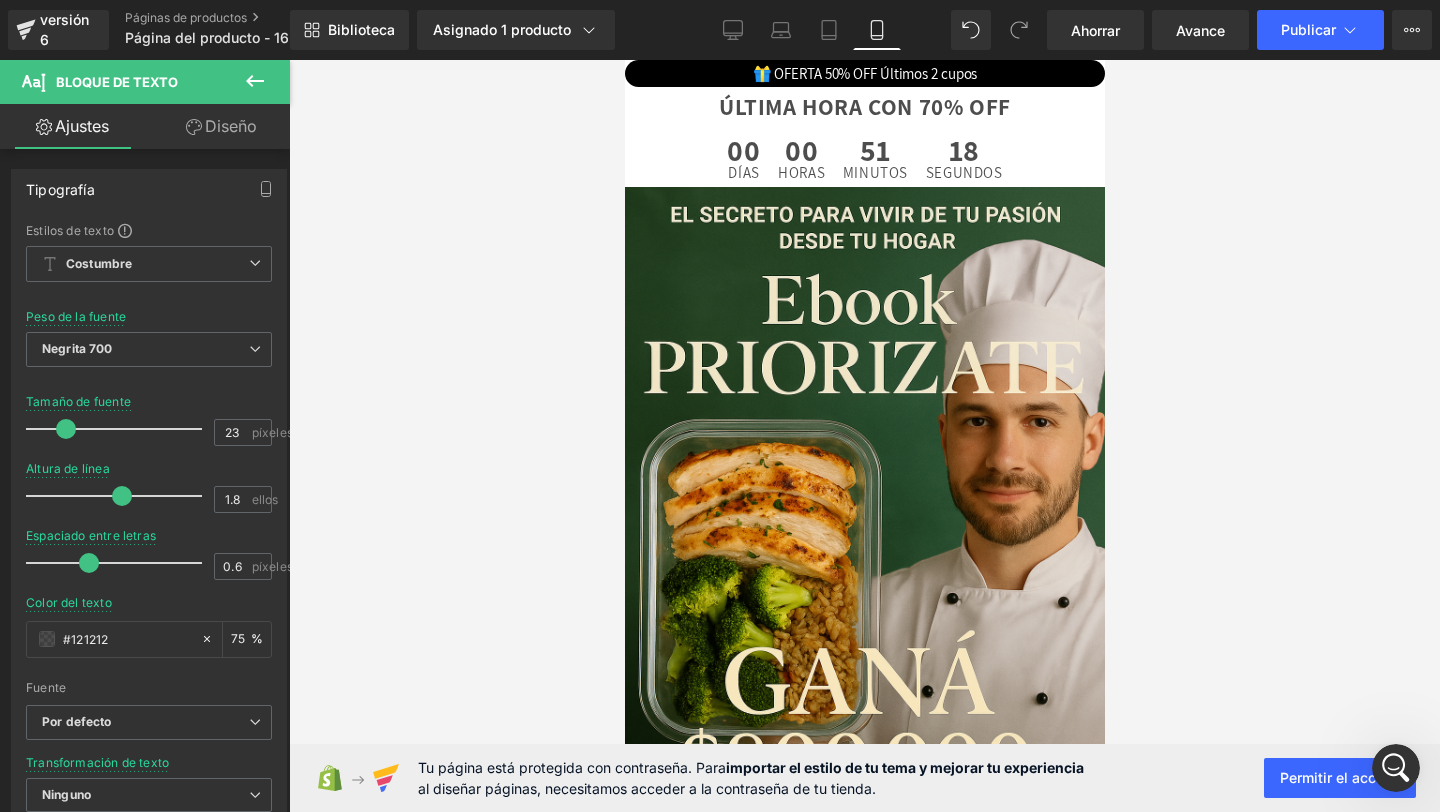 click at bounding box center [864, 436] 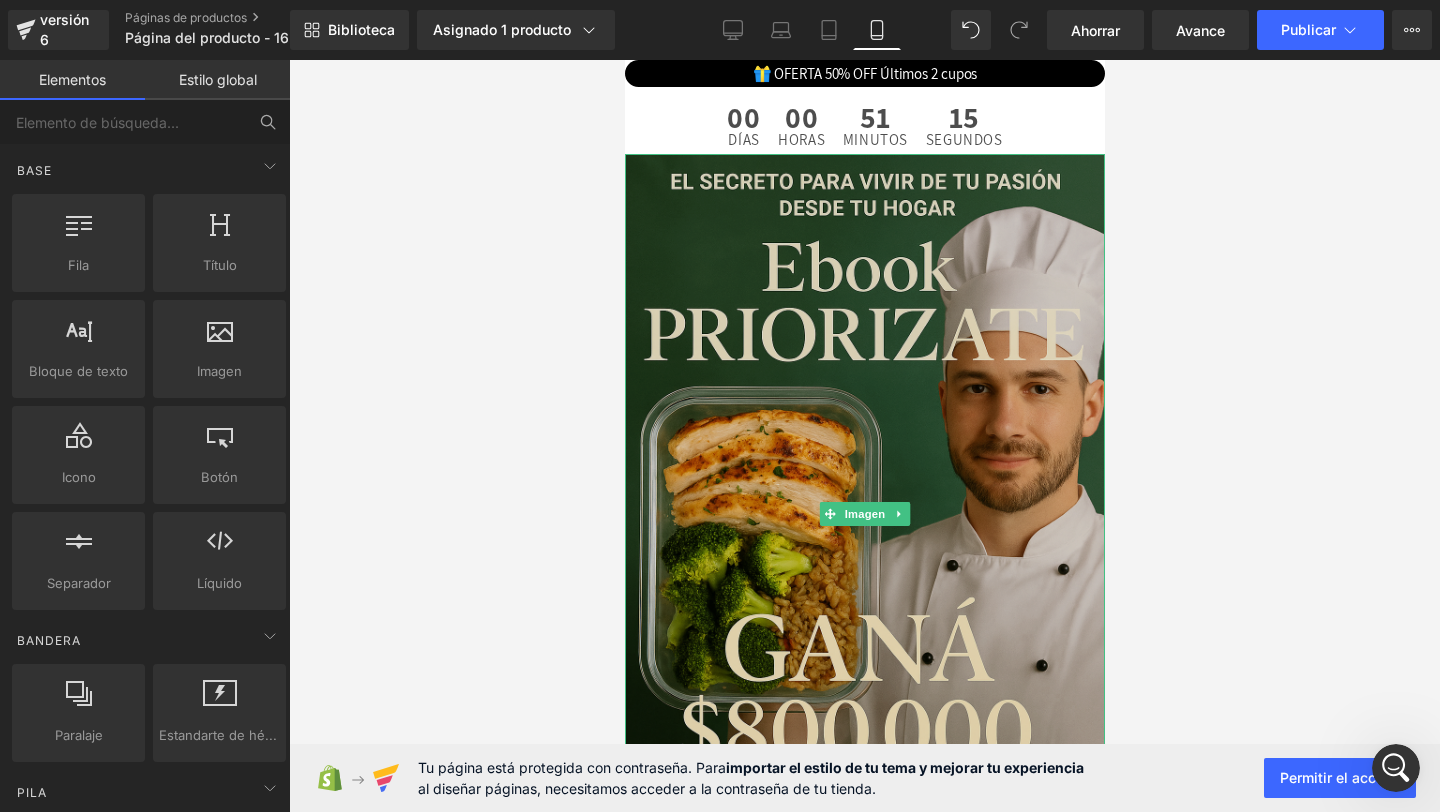 scroll, scrollTop: 0, scrollLeft: 0, axis: both 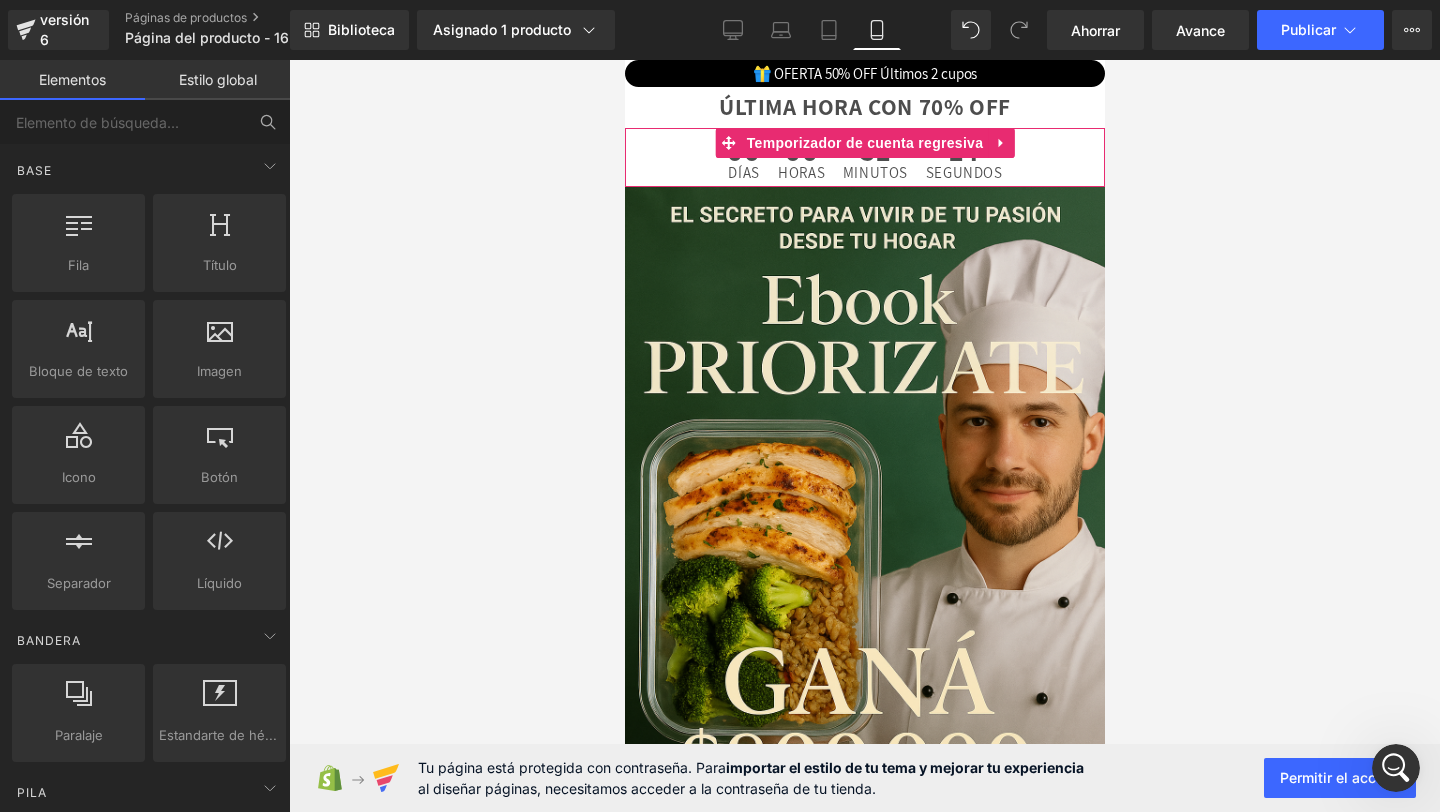 click on "00 Días
00 Horas
51 Minutos
14 Segundos" at bounding box center (864, 157) 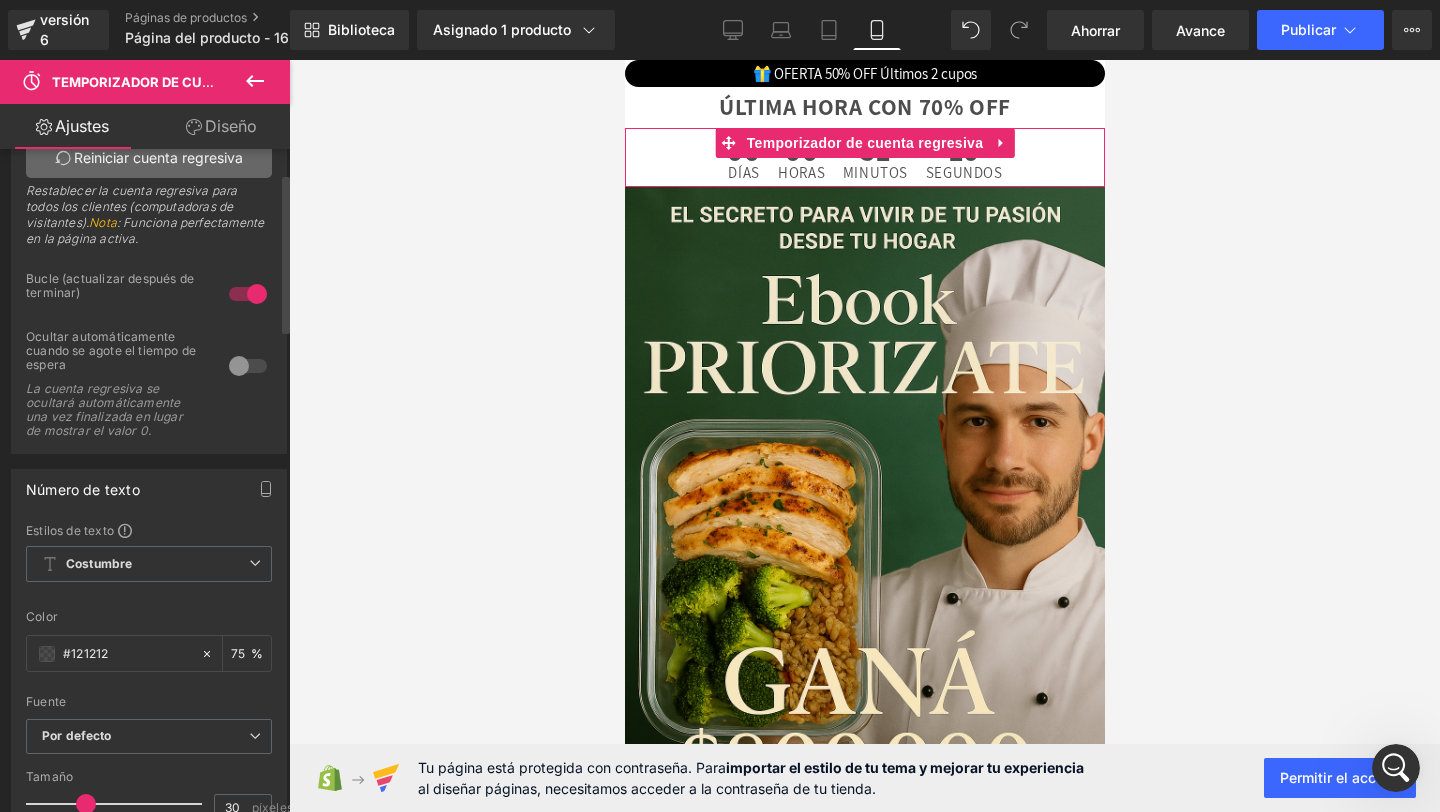 scroll, scrollTop: 21, scrollLeft: 0, axis: vertical 